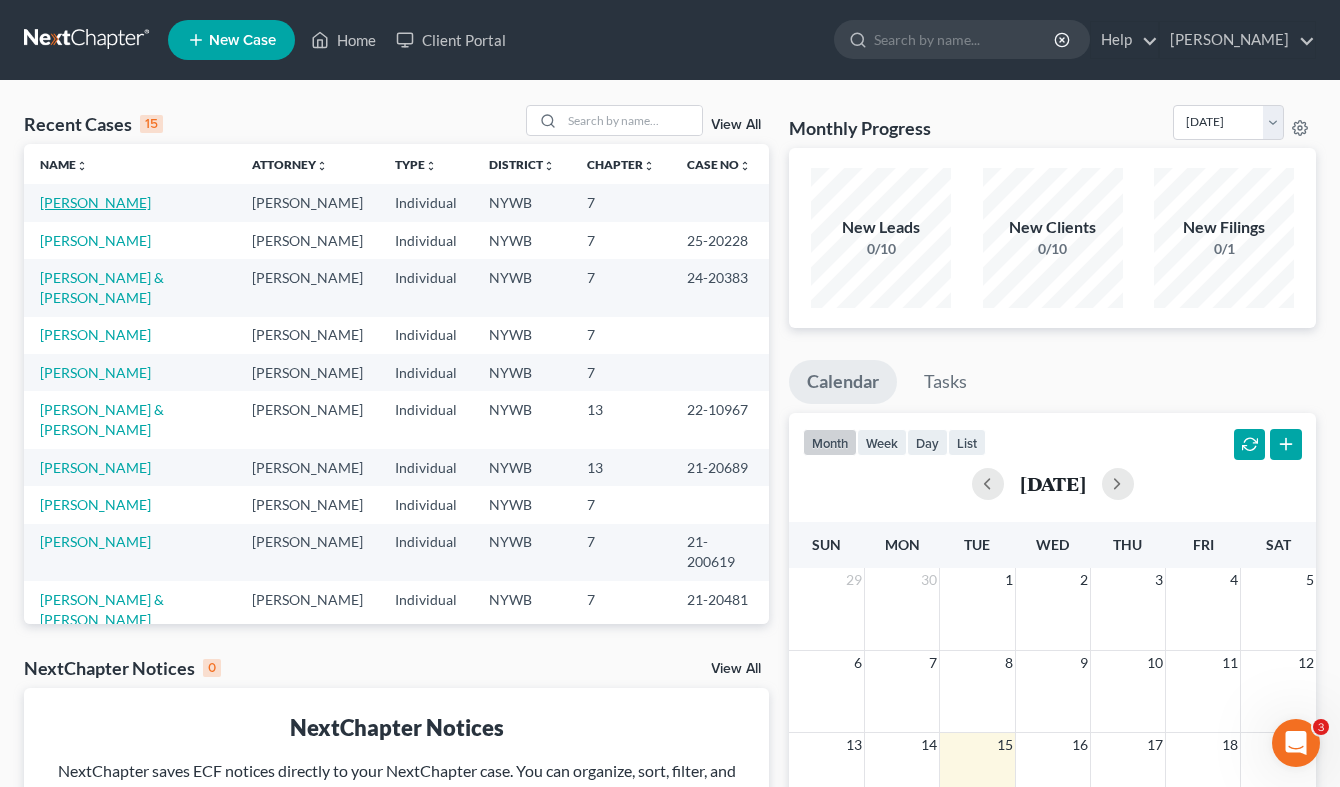 scroll, scrollTop: 0, scrollLeft: 0, axis: both 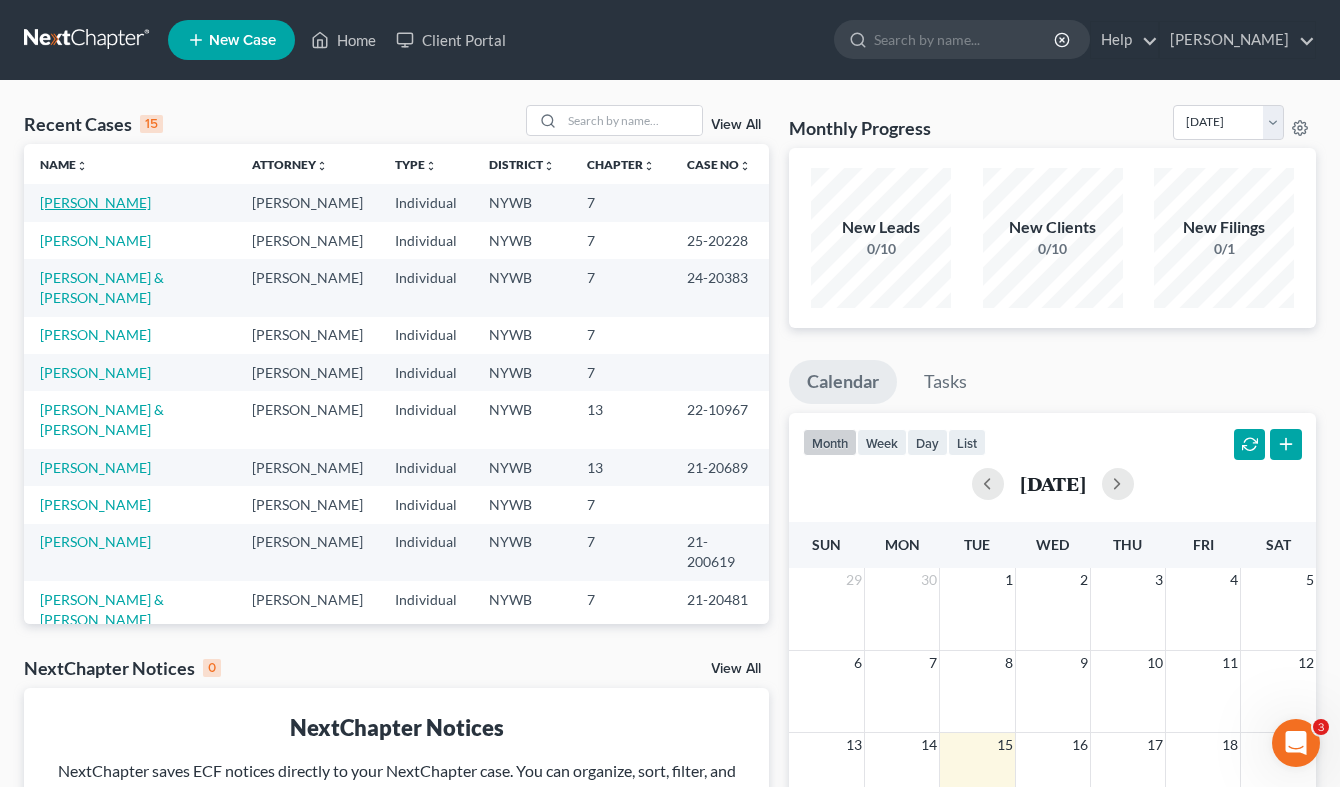 click on "[PERSON_NAME]" at bounding box center [95, 202] 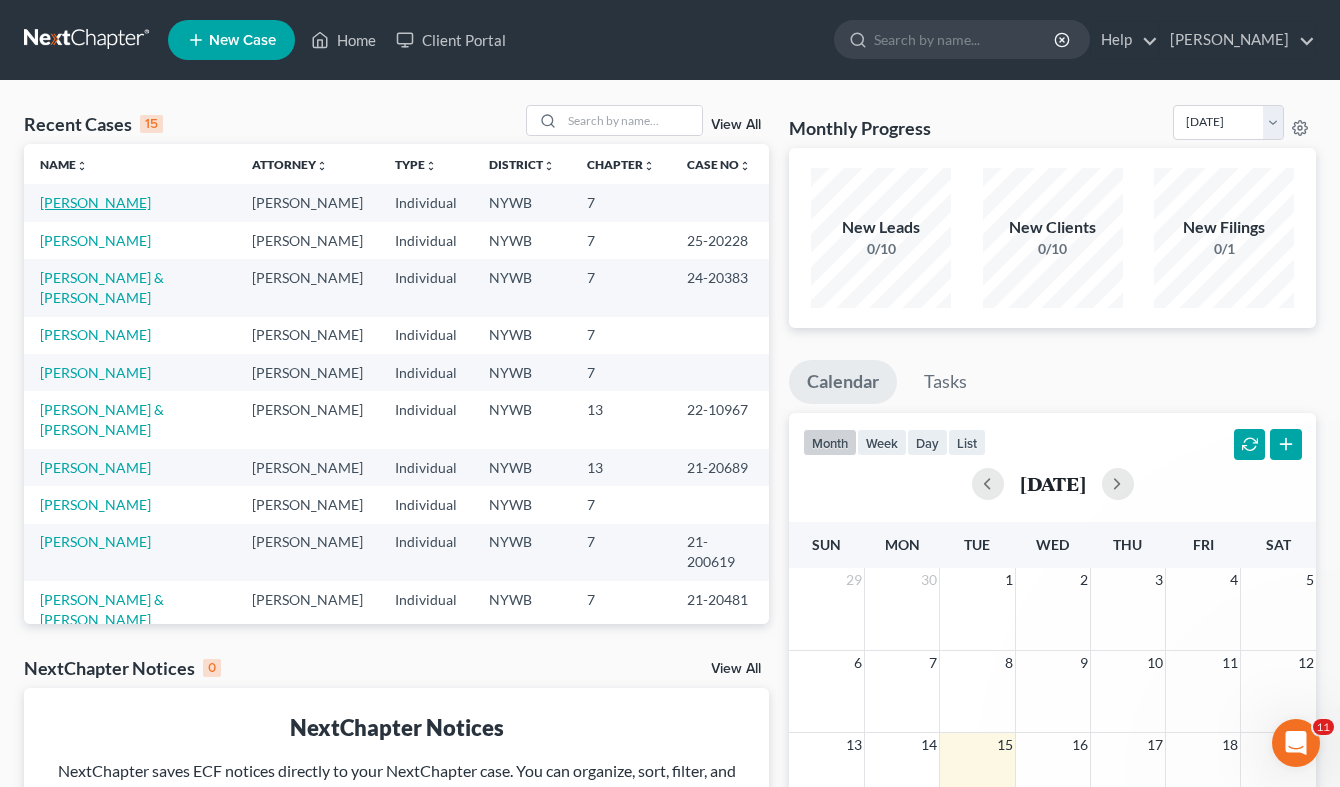 click on "[PERSON_NAME]" at bounding box center [95, 202] 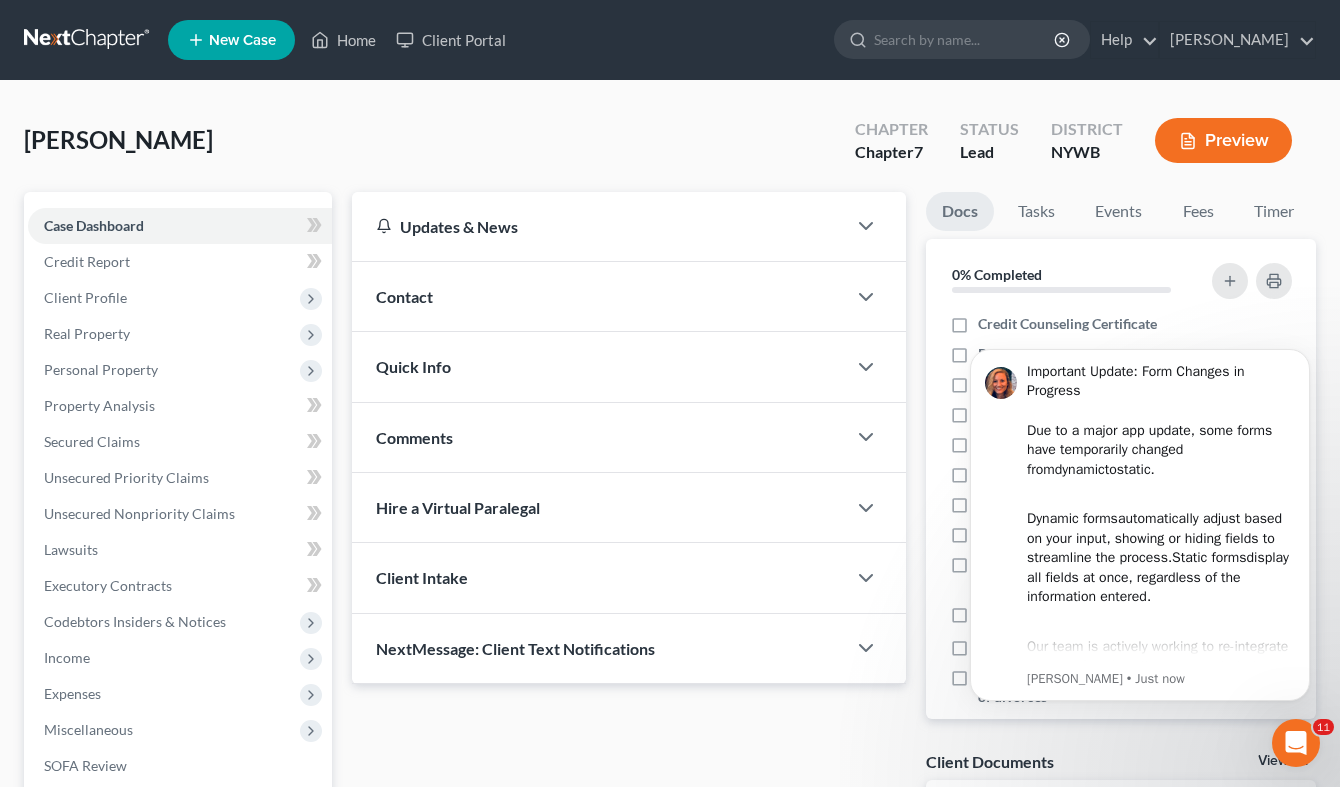 scroll, scrollTop: 0, scrollLeft: 0, axis: both 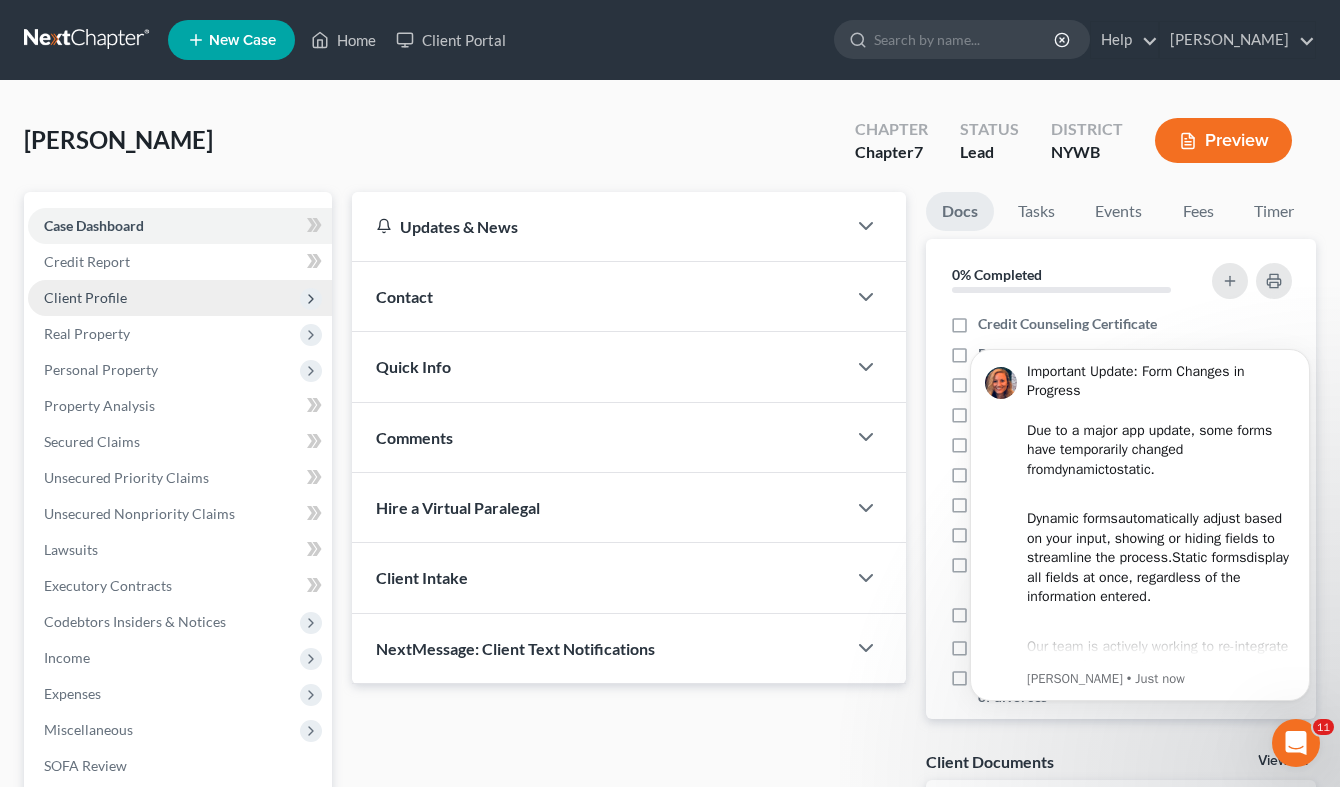 click on "Client Profile" at bounding box center (85, 297) 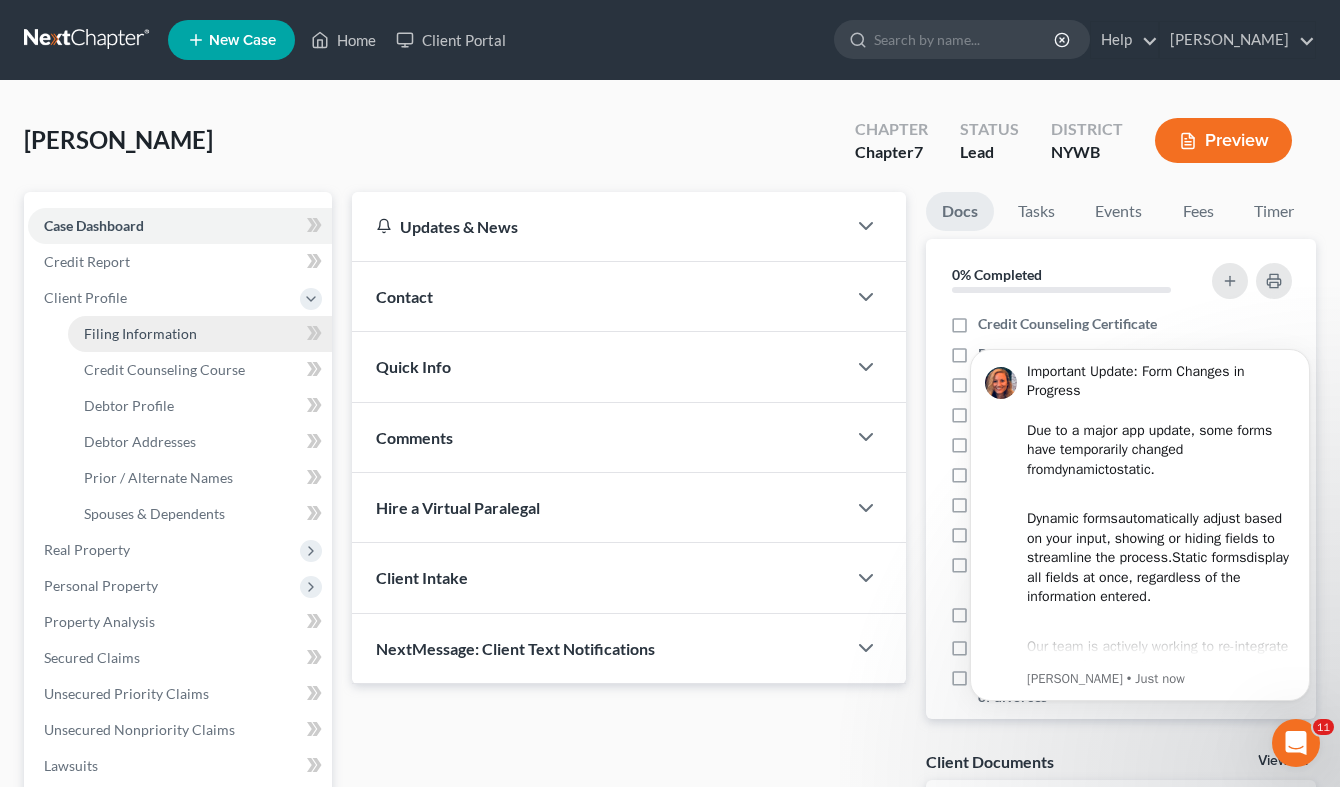 click on "Filing Information" at bounding box center [140, 333] 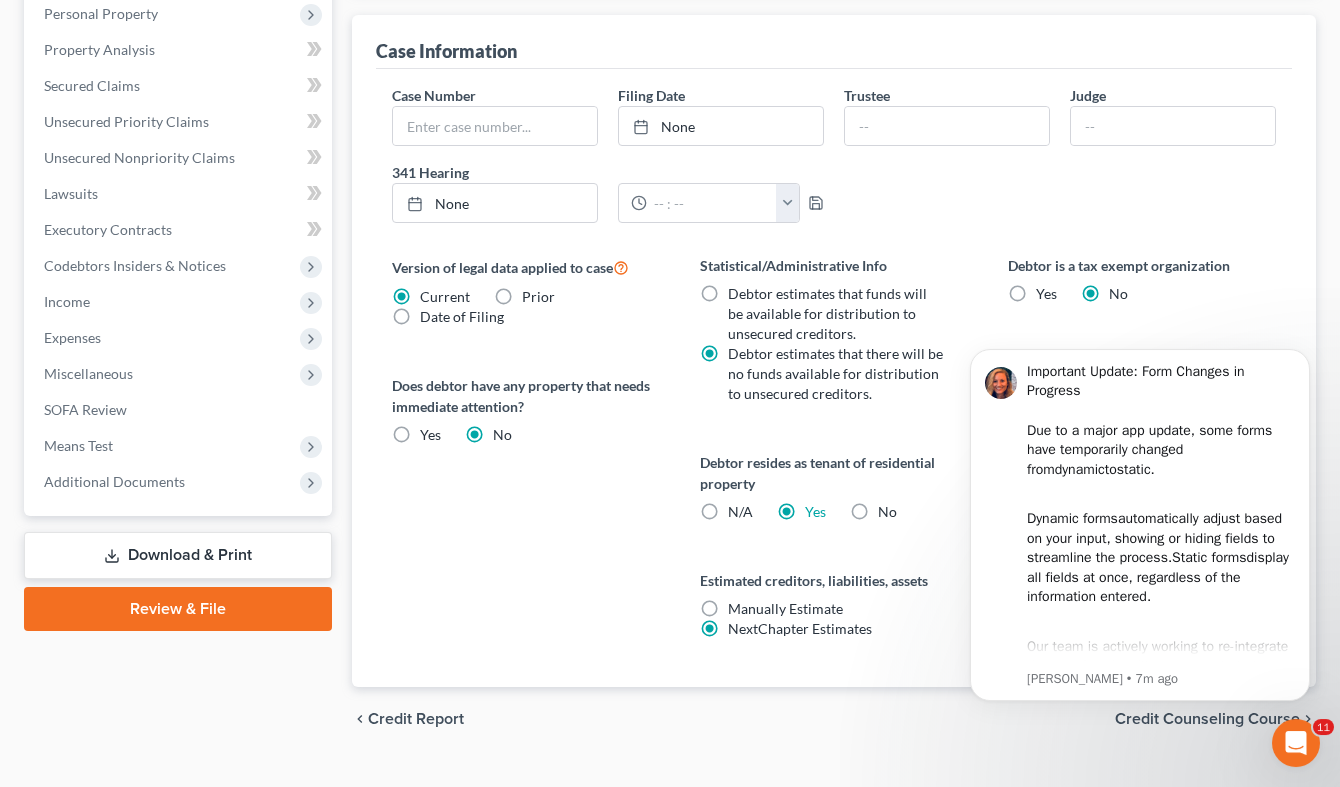 scroll, scrollTop: 611, scrollLeft: 0, axis: vertical 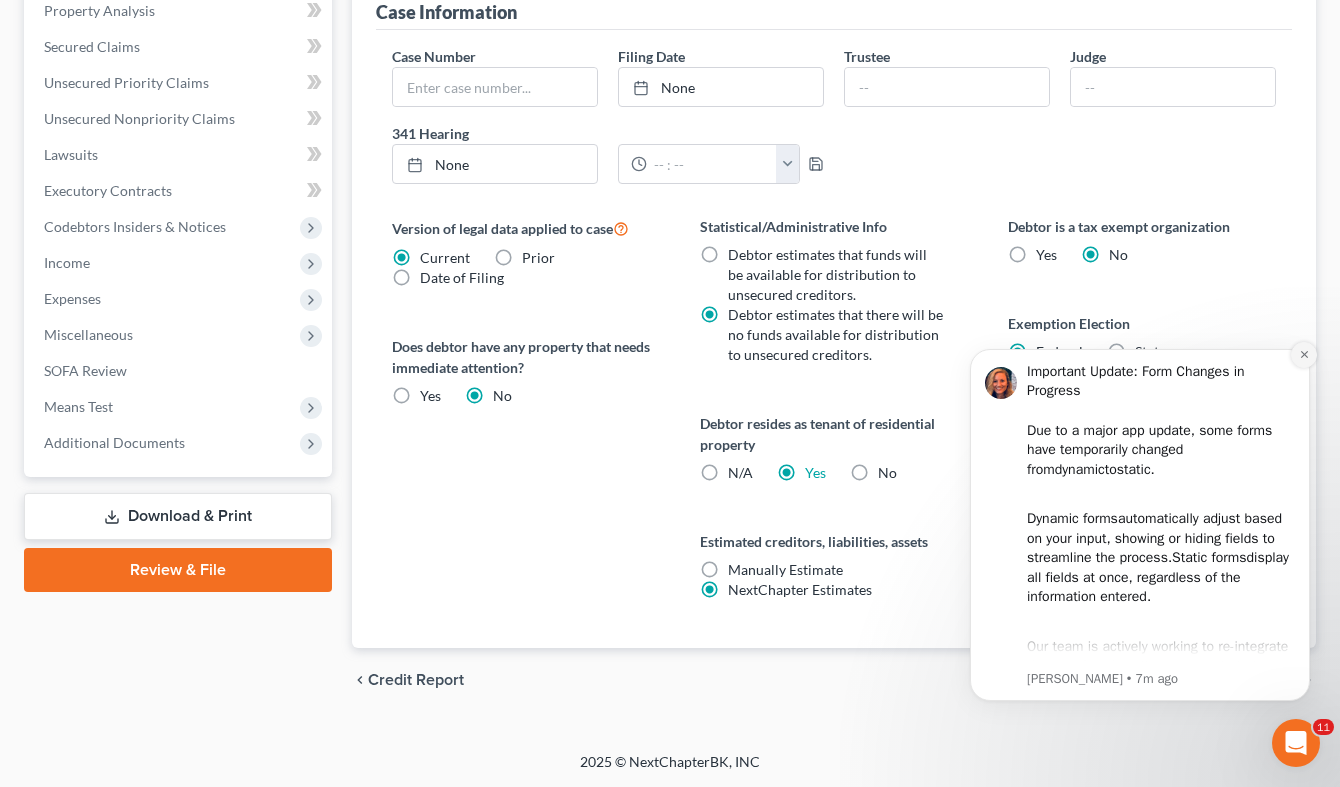 click 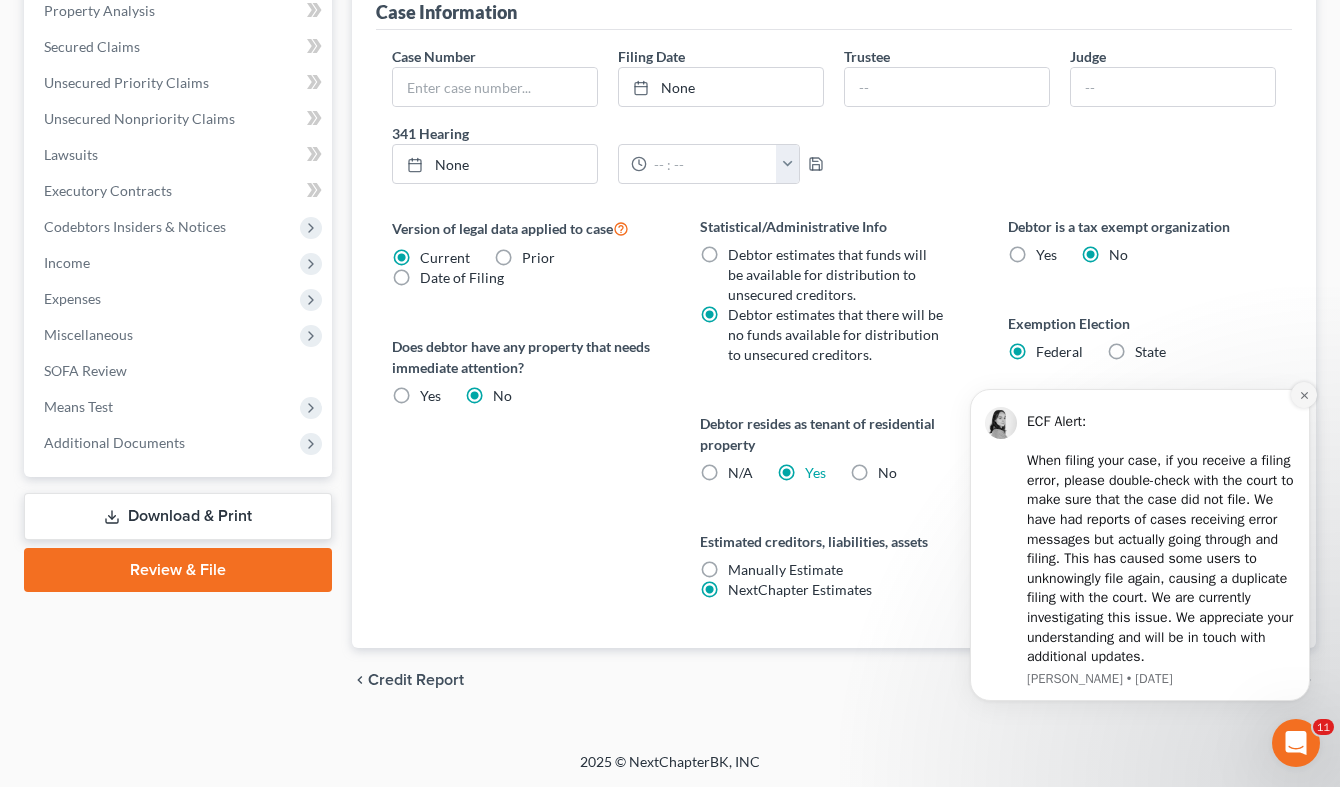 click 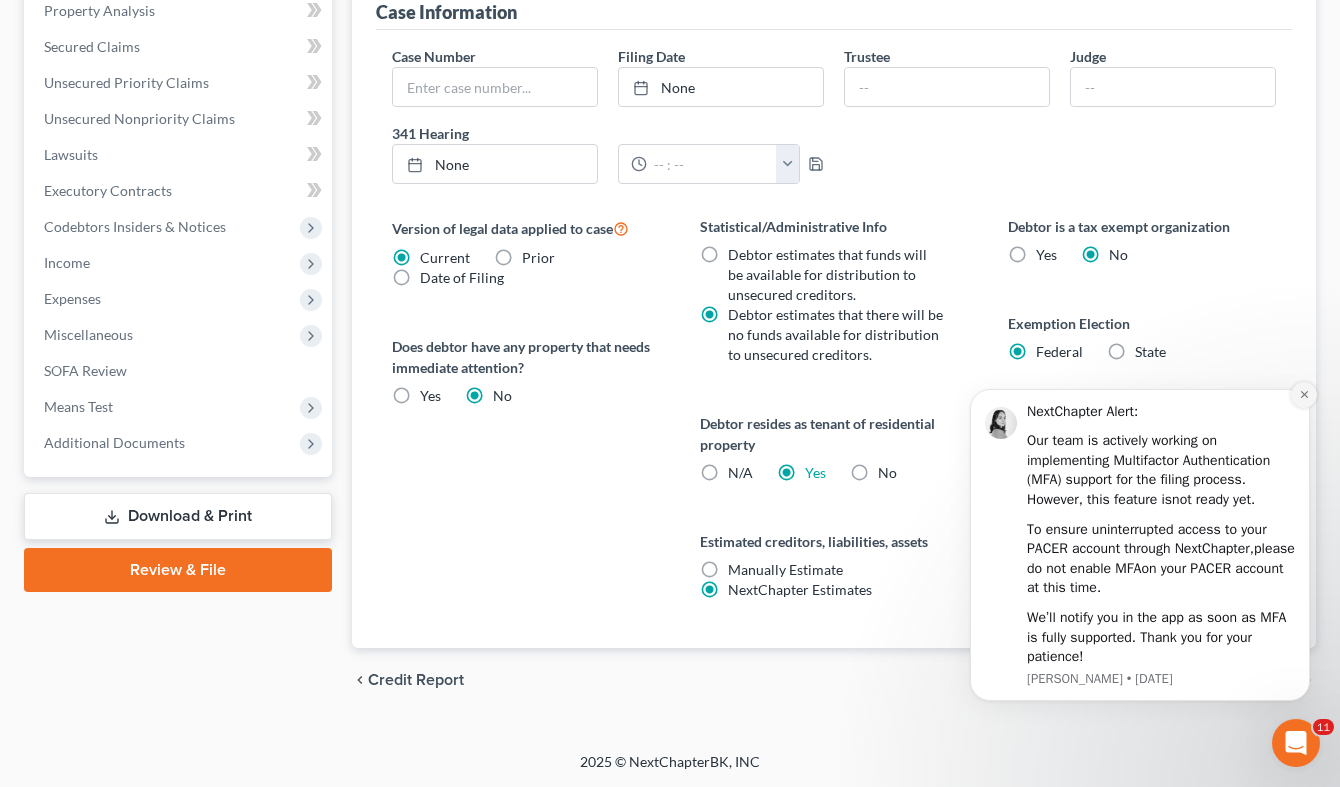 click 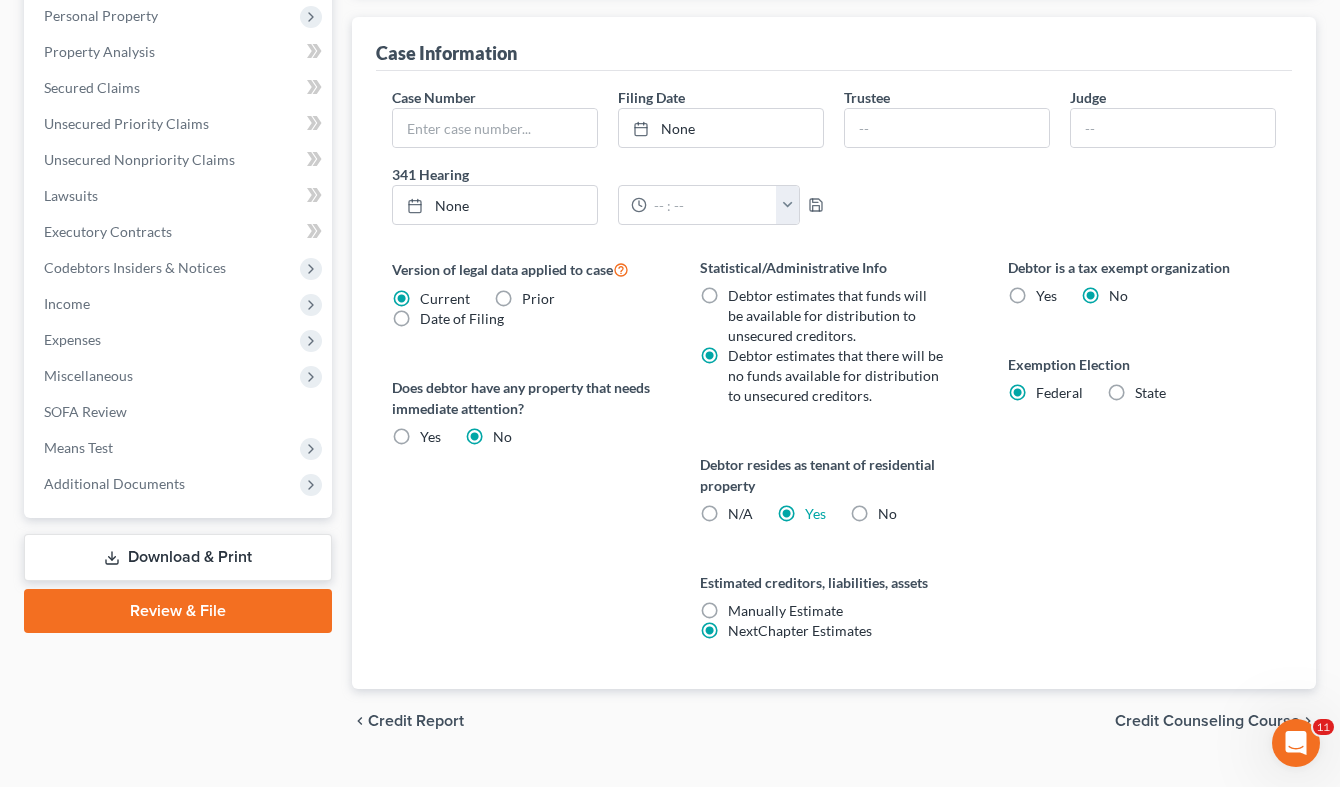 scroll, scrollTop: 611, scrollLeft: 0, axis: vertical 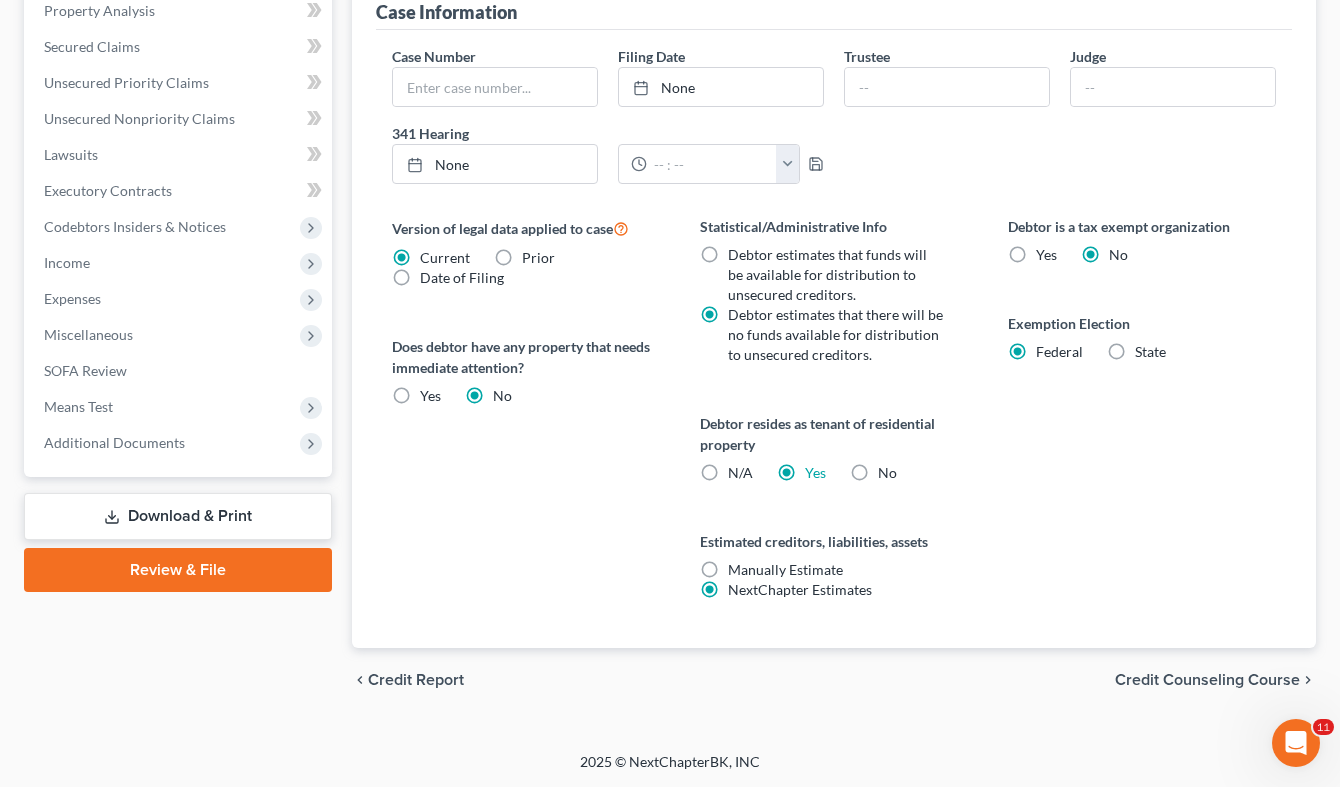 click on "Credit Counseling Course" at bounding box center (1207, 680) 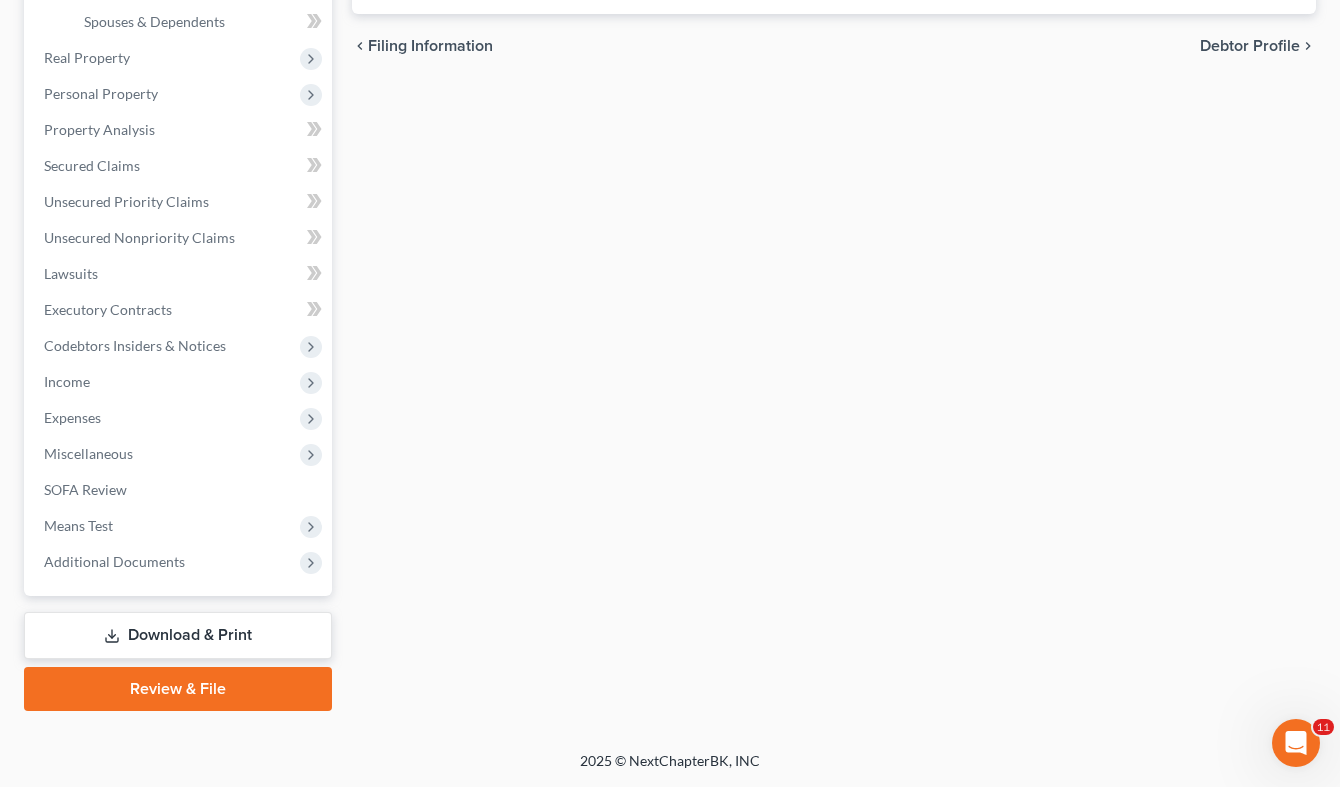 scroll, scrollTop: 490, scrollLeft: 0, axis: vertical 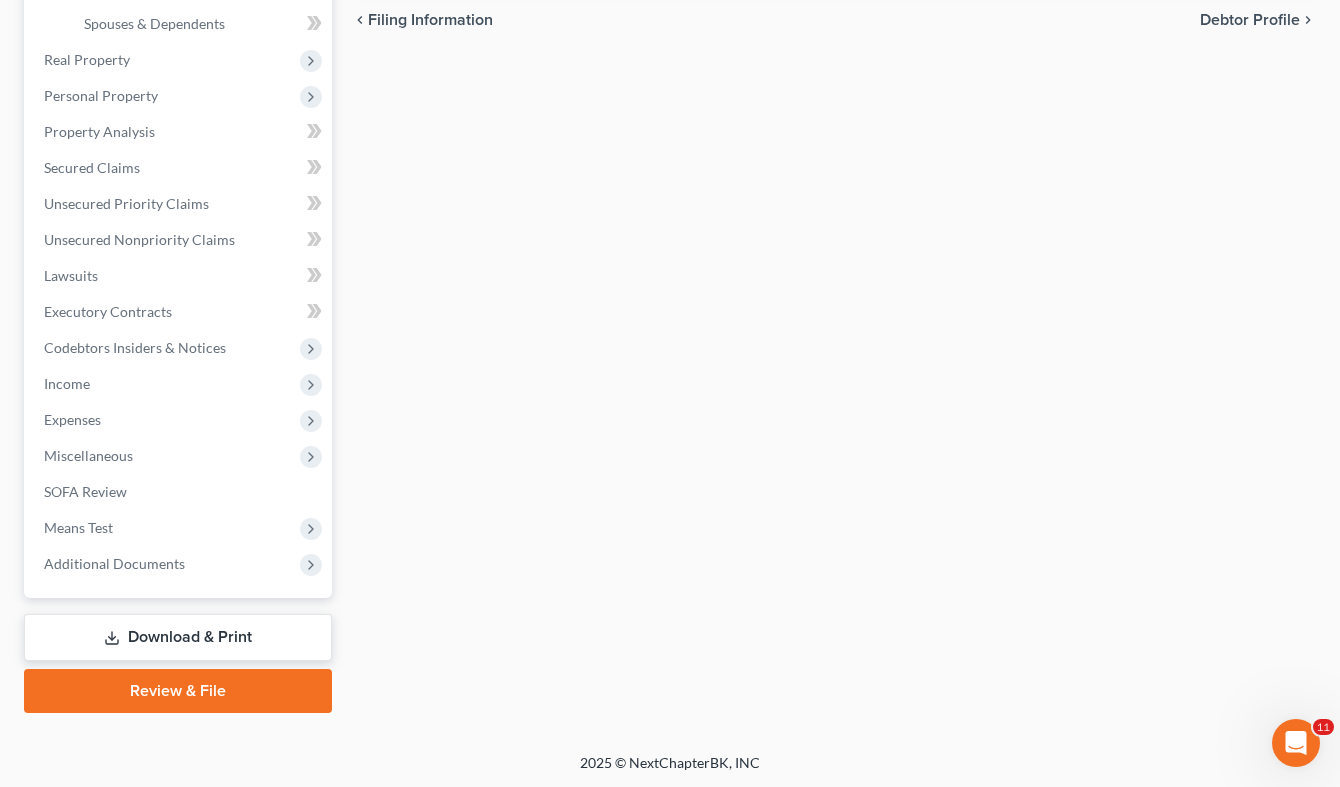 click on "Debtor Profile" at bounding box center (1250, 20) 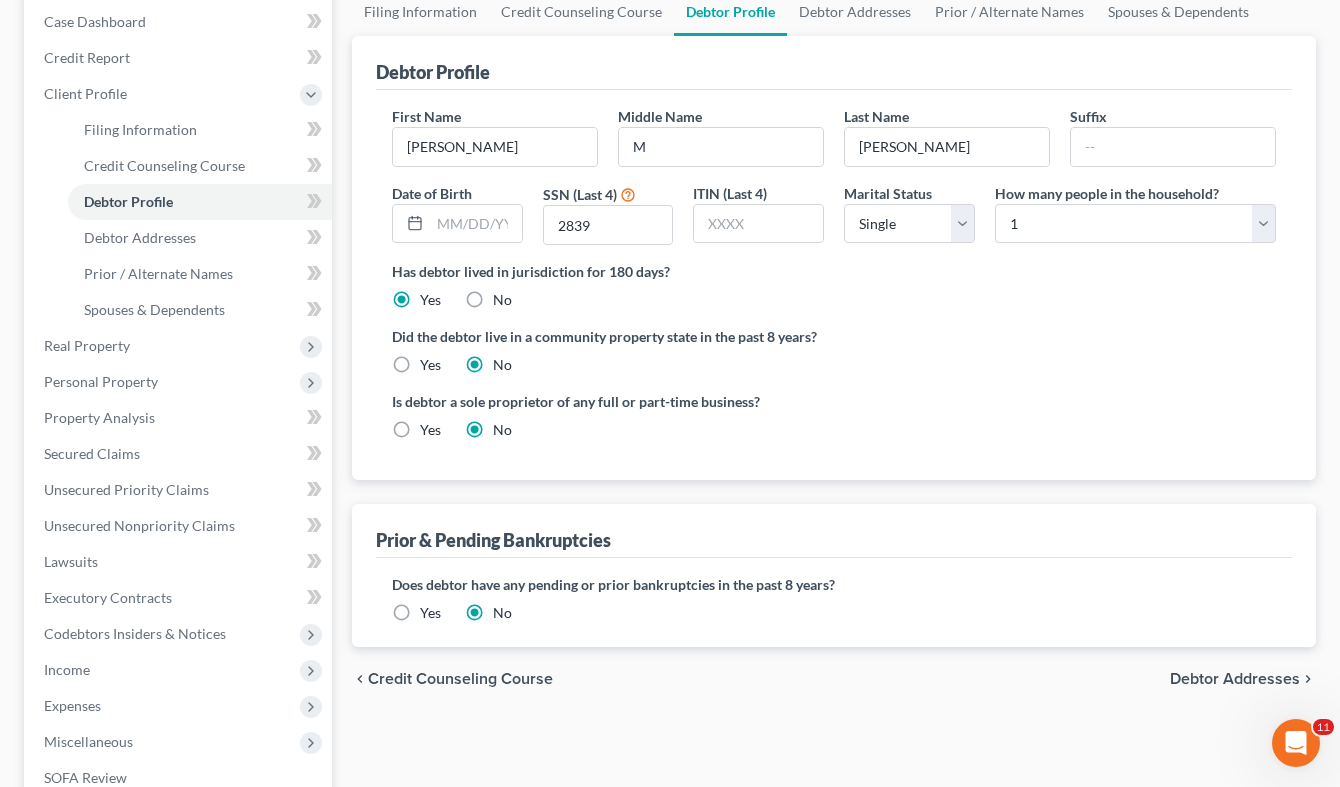 scroll, scrollTop: 306, scrollLeft: 0, axis: vertical 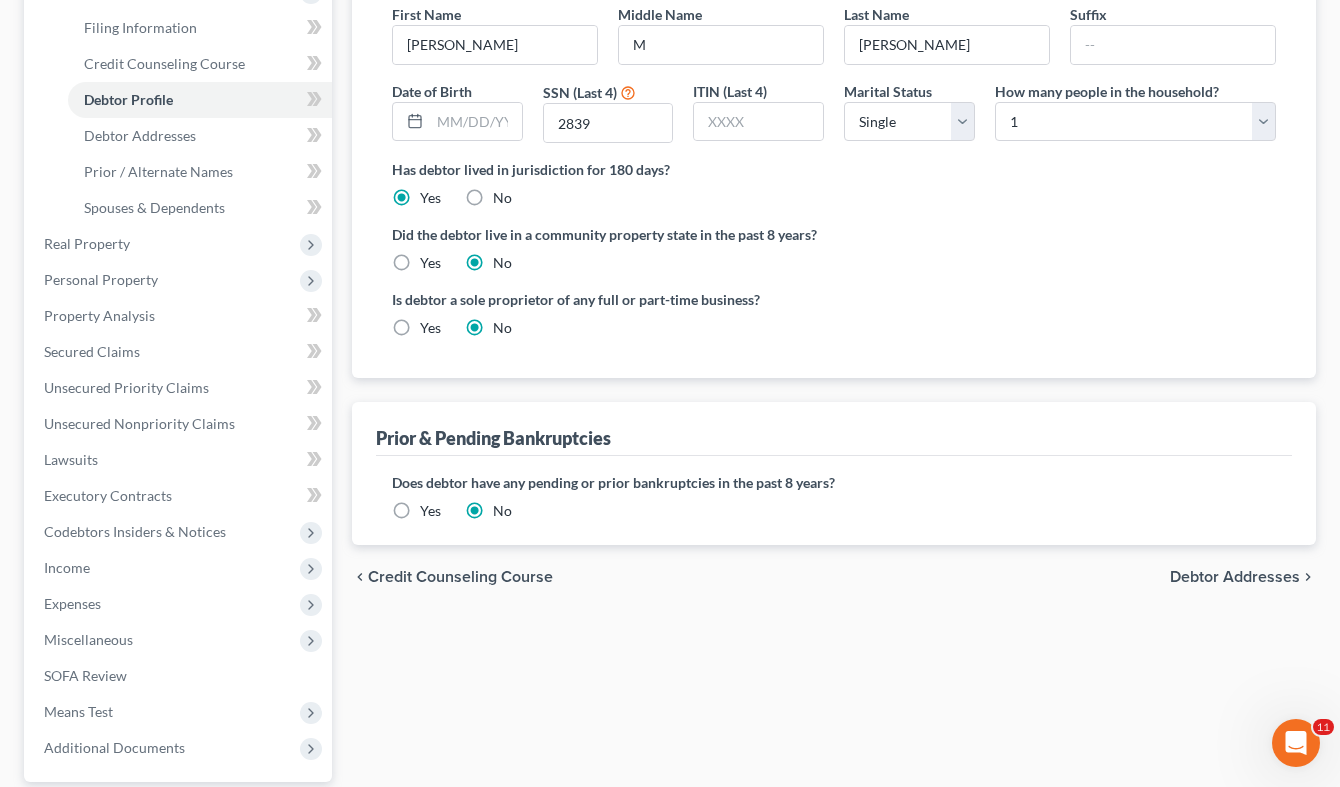 click on "Debtor Addresses" at bounding box center [1235, 577] 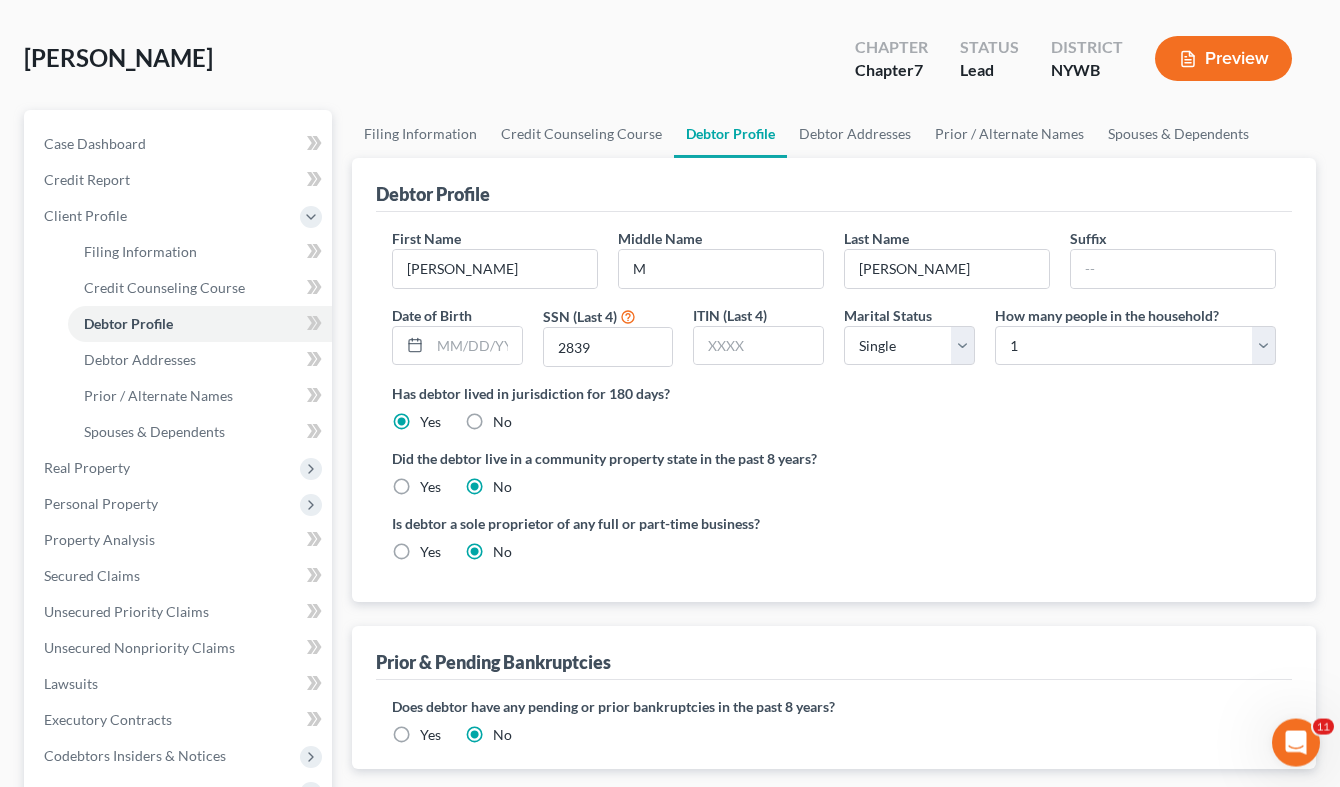 select on "0" 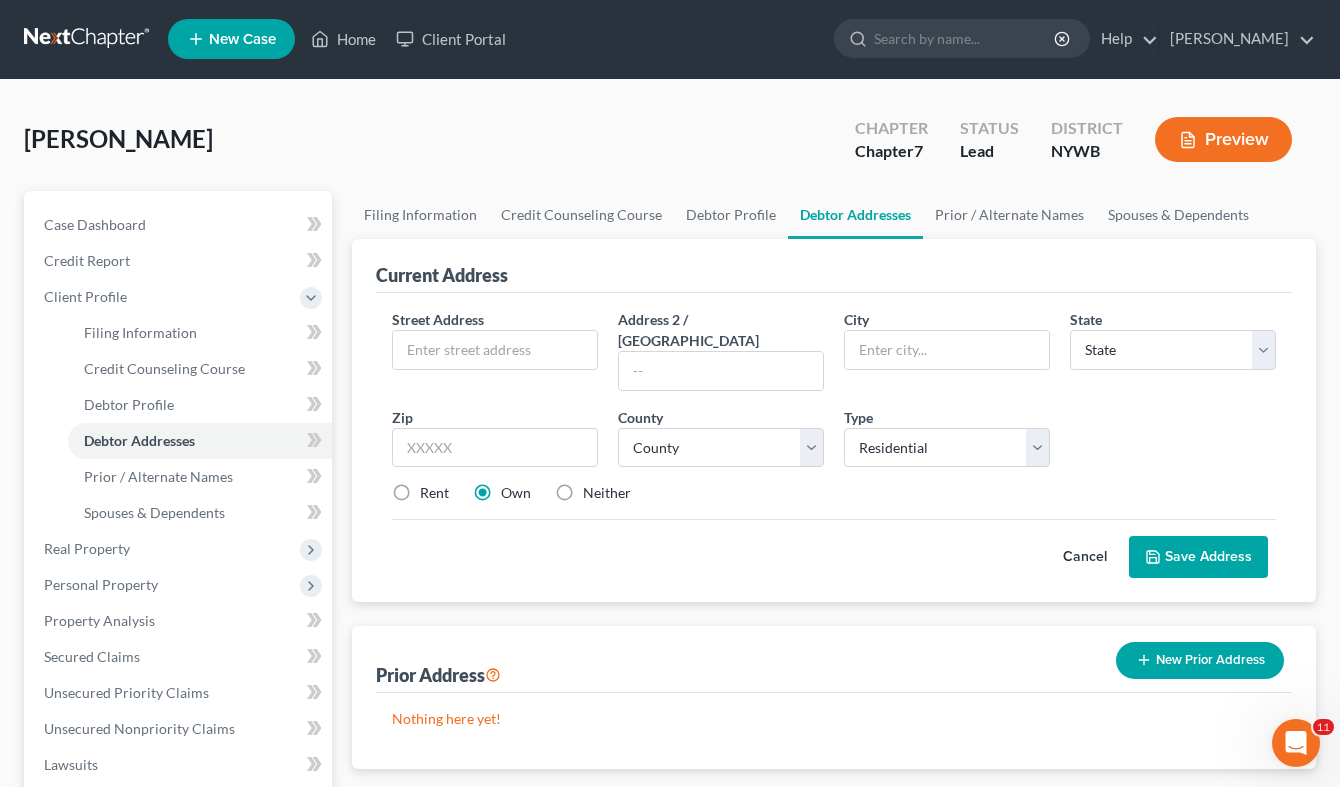 scroll, scrollTop: 0, scrollLeft: 0, axis: both 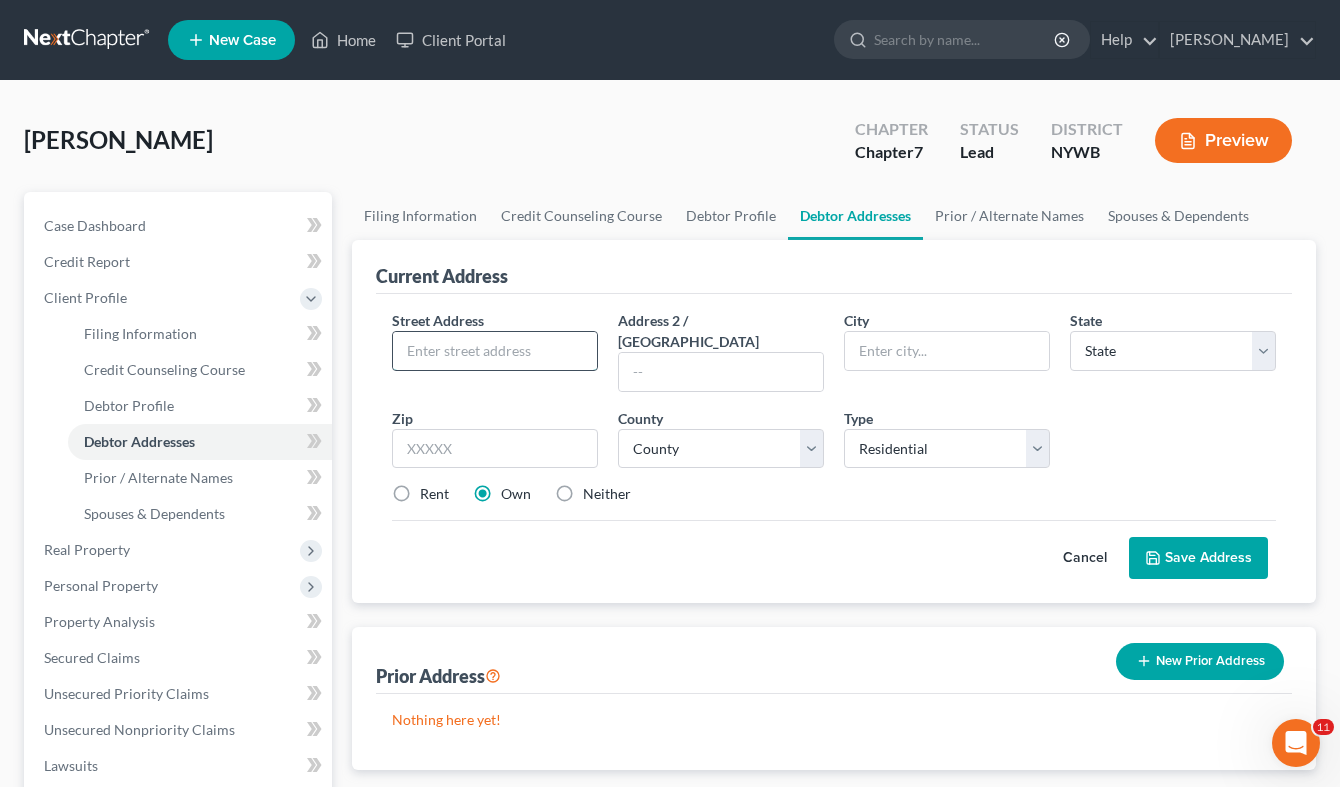 click at bounding box center (495, 351) 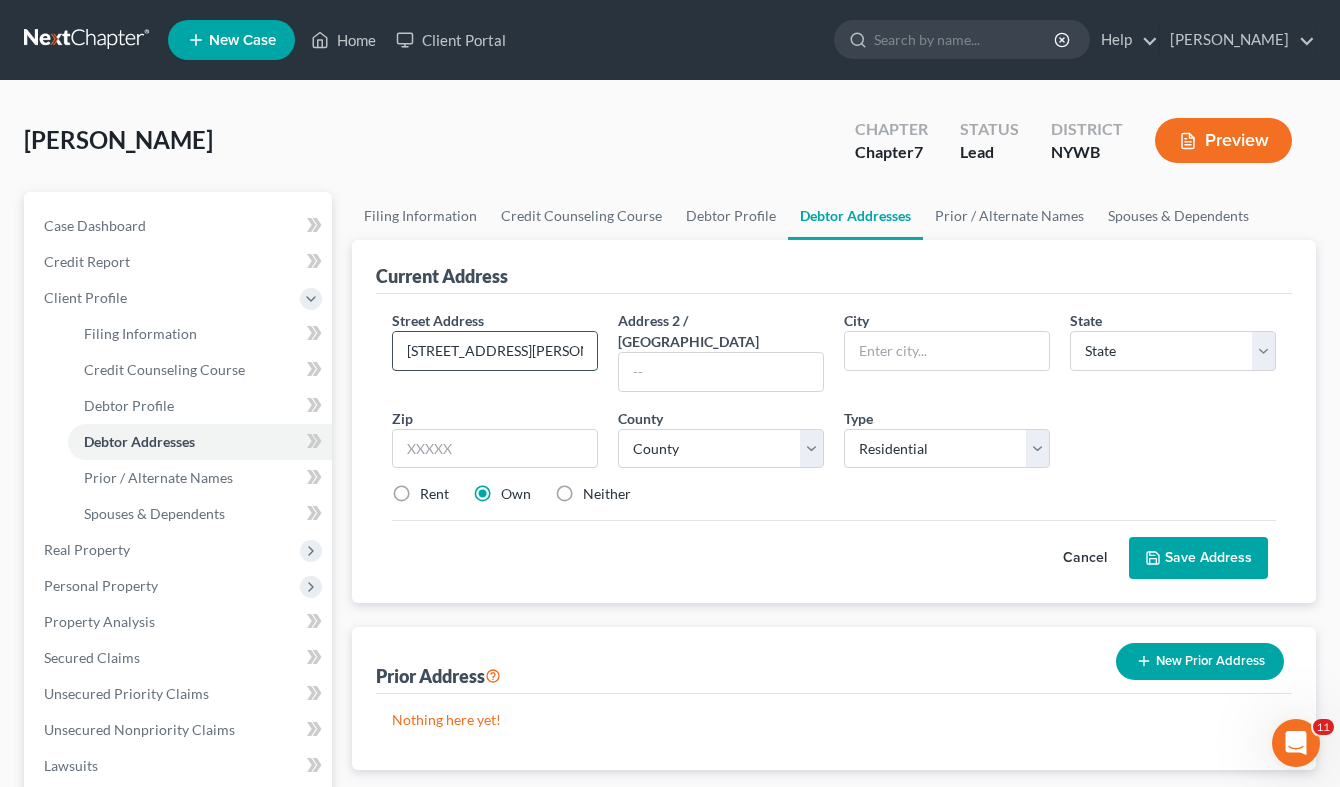 type on "[STREET_ADDRESS][PERSON_NAME]" 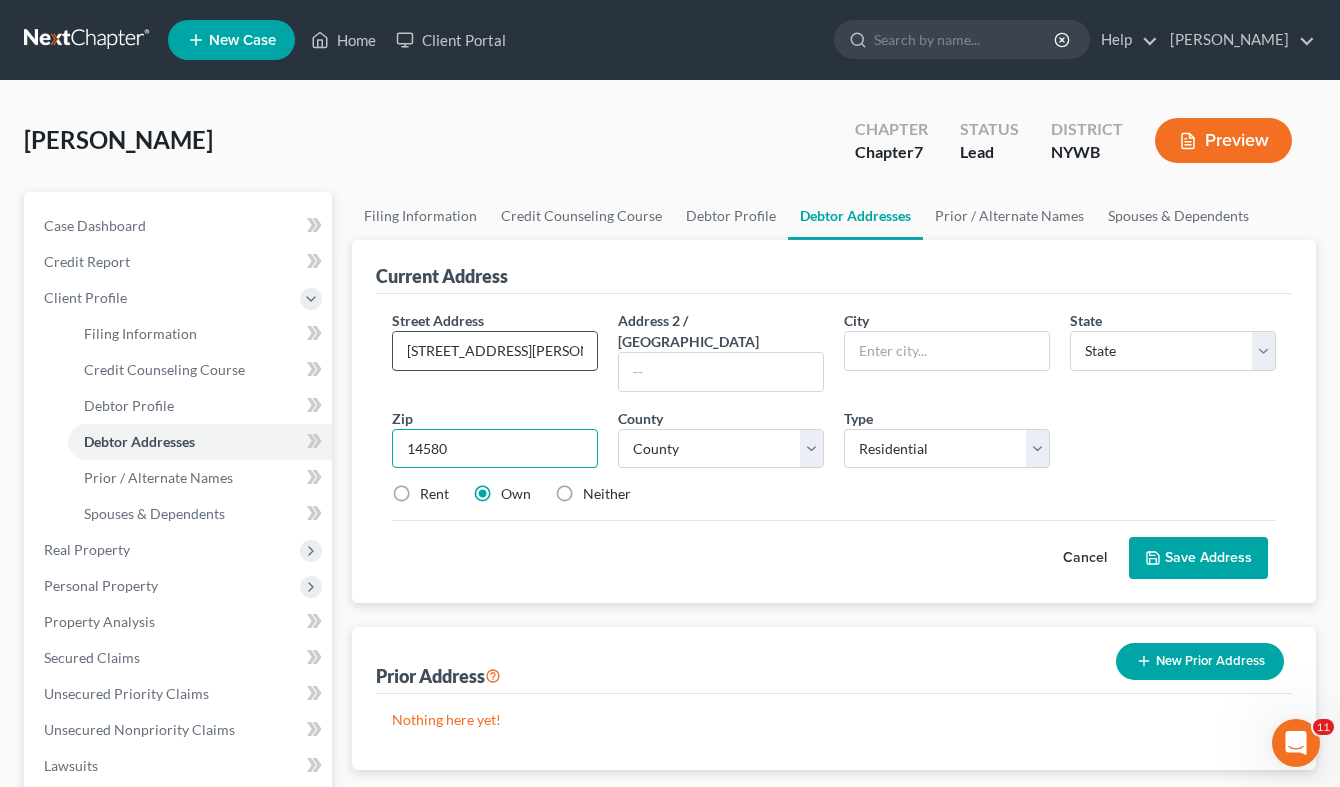 type on "14580" 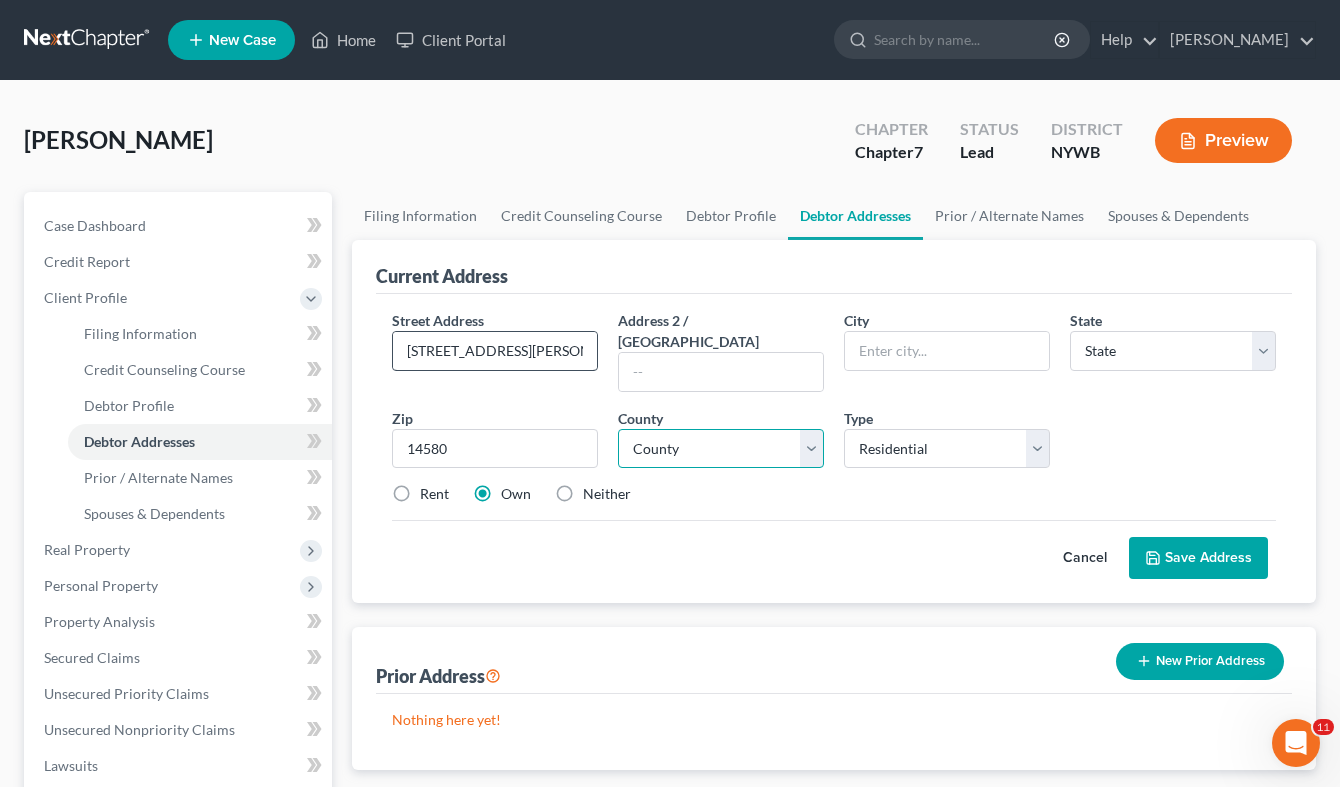 type on "[PERSON_NAME]" 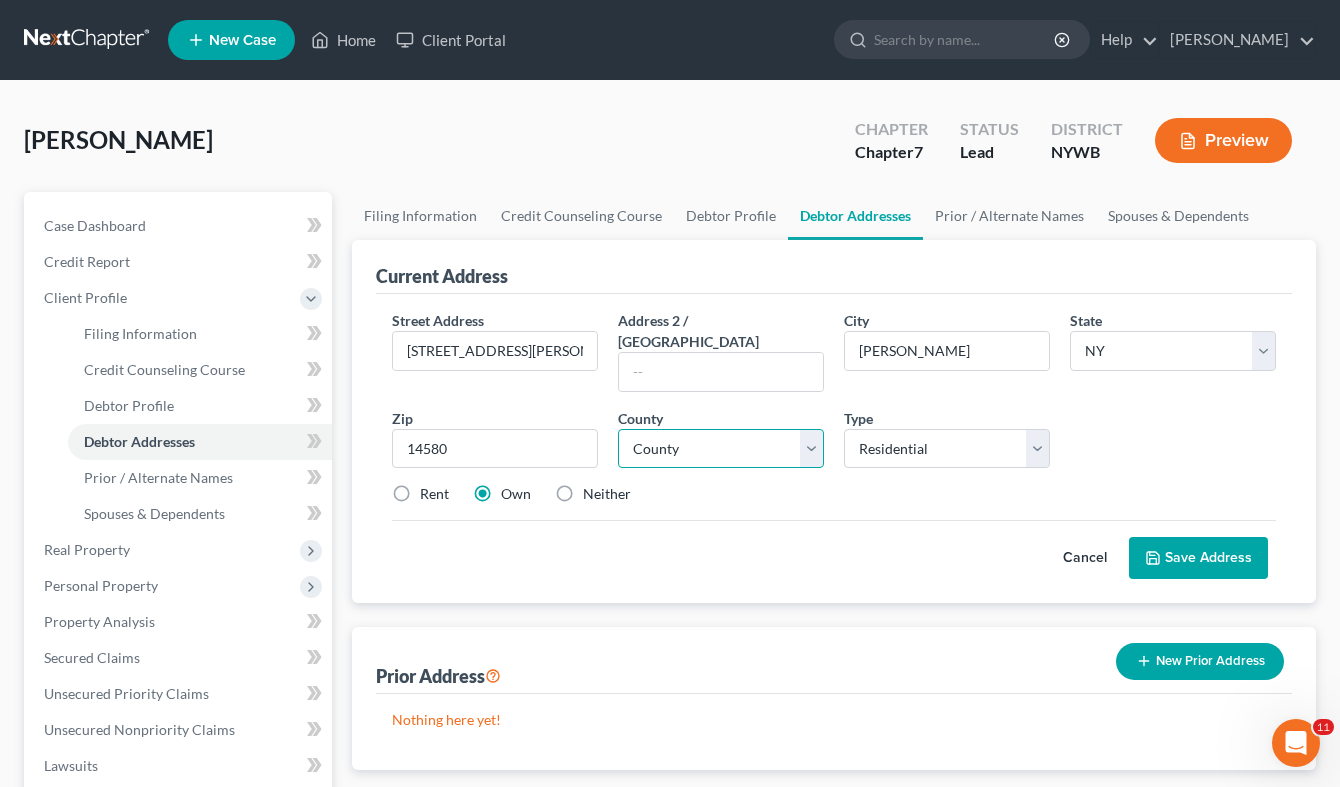 click on "County [GEOGRAPHIC_DATA] [GEOGRAPHIC_DATA] [GEOGRAPHIC_DATA] [GEOGRAPHIC_DATA] [GEOGRAPHIC_DATA] [GEOGRAPHIC_DATA] [GEOGRAPHIC_DATA] [GEOGRAPHIC_DATA] [GEOGRAPHIC_DATA] [GEOGRAPHIC_DATA] [GEOGRAPHIC_DATA] [GEOGRAPHIC_DATA] [US_STATE][GEOGRAPHIC_DATA] [GEOGRAPHIC_DATA] [GEOGRAPHIC_DATA] [GEOGRAPHIC_DATA] [GEOGRAPHIC_DATA] [GEOGRAPHIC_DATA] [GEOGRAPHIC_DATA] [GEOGRAPHIC_DATA] [GEOGRAPHIC_DATA] [GEOGRAPHIC_DATA] [GEOGRAPHIC_DATA] [GEOGRAPHIC_DATA] [GEOGRAPHIC_DATA] [GEOGRAPHIC_DATA] [GEOGRAPHIC_DATA] [GEOGRAPHIC_DATA] [GEOGRAPHIC_DATA] [GEOGRAPHIC_DATA] [US_STATE][GEOGRAPHIC_DATA] [GEOGRAPHIC_DATA] [GEOGRAPHIC_DATA] [GEOGRAPHIC_DATA] [GEOGRAPHIC_DATA] County [GEOGRAPHIC_DATA] [GEOGRAPHIC_DATA] [GEOGRAPHIC_DATA] [GEOGRAPHIC_DATA] [GEOGRAPHIC_DATA] [GEOGRAPHIC_DATA] [GEOGRAPHIC_DATA] [GEOGRAPHIC_DATA] [GEOGRAPHIC_DATA] [GEOGRAPHIC_DATA] [GEOGRAPHIC_DATA] [GEOGRAPHIC_DATA] [GEOGRAPHIC_DATA] [GEOGRAPHIC_DATA] [GEOGRAPHIC_DATA] [GEOGRAPHIC_DATA] [GEOGRAPHIC_DATA] [GEOGRAPHIC_DATA] [GEOGRAPHIC_DATA] [GEOGRAPHIC_DATA] [GEOGRAPHIC_DATA] [GEOGRAPHIC_DATA] [US_STATE][GEOGRAPHIC_DATA] [GEOGRAPHIC_DATA] [GEOGRAPHIC_DATA] [US_STATE] County [GEOGRAPHIC_DATA]" at bounding box center (721, 449) 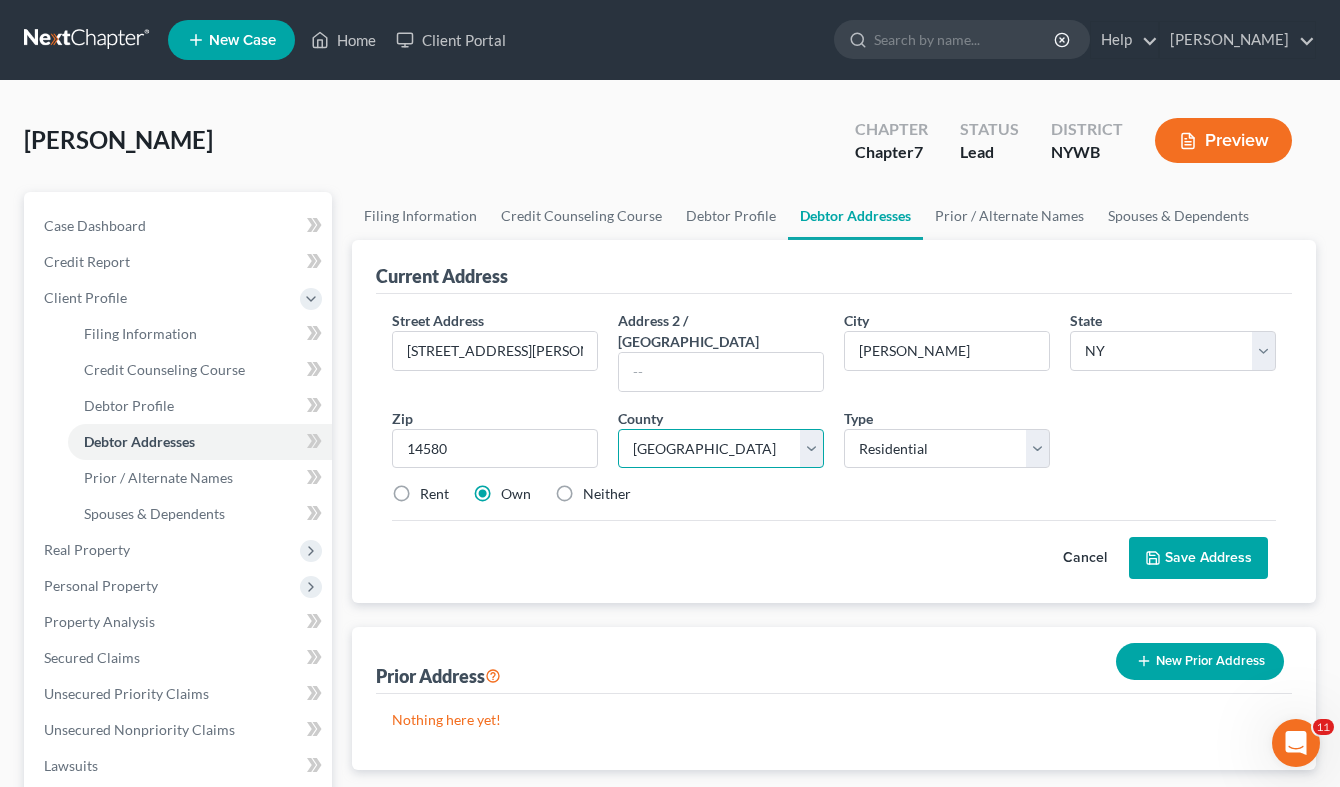 click on "[GEOGRAPHIC_DATA]" at bounding box center [0, 0] 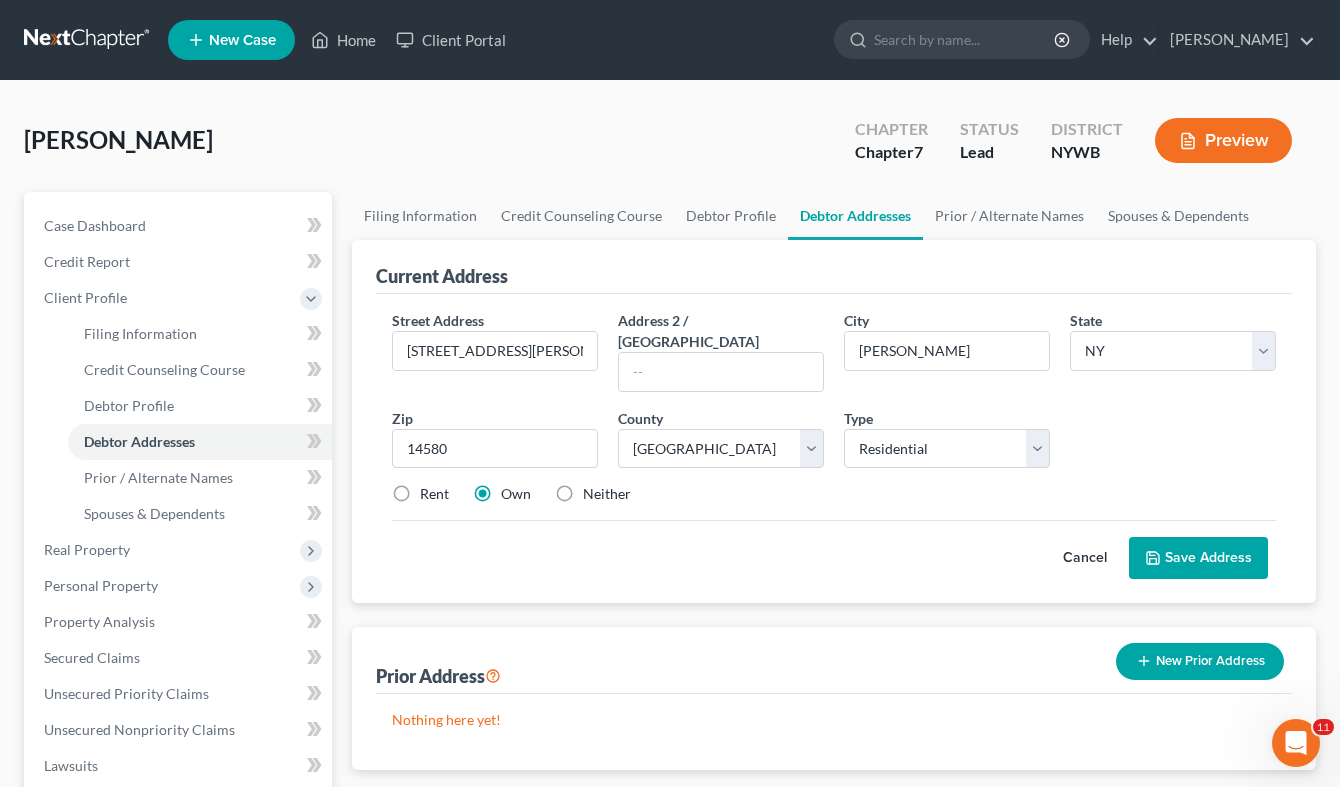 click on "Rent" at bounding box center (434, 494) 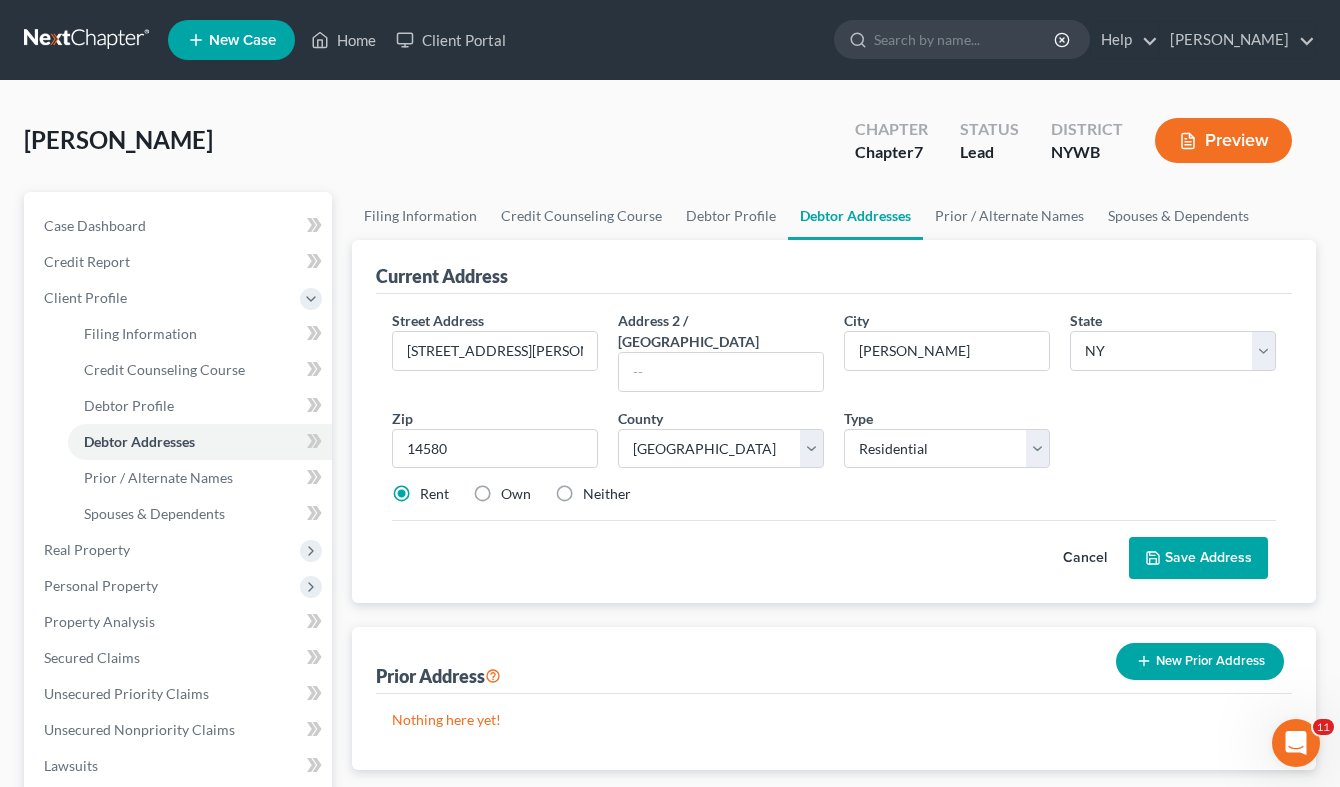 click on "Save Address" at bounding box center (1198, 558) 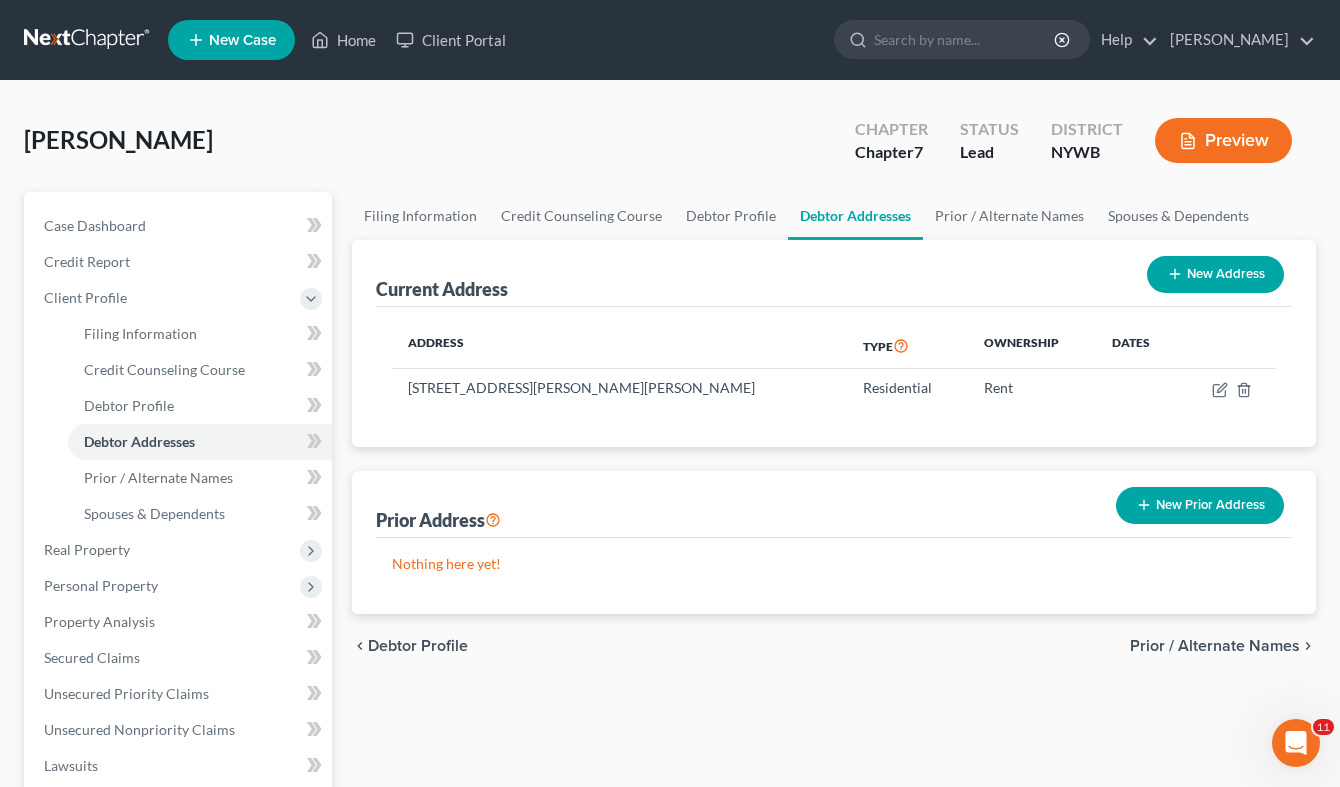 scroll, scrollTop: 306, scrollLeft: 0, axis: vertical 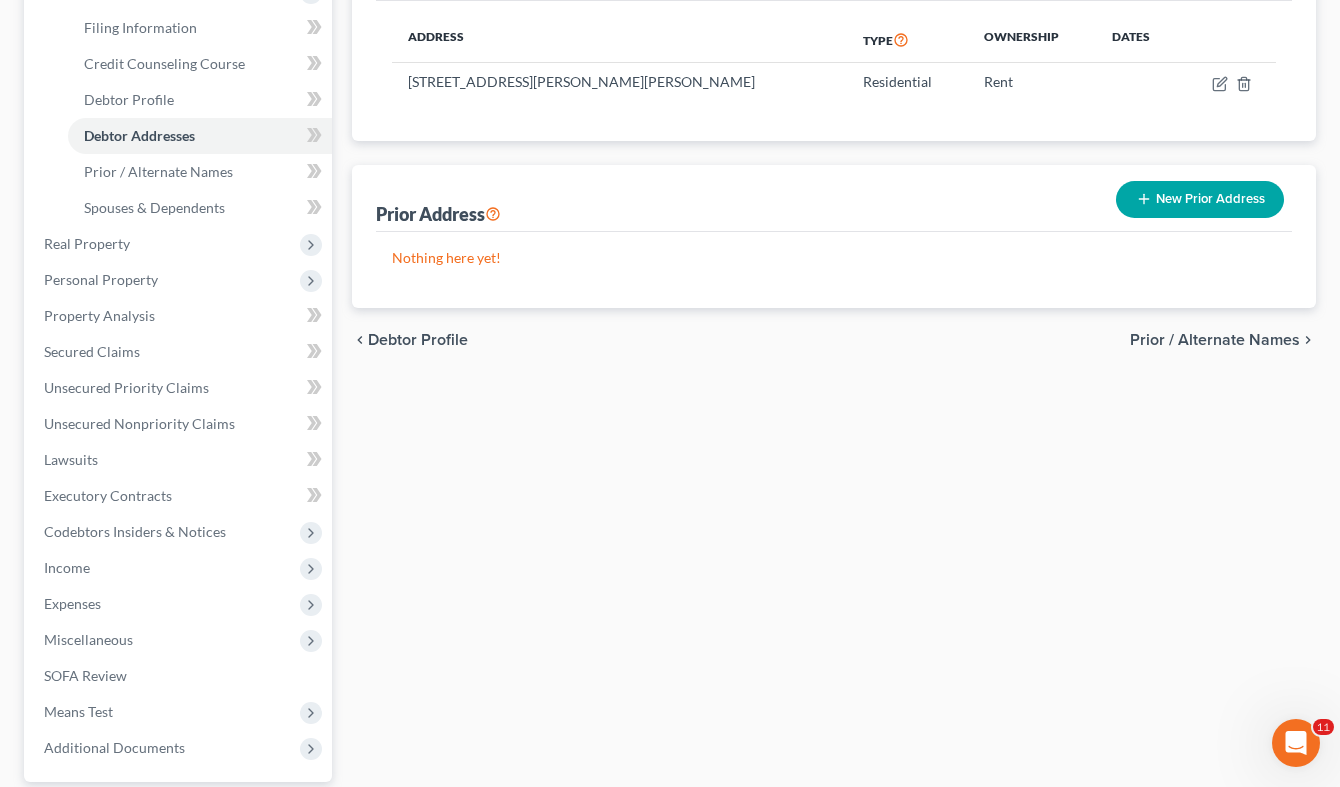click on "Prior / Alternate Names" at bounding box center [1215, 340] 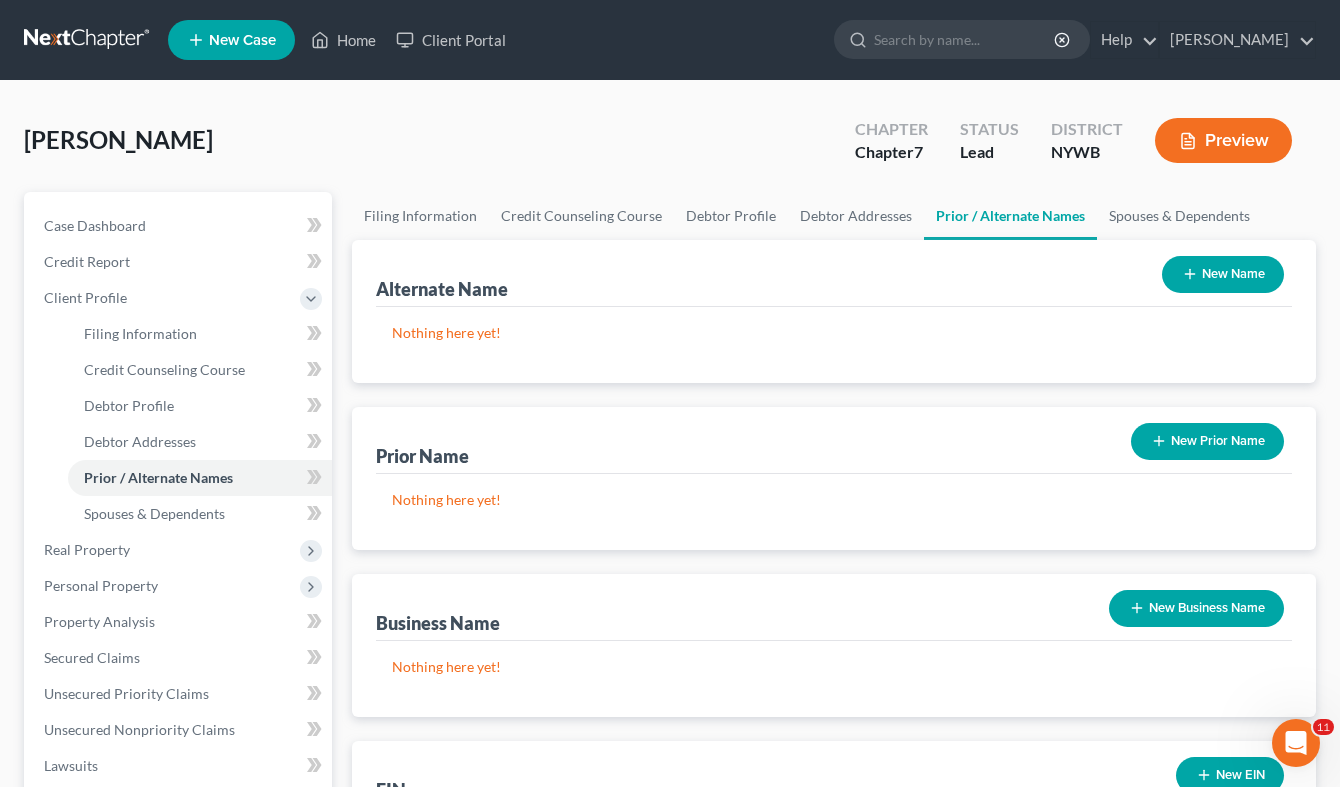 scroll, scrollTop: 102, scrollLeft: 0, axis: vertical 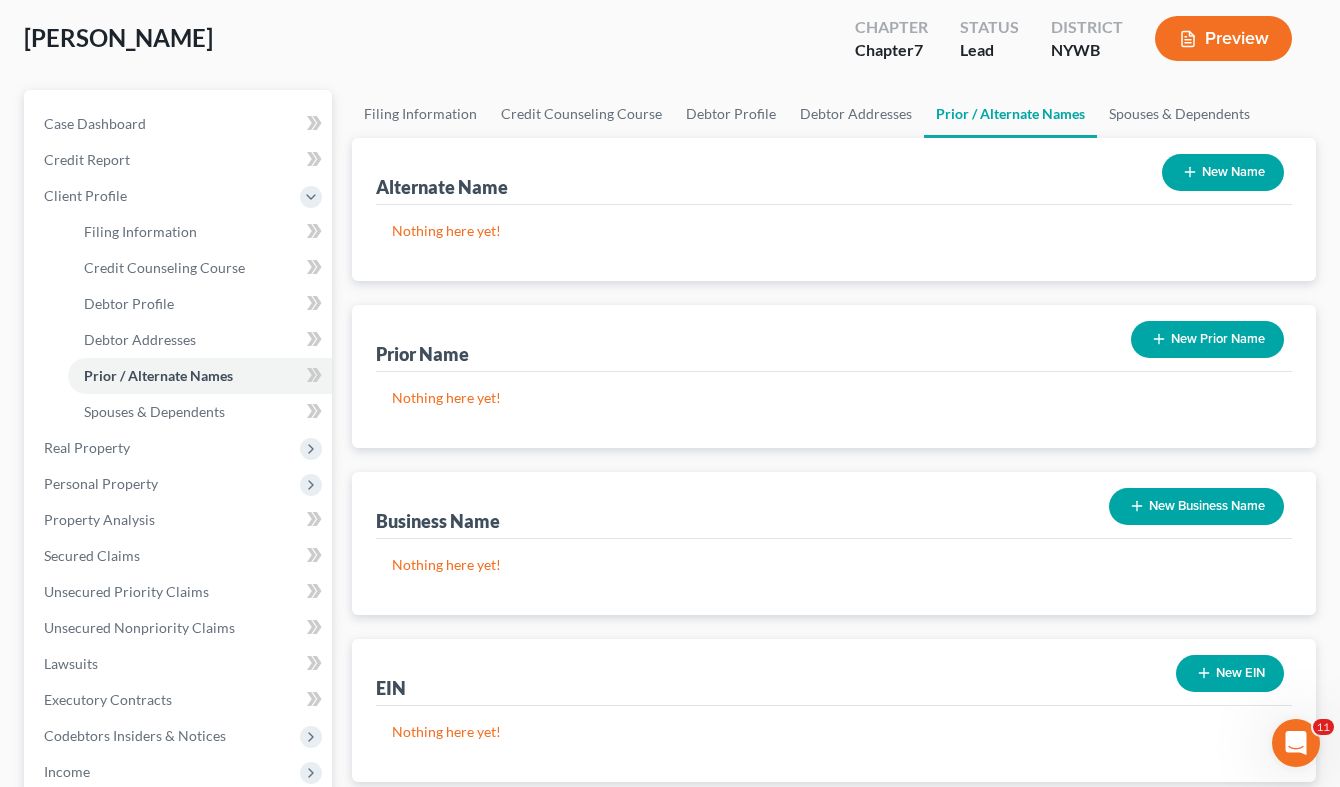click on "New Business Name" at bounding box center [1196, 506] 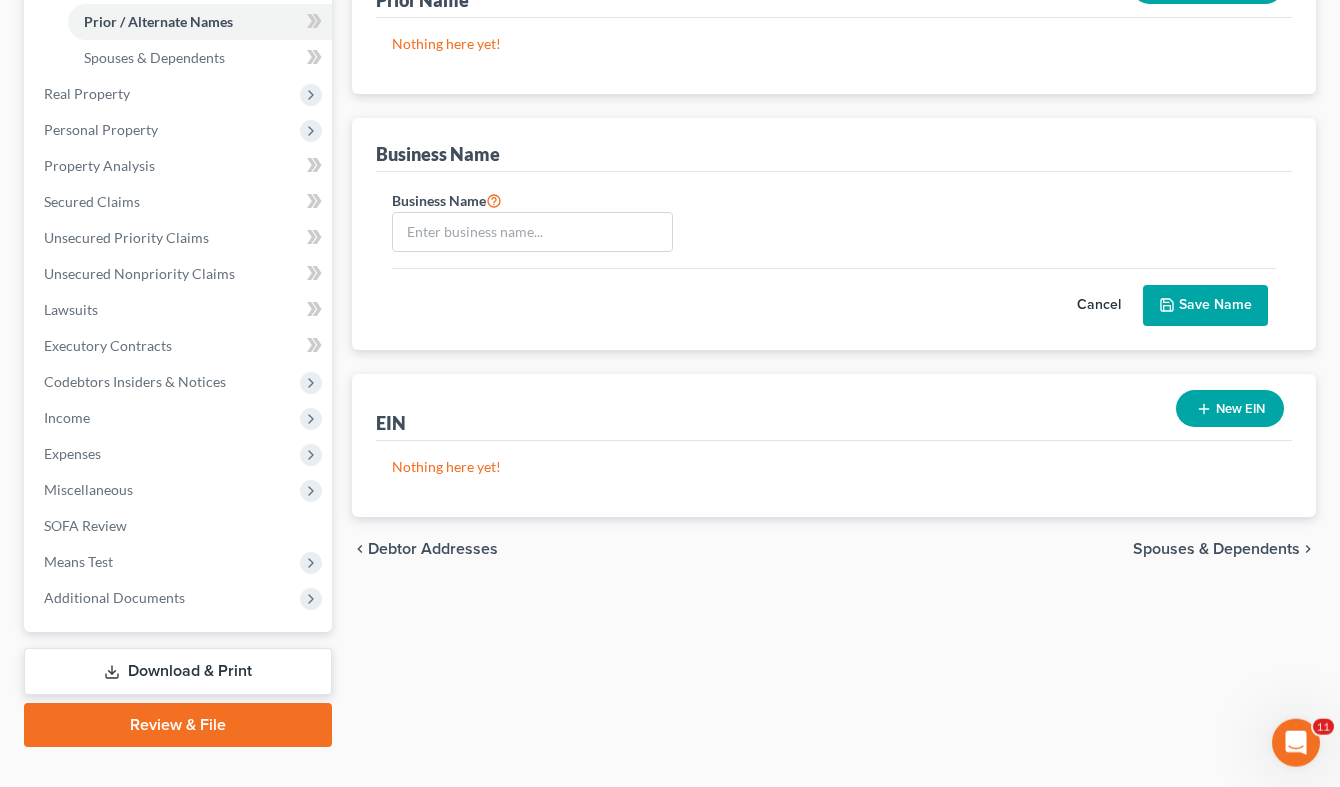 scroll, scrollTop: 490, scrollLeft: 0, axis: vertical 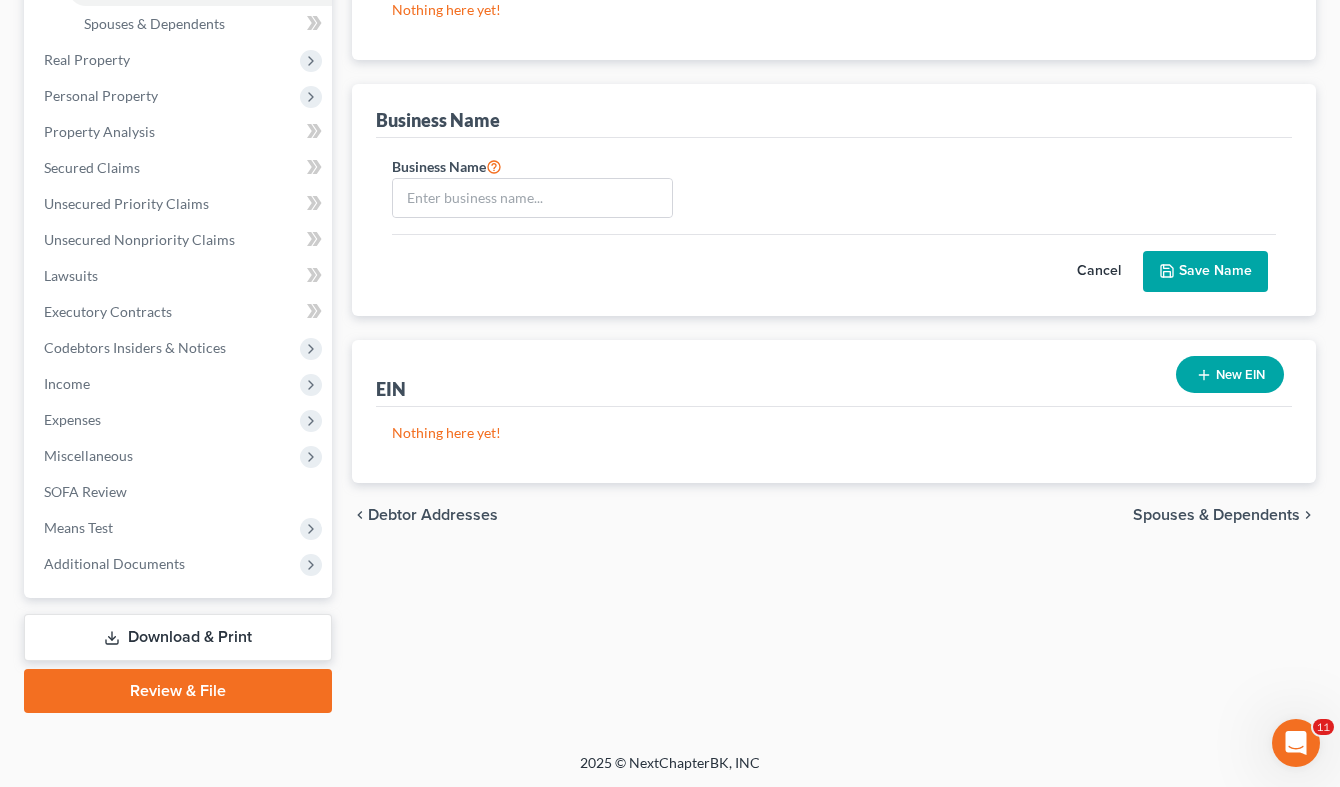 click on "Spouses & Dependents" at bounding box center (1216, 515) 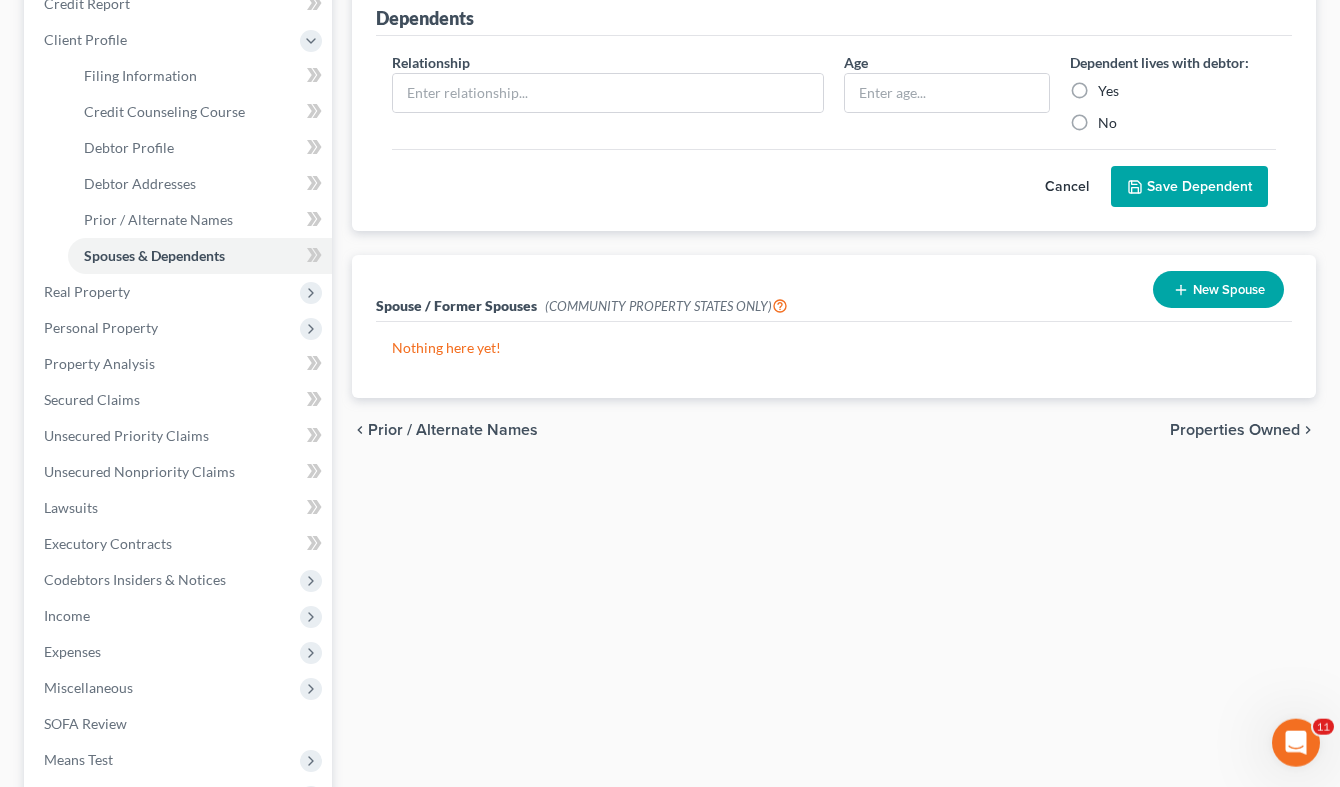 scroll, scrollTop: 306, scrollLeft: 0, axis: vertical 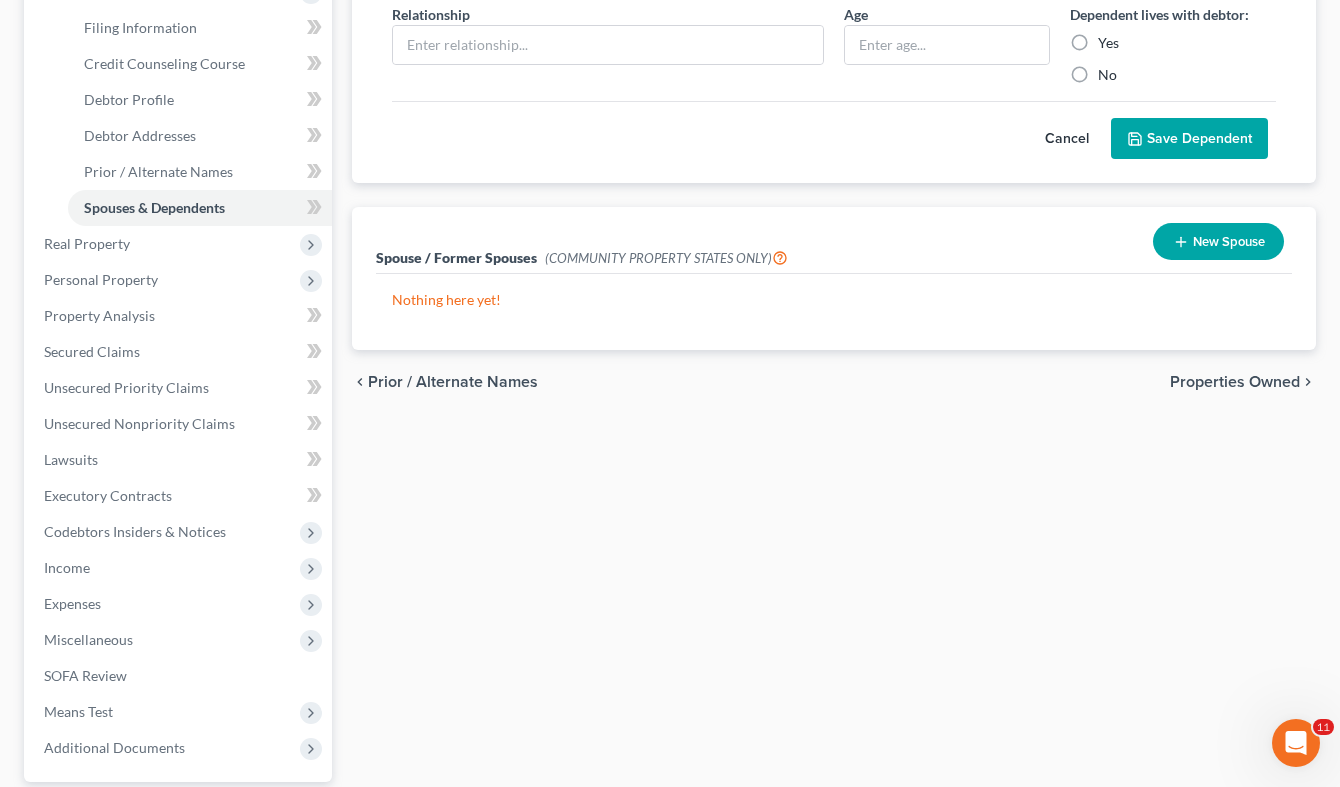 click on "Properties Owned" at bounding box center [1235, 382] 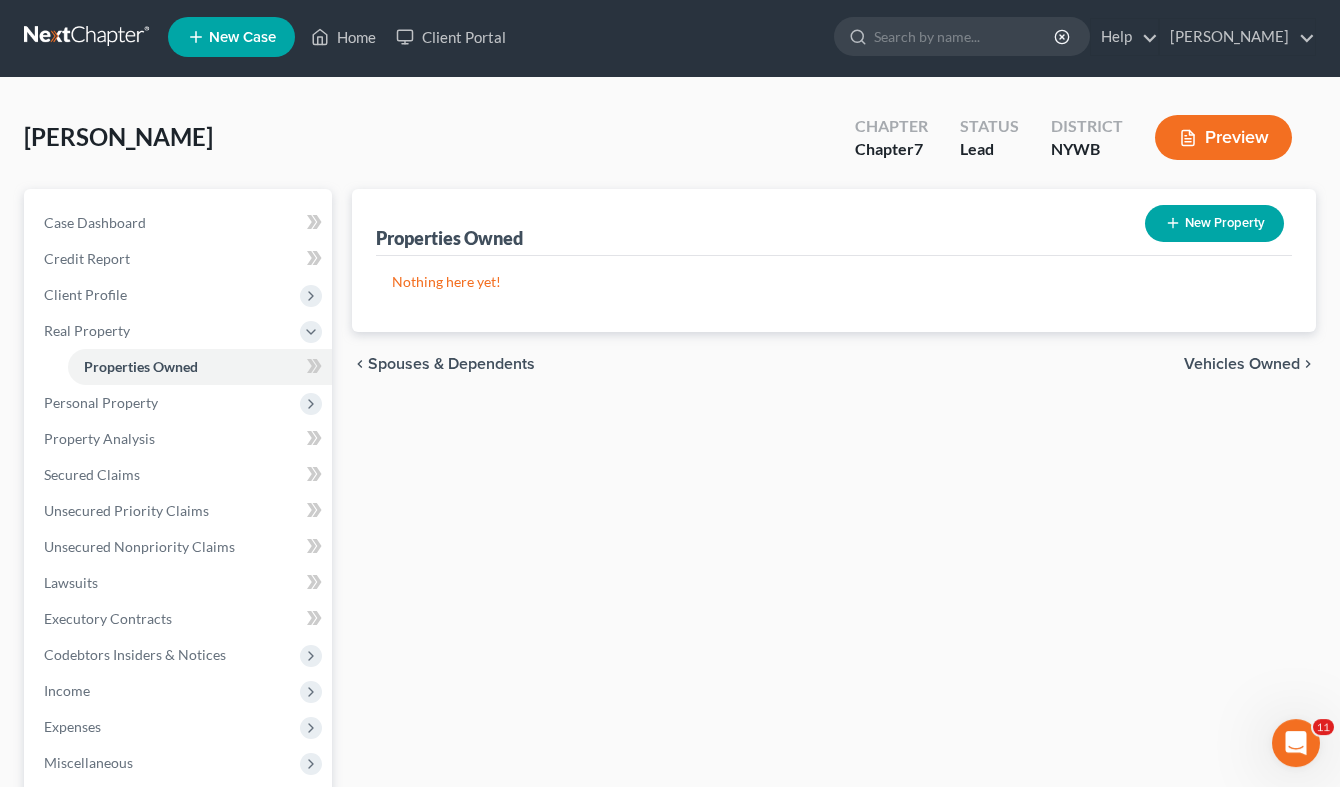 scroll, scrollTop: 0, scrollLeft: 0, axis: both 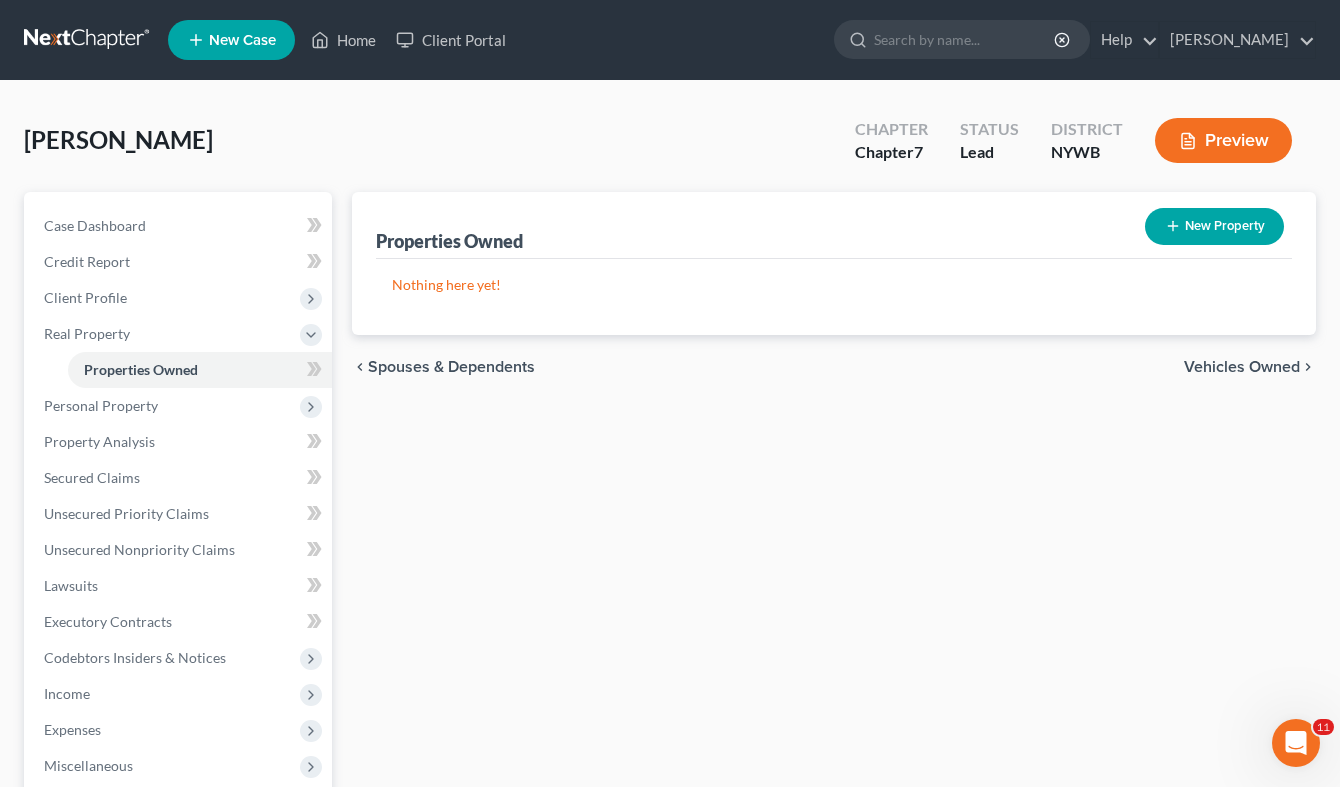 click on "Vehicles Owned" at bounding box center [1242, 367] 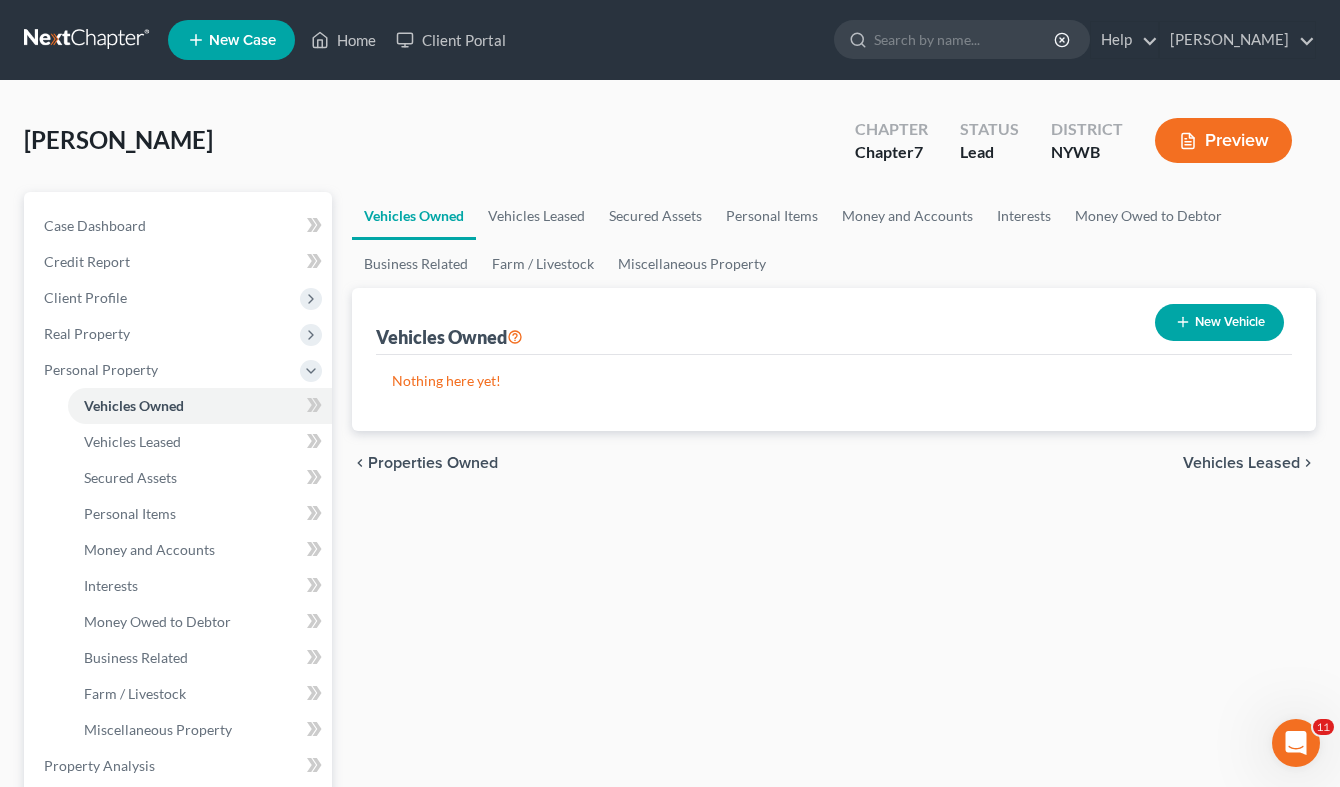 click on "New Vehicle" at bounding box center (1219, 322) 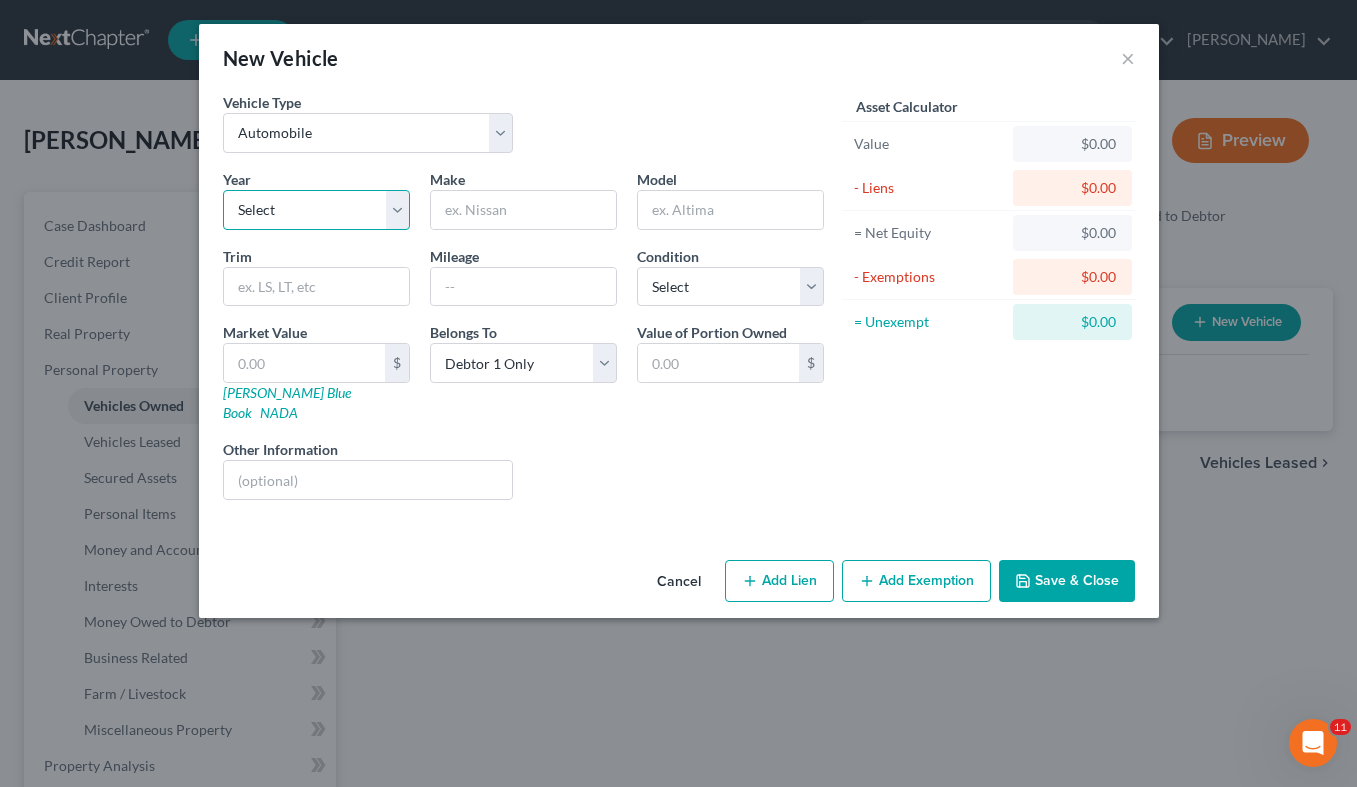 click on "Select 2026 2025 2024 2023 2022 2021 2020 2019 2018 2017 2016 2015 2014 2013 2012 2011 2010 2009 2008 2007 2006 2005 2004 2003 2002 2001 2000 1999 1998 1997 1996 1995 1994 1993 1992 1991 1990 1989 1988 1987 1986 1985 1984 1983 1982 1981 1980 1979 1978 1977 1976 1975 1974 1973 1972 1971 1970 1969 1968 1967 1966 1965 1964 1963 1962 1961 1960 1959 1958 1957 1956 1955 1954 1953 1952 1951 1950 1949 1948 1947 1946 1945 1944 1943 1942 1941 1940 1939 1938 1937 1936 1935 1934 1933 1932 1931 1930 1929 1928 1927 1926 1925 1924 1923 1922 1921 1920 1919 1918 1917 1916 1915 1914 1913 1912 1911 1910 1909 1908 1907 1906 1905 1904 1903 1902 1901" at bounding box center [316, 210] 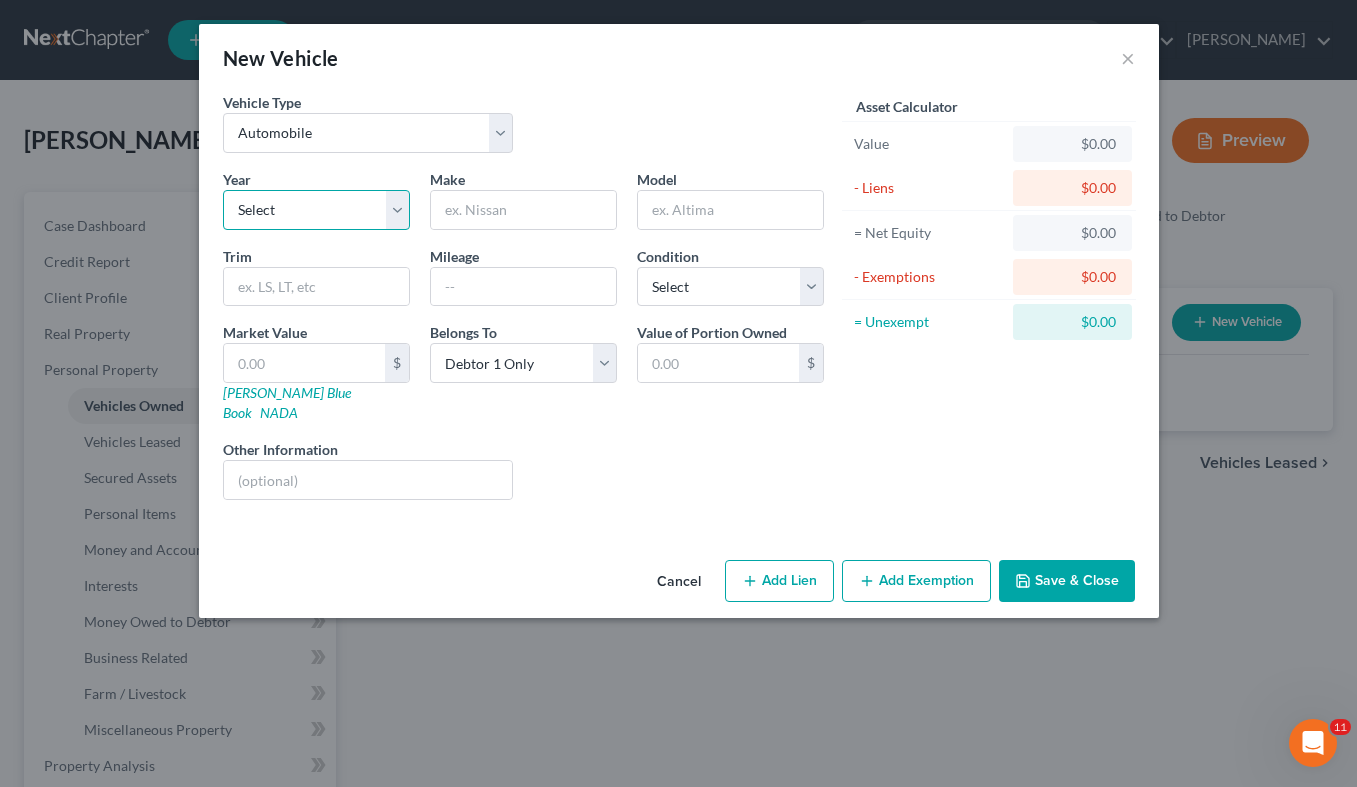 select on "17" 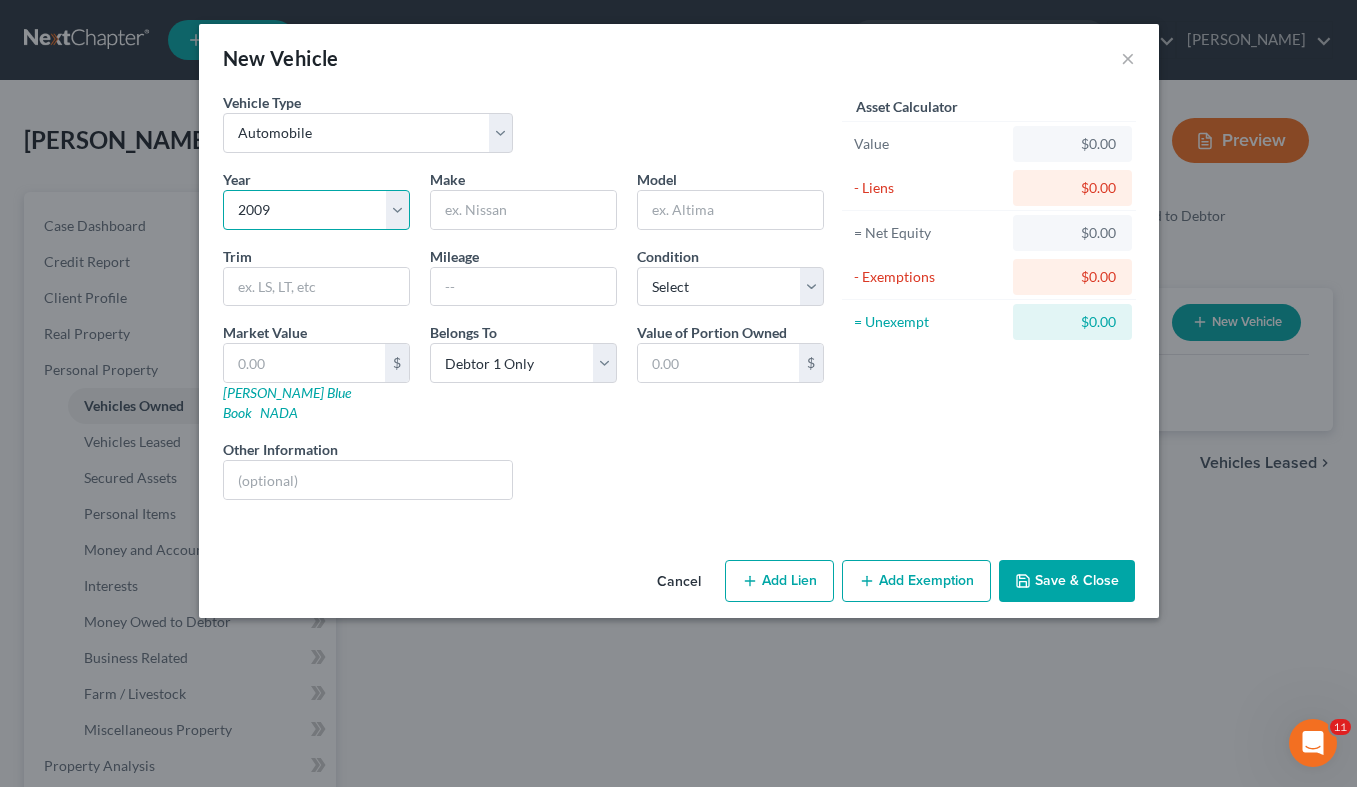 click on "2009" at bounding box center [0, 0] 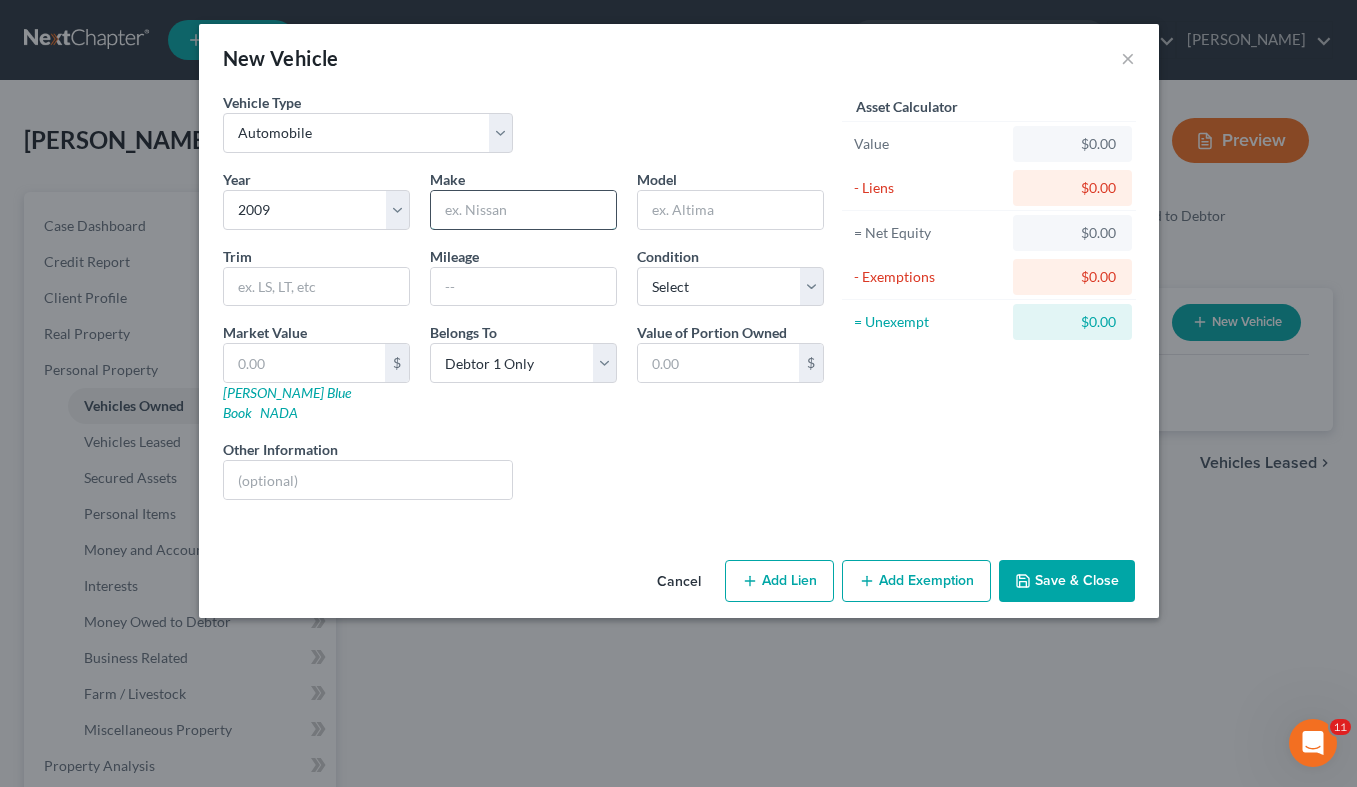 click at bounding box center [523, 210] 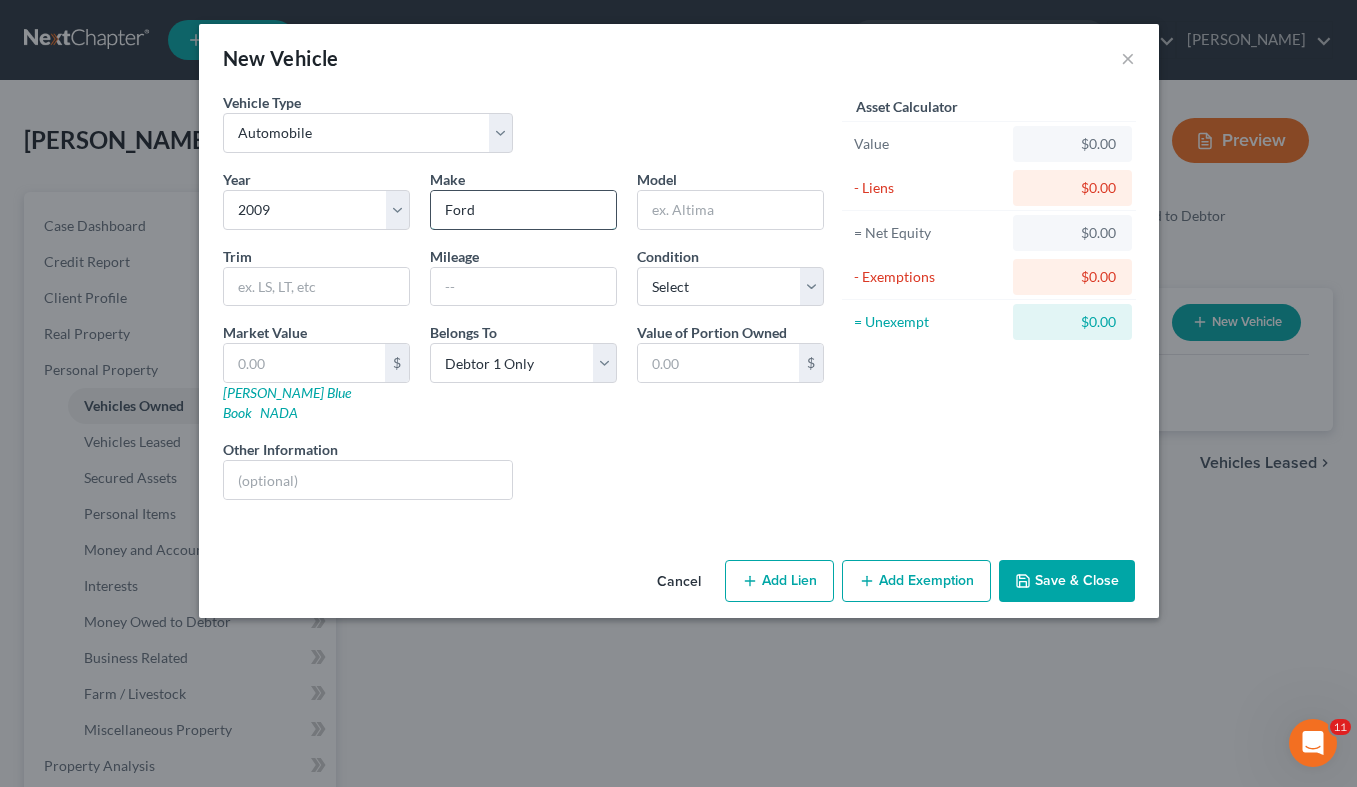 type on "Ford" 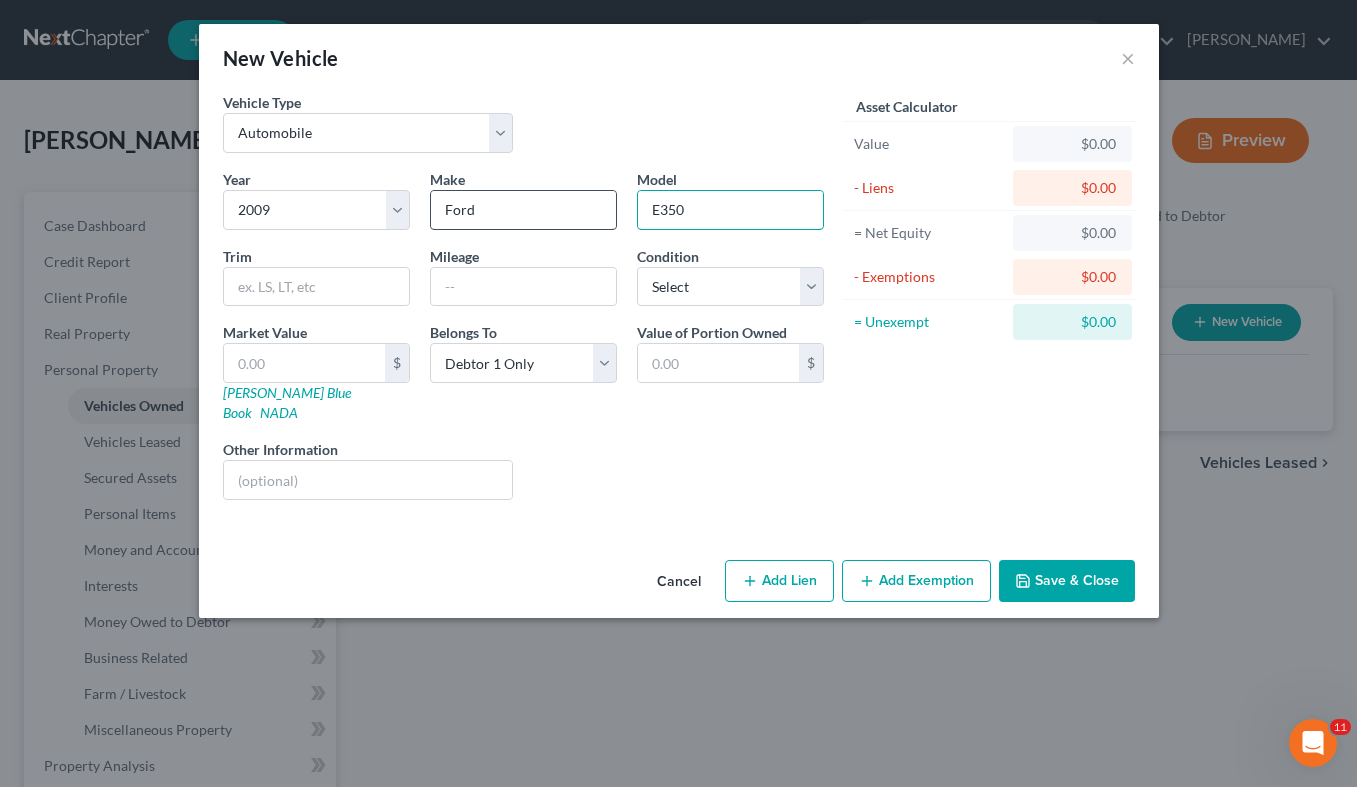 type on "E350" 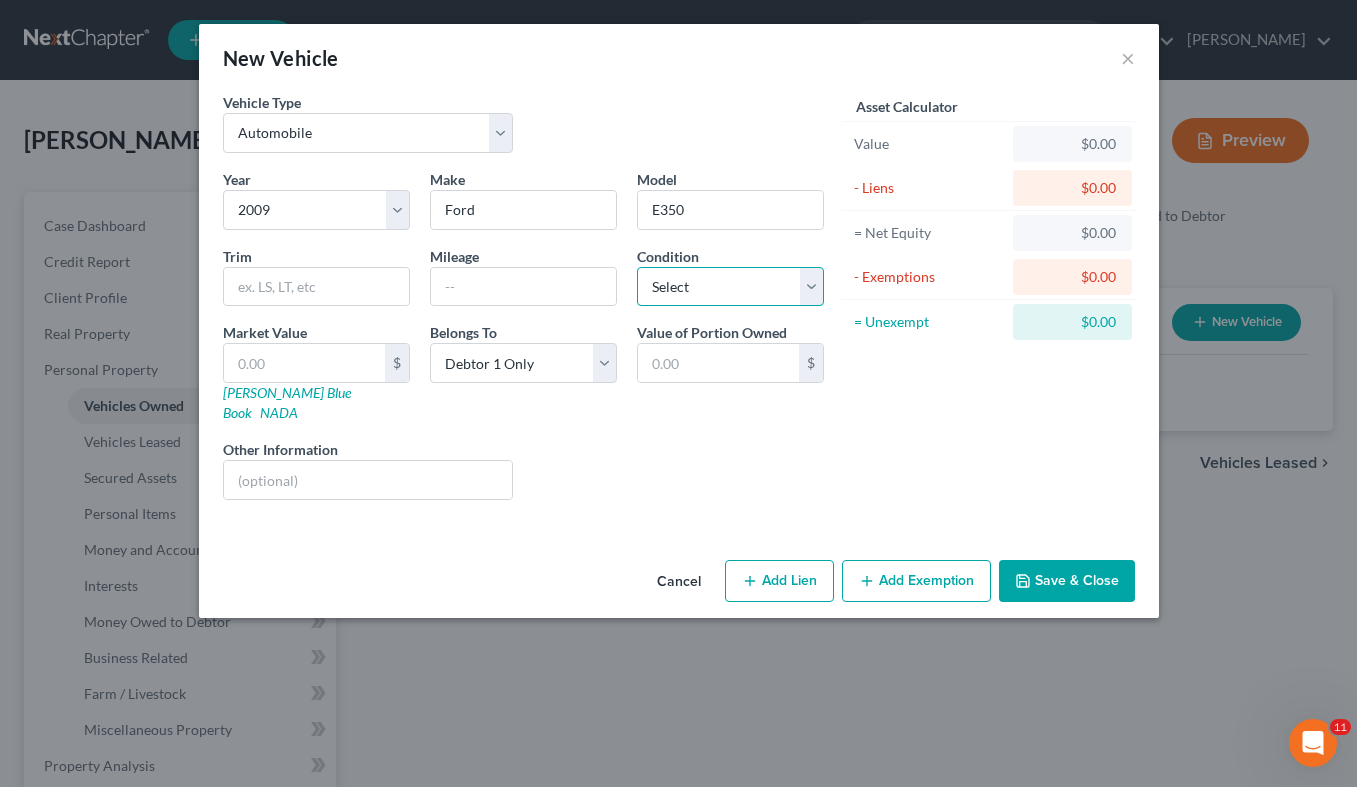 click on "Select Excellent Very Good Good Fair Poor" at bounding box center (730, 287) 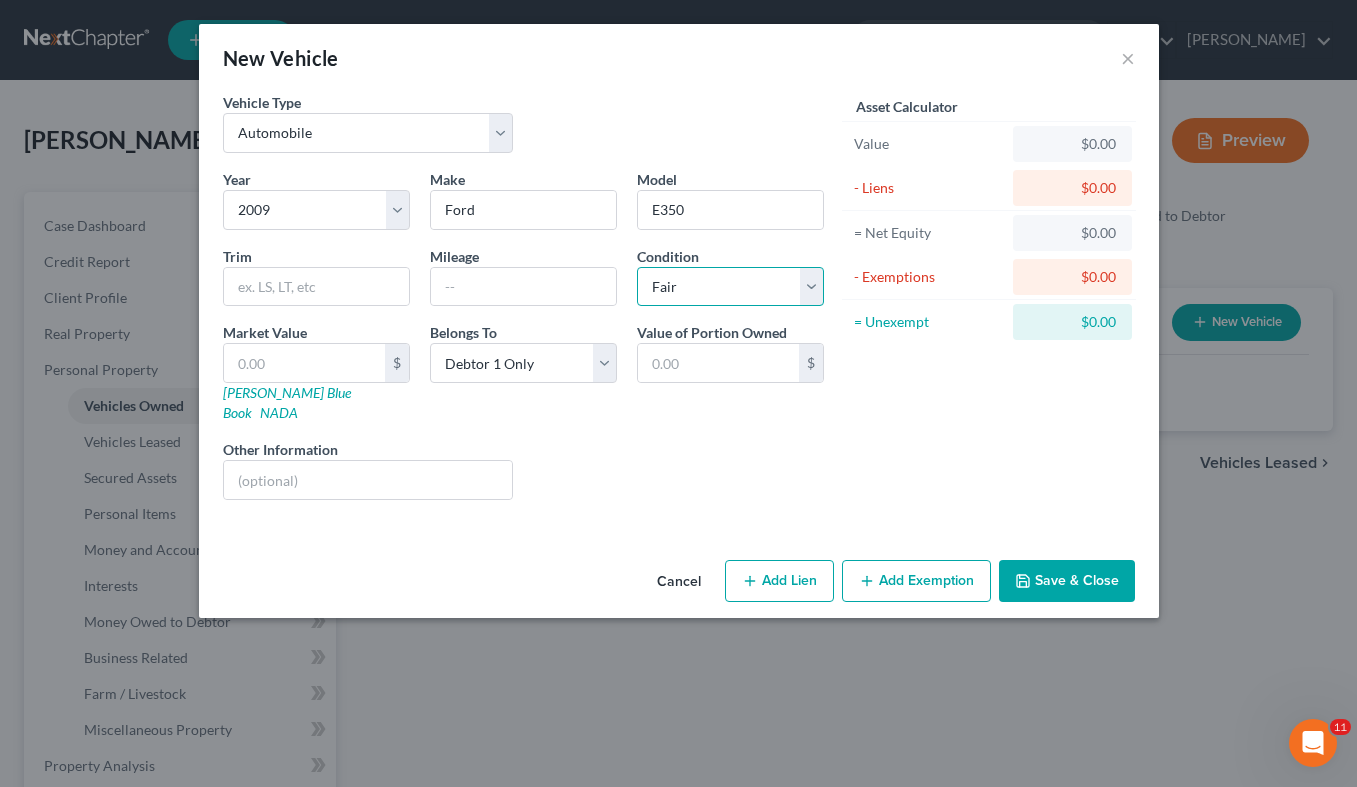 click on "Fair" at bounding box center (0, 0) 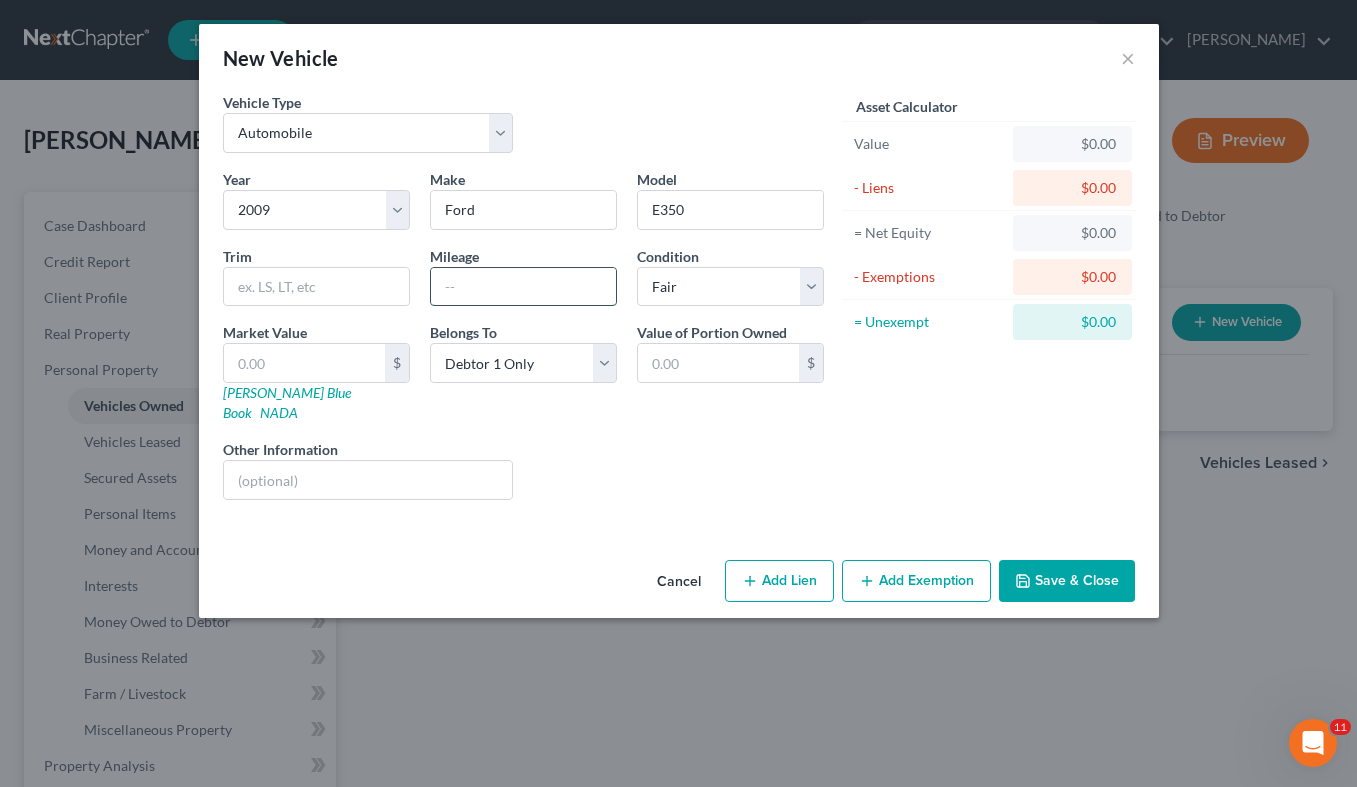 click at bounding box center (523, 287) 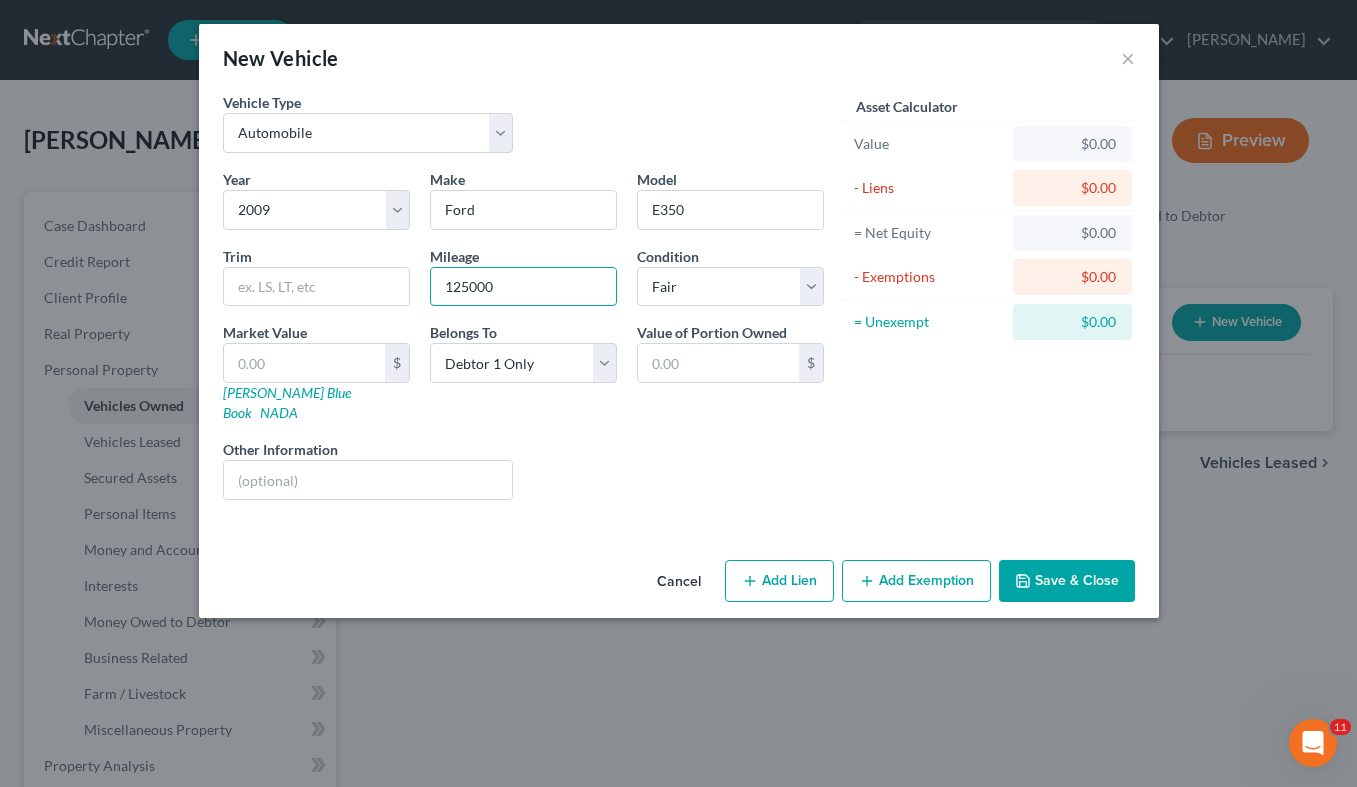 type on "125000" 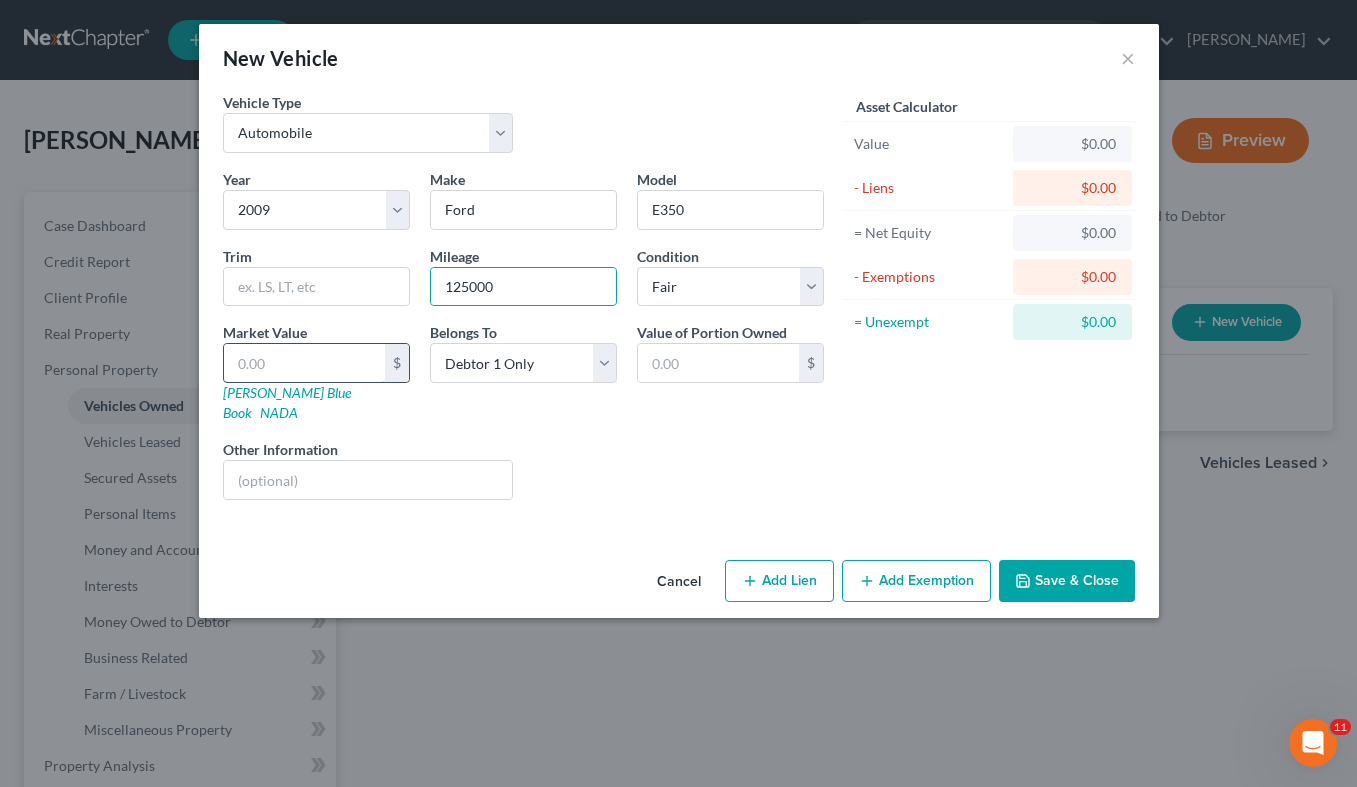 click at bounding box center (304, 363) 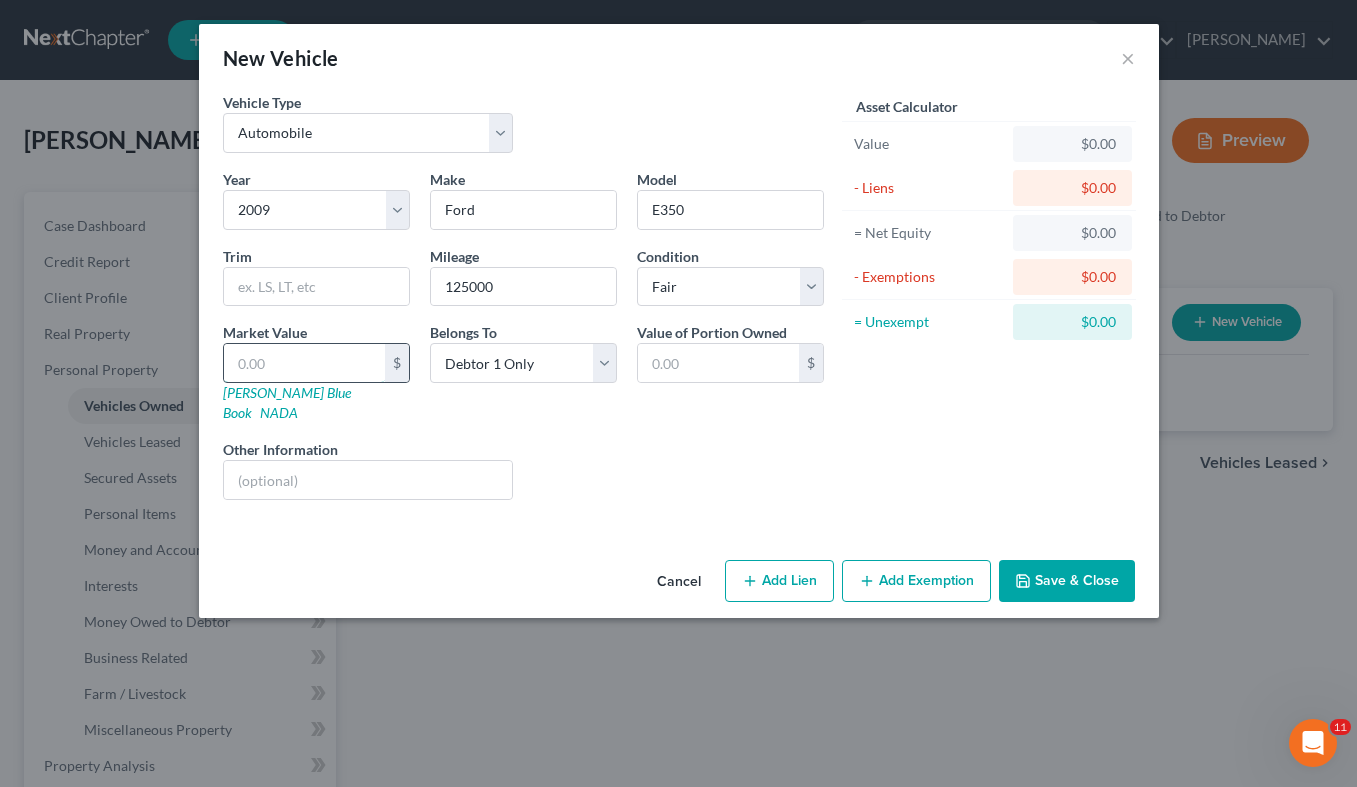 type on "5" 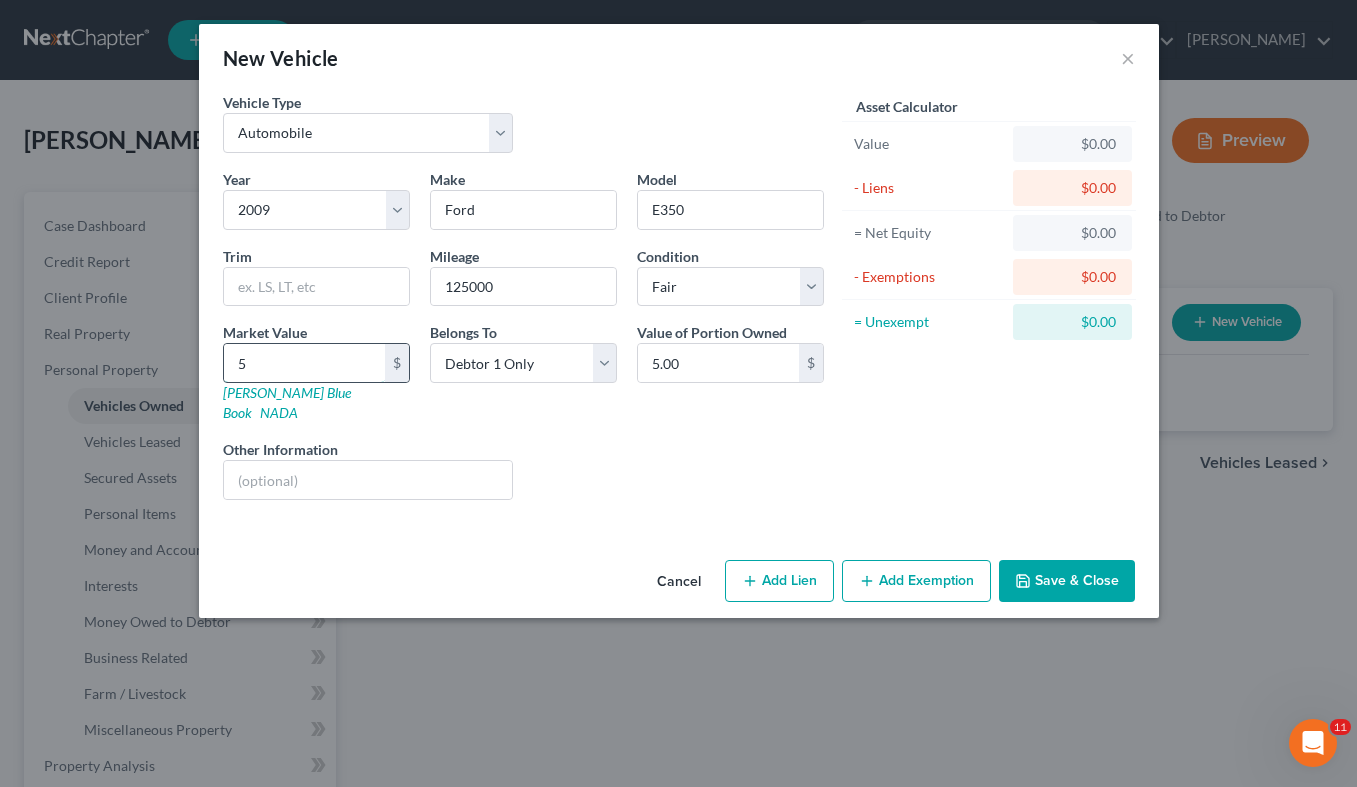 type on "55" 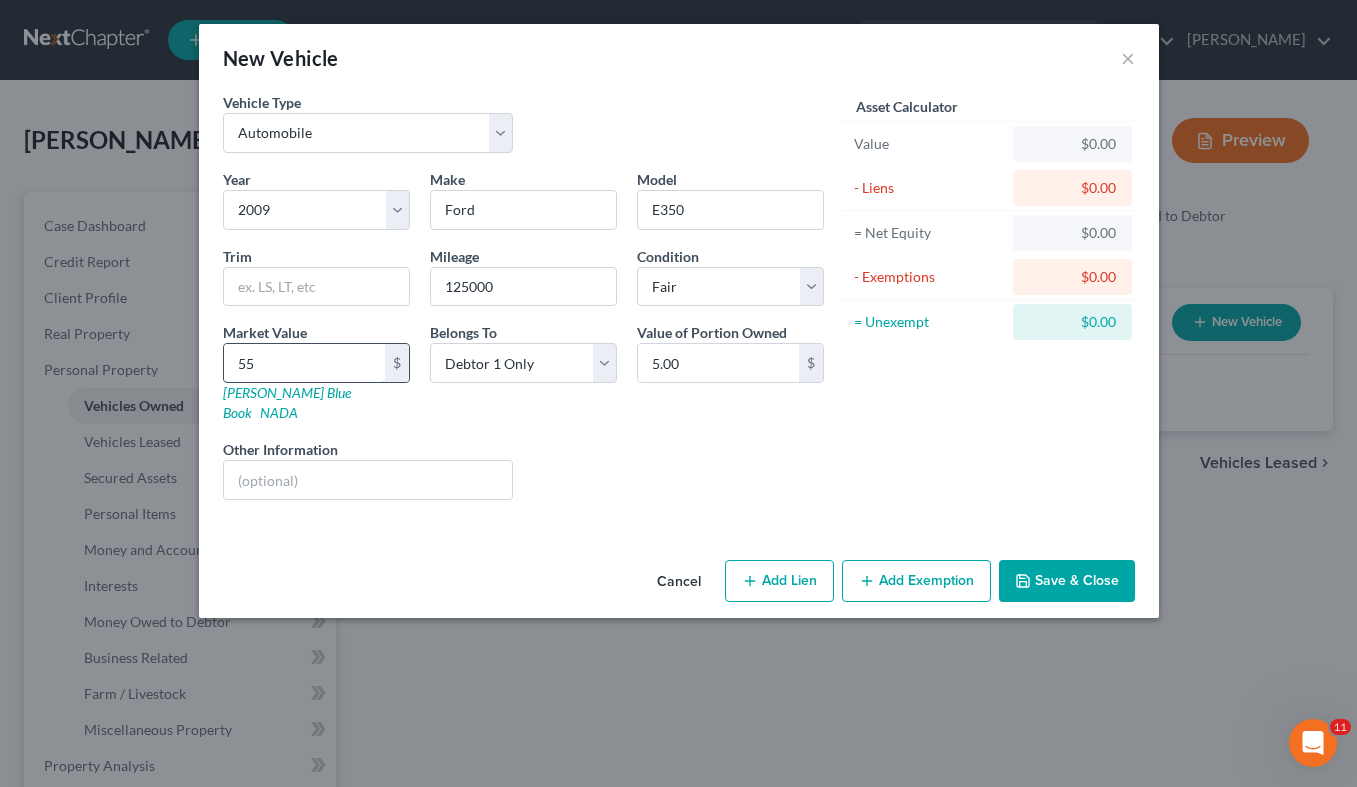 type on "55.00" 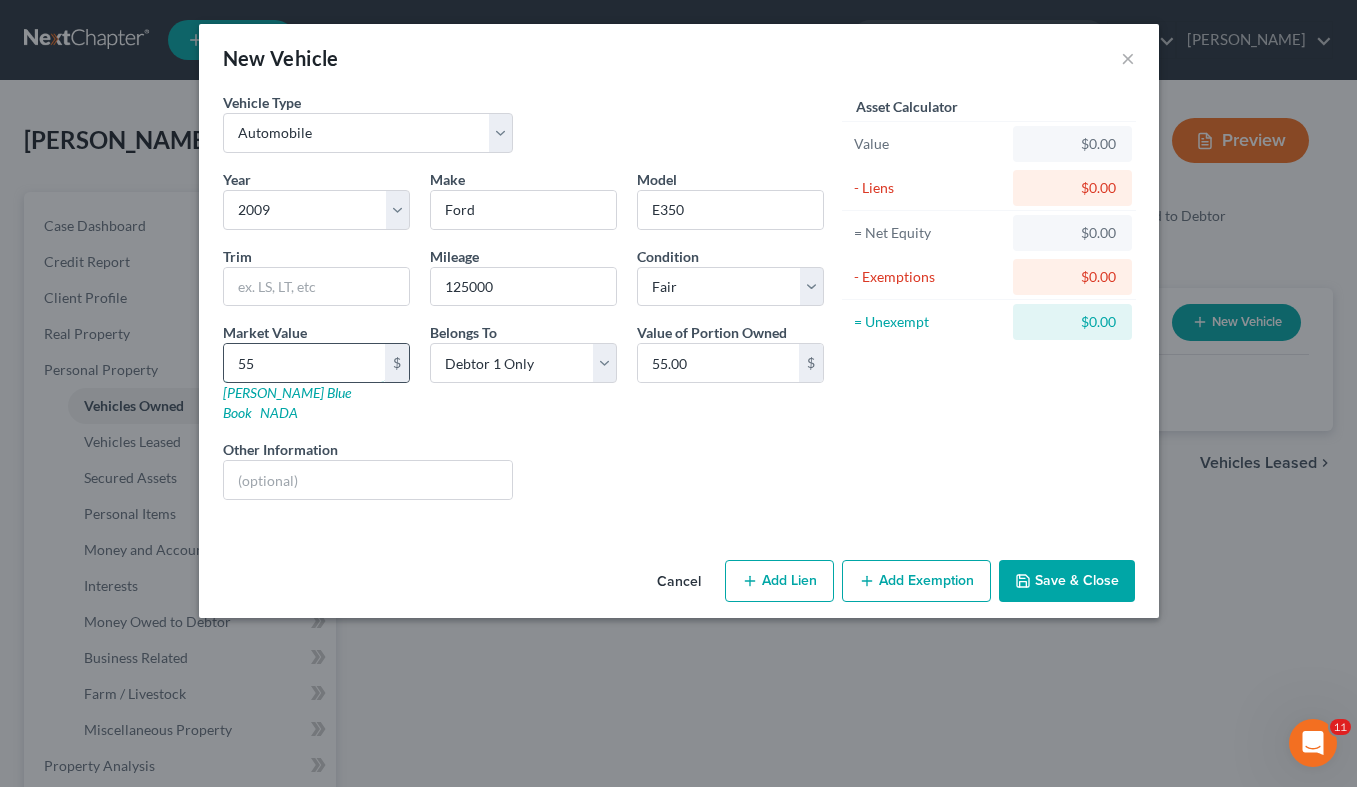 type on "550" 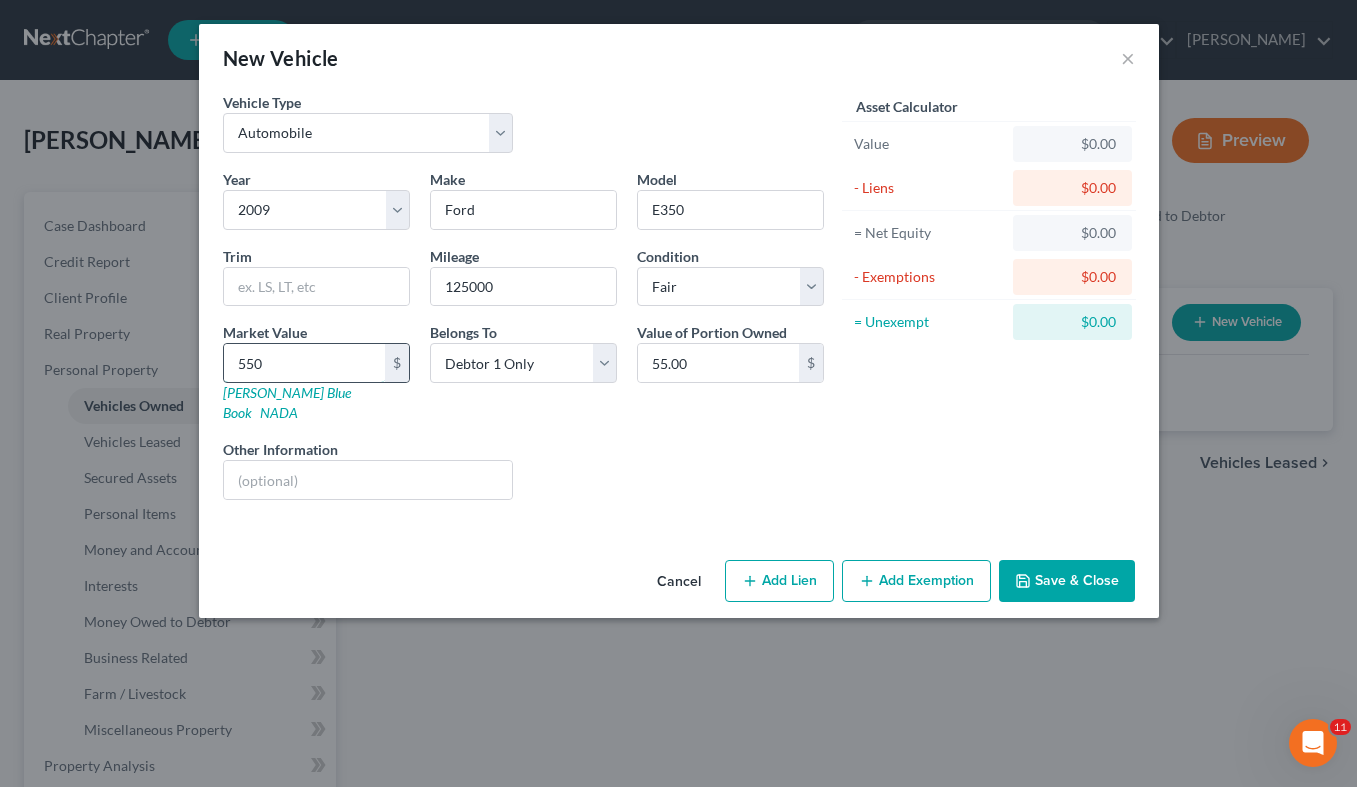 type on "550.00" 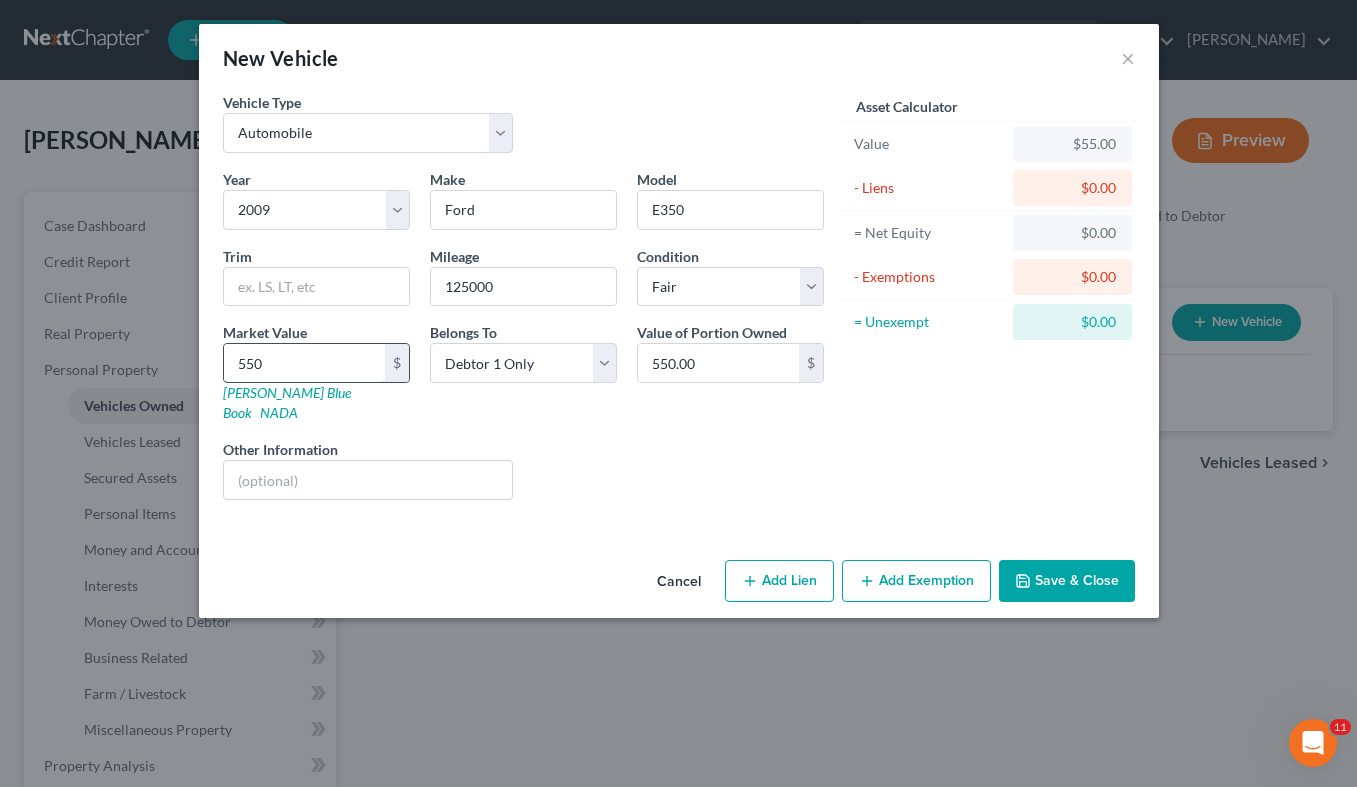 type on "5500" 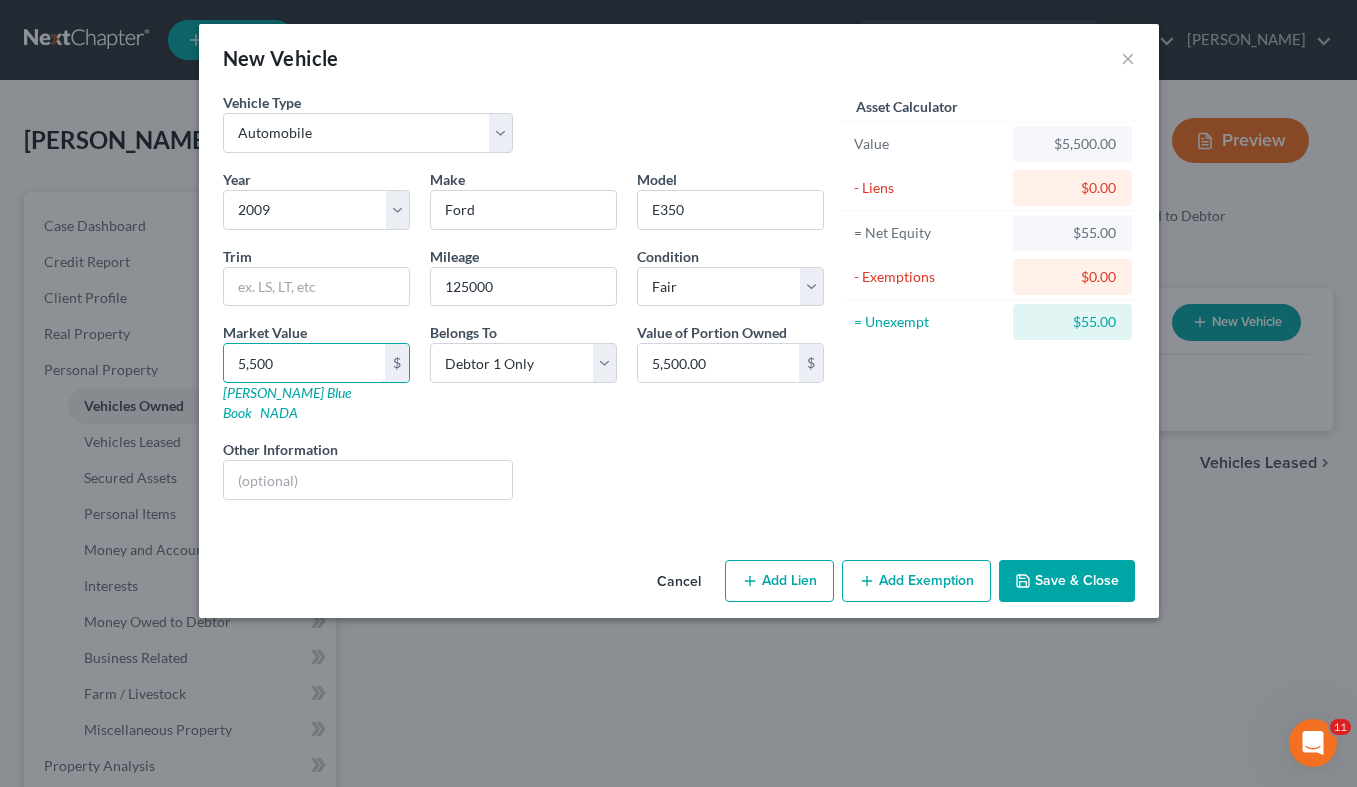 type on "5,500" 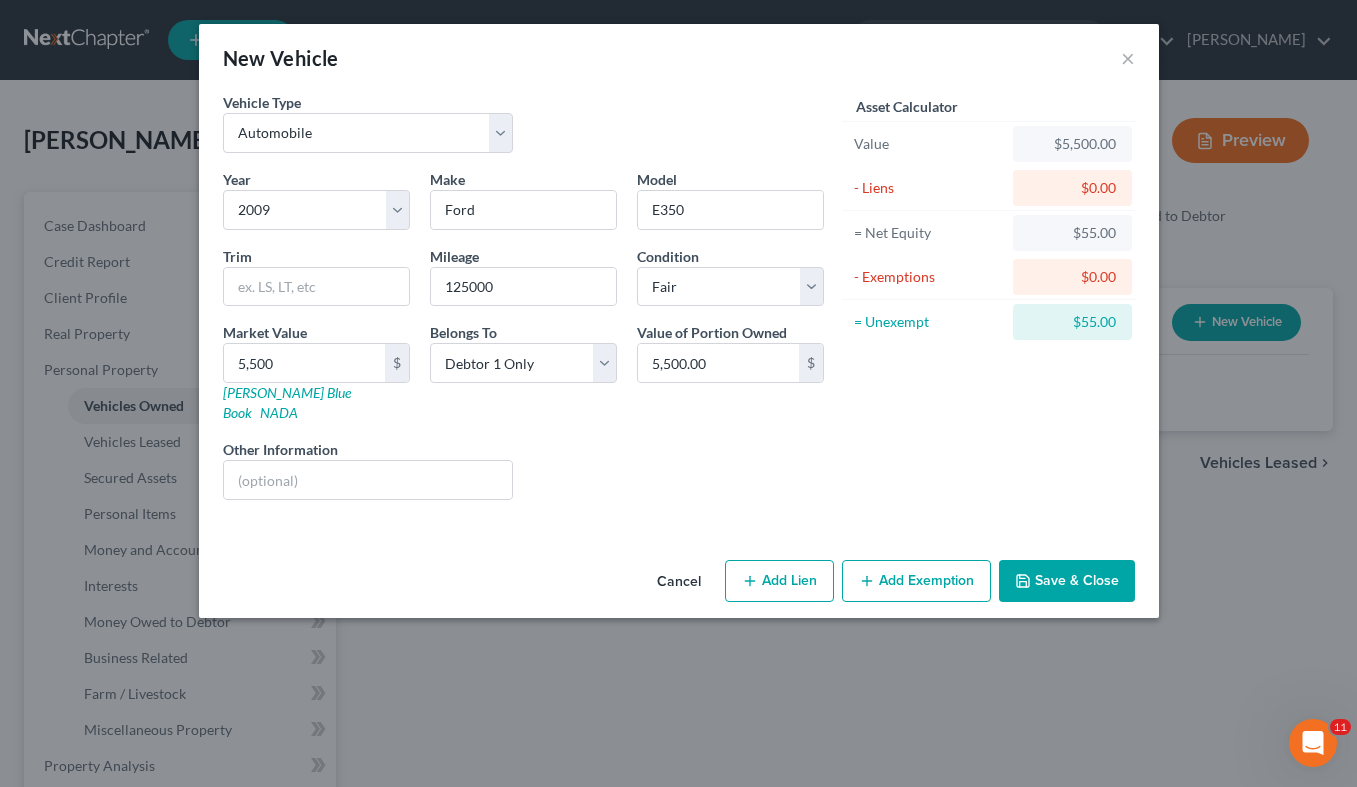 click on "Save & Close" at bounding box center [1067, 581] 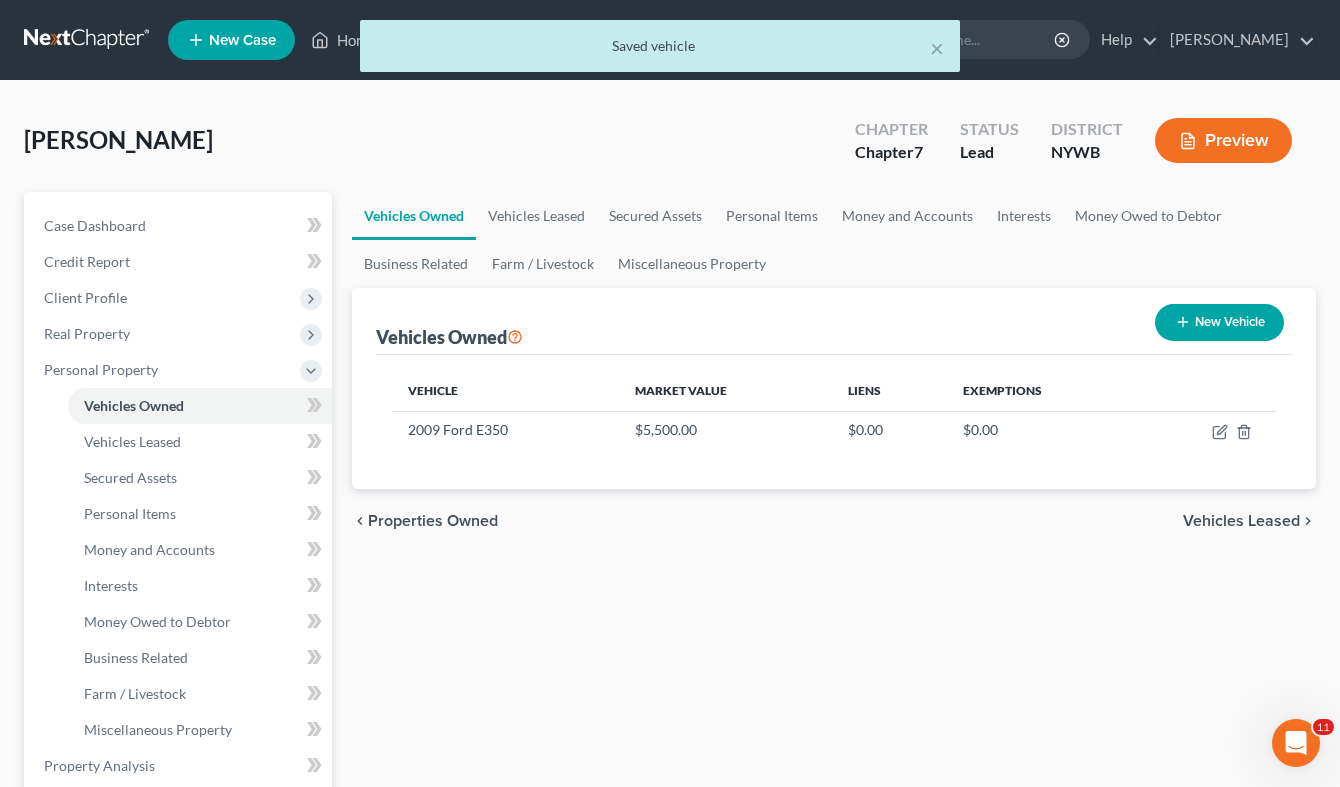 click on "Vehicles Leased" at bounding box center (1241, 521) 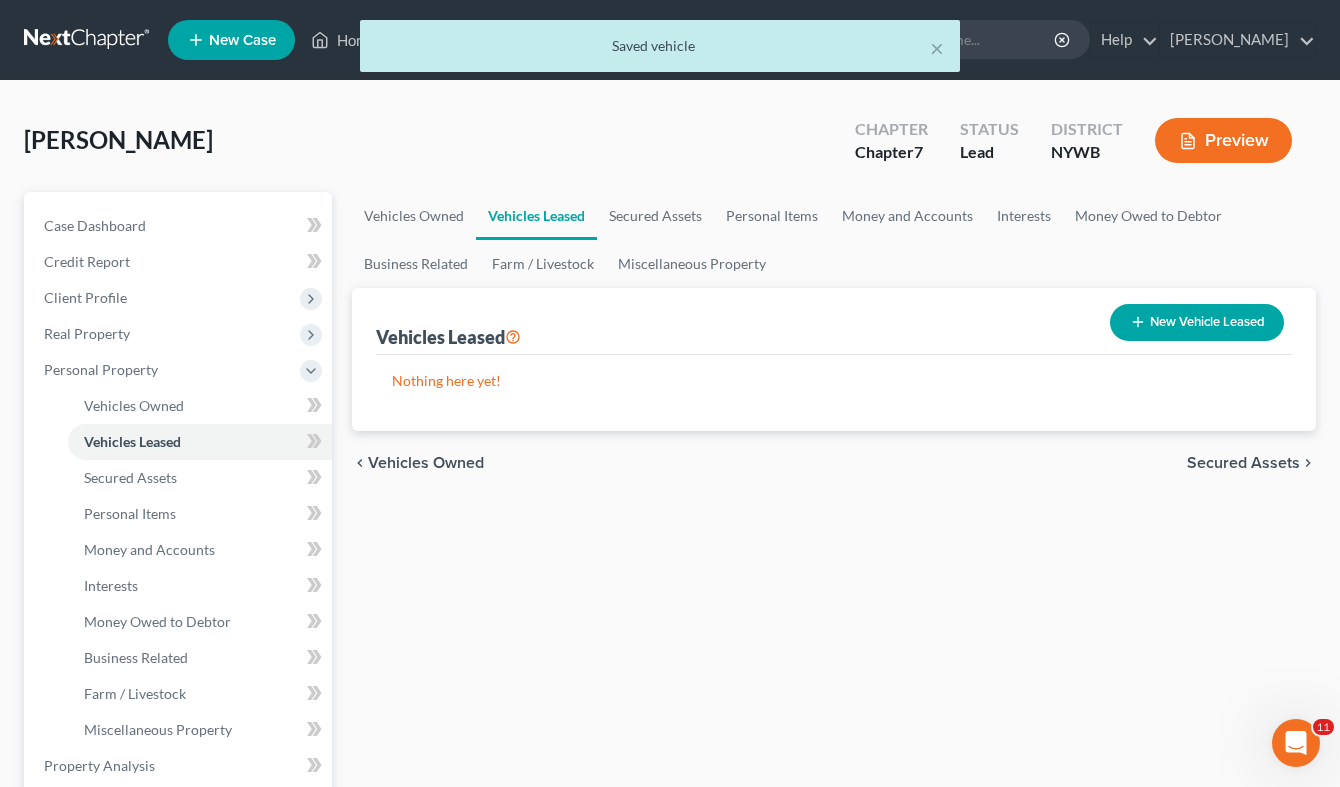 click on "Secured Assets" at bounding box center [1243, 463] 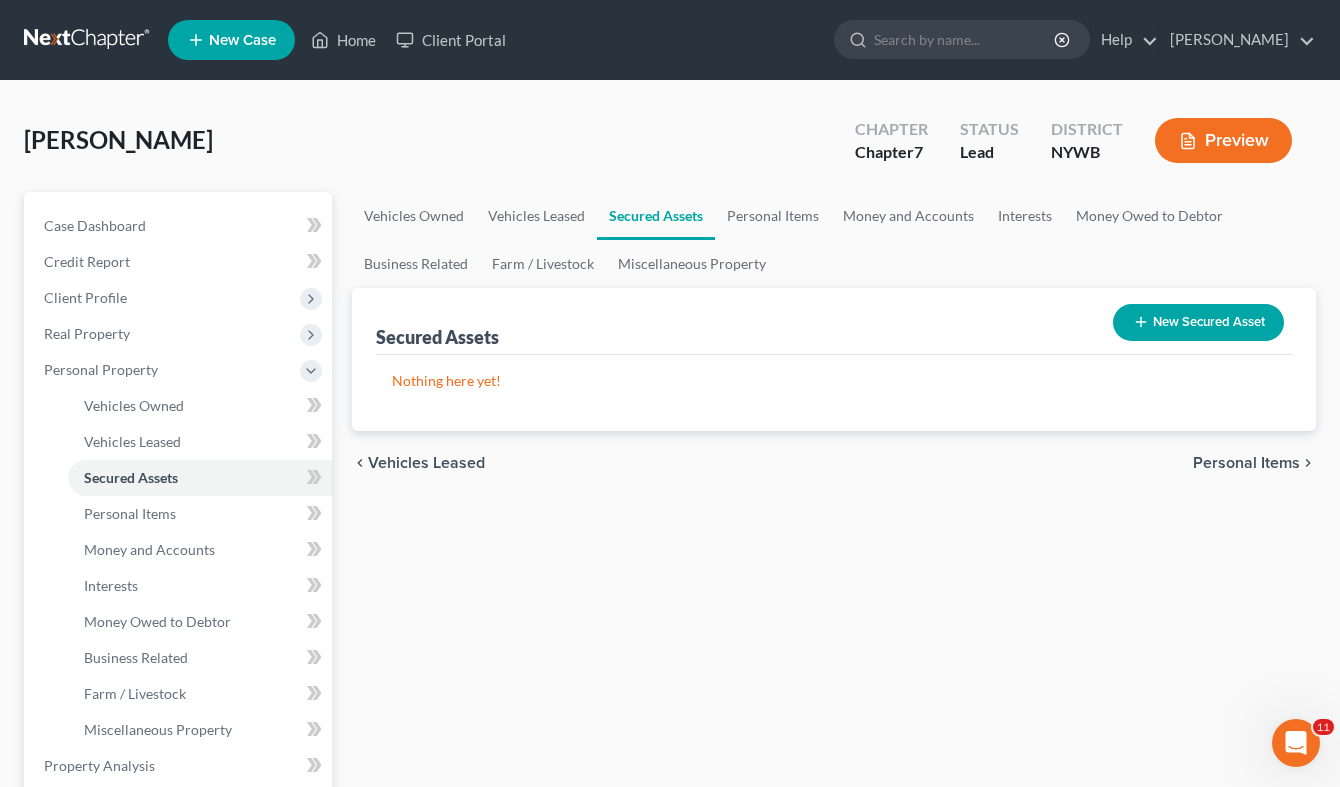 click on "Personal Items" at bounding box center [1246, 463] 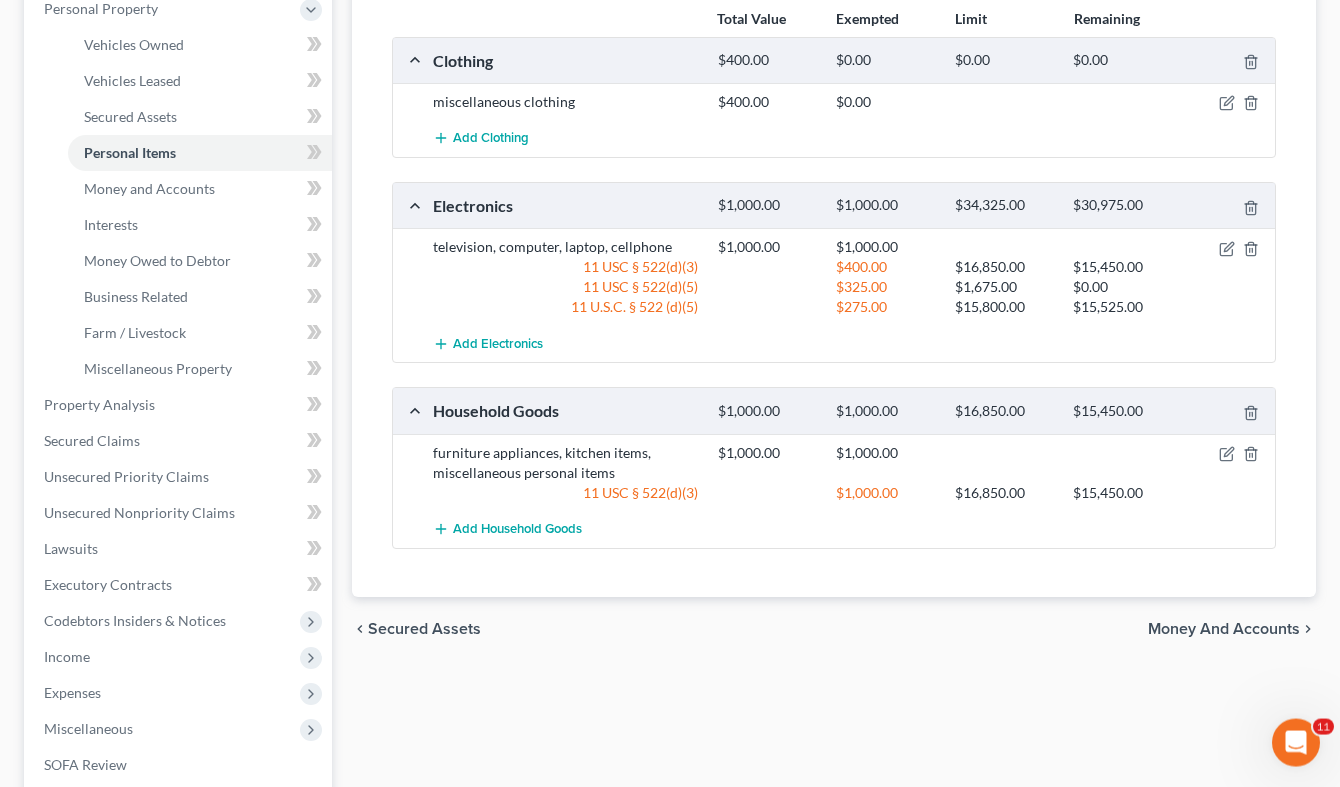 scroll, scrollTop: 634, scrollLeft: 0, axis: vertical 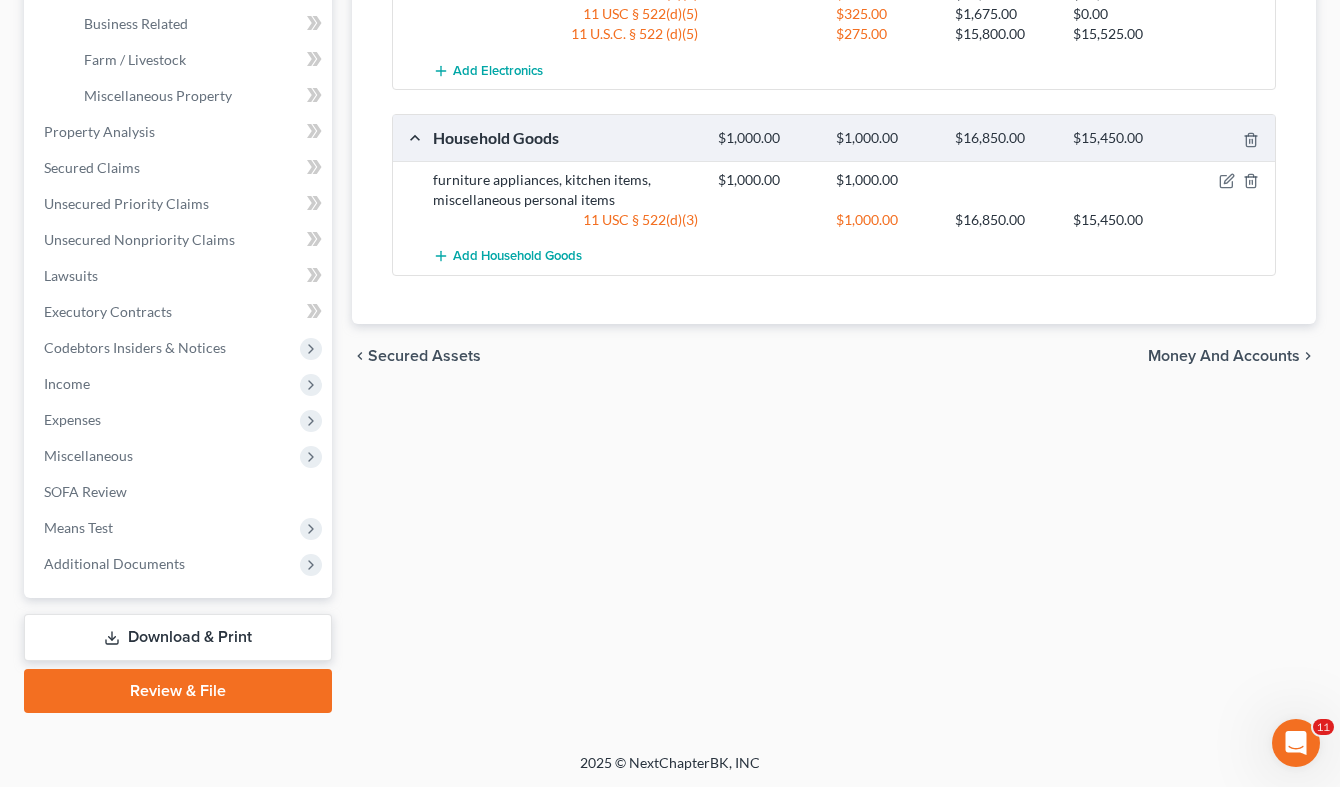 click on "Secured Assets" at bounding box center (424, 356) 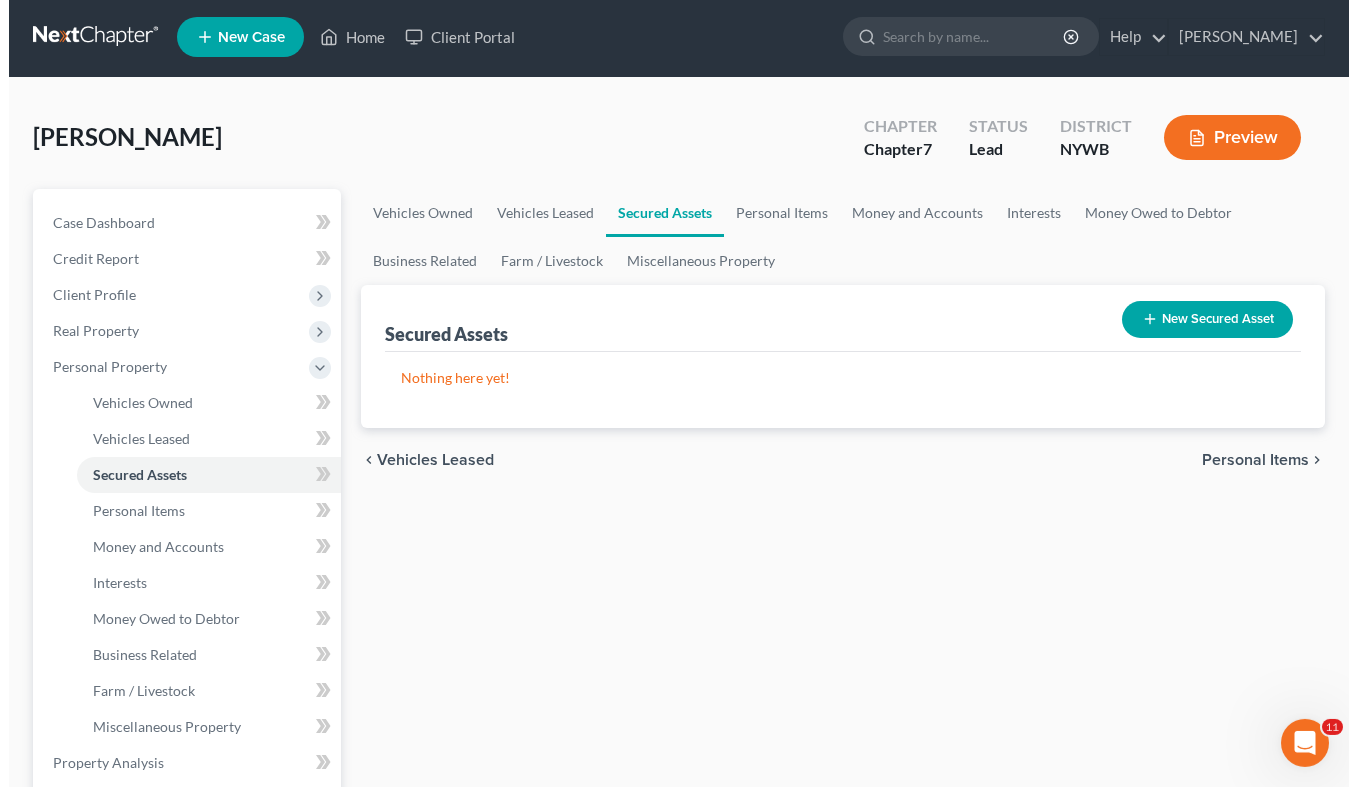scroll, scrollTop: 0, scrollLeft: 0, axis: both 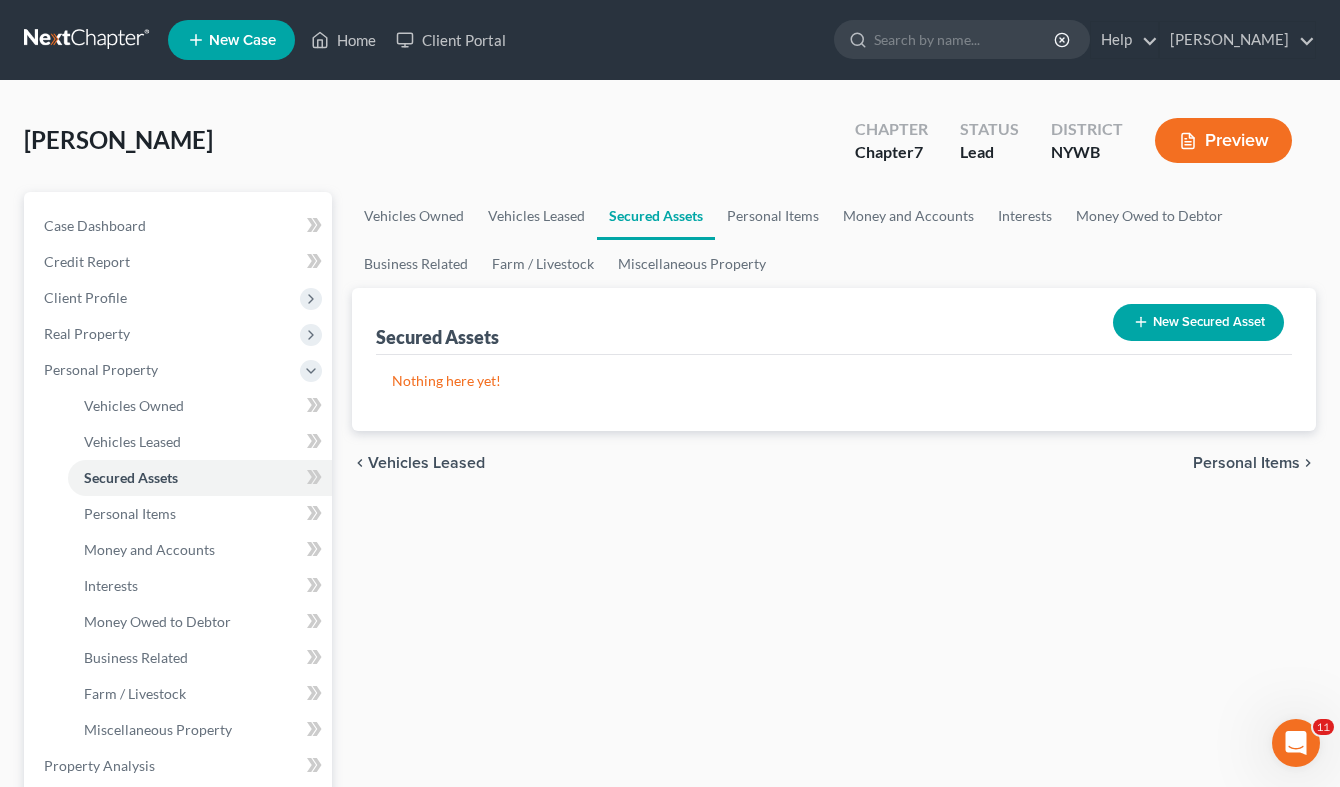 click on "Vehicles Leased" at bounding box center [426, 463] 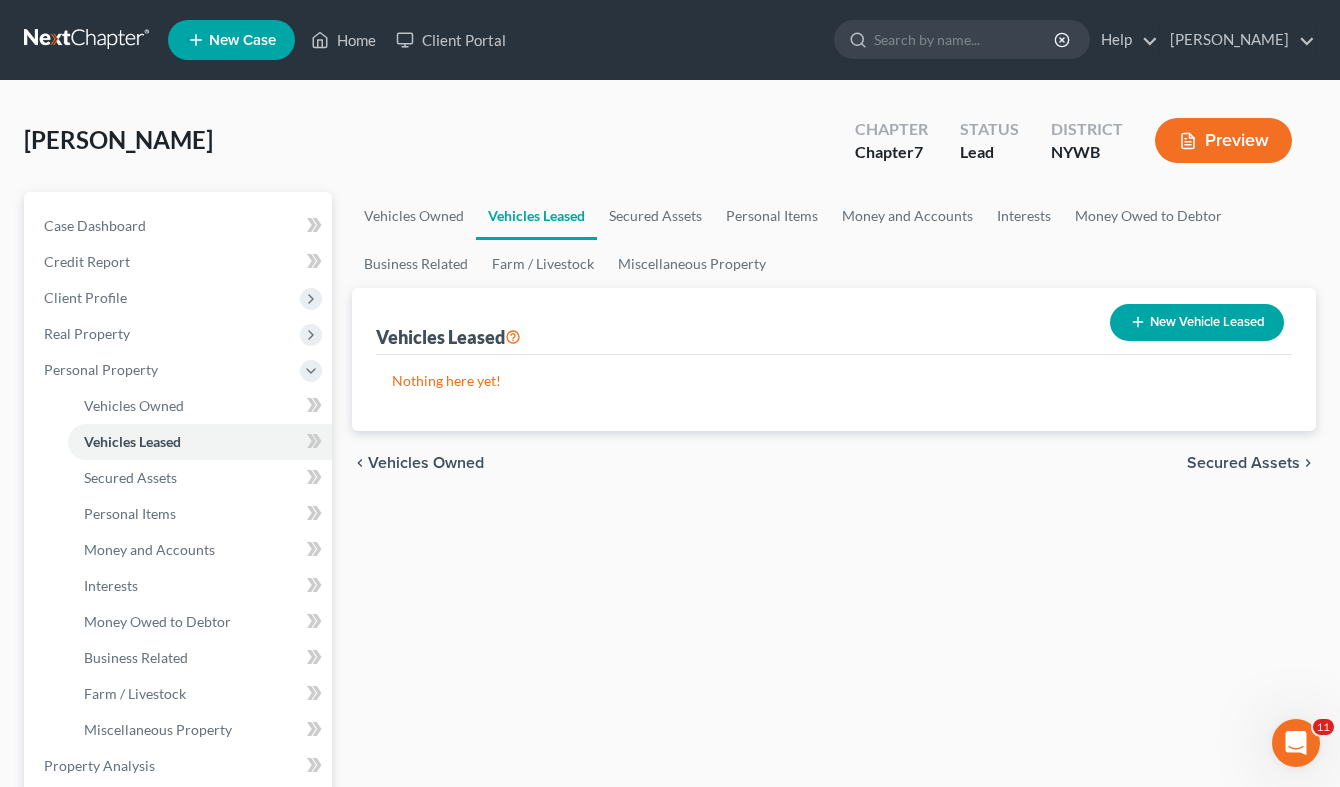 click on "Vehicles Owned" at bounding box center (426, 463) 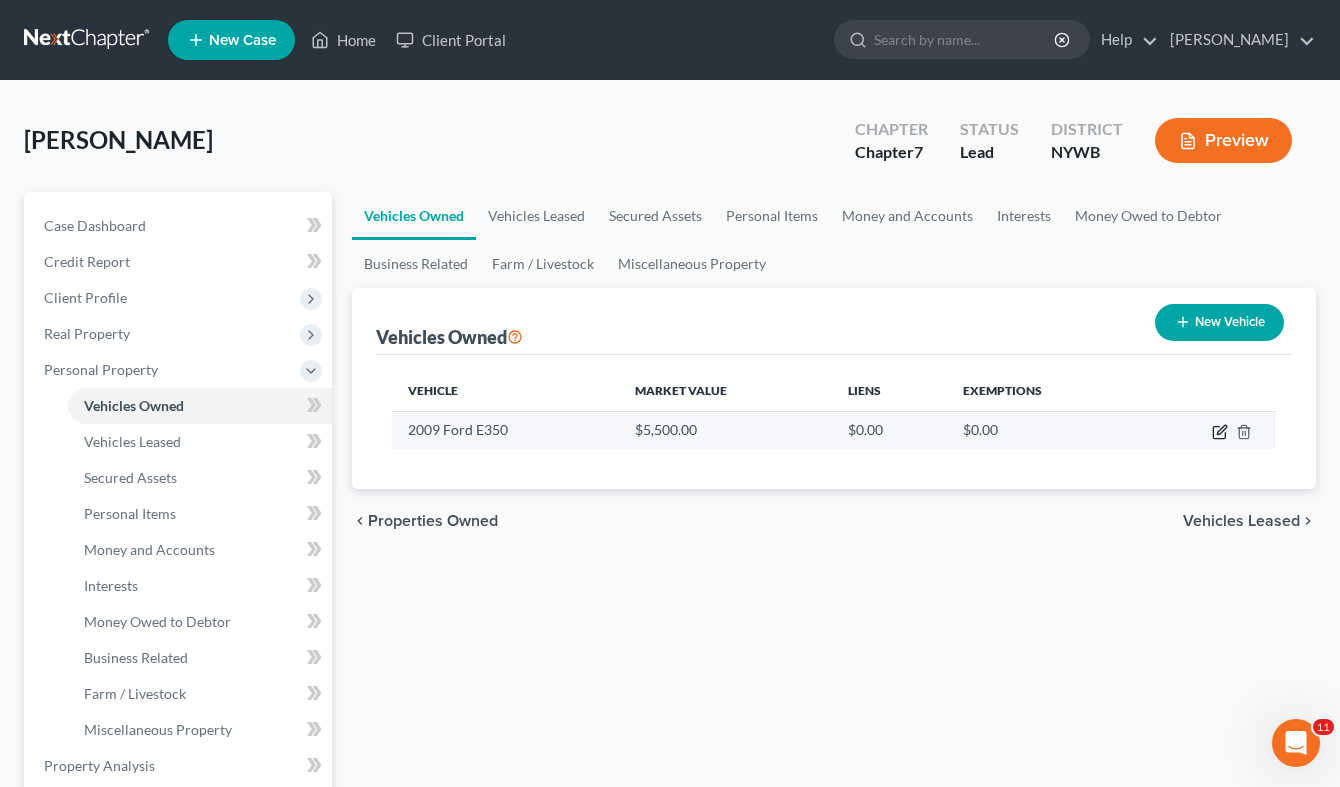 click 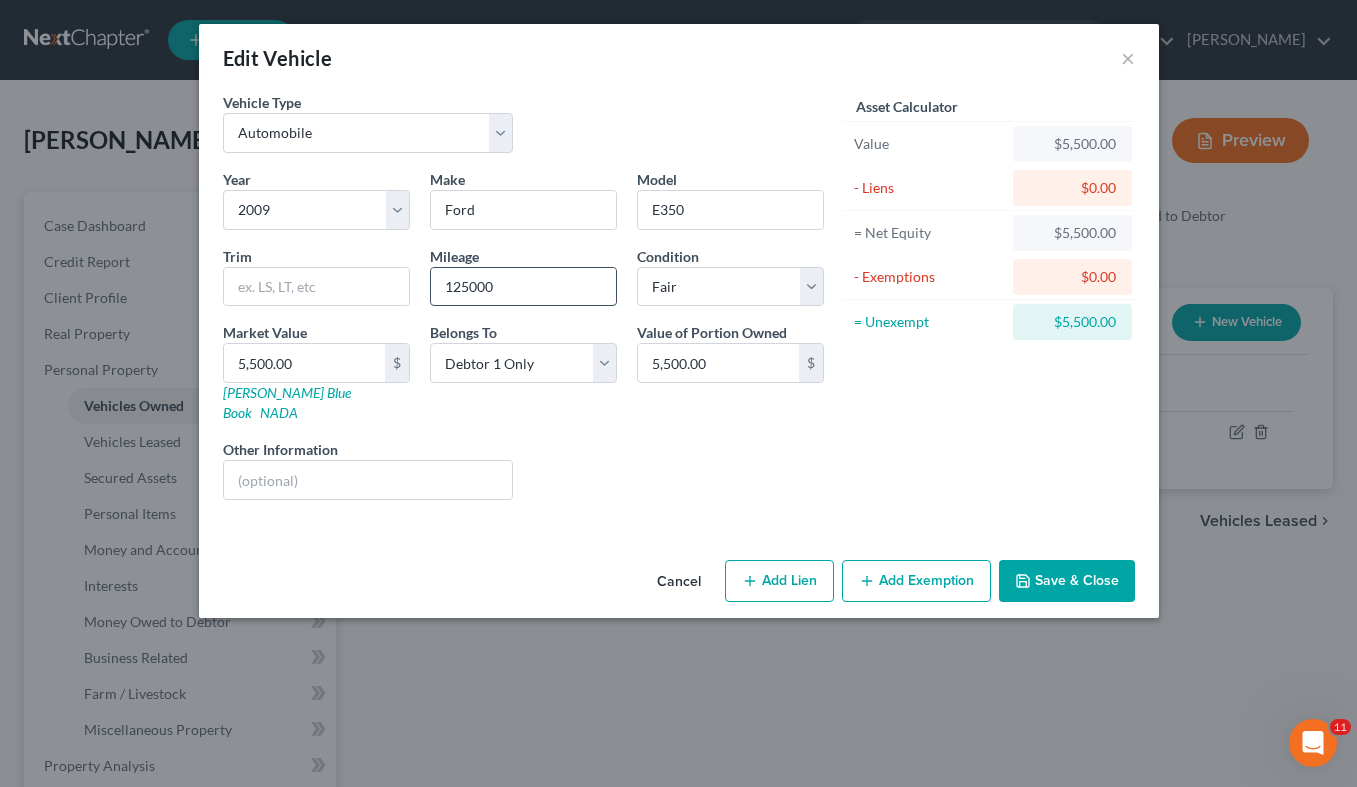 click on "125000" at bounding box center [523, 287] 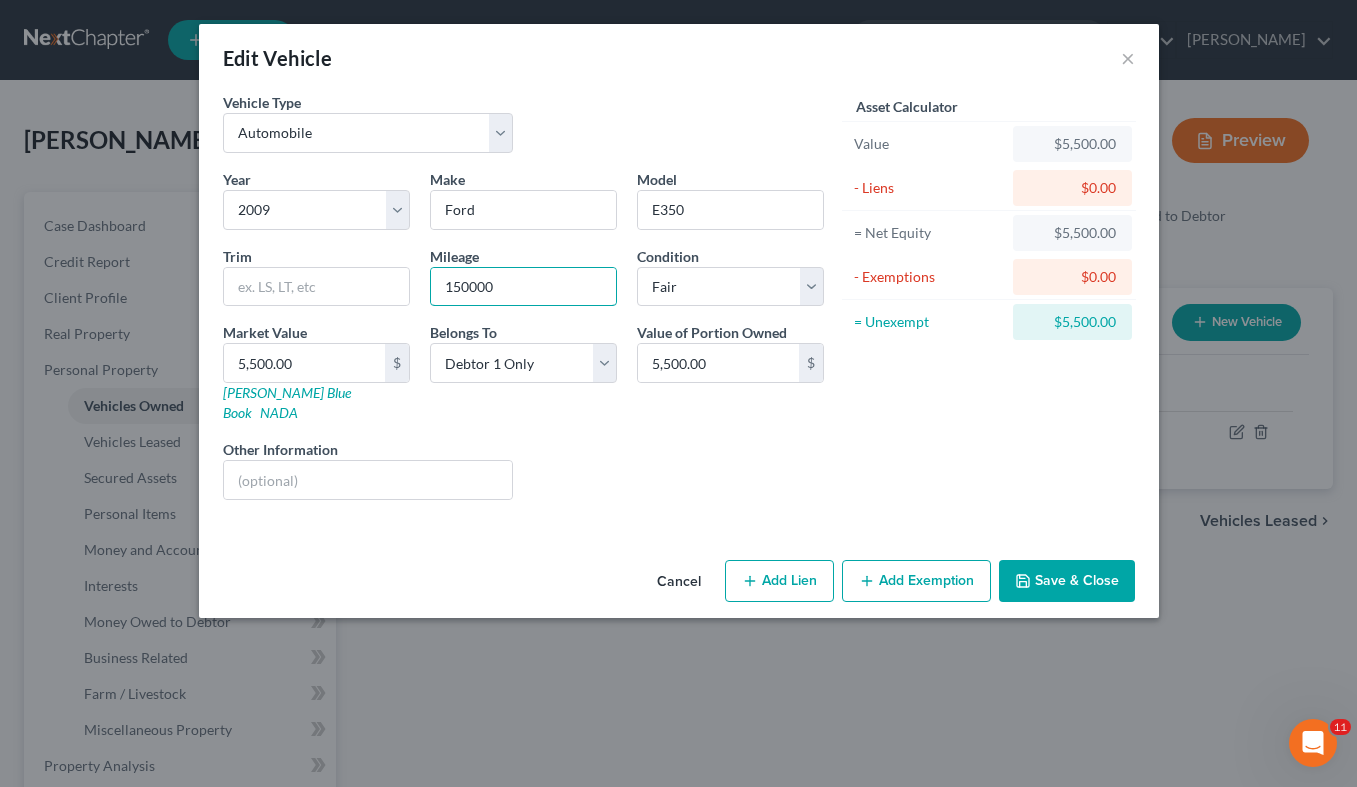 type on "150000" 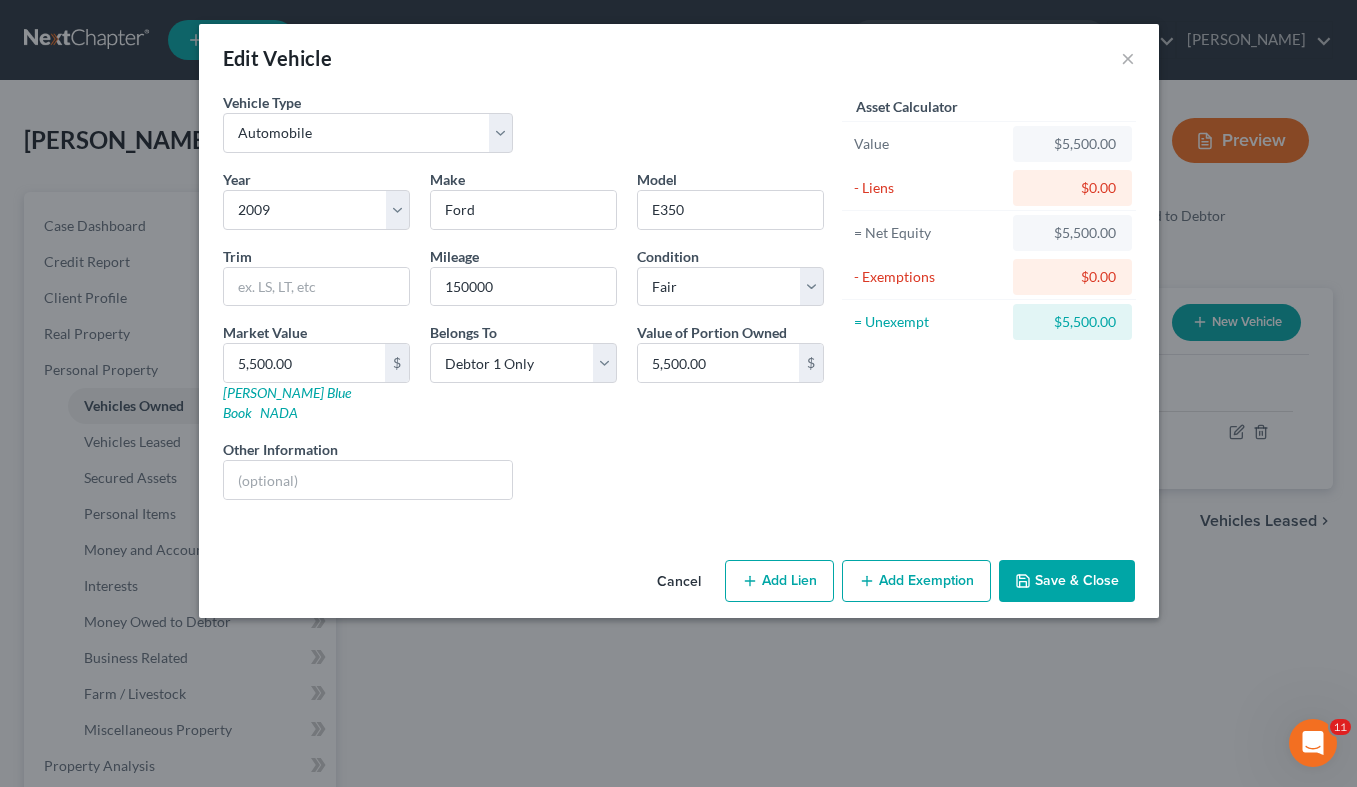 click on "Save & Close" at bounding box center (1067, 581) 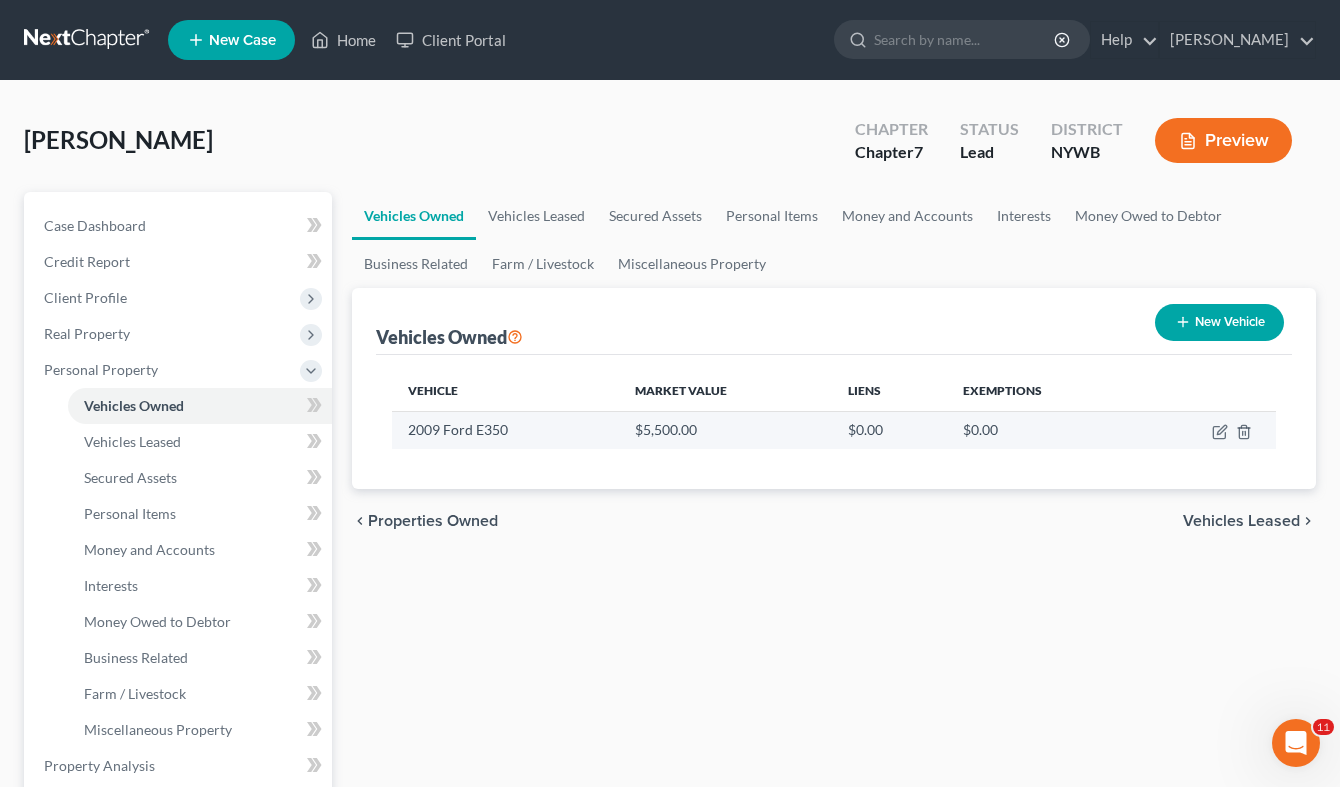 click on "$5,500.00" at bounding box center (725, 430) 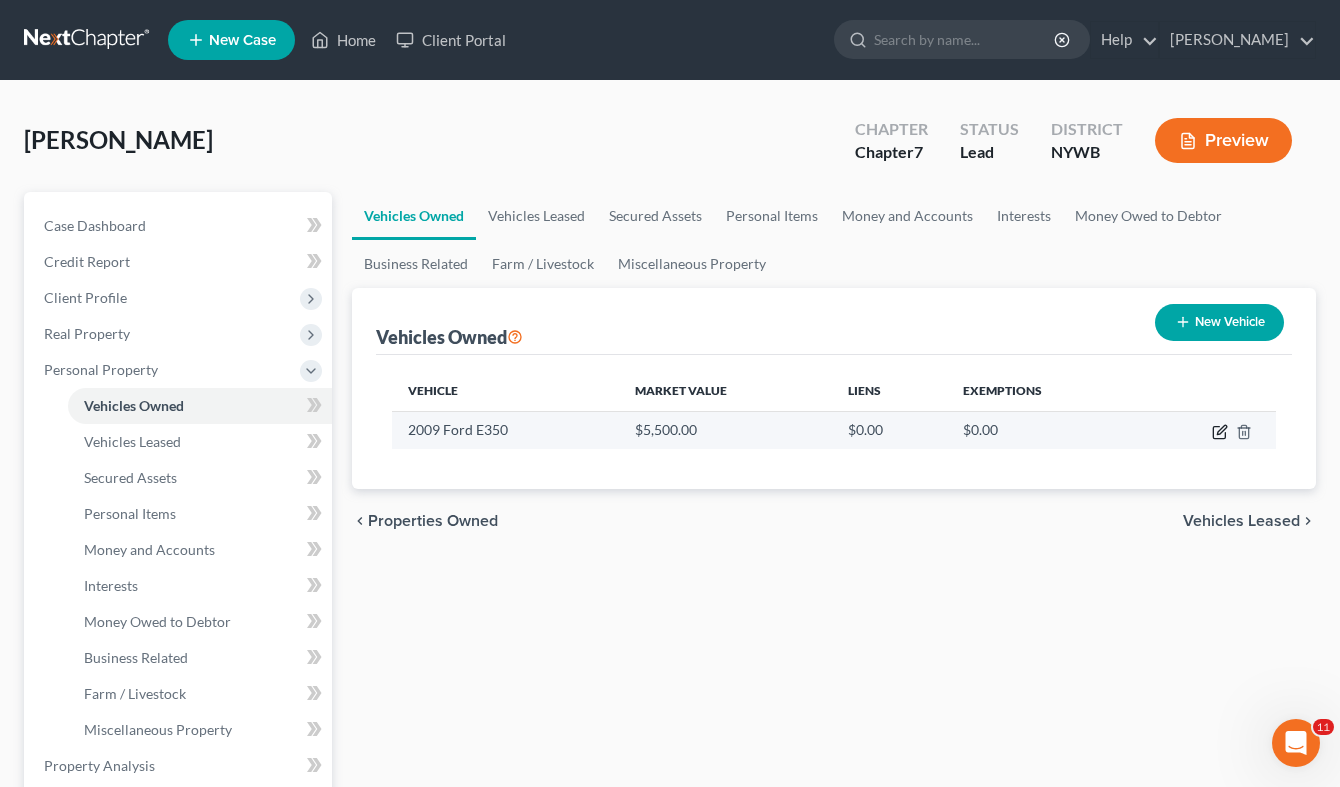 click 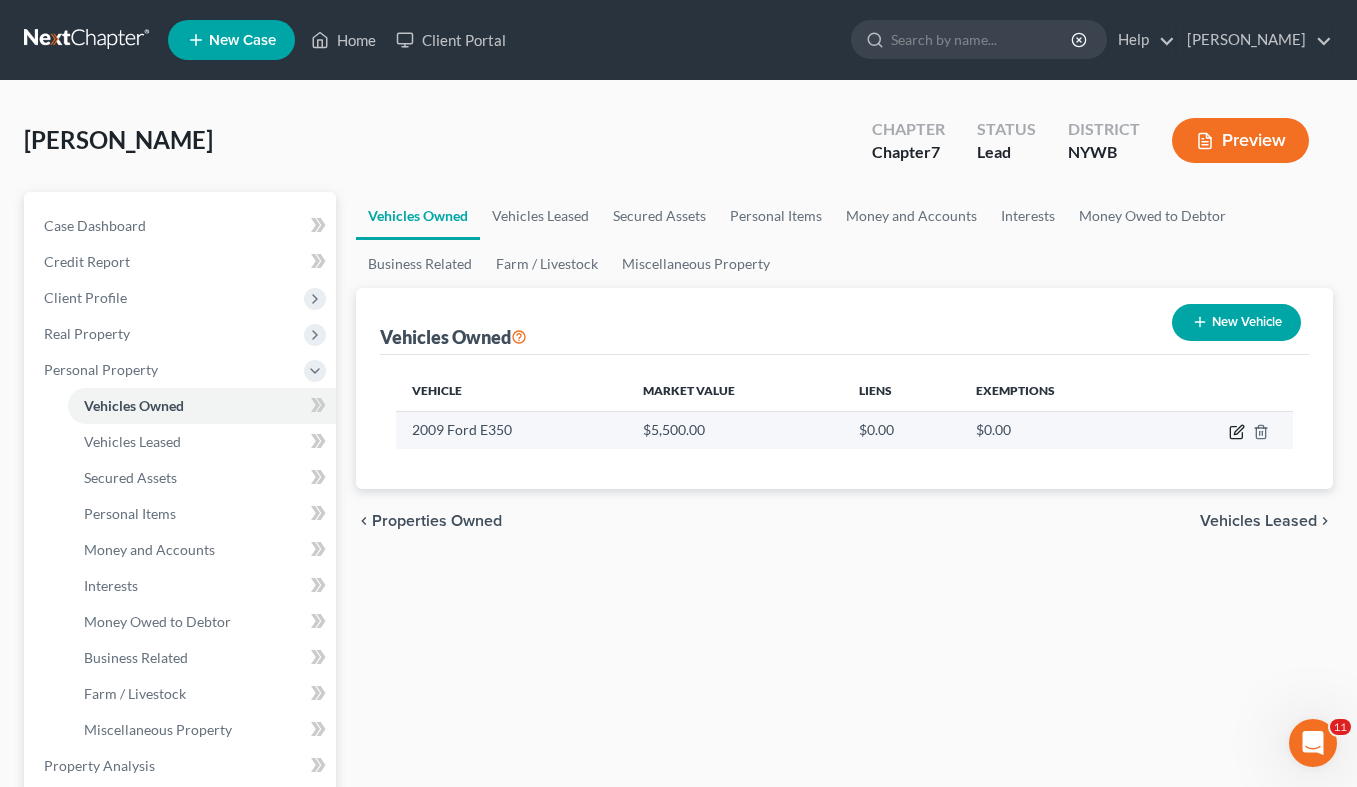 select on "0" 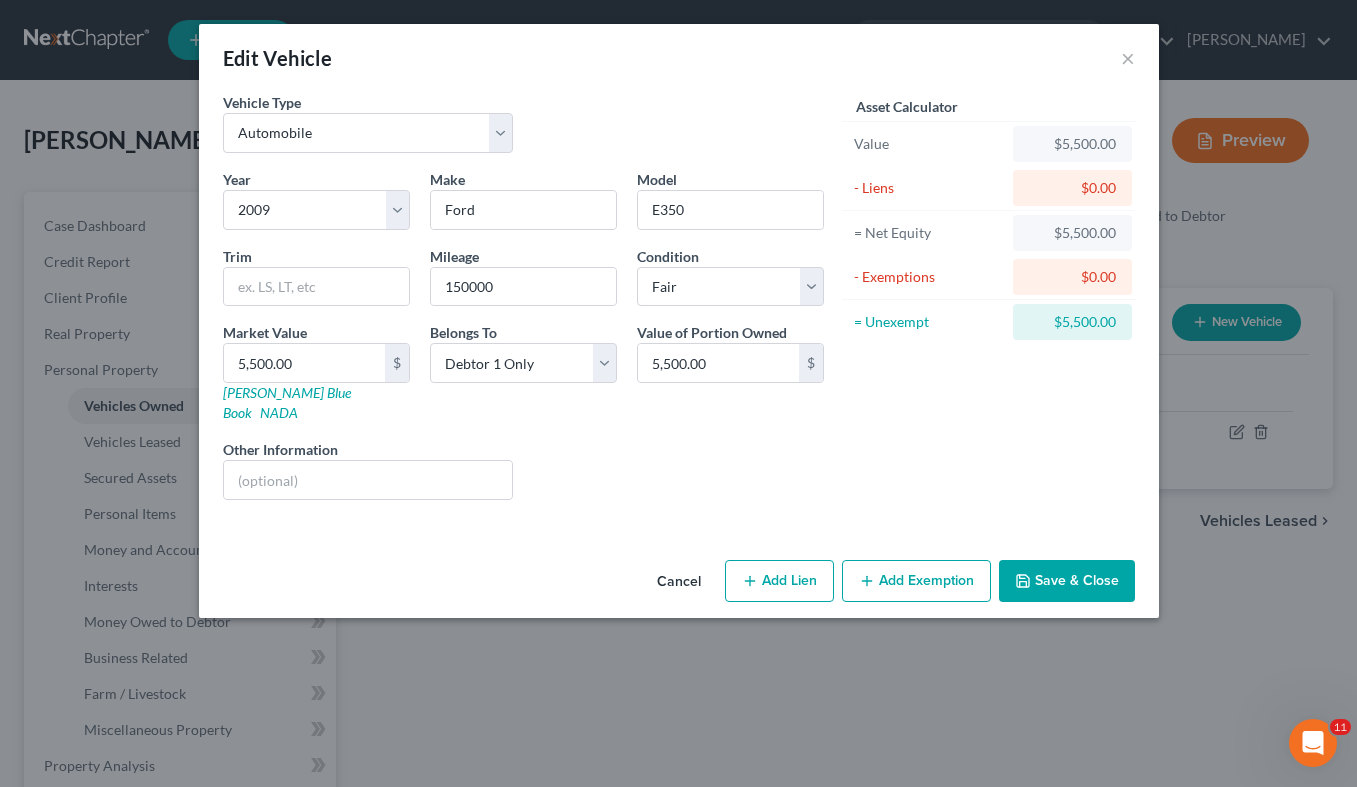 click on "Add Exemption" at bounding box center (916, 581) 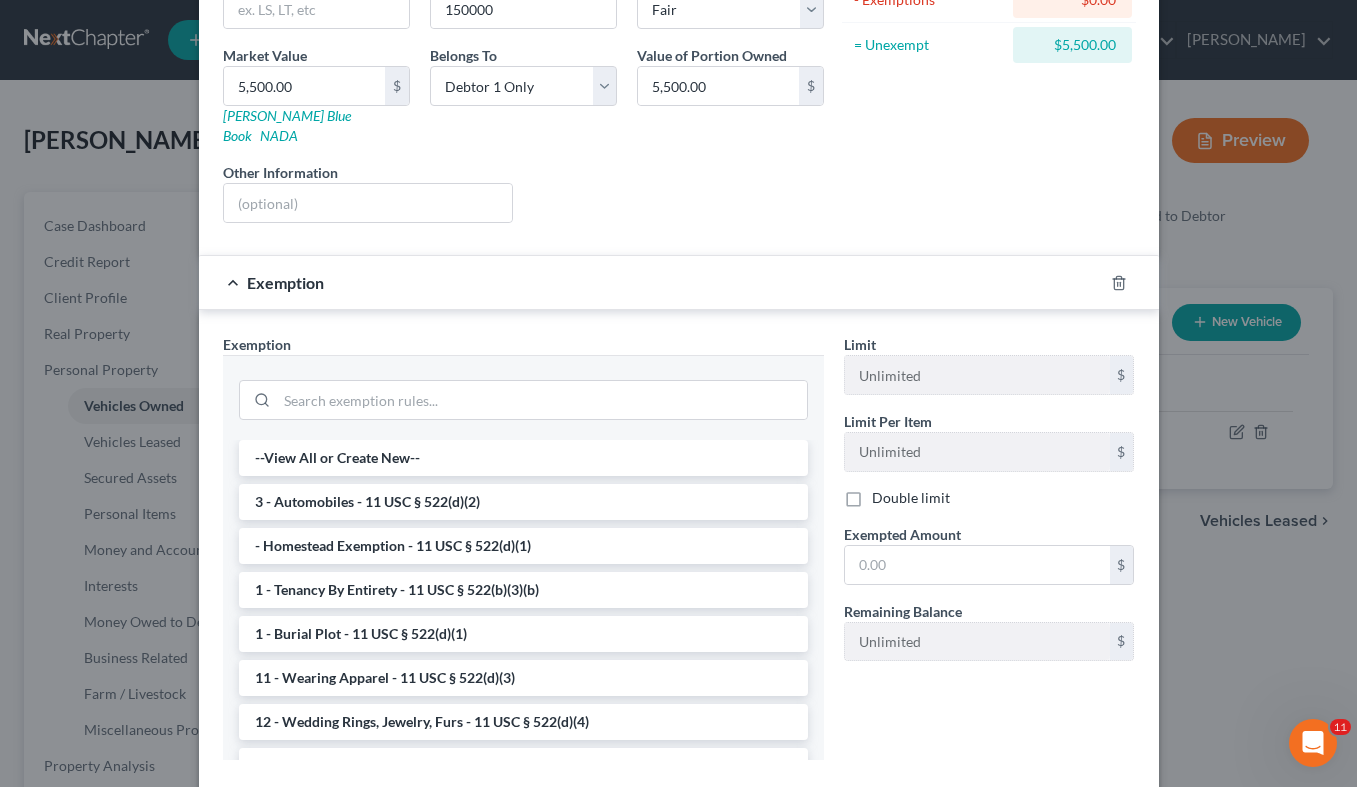 scroll, scrollTop: 373, scrollLeft: 0, axis: vertical 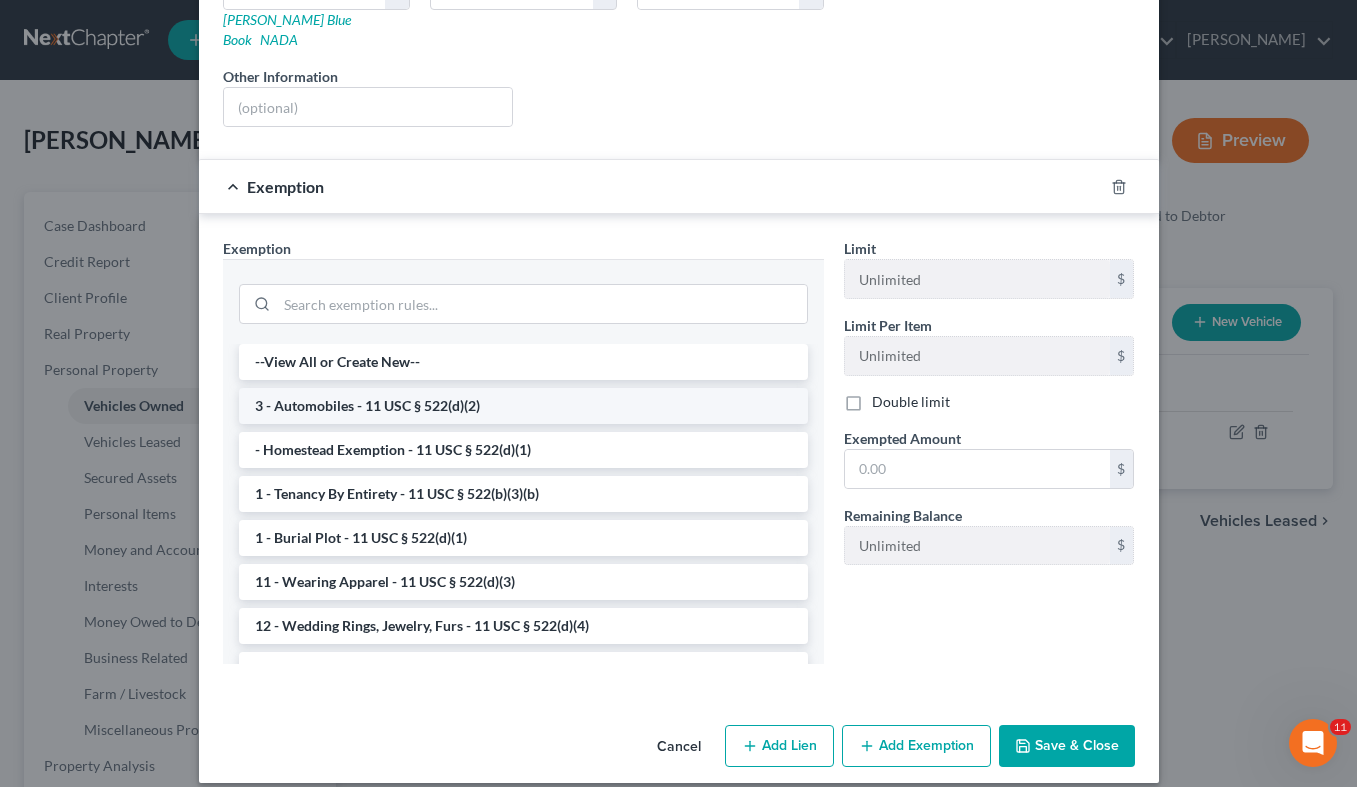 click on "3 - Automobiles - 11 USC § 522(d)(2)" at bounding box center [523, 406] 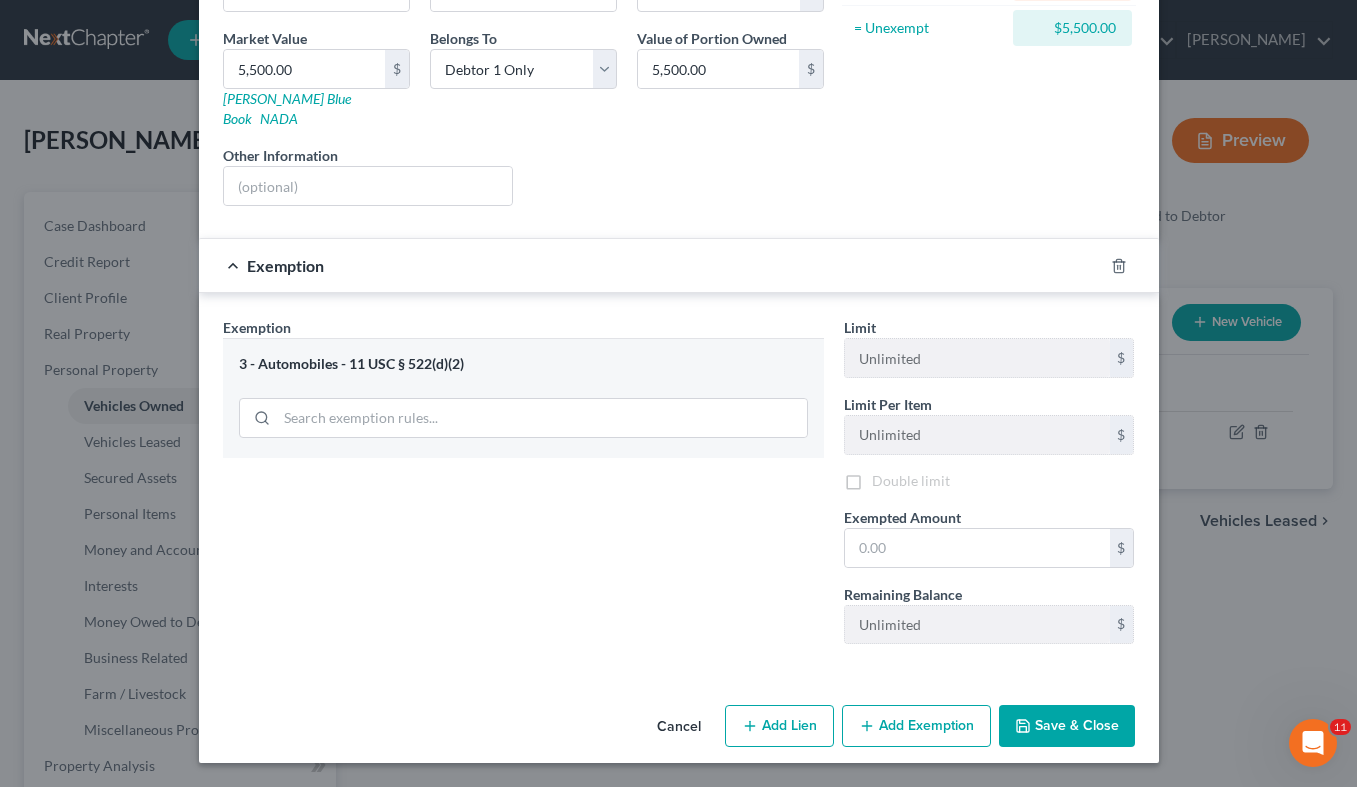 scroll, scrollTop: 274, scrollLeft: 0, axis: vertical 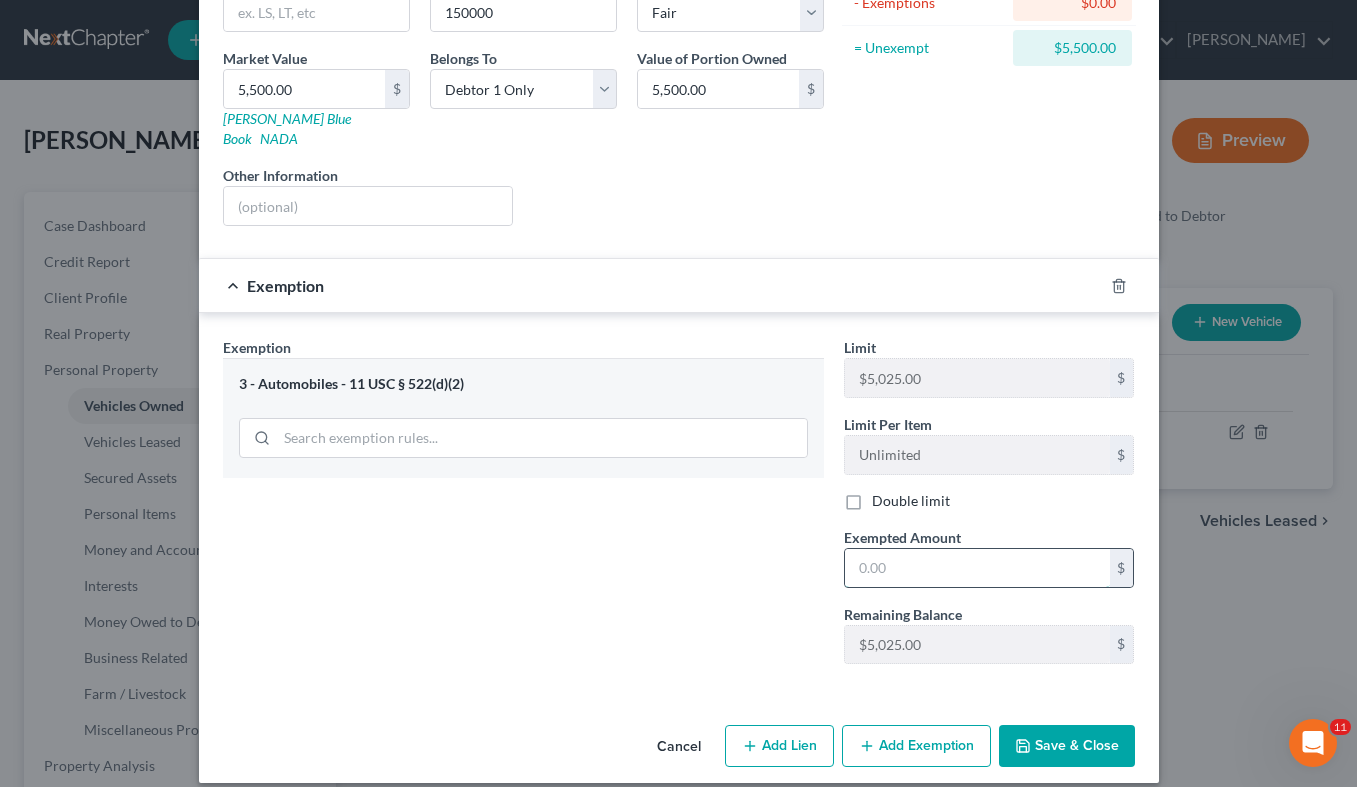 click at bounding box center (977, 568) 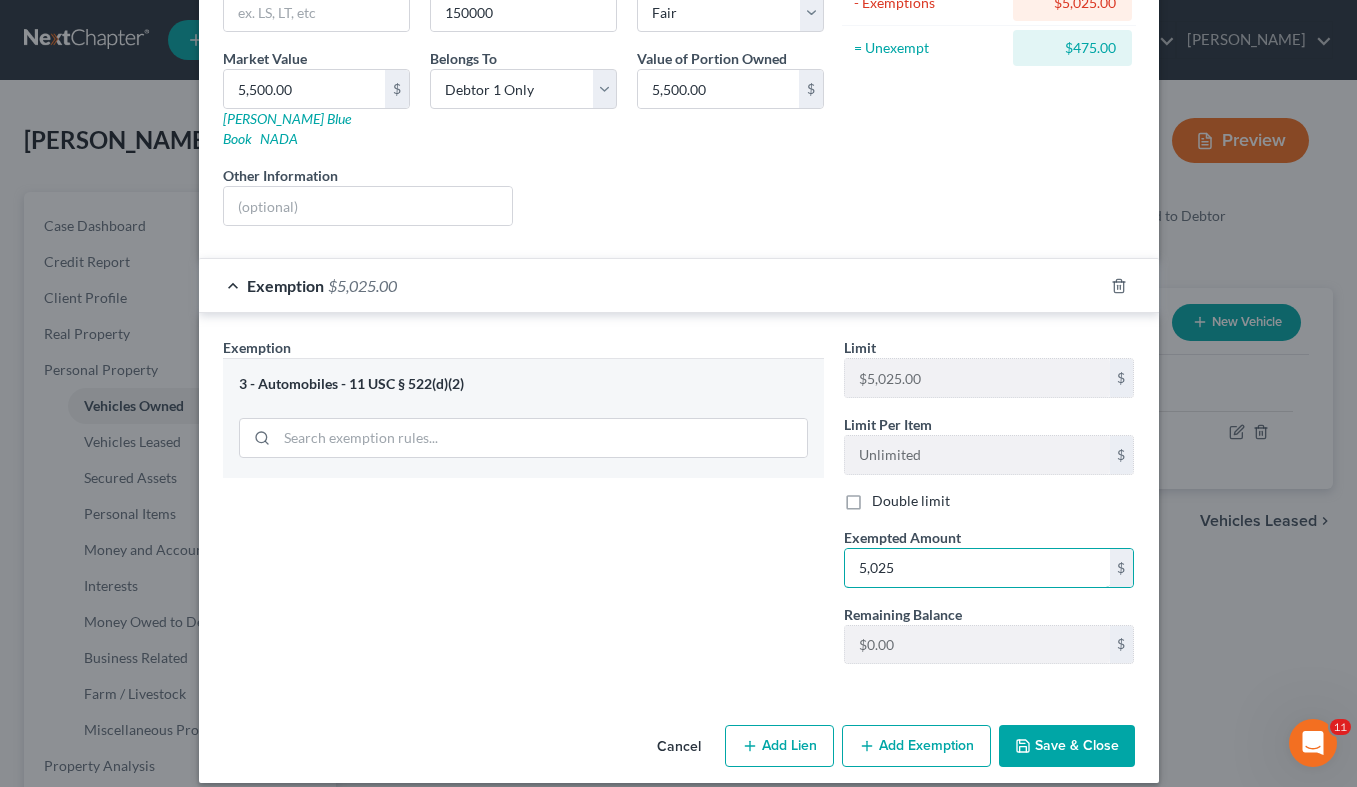 type on "5,025" 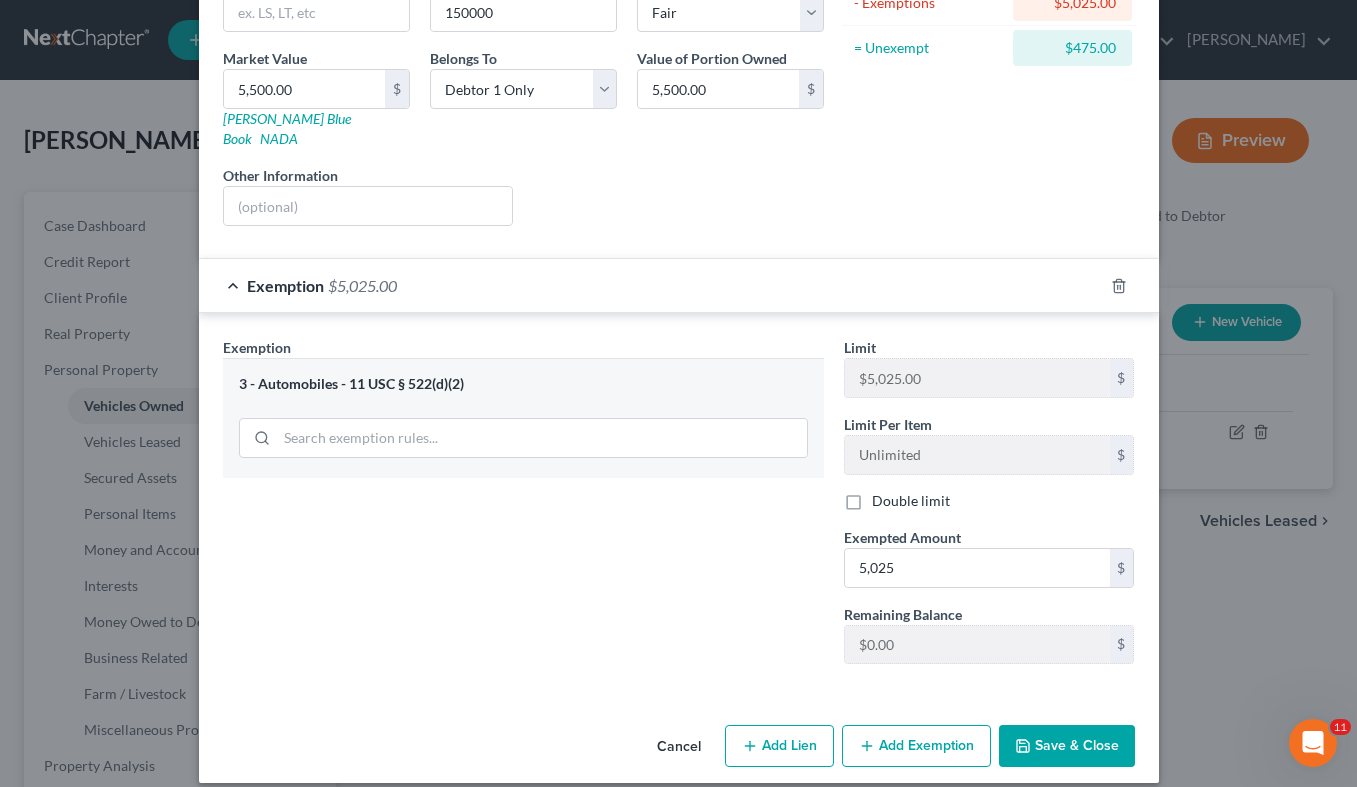 click on "Add Exemption" at bounding box center [916, 746] 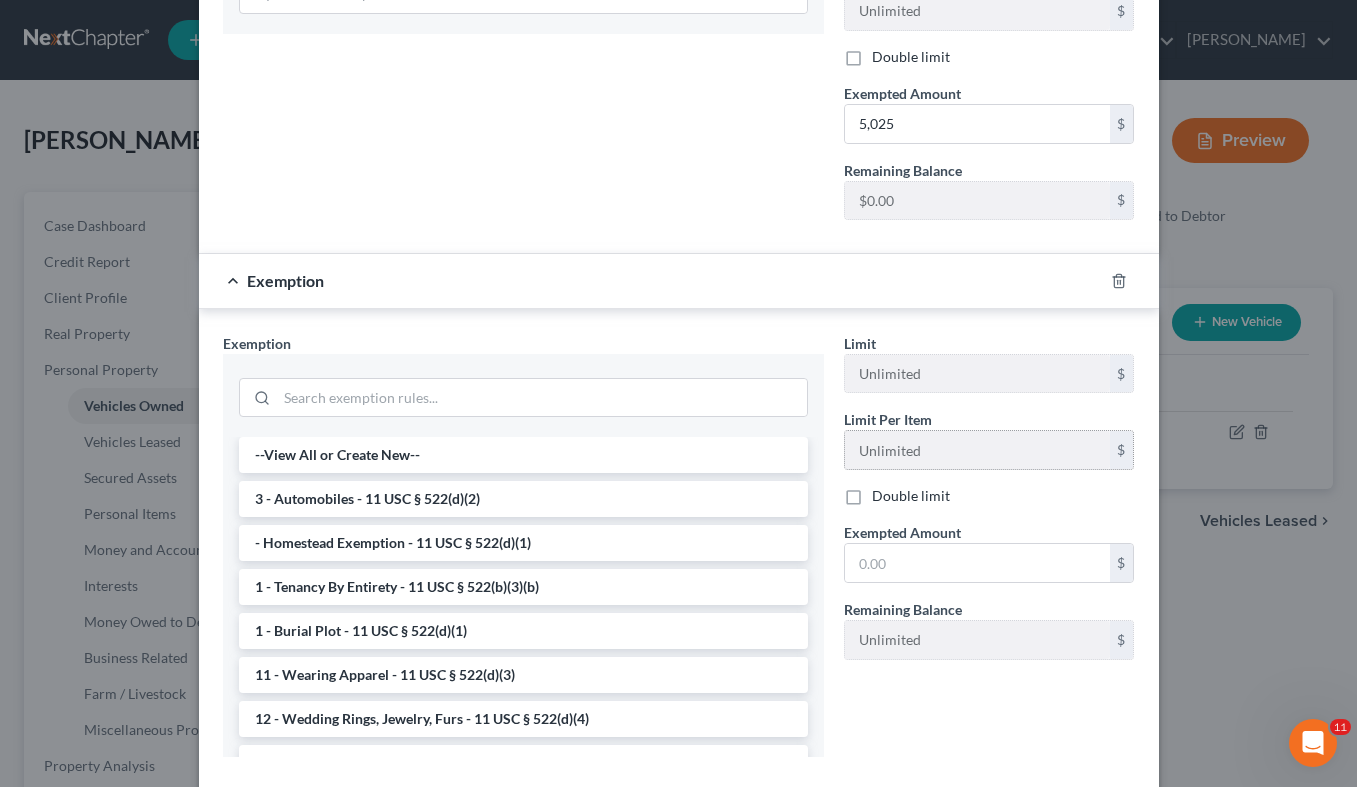 scroll, scrollTop: 784, scrollLeft: 0, axis: vertical 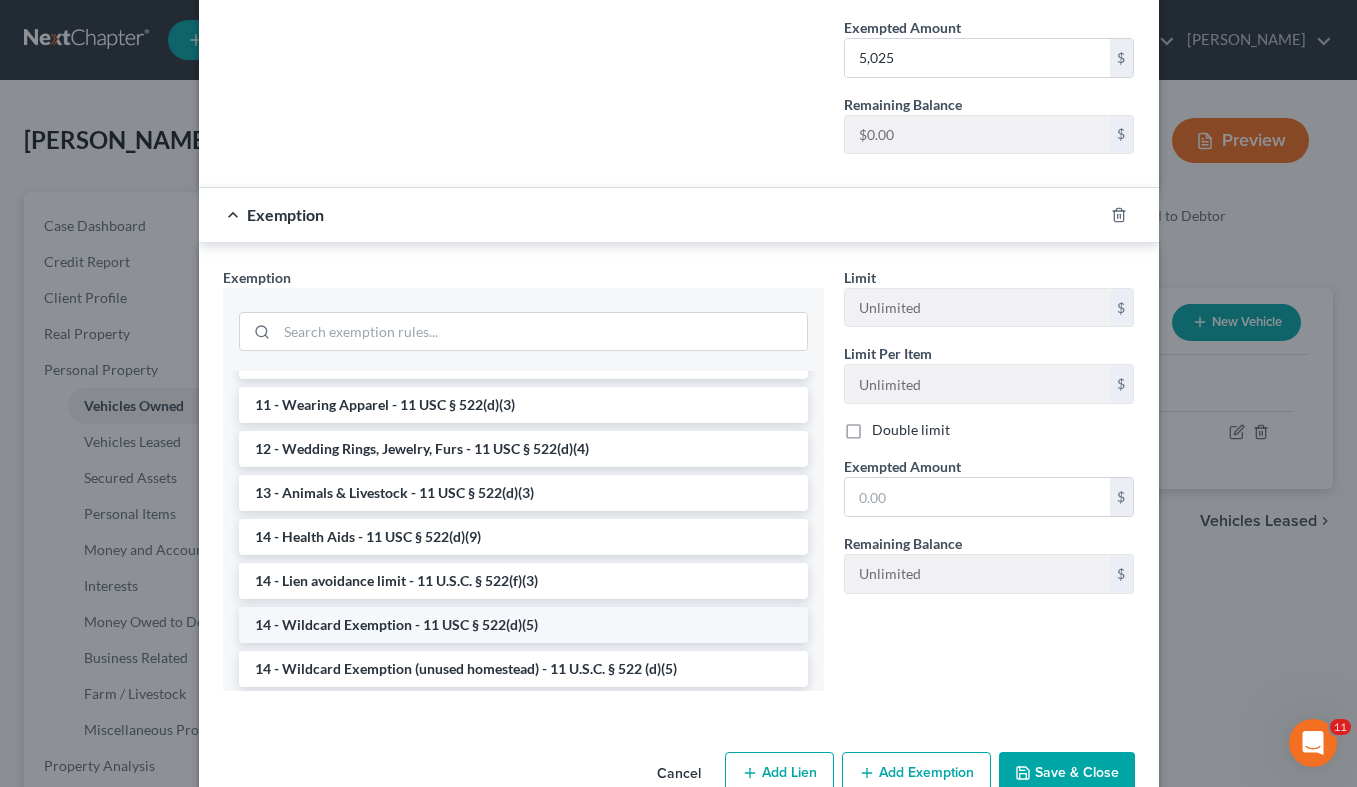 click on "14 - Wildcard Exemption - 11 USC § 522(d)(5)" at bounding box center (523, 625) 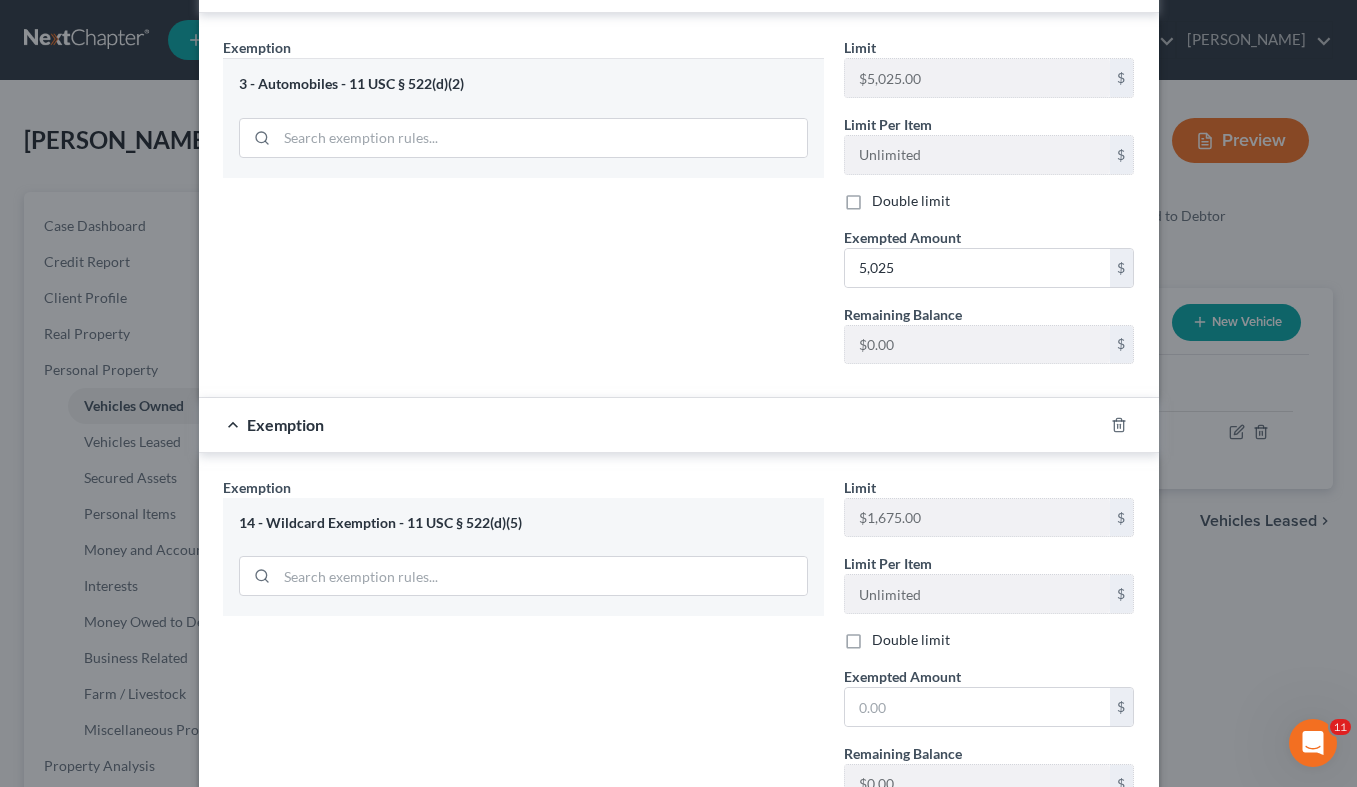 scroll, scrollTop: 612, scrollLeft: 0, axis: vertical 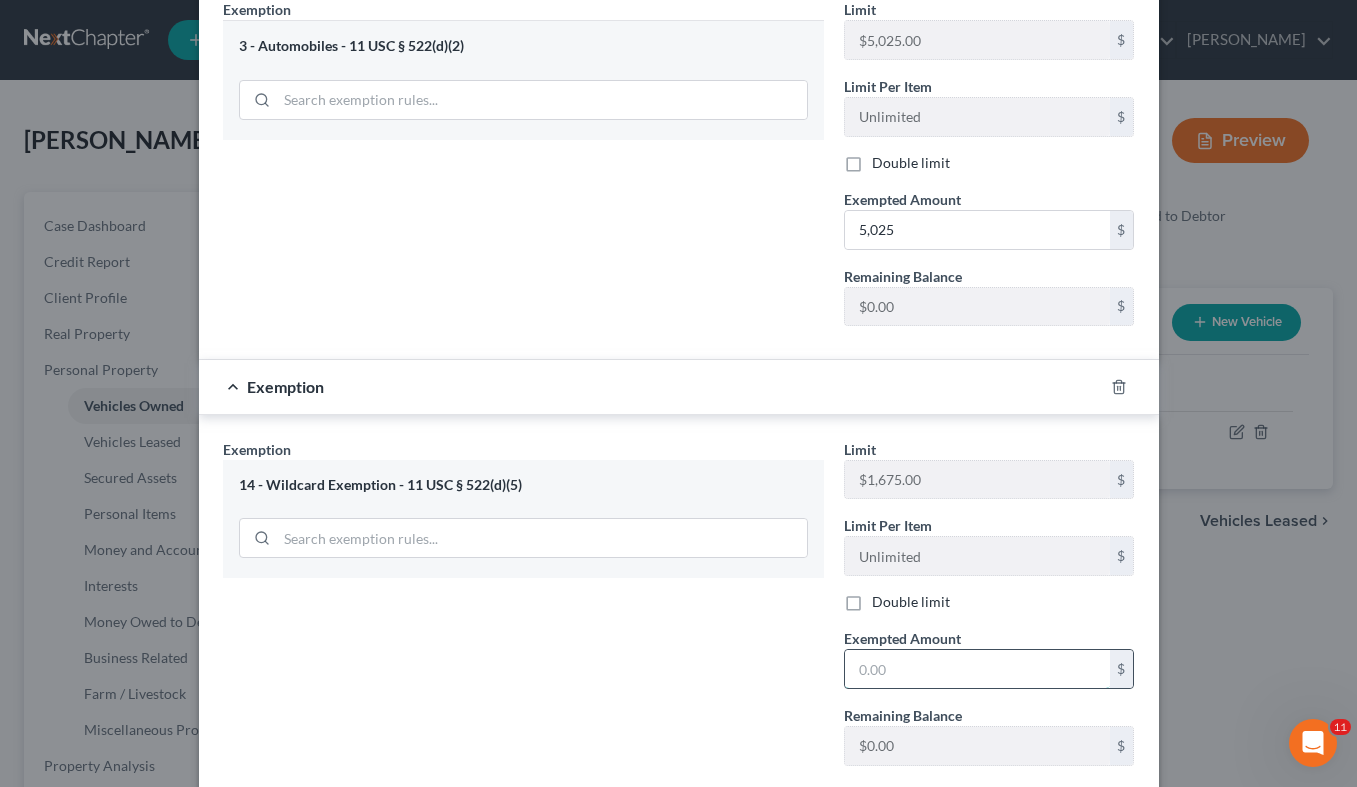 click at bounding box center [977, 669] 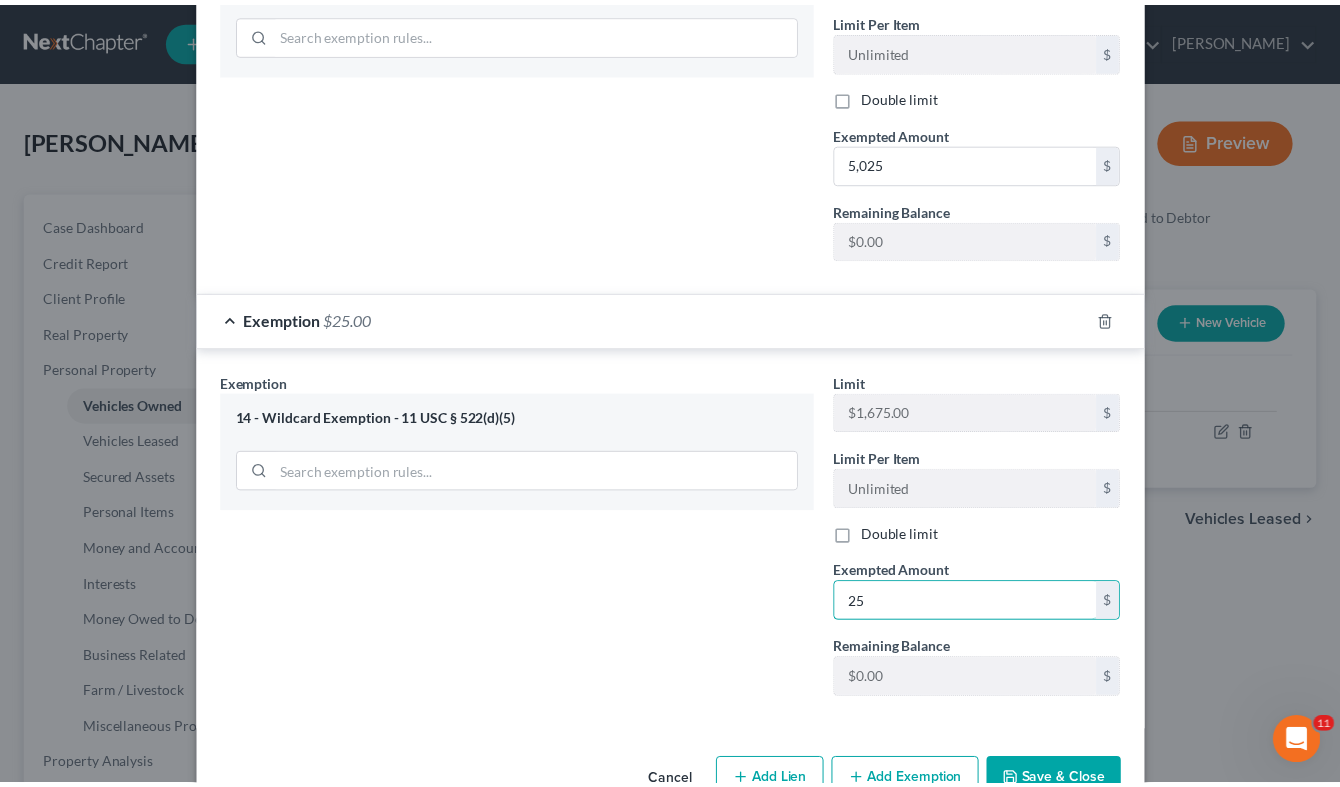 scroll, scrollTop: 714, scrollLeft: 0, axis: vertical 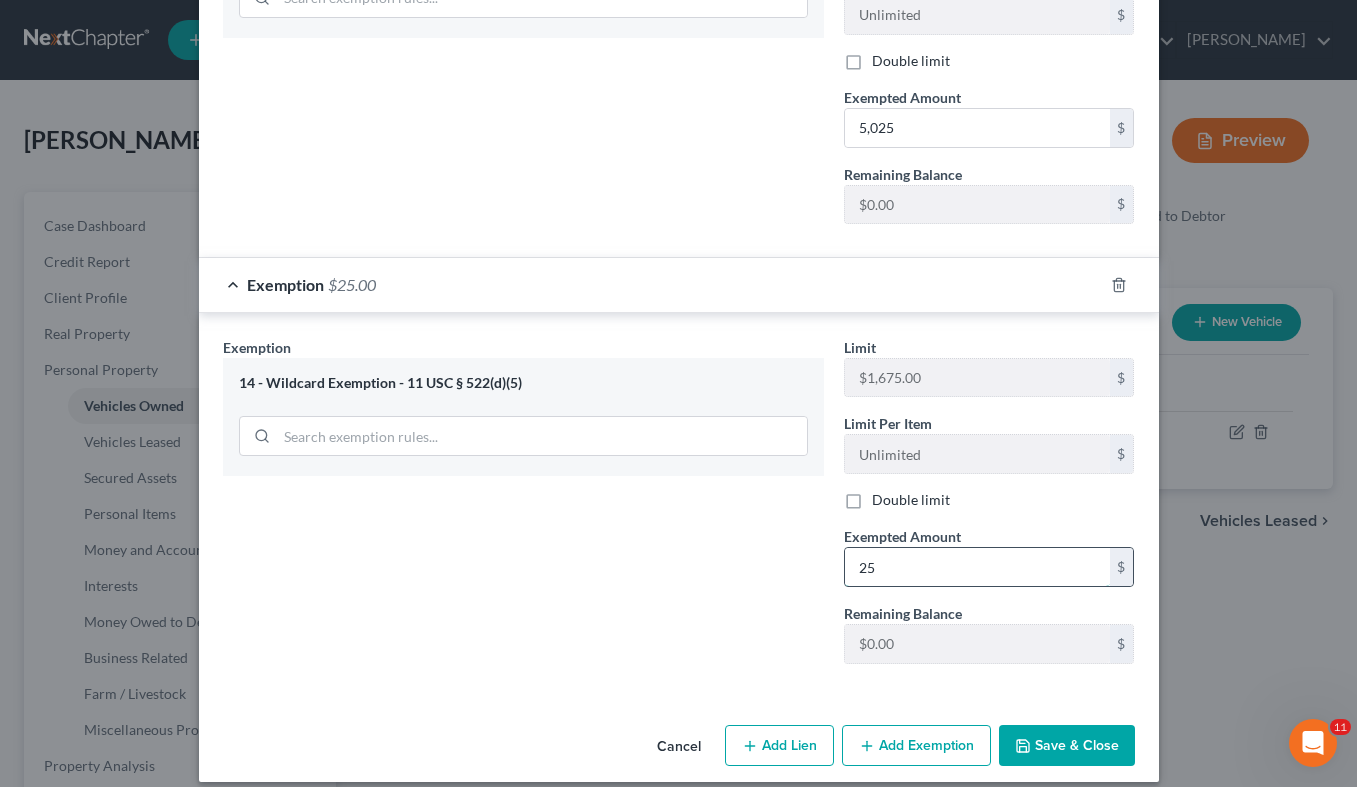type on "2" 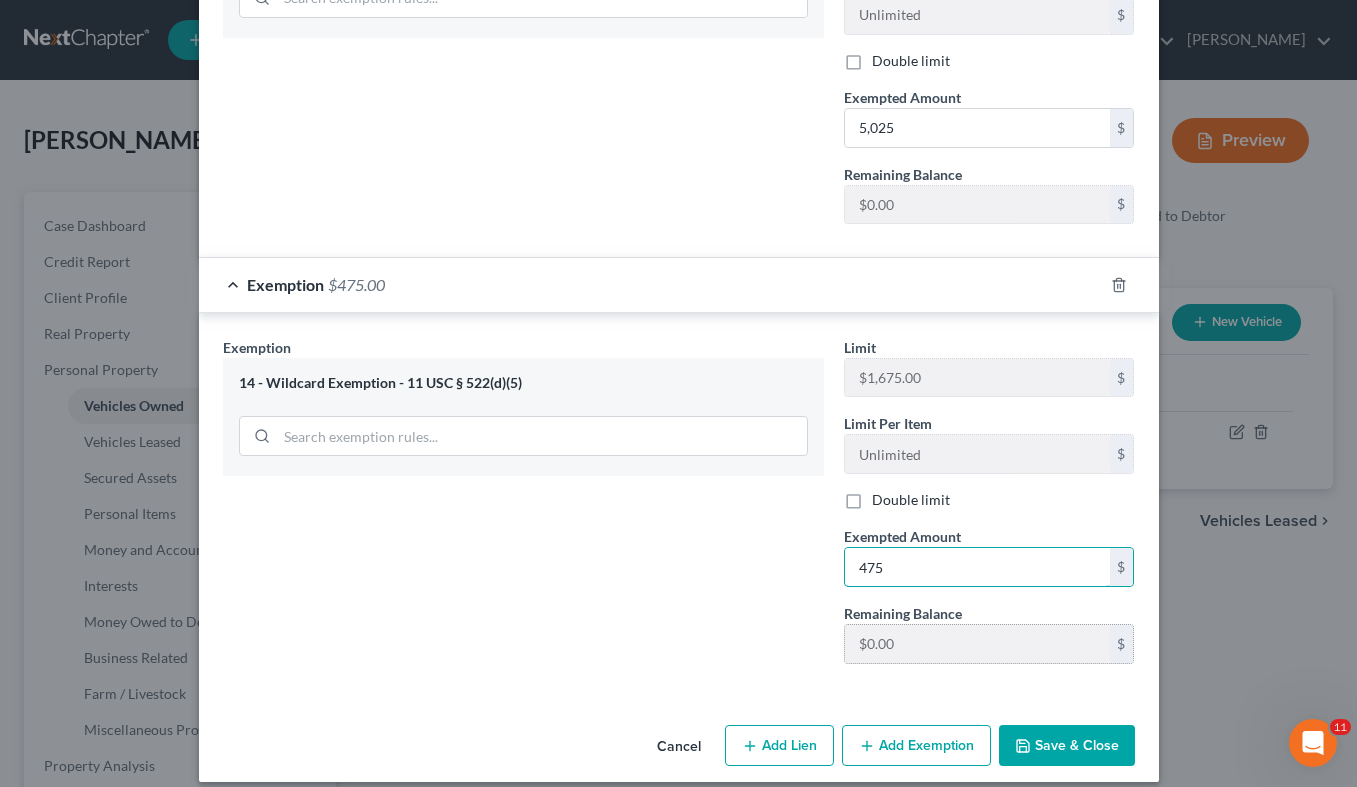type on "475" 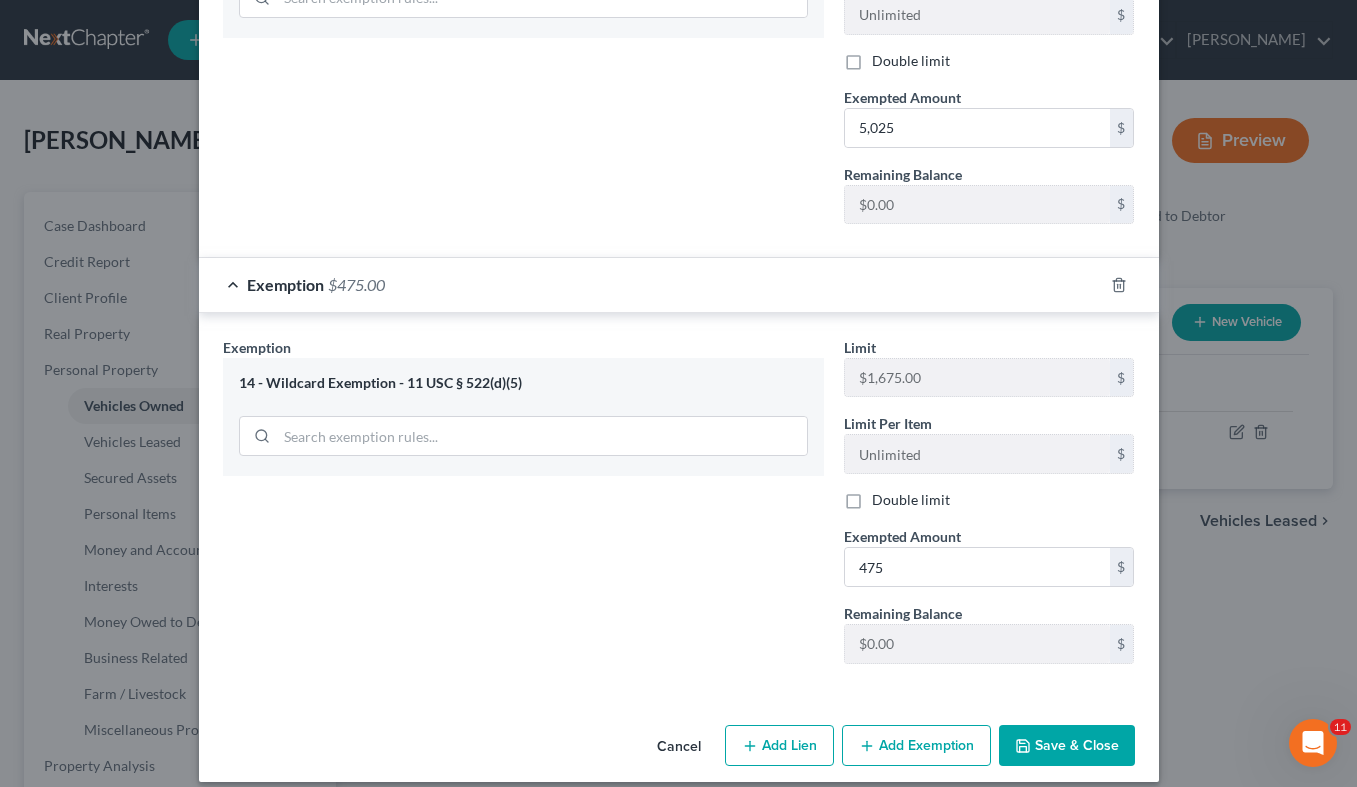 click on "Save & Close" at bounding box center (1067, 746) 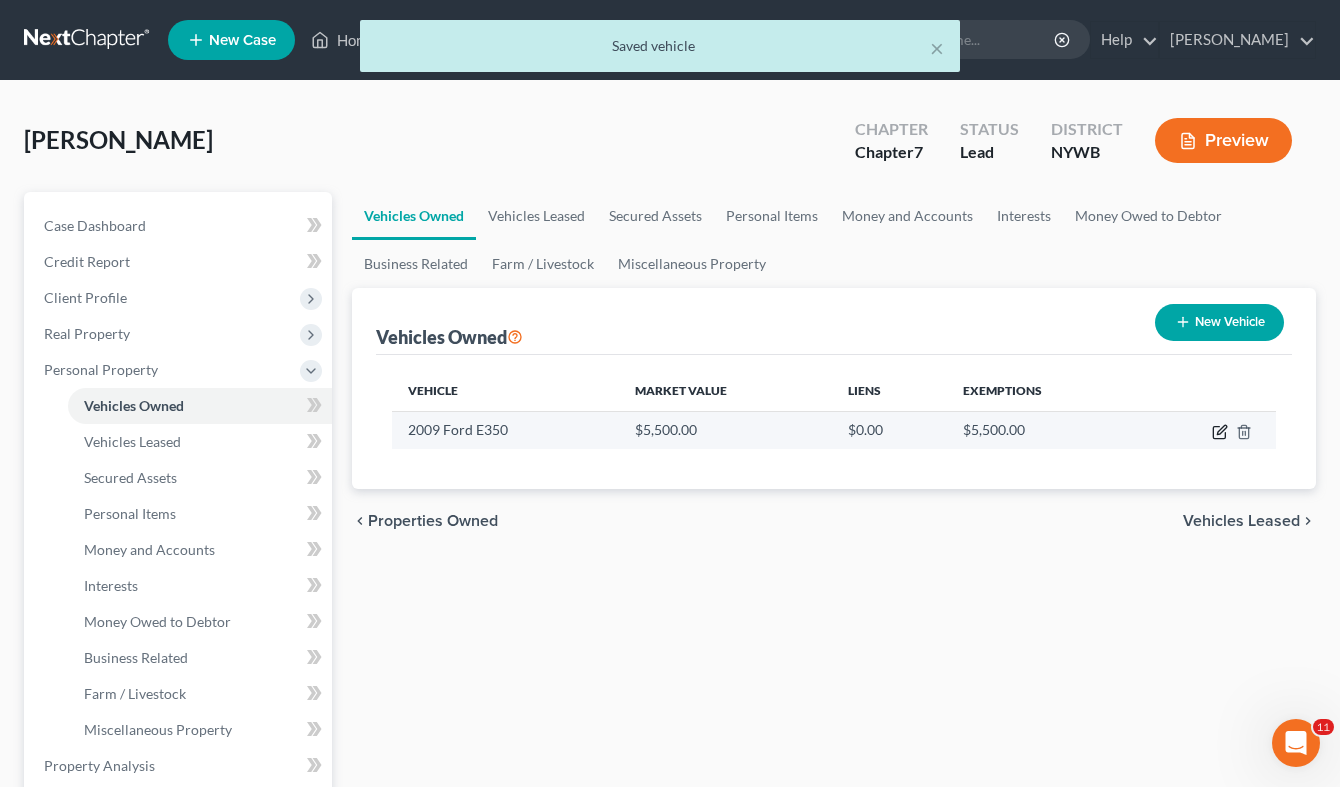 click 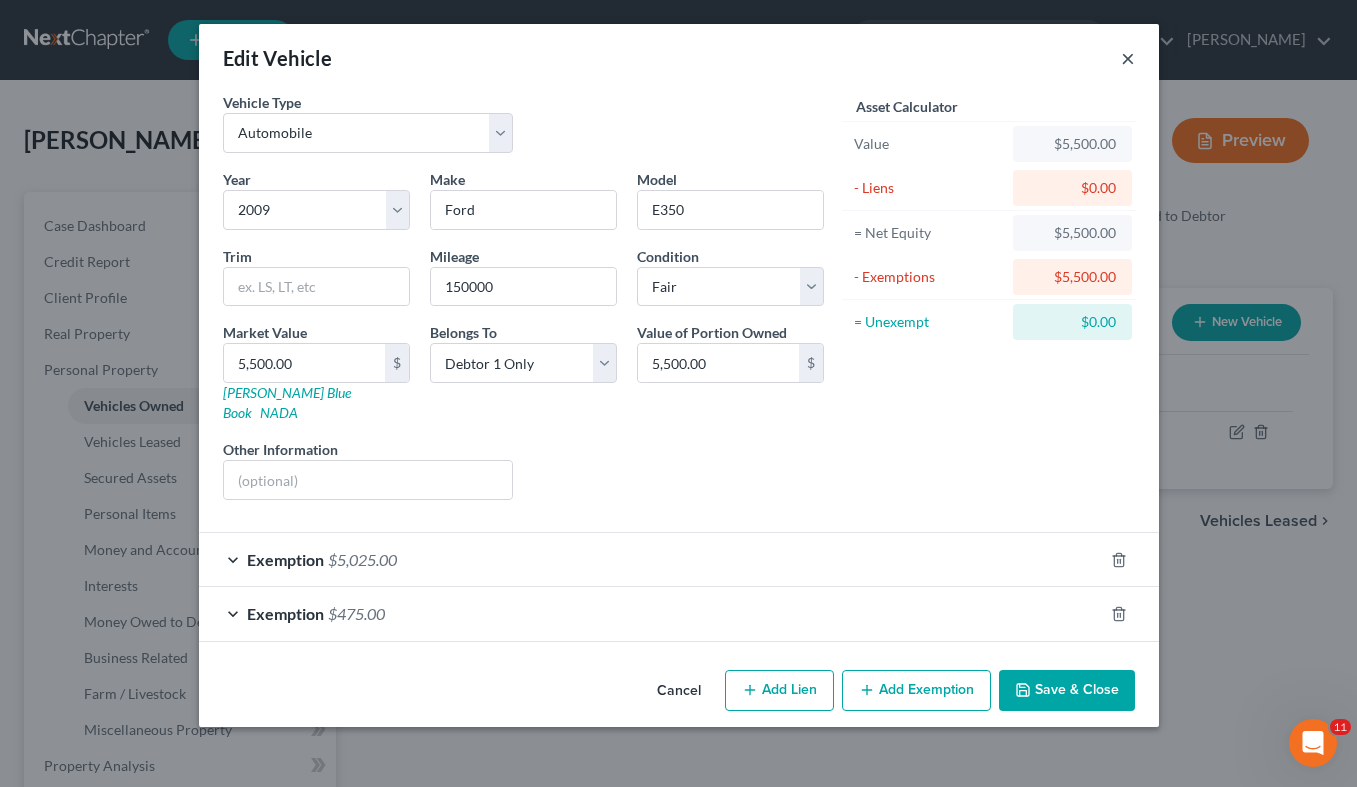 click on "×" at bounding box center [1128, 58] 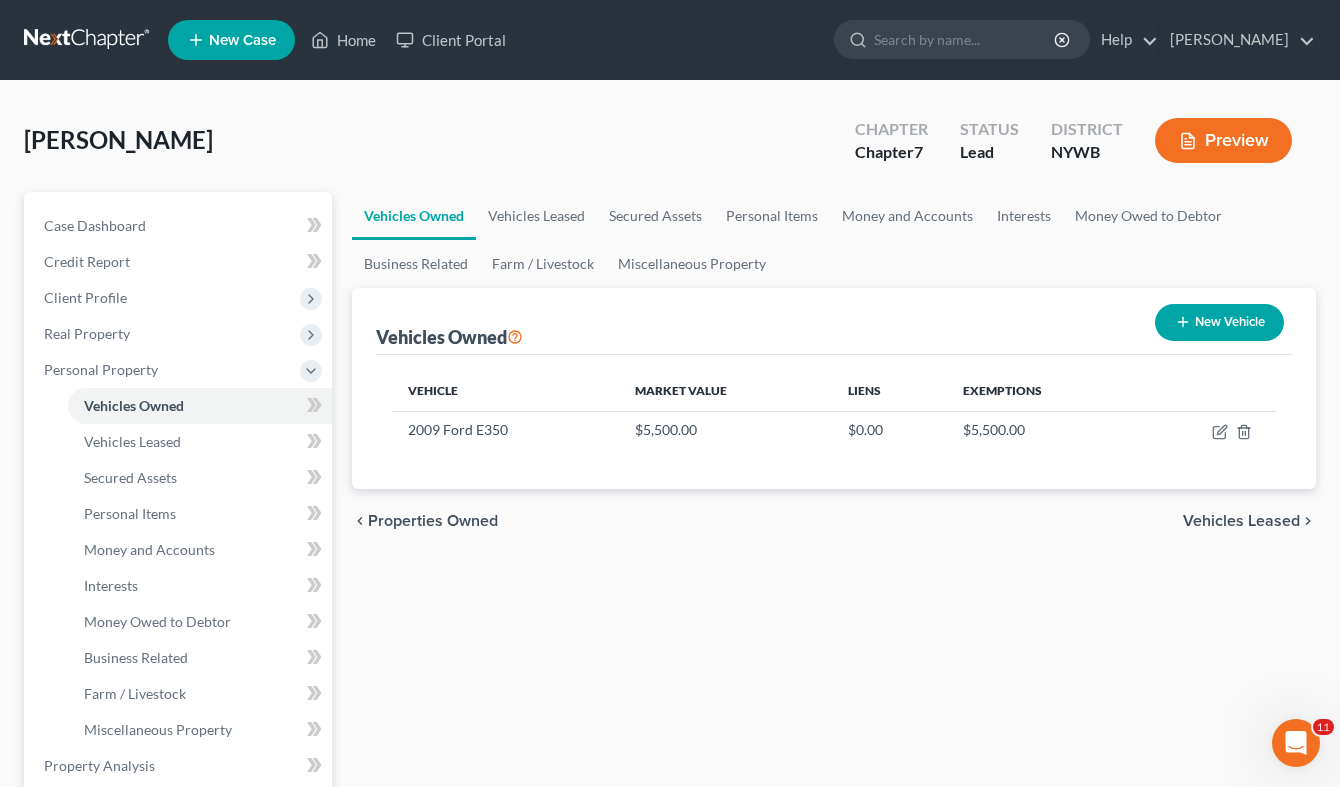 click on "Vehicles Leased" at bounding box center [1241, 521] 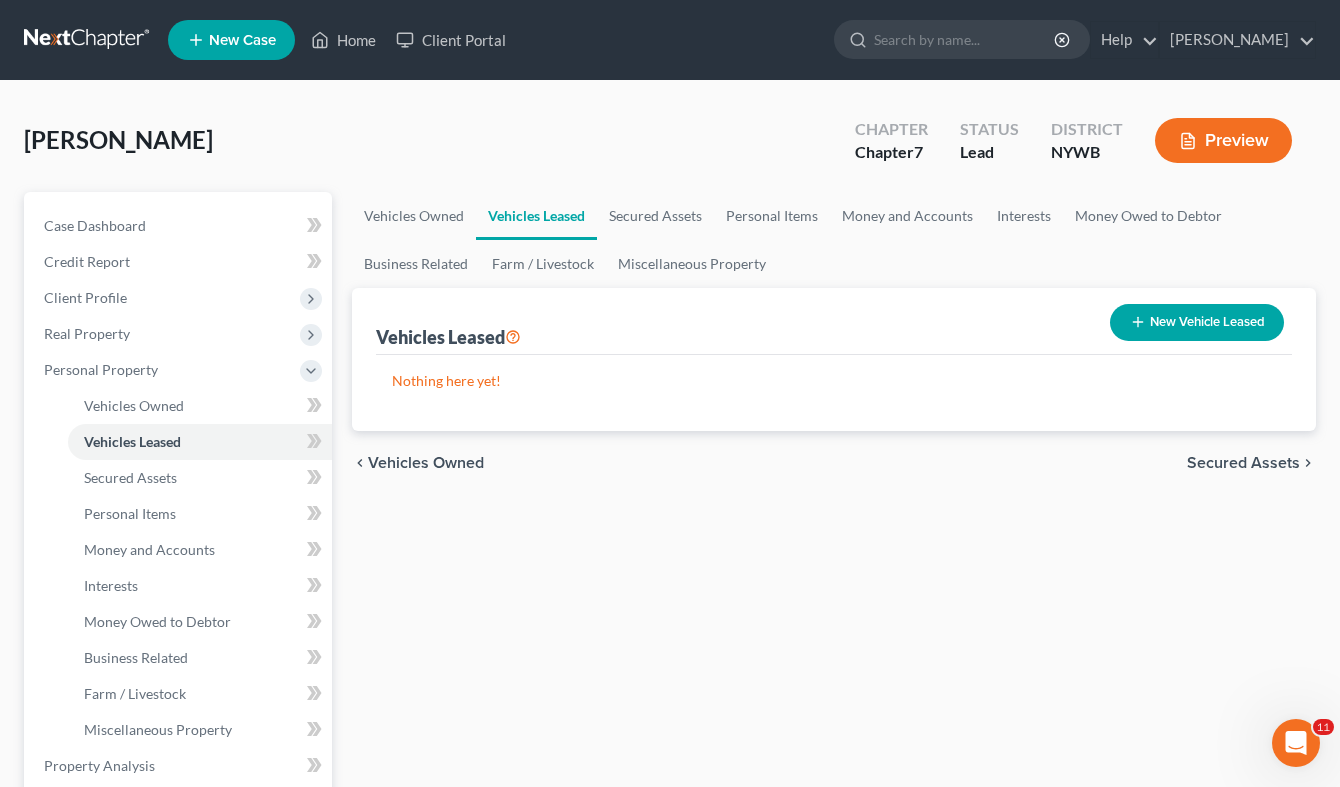 click on "Secured Assets" at bounding box center [1243, 463] 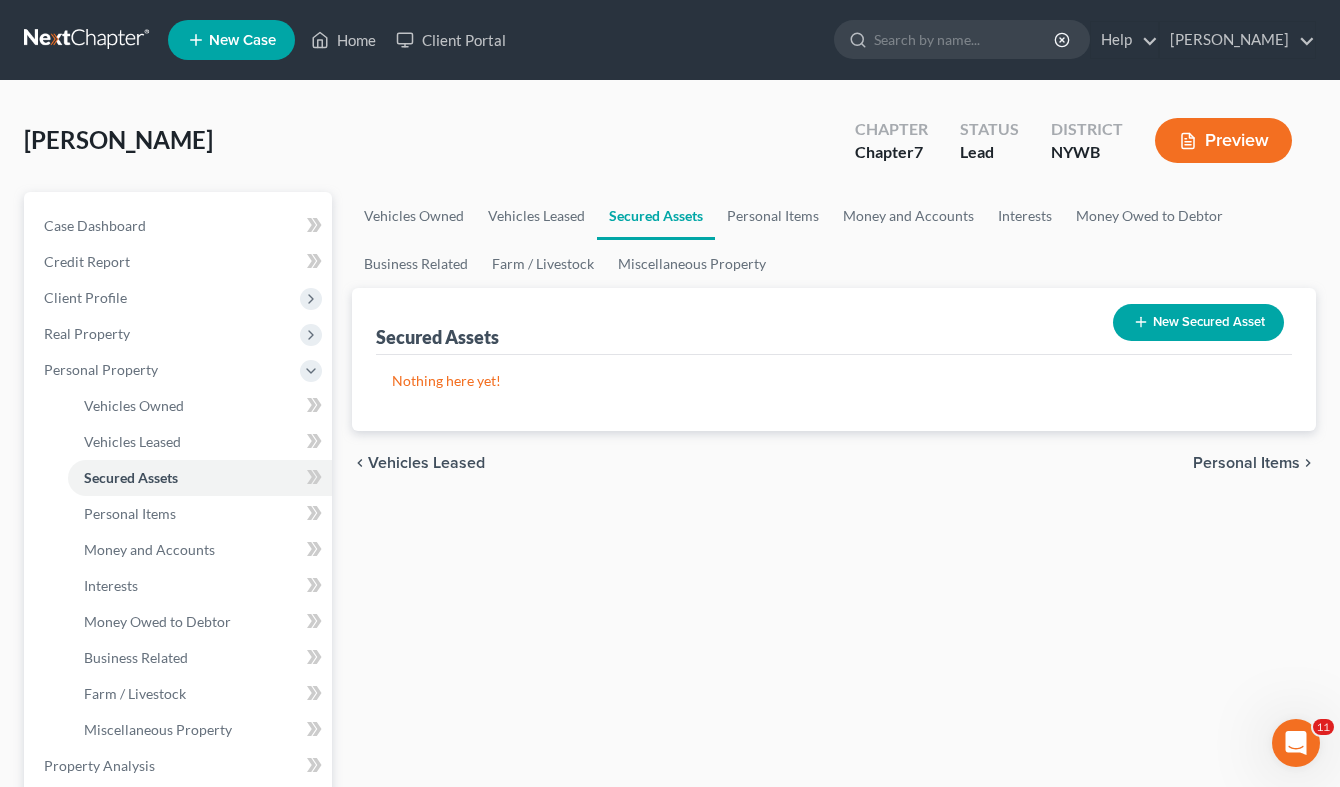 click on "Personal Items" at bounding box center [1246, 463] 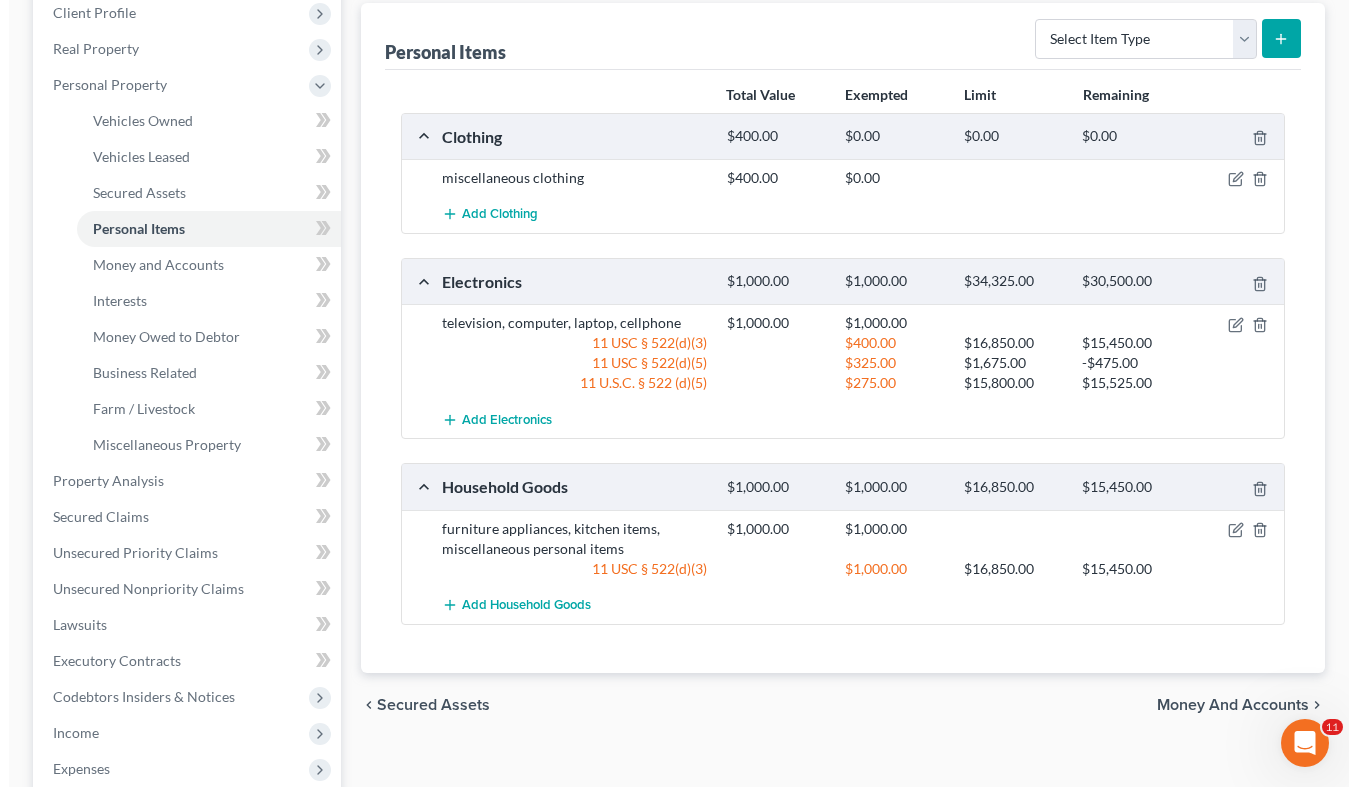 scroll, scrollTop: 306, scrollLeft: 0, axis: vertical 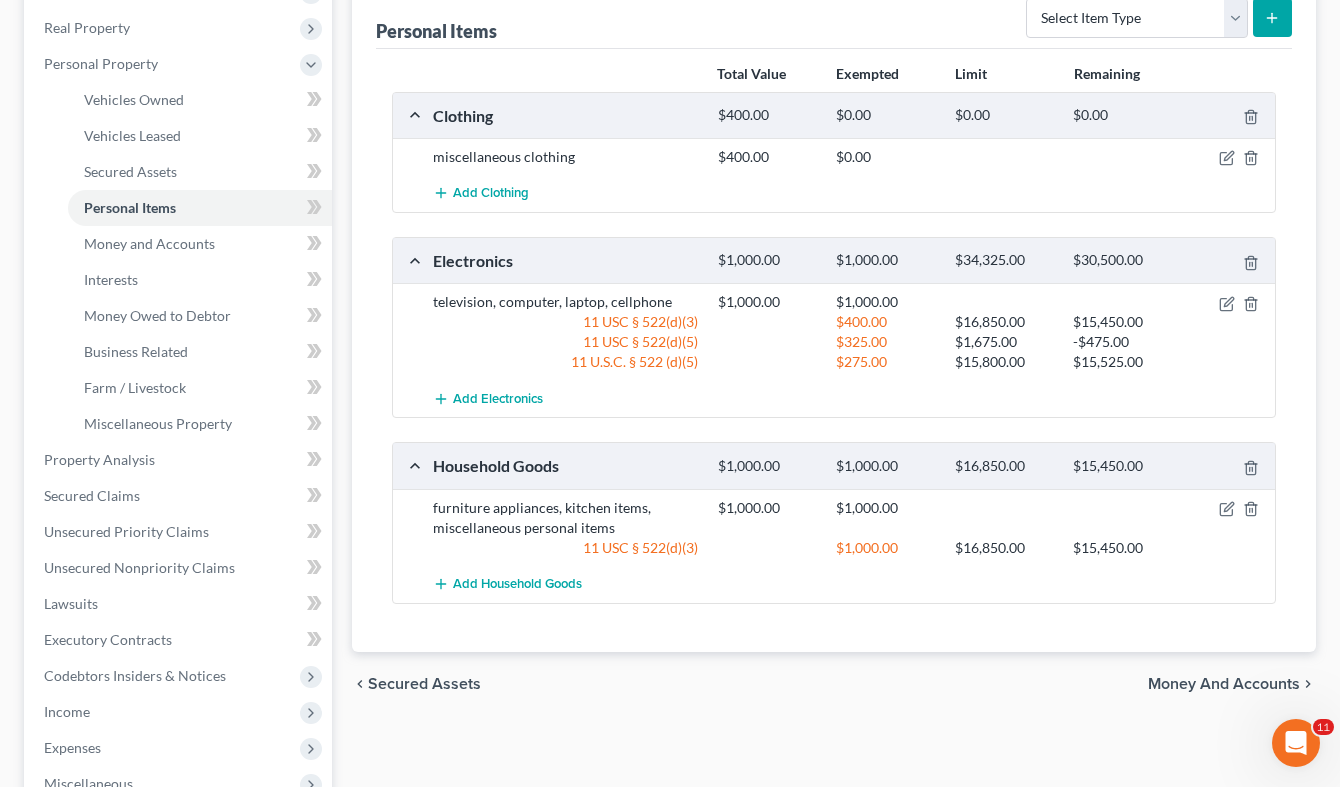 click on "television, computer, laptop, cellphone" at bounding box center (565, 302) 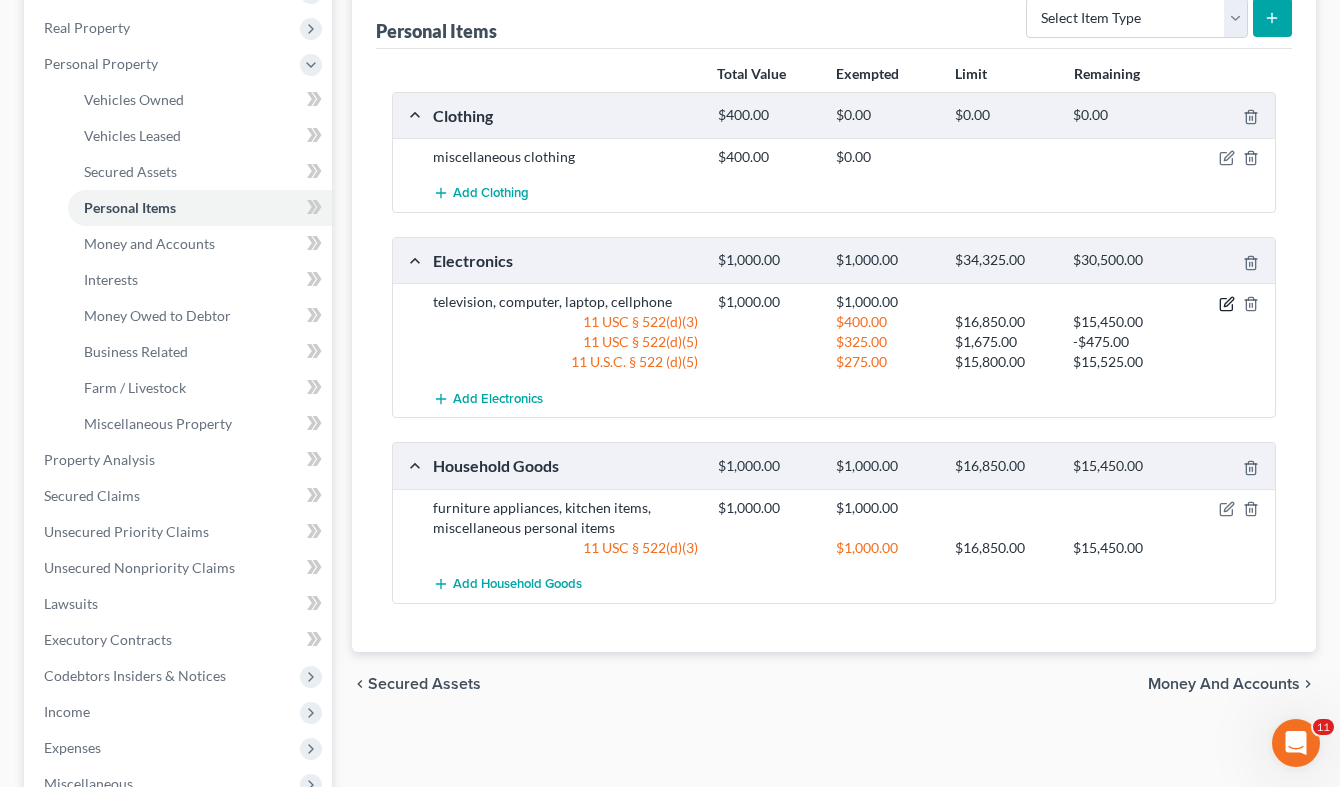 click 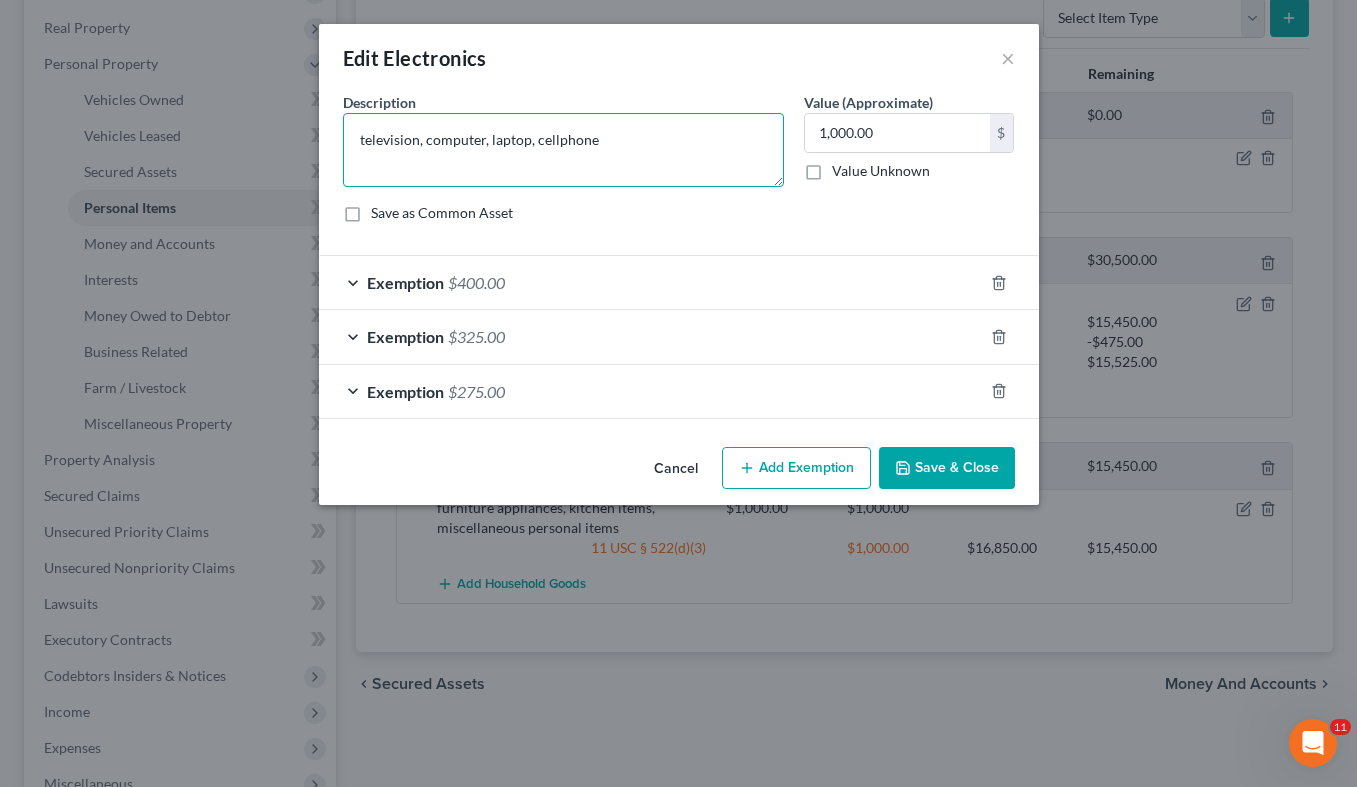 click on "television, computer, laptop, cellphone" at bounding box center [563, 150] 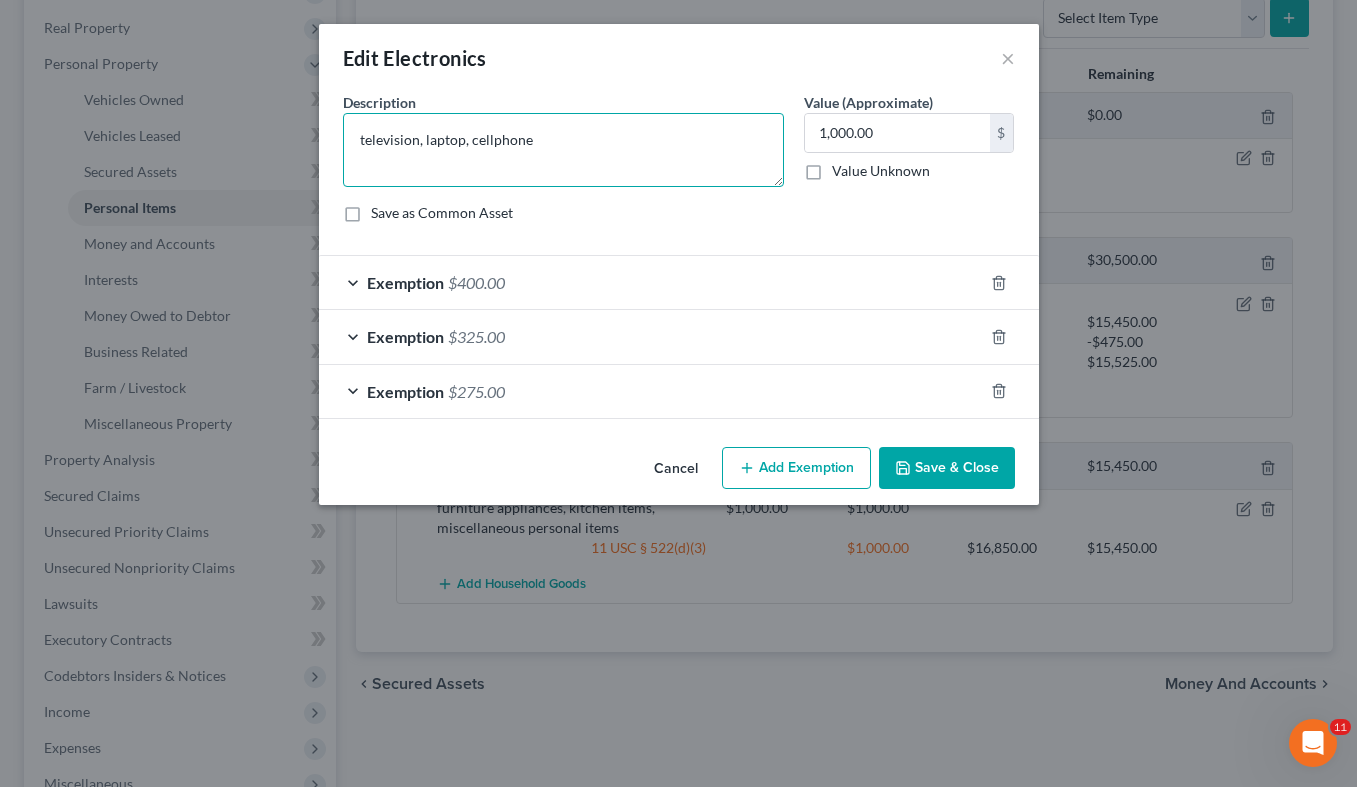 type on "television, laptop, cellphone" 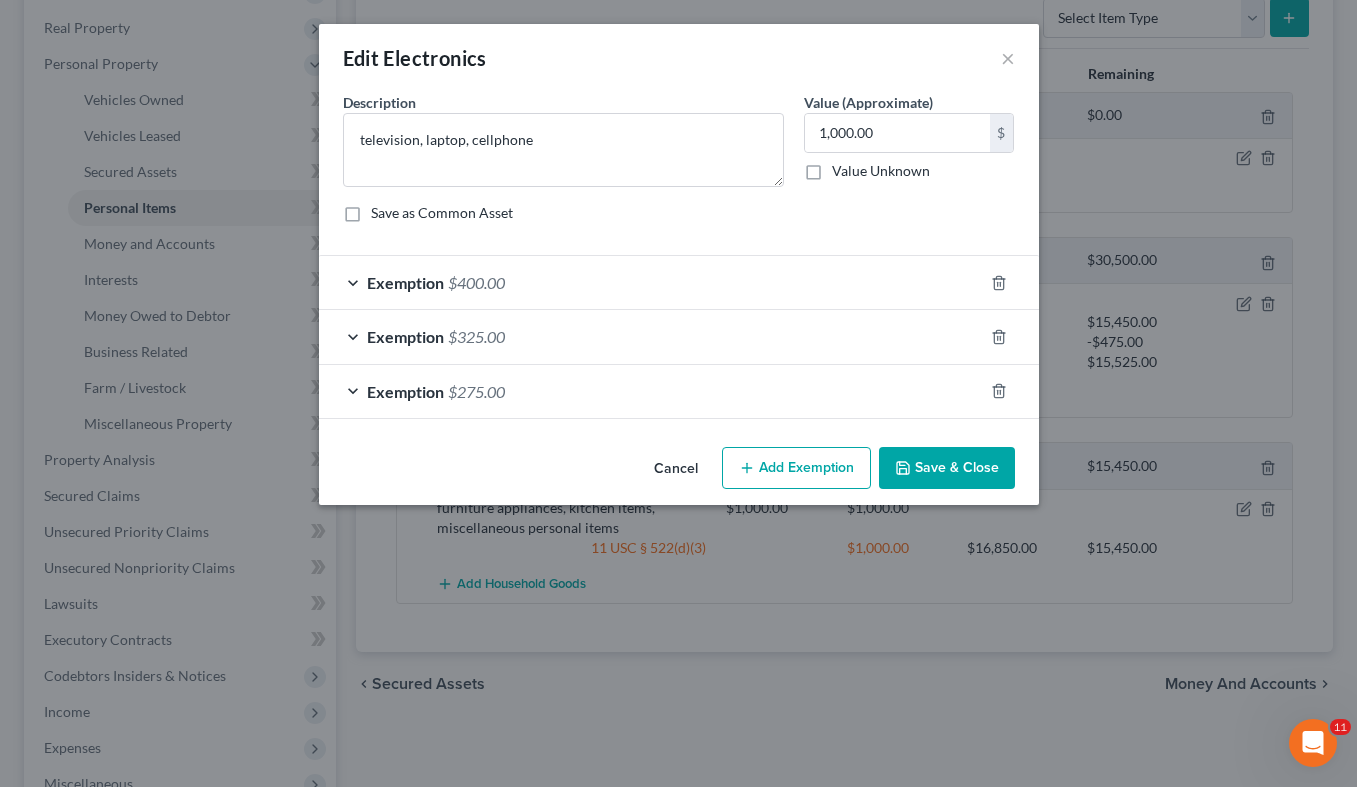 click on "Exemption" at bounding box center [405, 282] 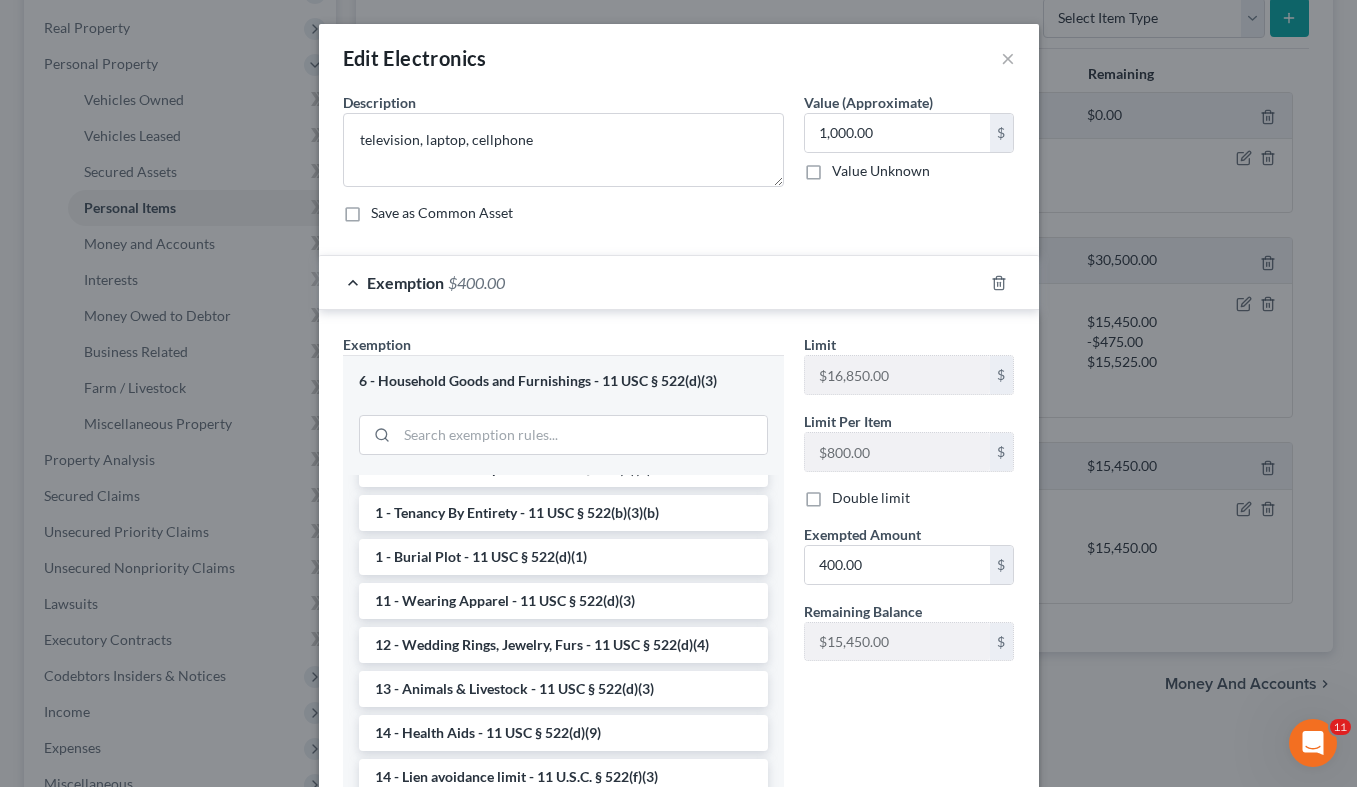 scroll, scrollTop: 102, scrollLeft: 0, axis: vertical 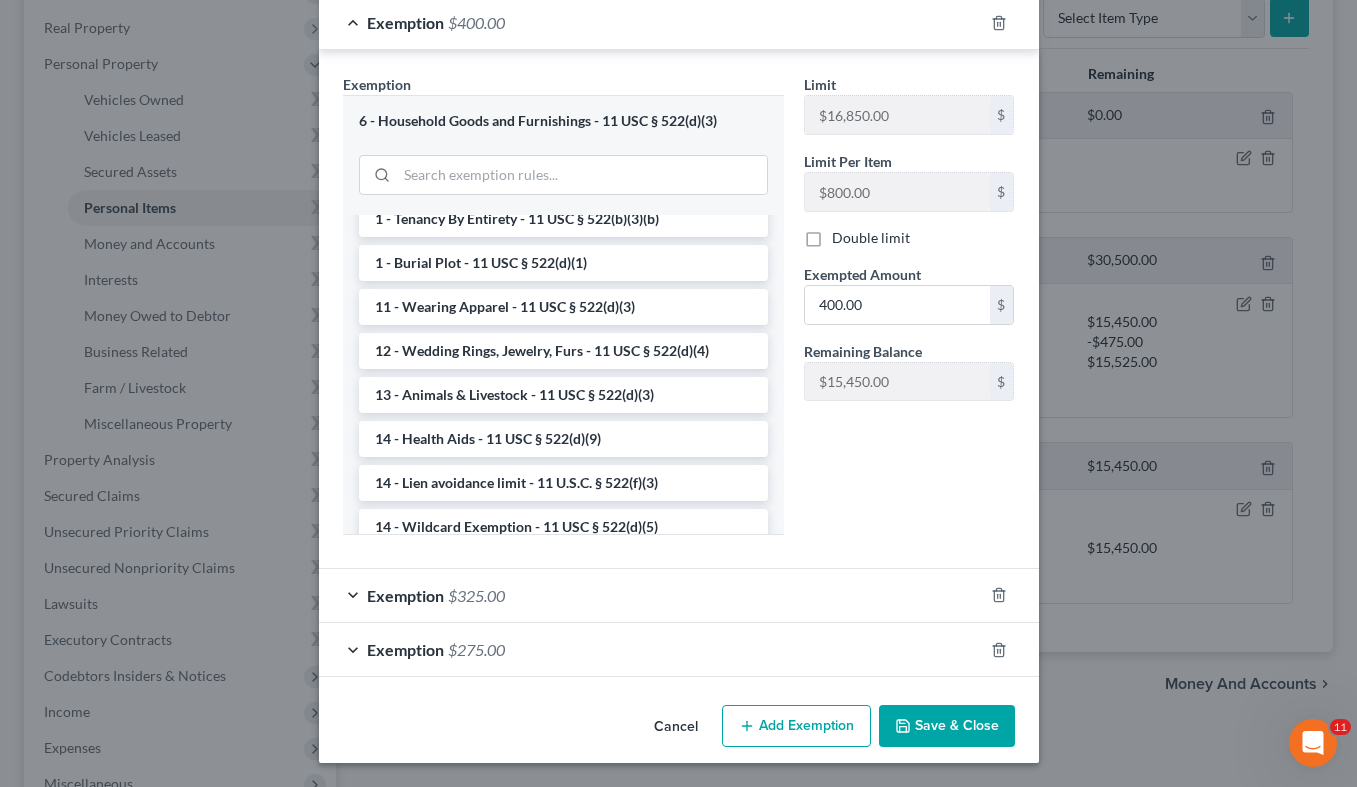 click on "Exemption $325.00" at bounding box center (651, 595) 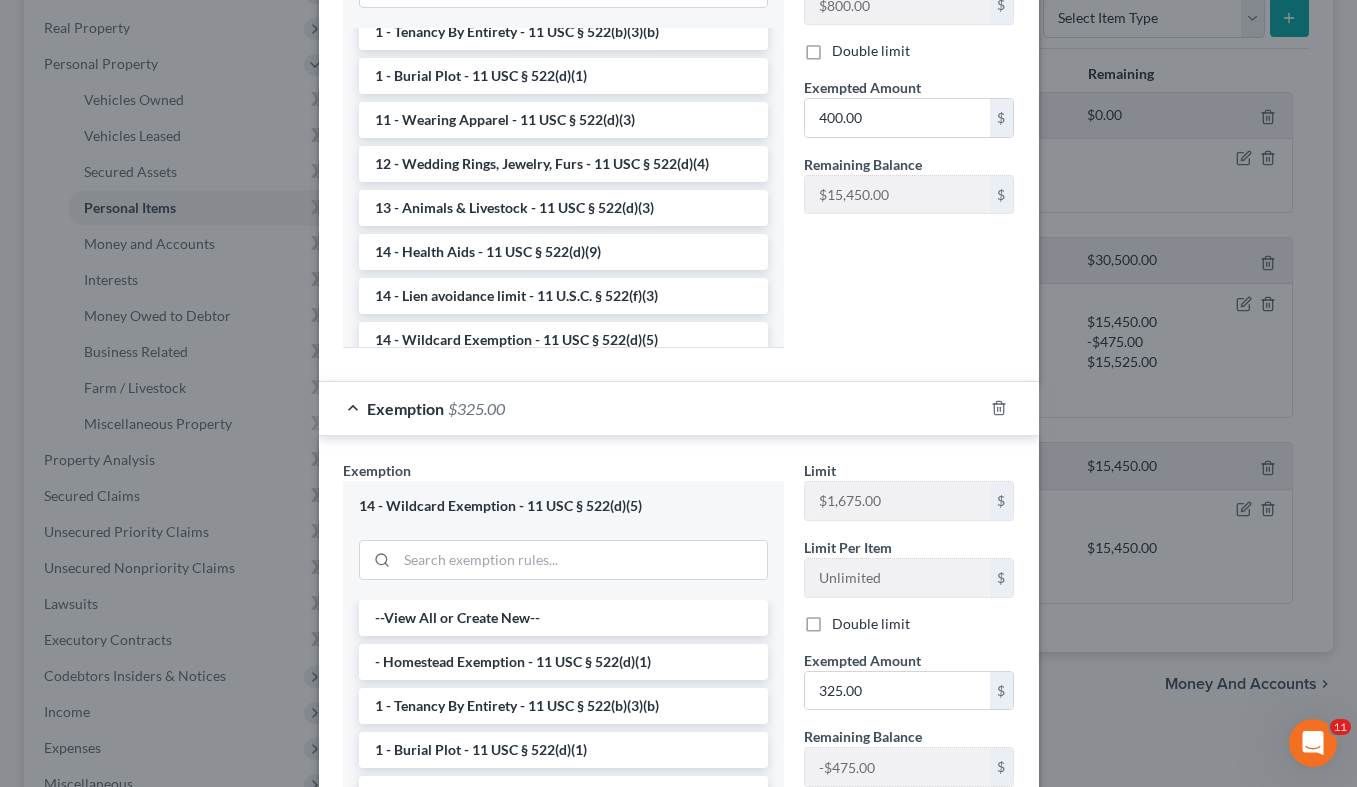 scroll, scrollTop: 464, scrollLeft: 0, axis: vertical 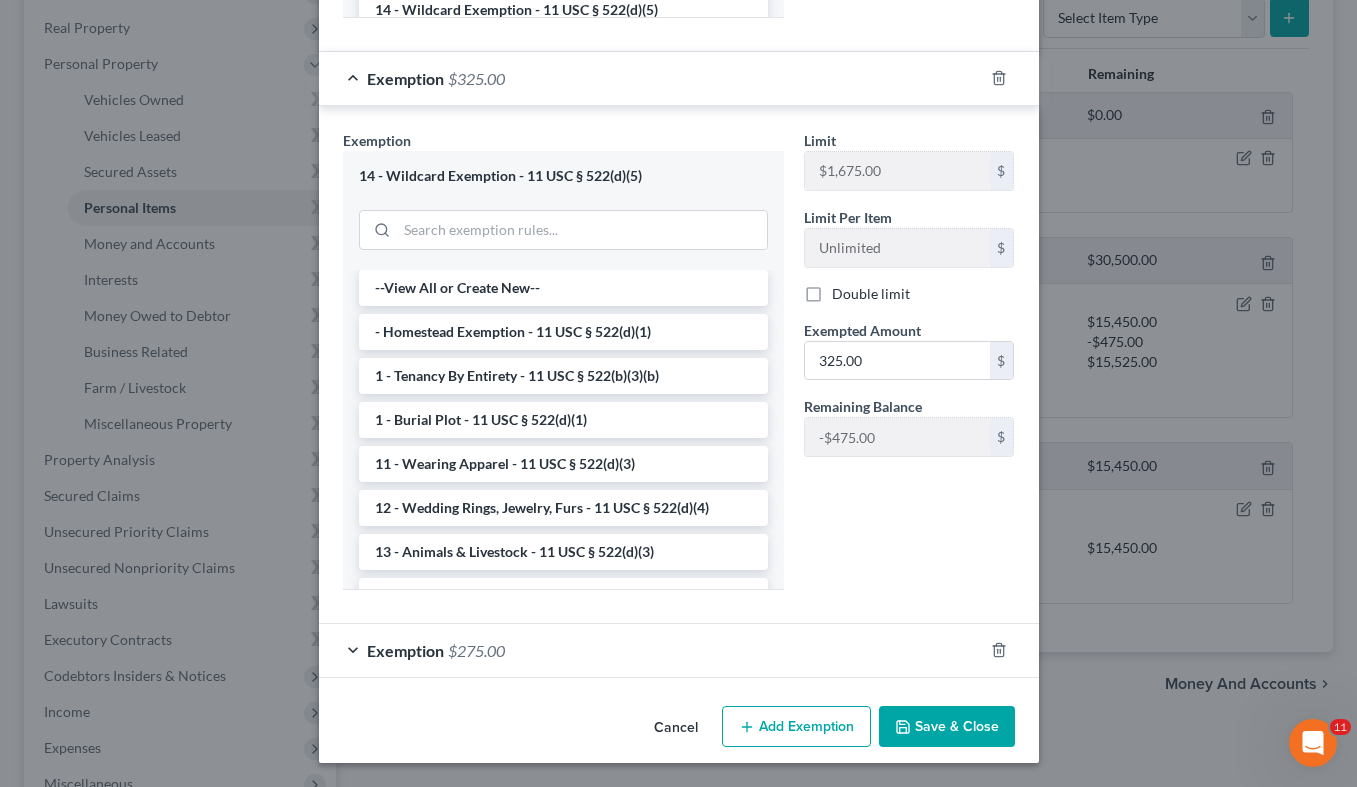 click on "Exemption $275.00" at bounding box center [651, 650] 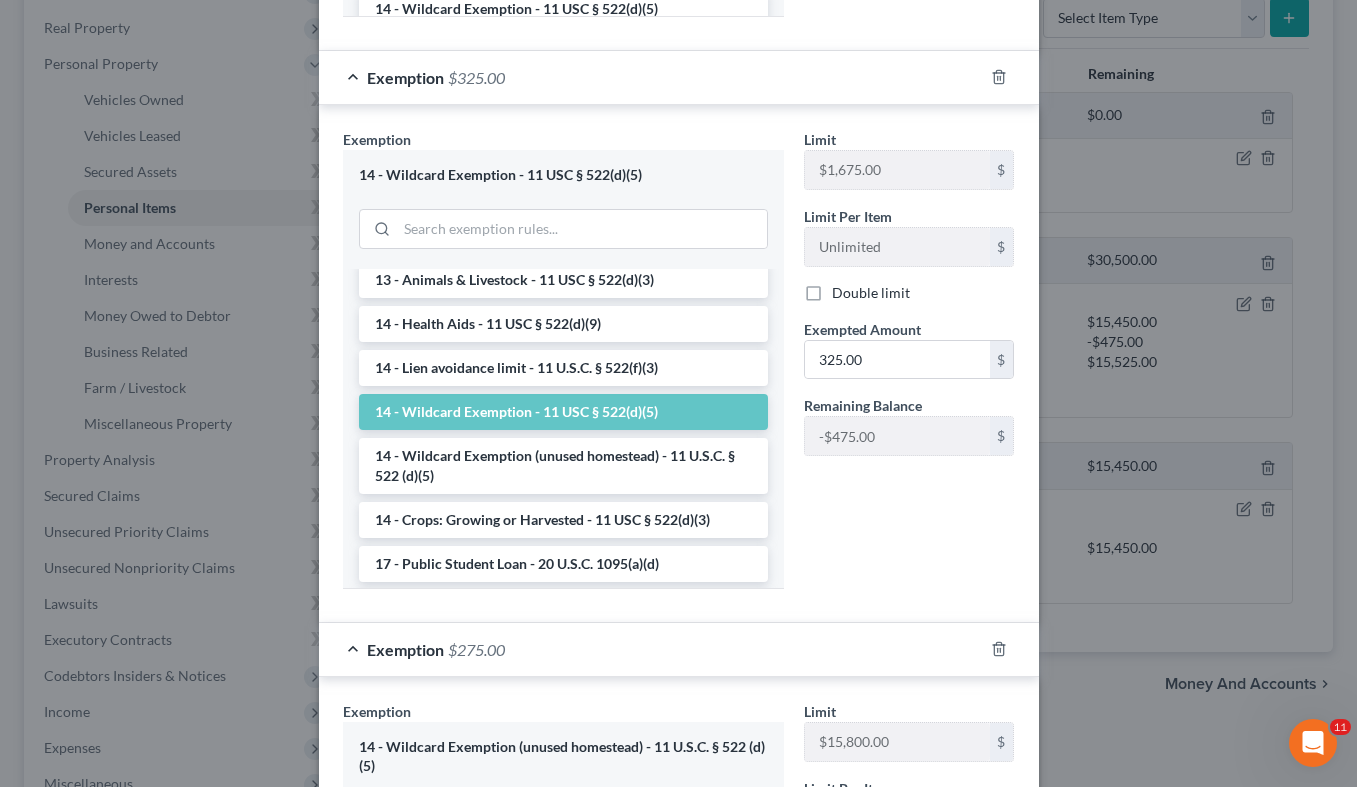 scroll, scrollTop: 306, scrollLeft: 0, axis: vertical 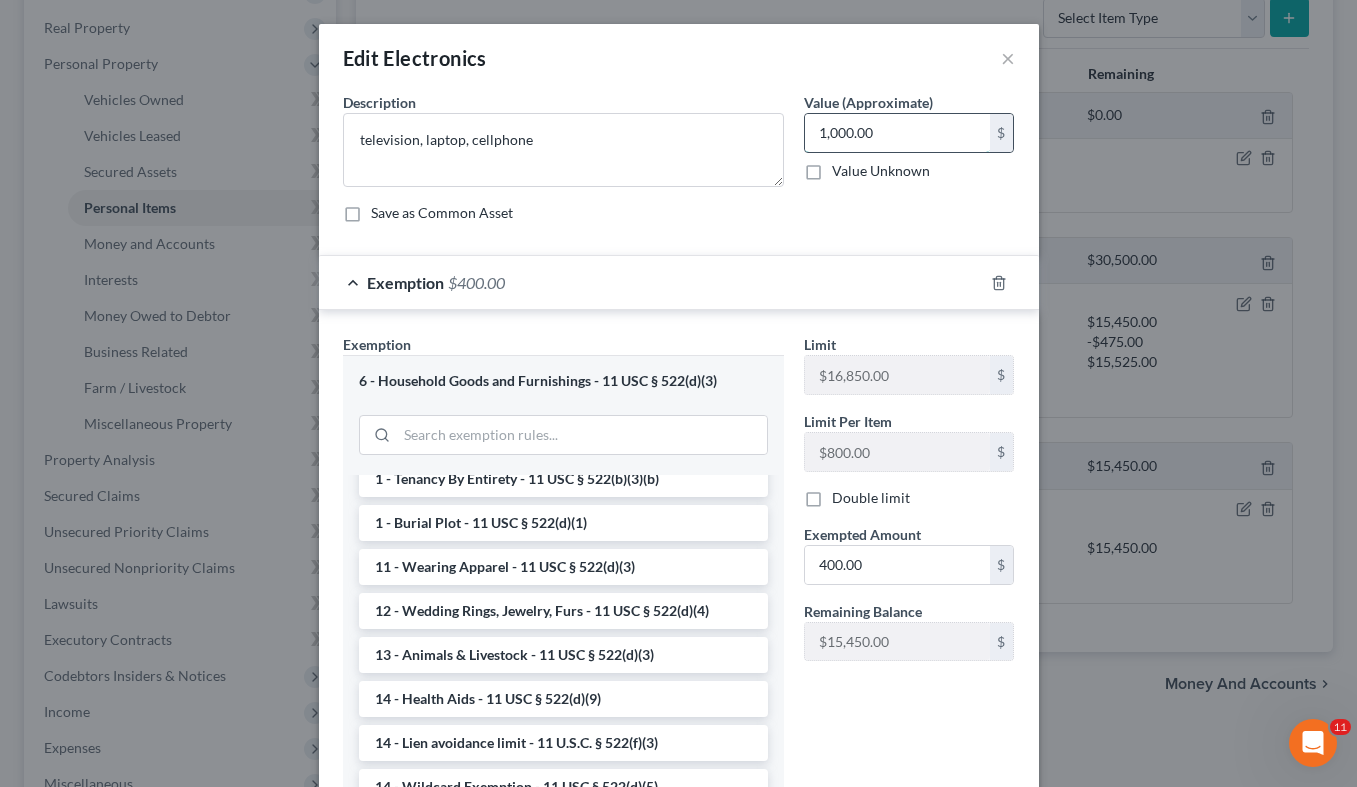 click on "1,000.00" at bounding box center (897, 133) 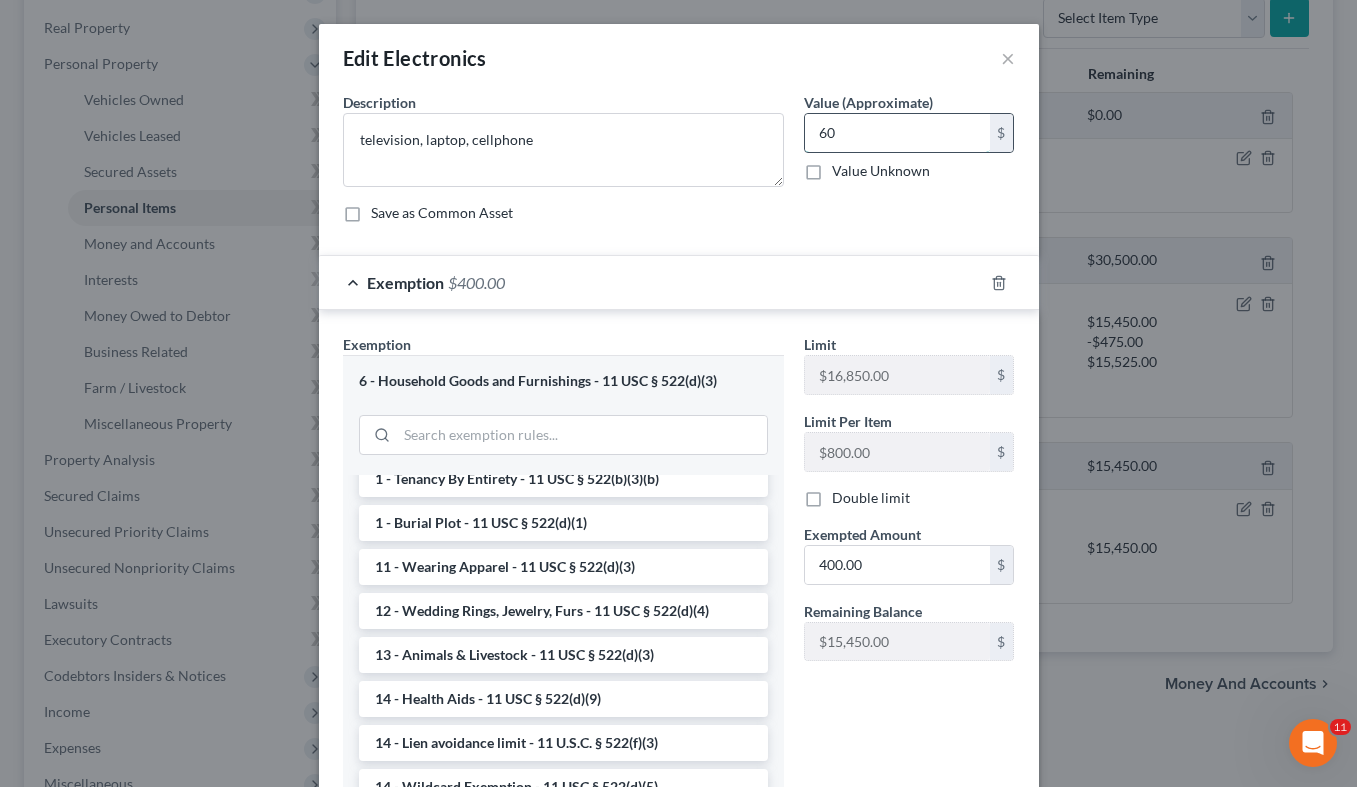 type on "6" 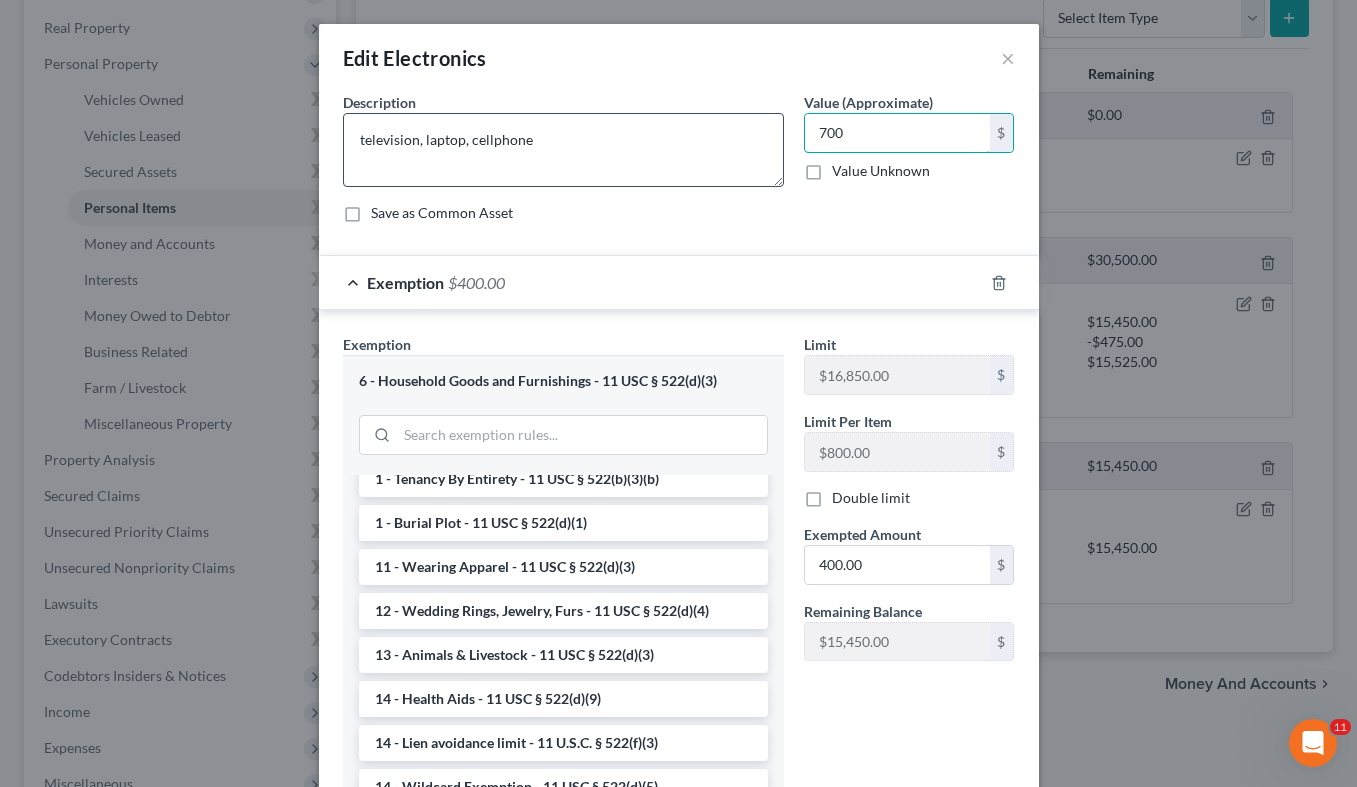type on "700" 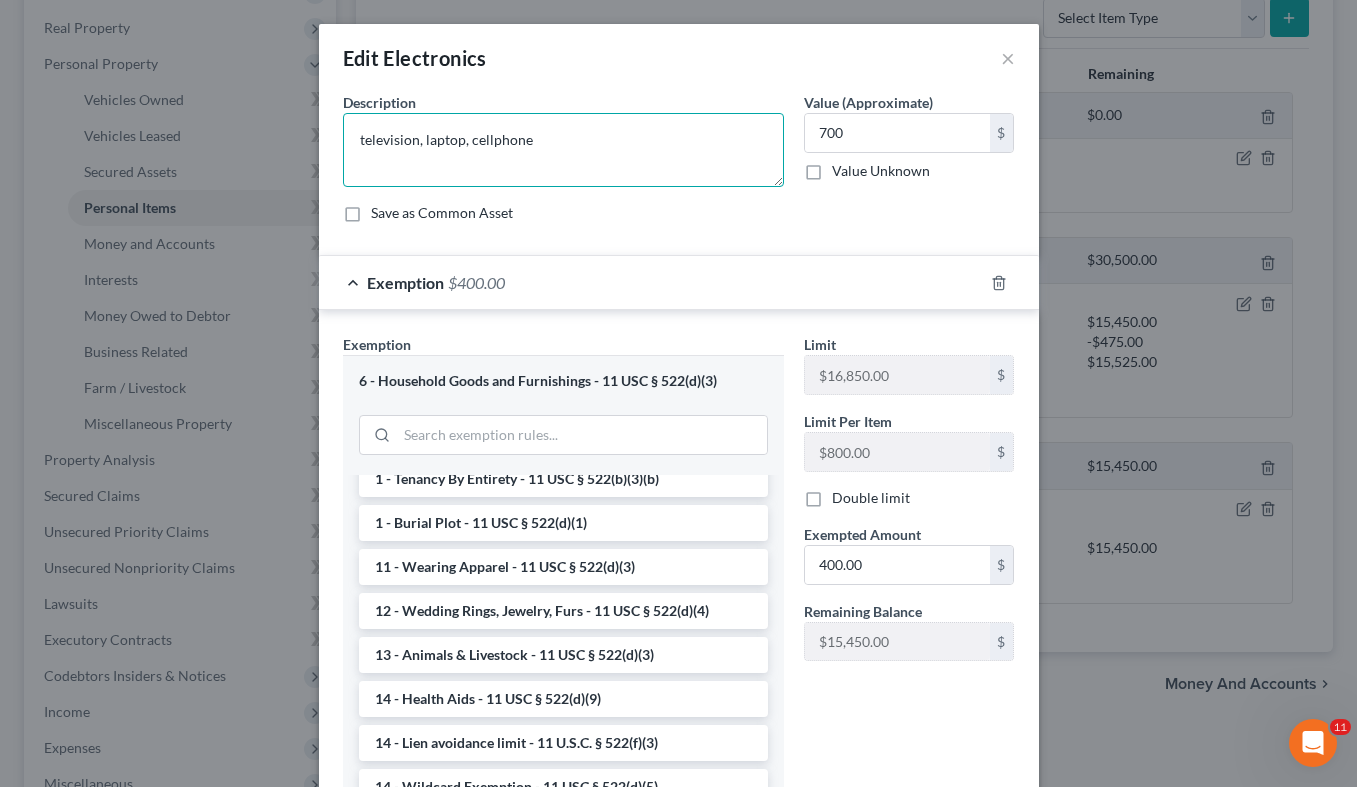 drag, startPoint x: 435, startPoint y: 142, endPoint x: 534, endPoint y: 141, distance: 99.00505 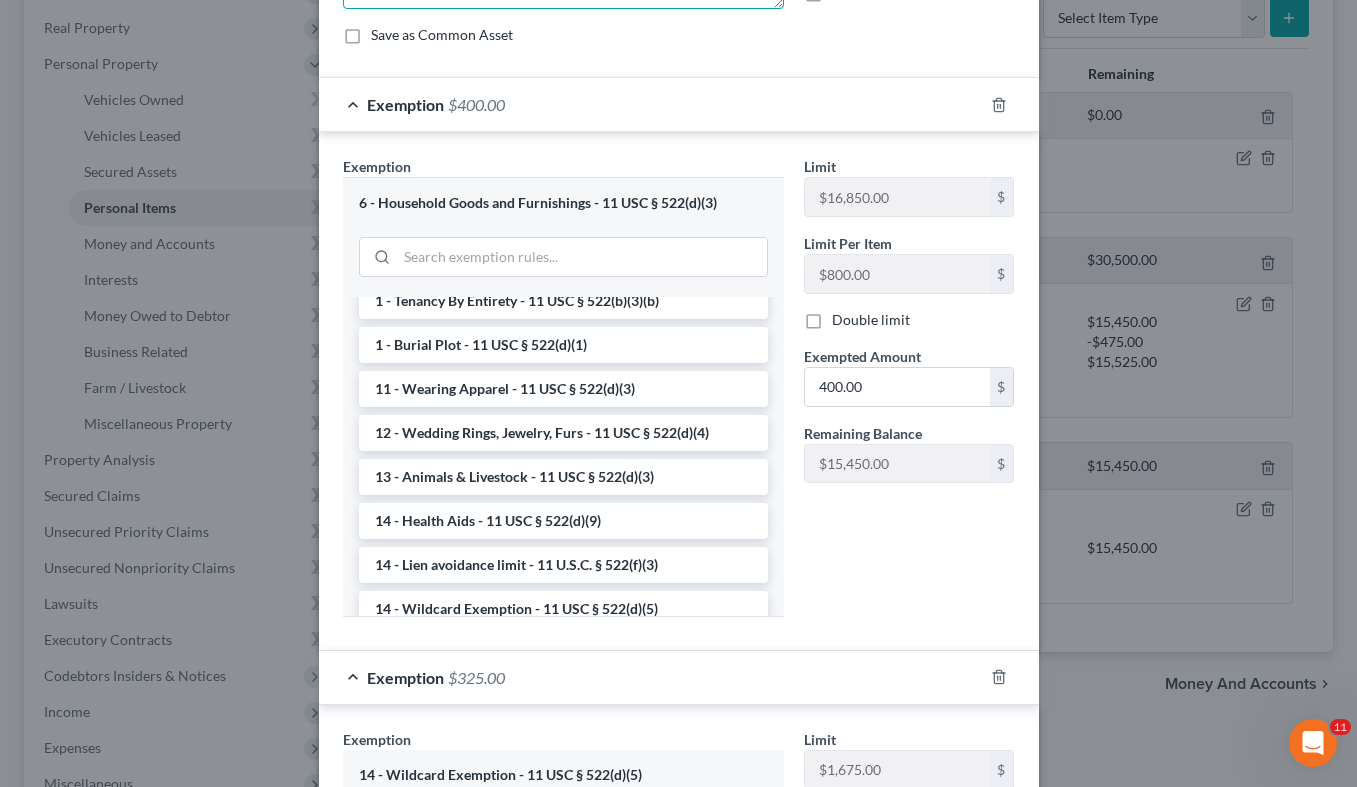 scroll, scrollTop: 204, scrollLeft: 0, axis: vertical 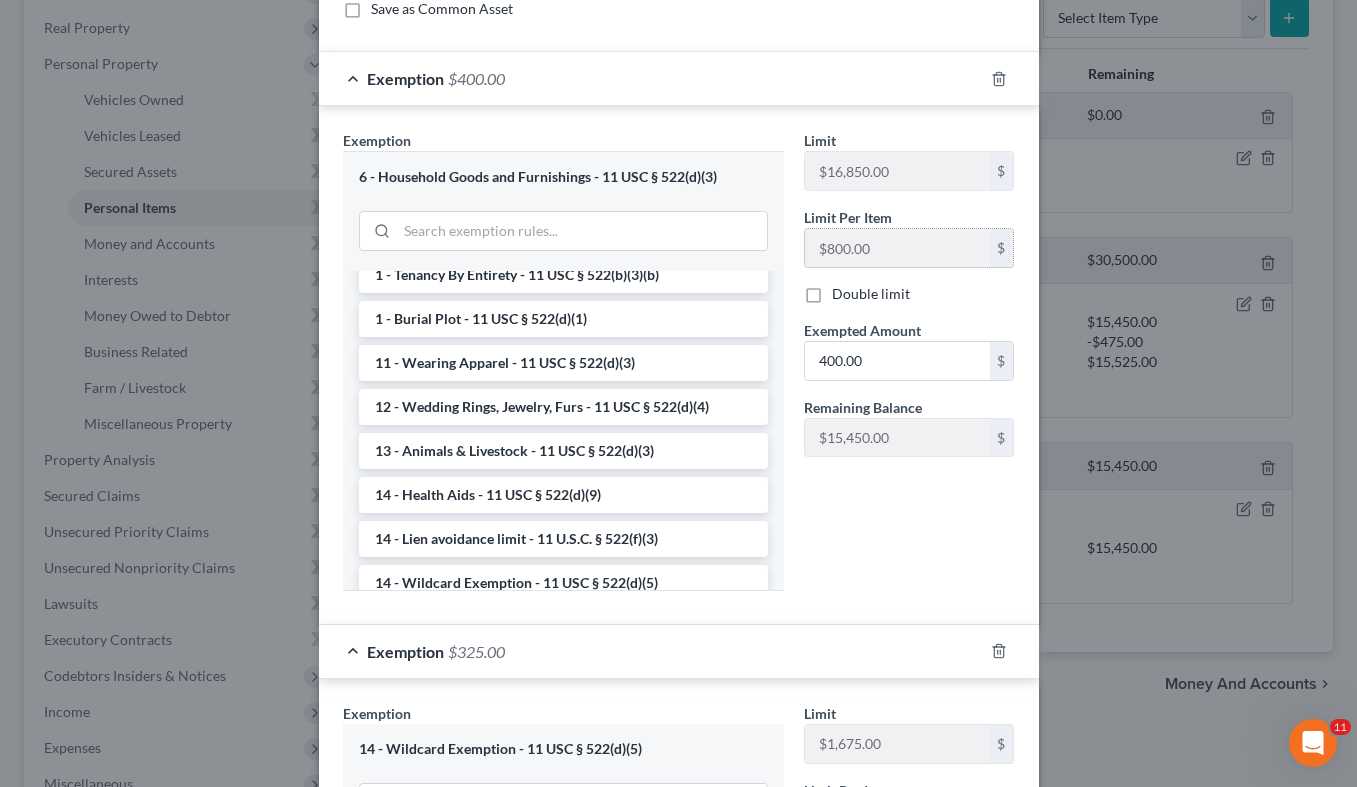 type on "television [DEMOGRAPHIC_DATA], laptop, cellphone" 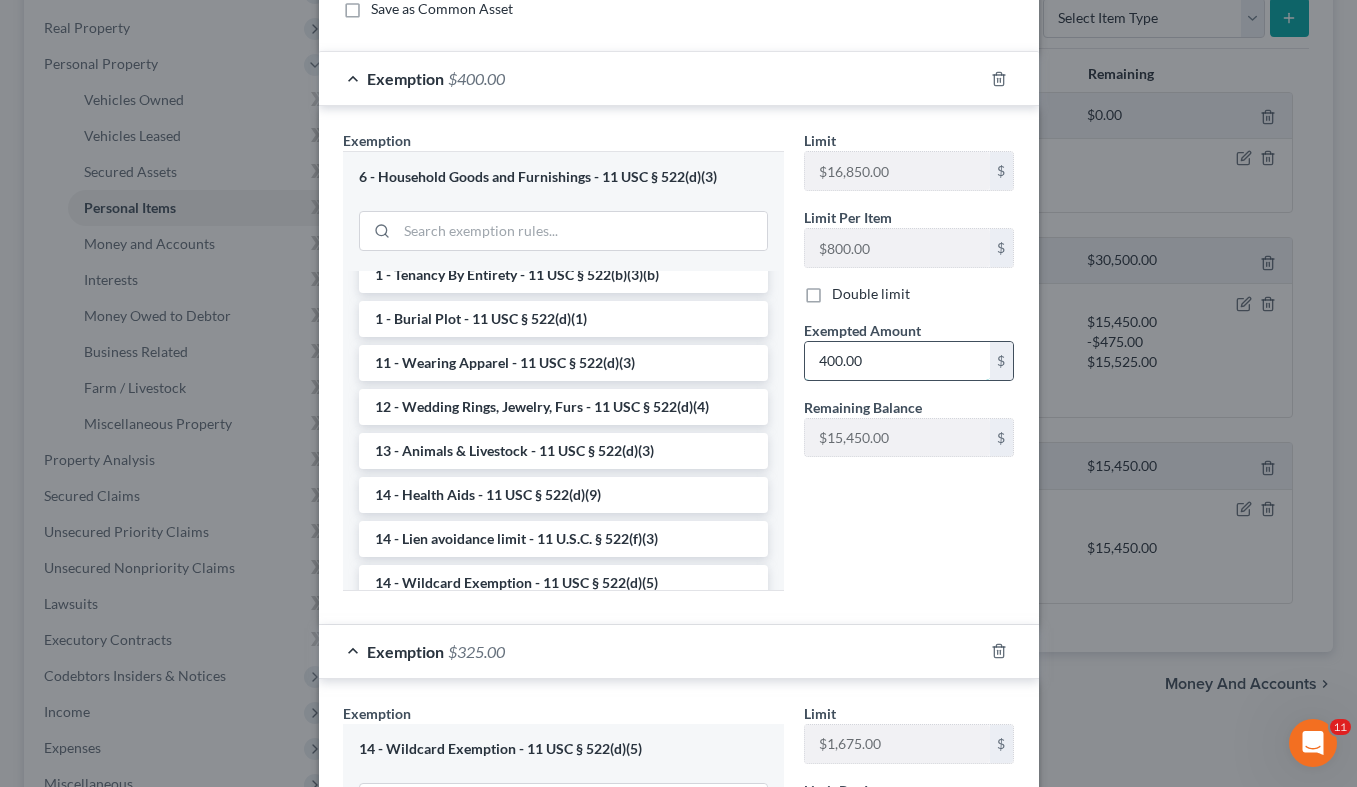 click on "400.00" at bounding box center (897, 361) 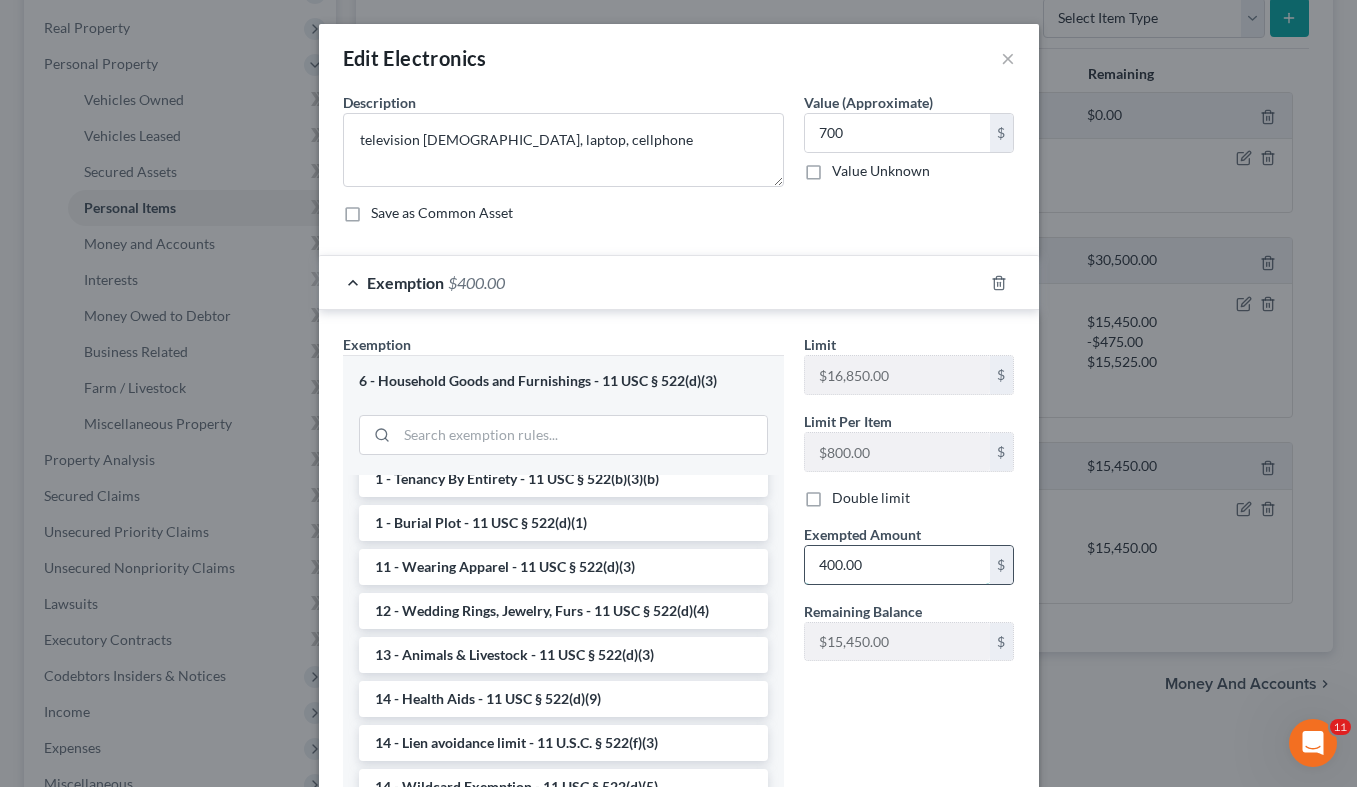 scroll, scrollTop: 102, scrollLeft: 0, axis: vertical 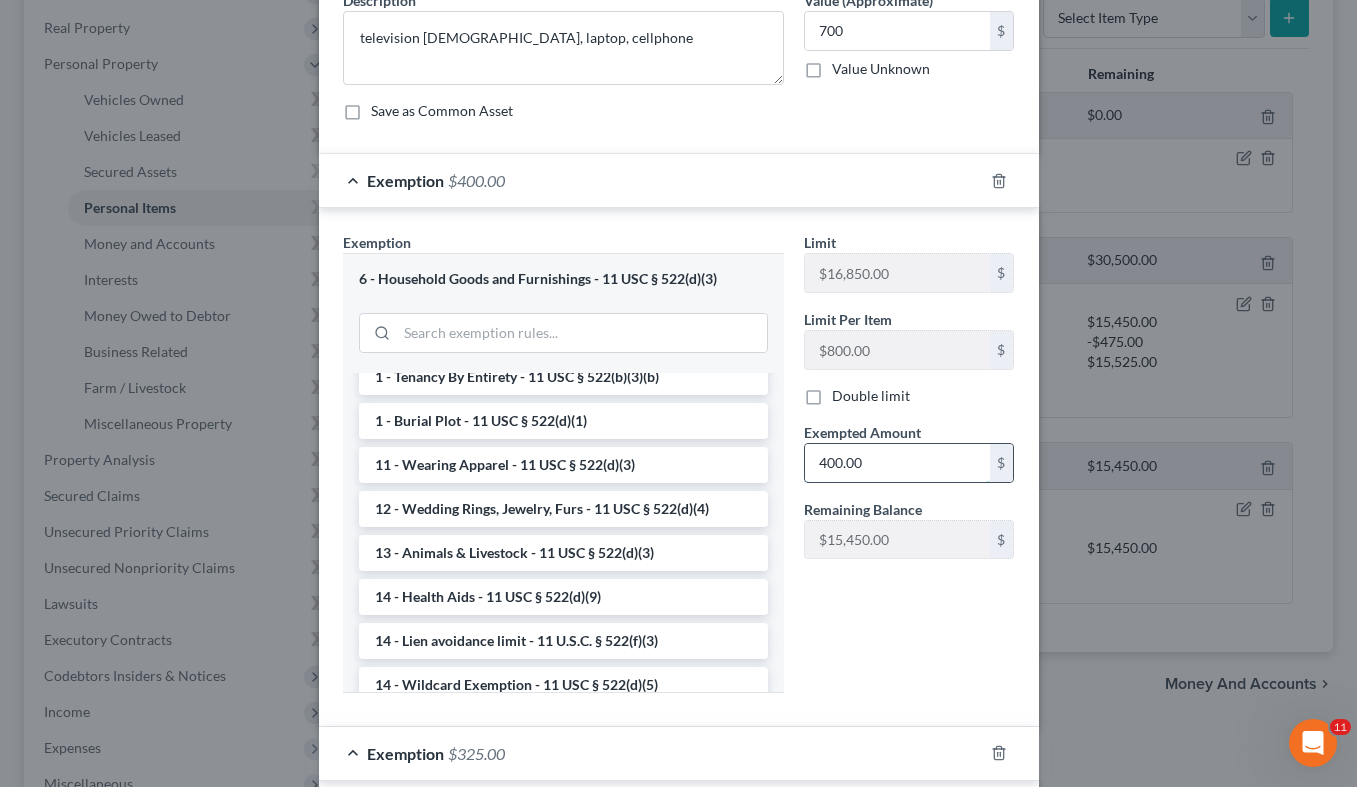 click on "400.00" at bounding box center [897, 463] 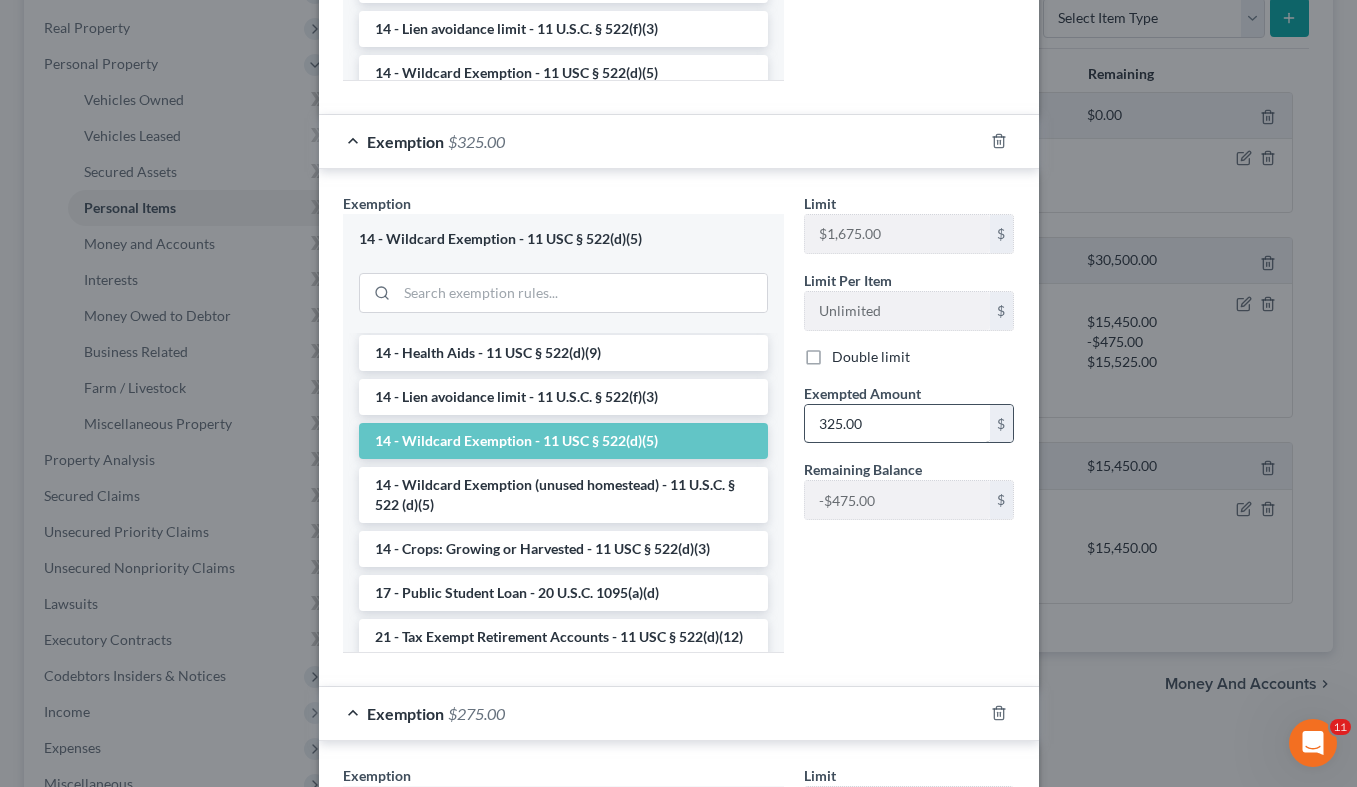 scroll, scrollTop: 612, scrollLeft: 0, axis: vertical 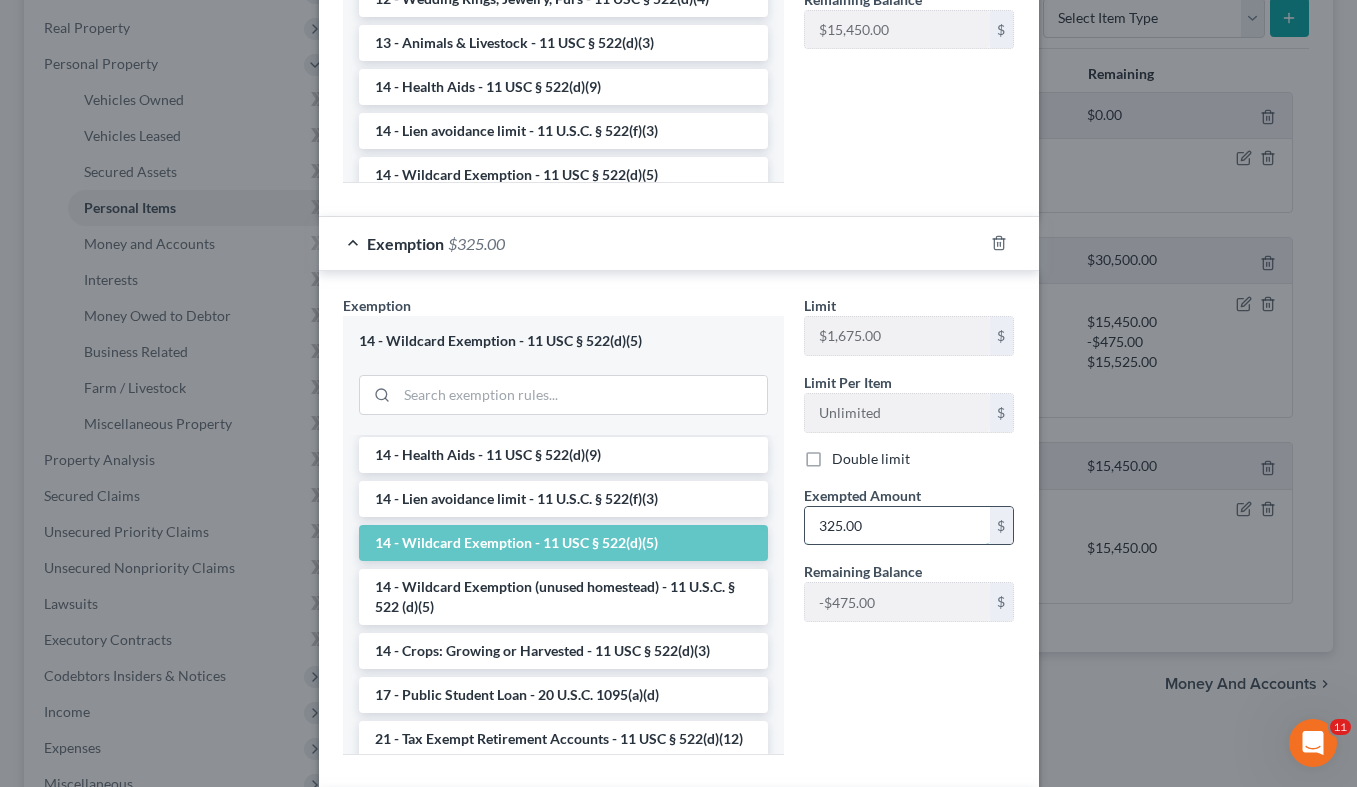 click on "325.00" at bounding box center (897, 526) 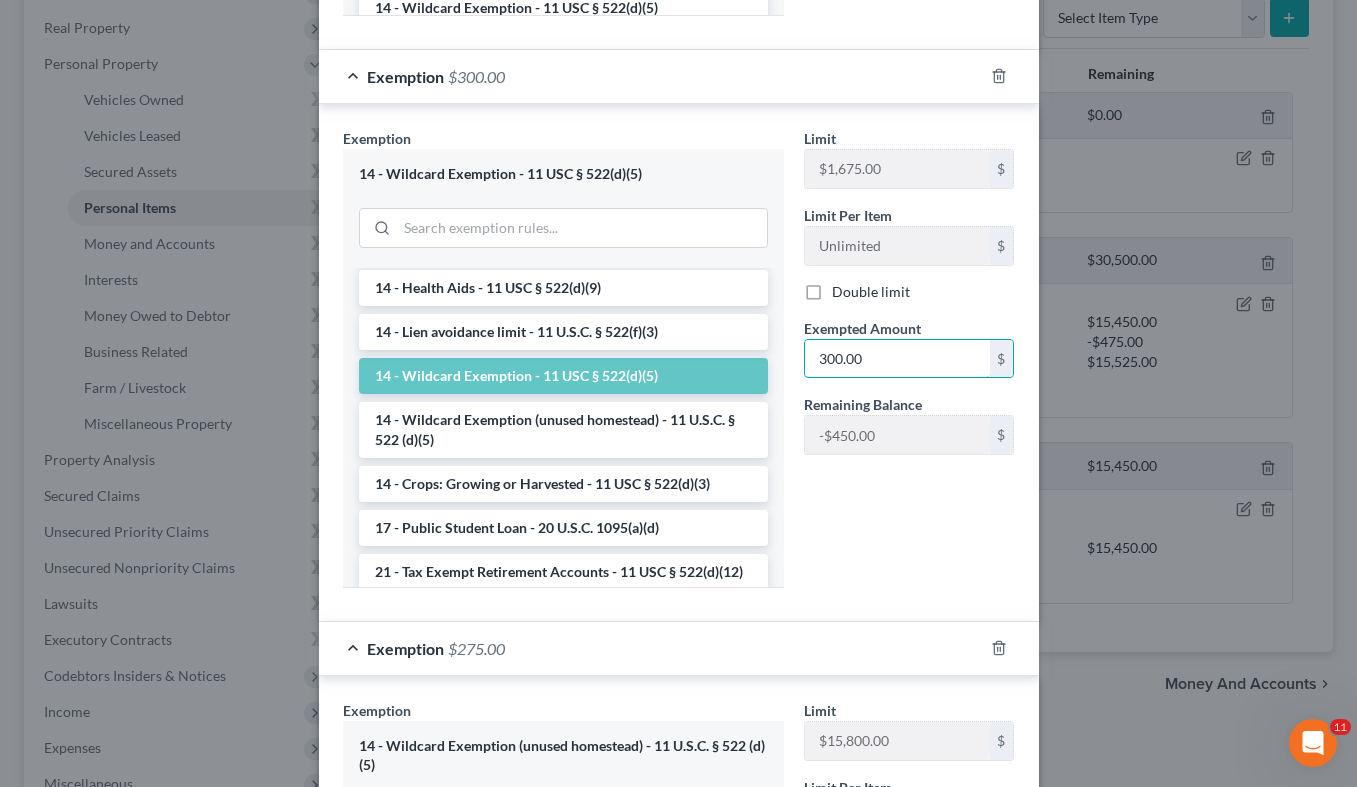 scroll, scrollTop: 816, scrollLeft: 0, axis: vertical 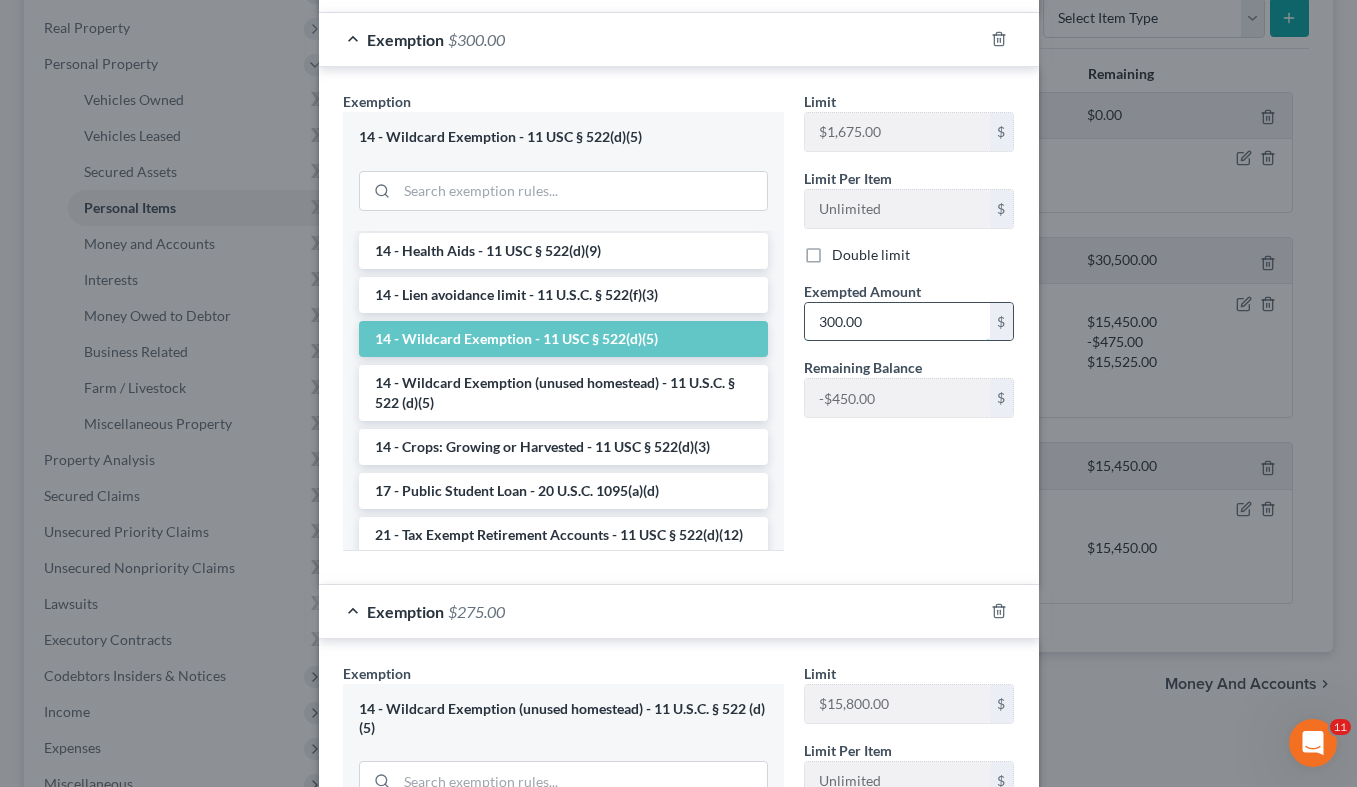 click on "300.00" at bounding box center [897, 322] 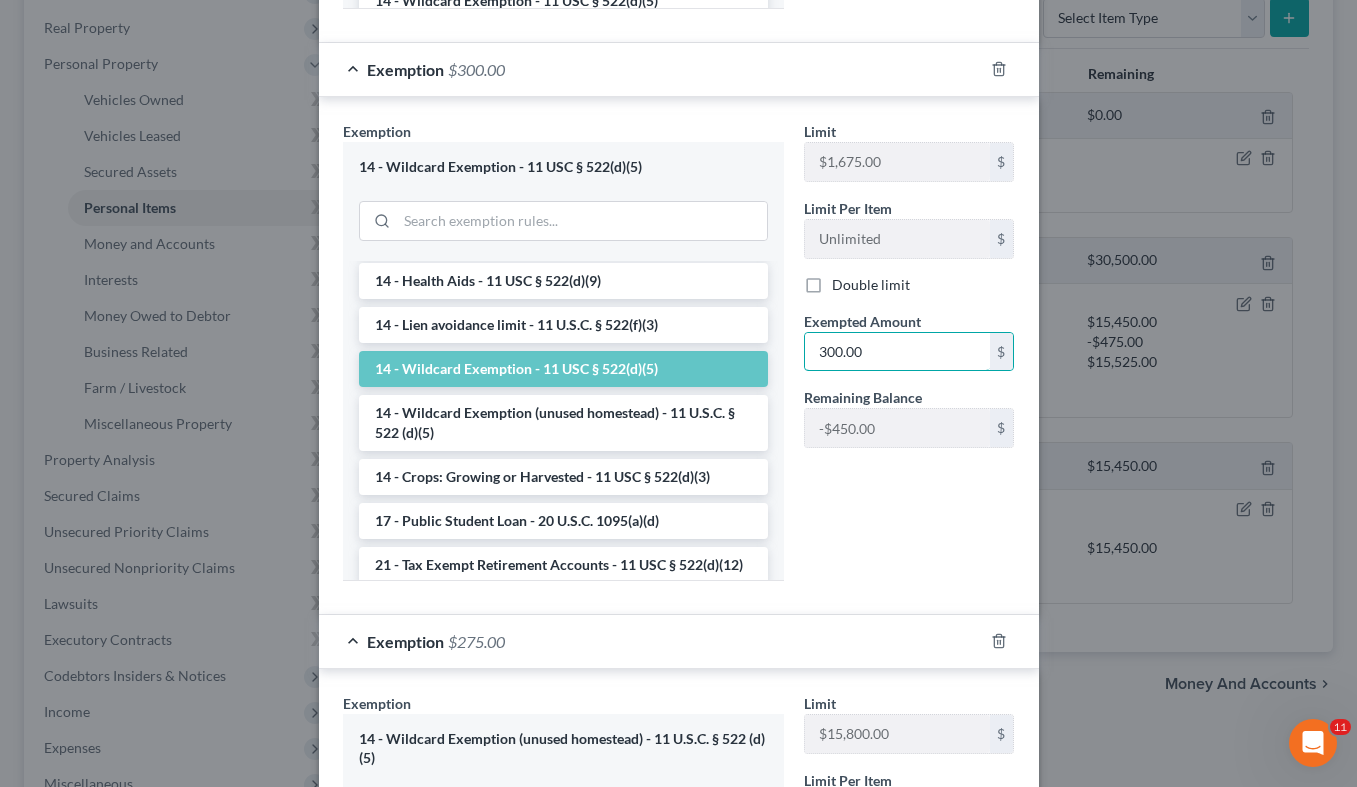 scroll, scrollTop: 816, scrollLeft: 0, axis: vertical 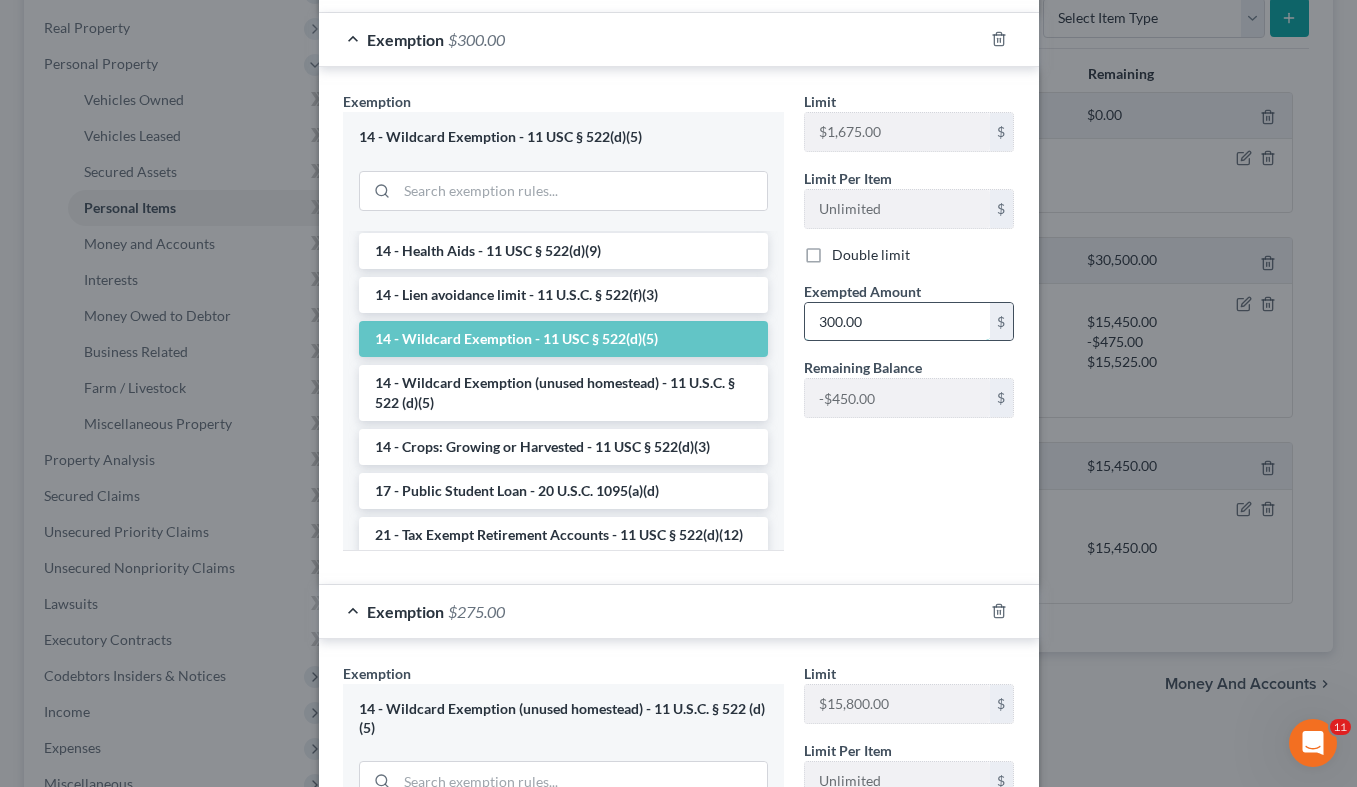 click on "300.00" at bounding box center [897, 322] 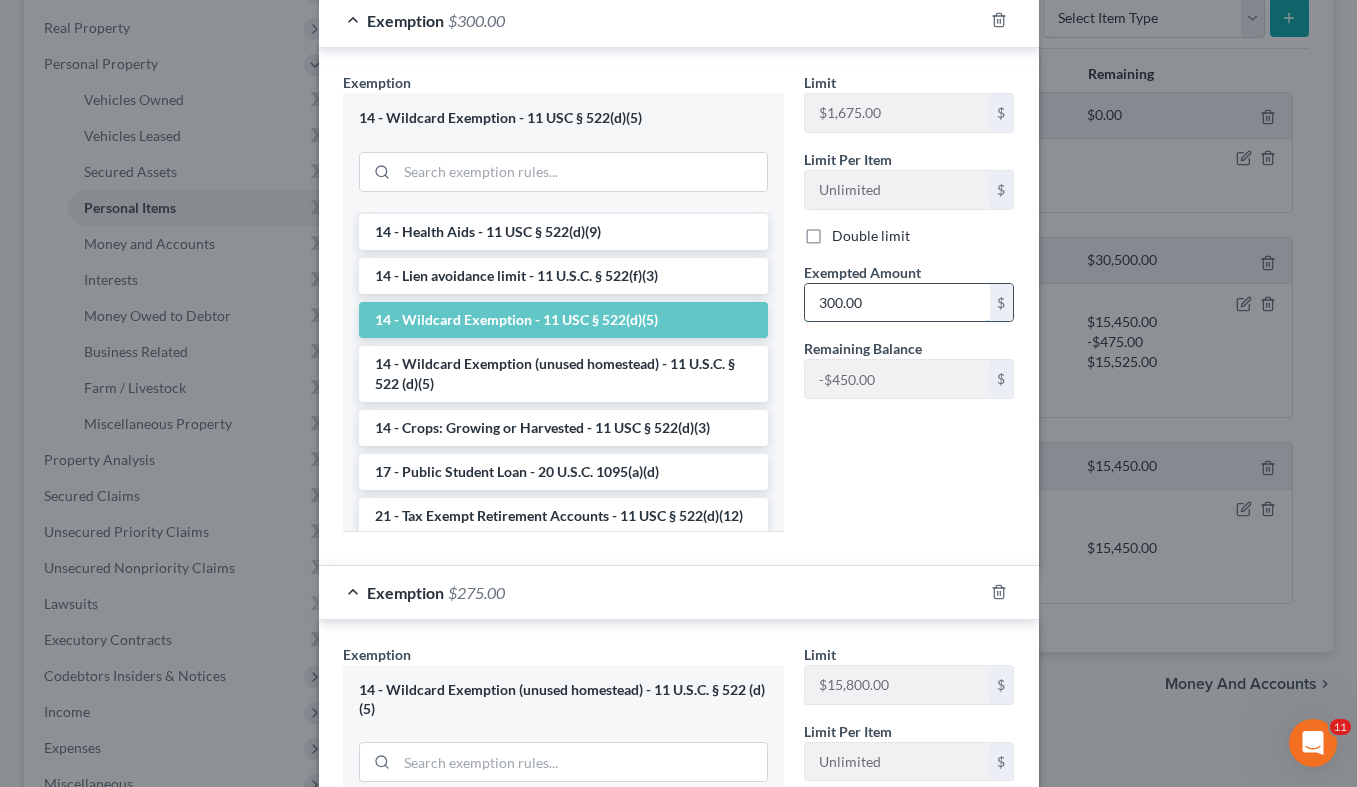 scroll, scrollTop: 816, scrollLeft: 0, axis: vertical 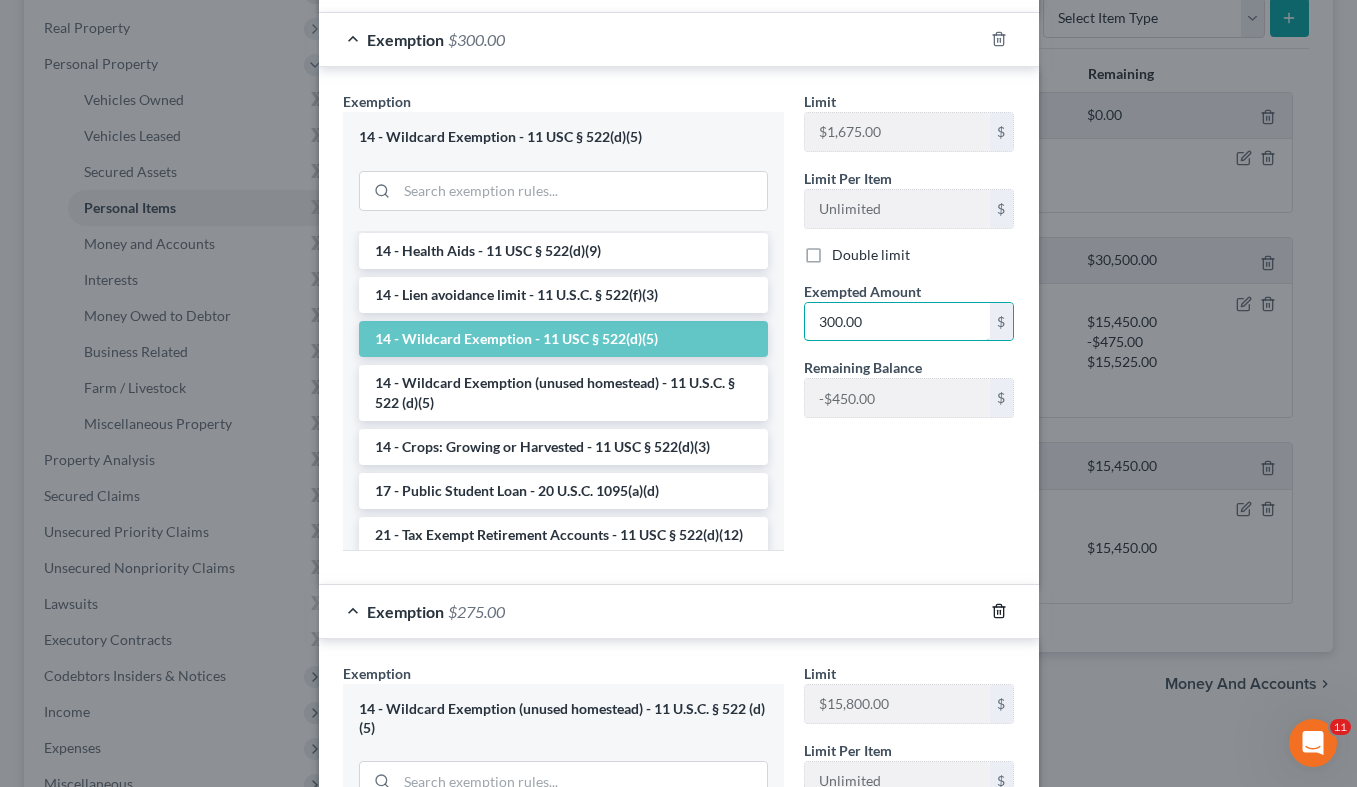type on "300.00" 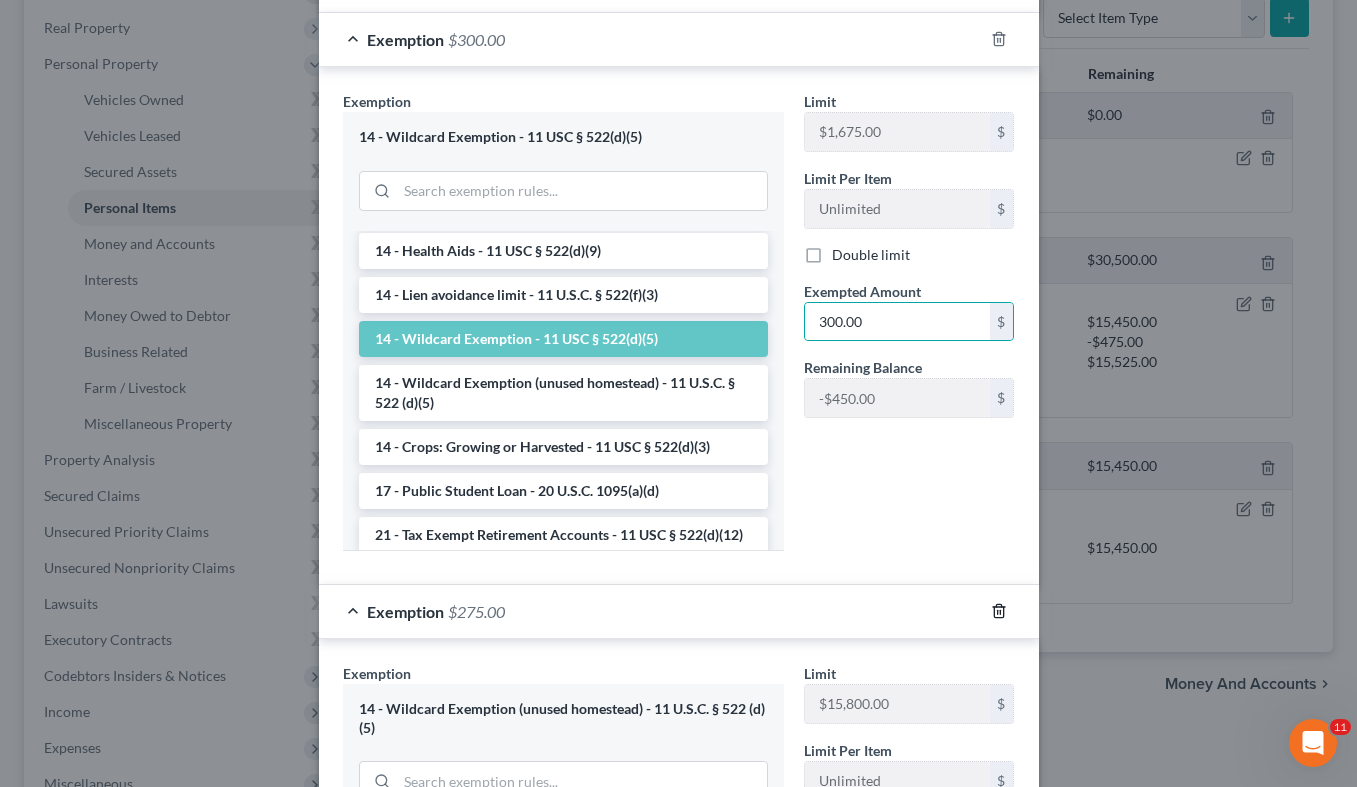click 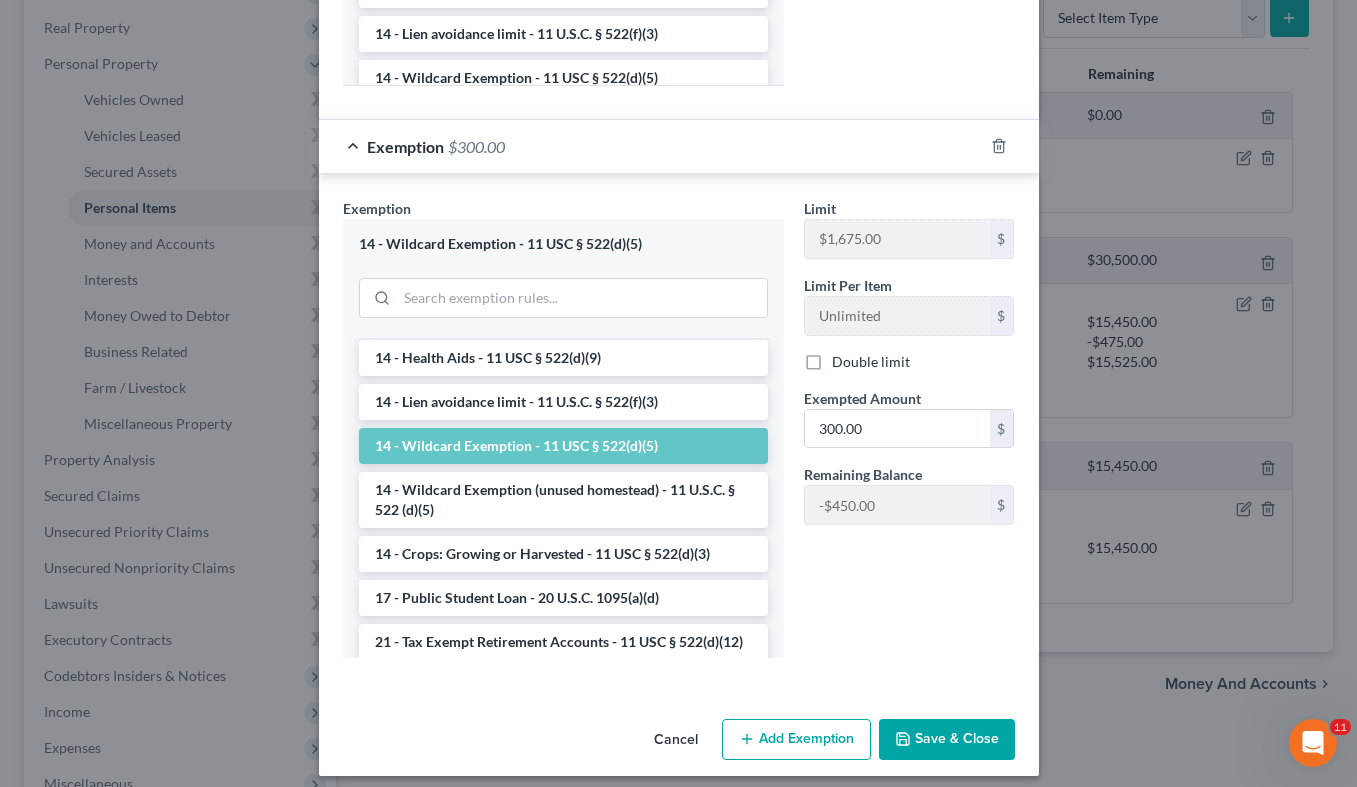 scroll, scrollTop: 722, scrollLeft: 0, axis: vertical 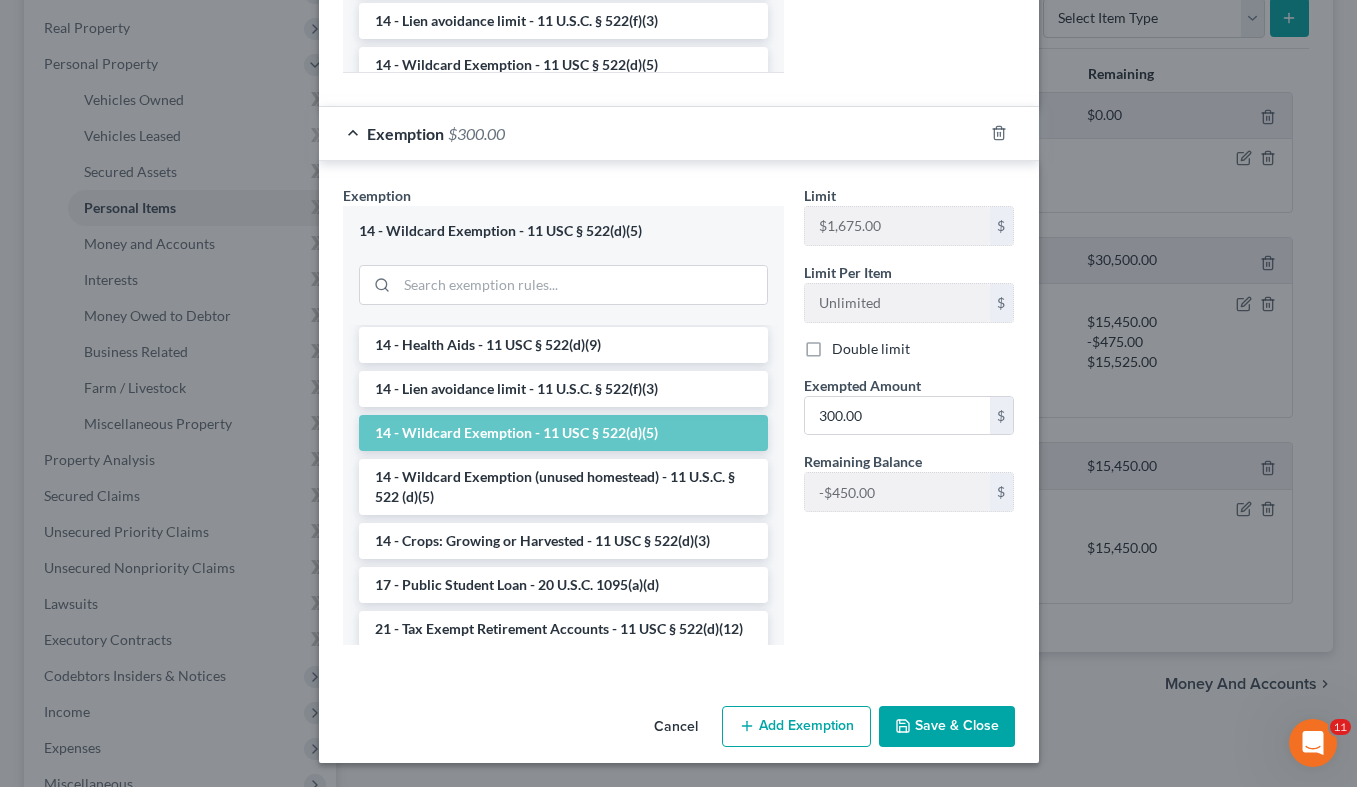 click on "Save & Close" at bounding box center (947, 727) 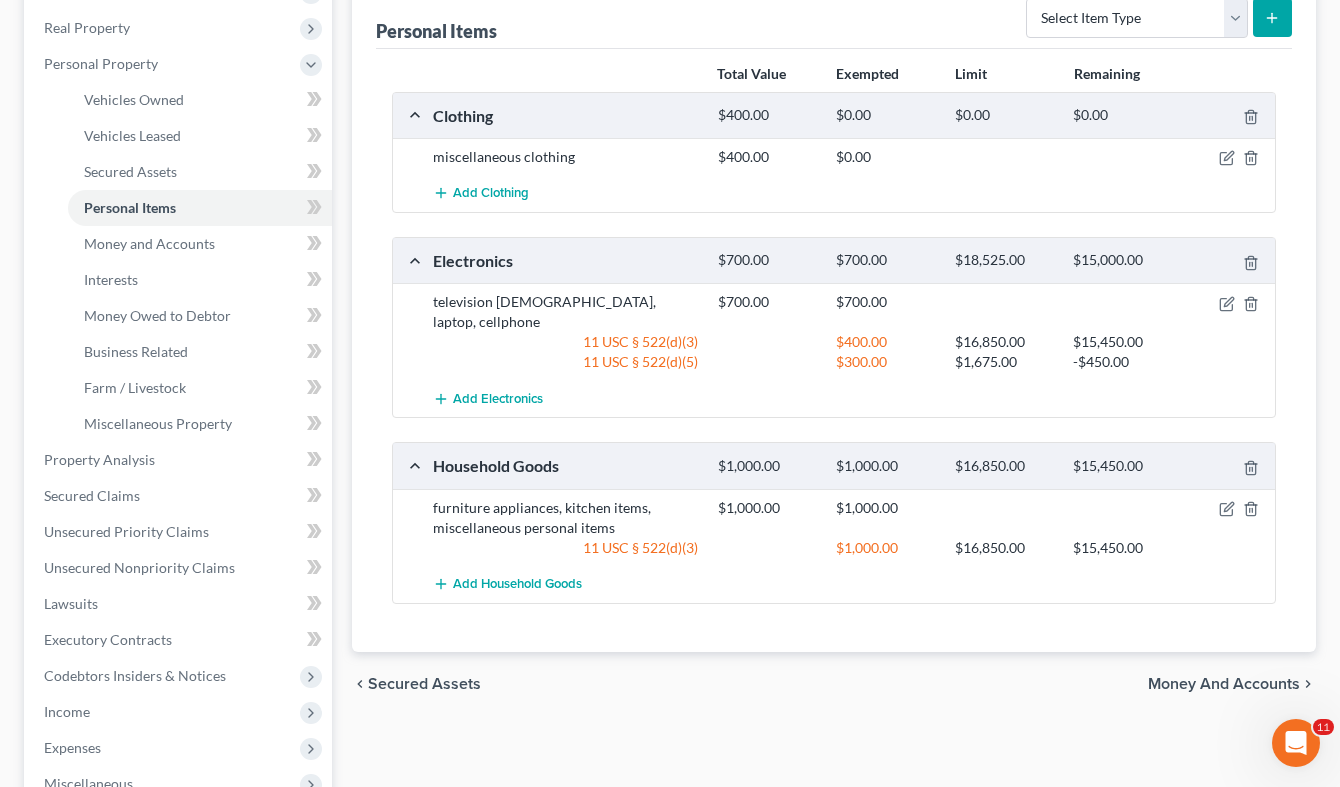 click on "$1,675.00" at bounding box center (1004, 362) 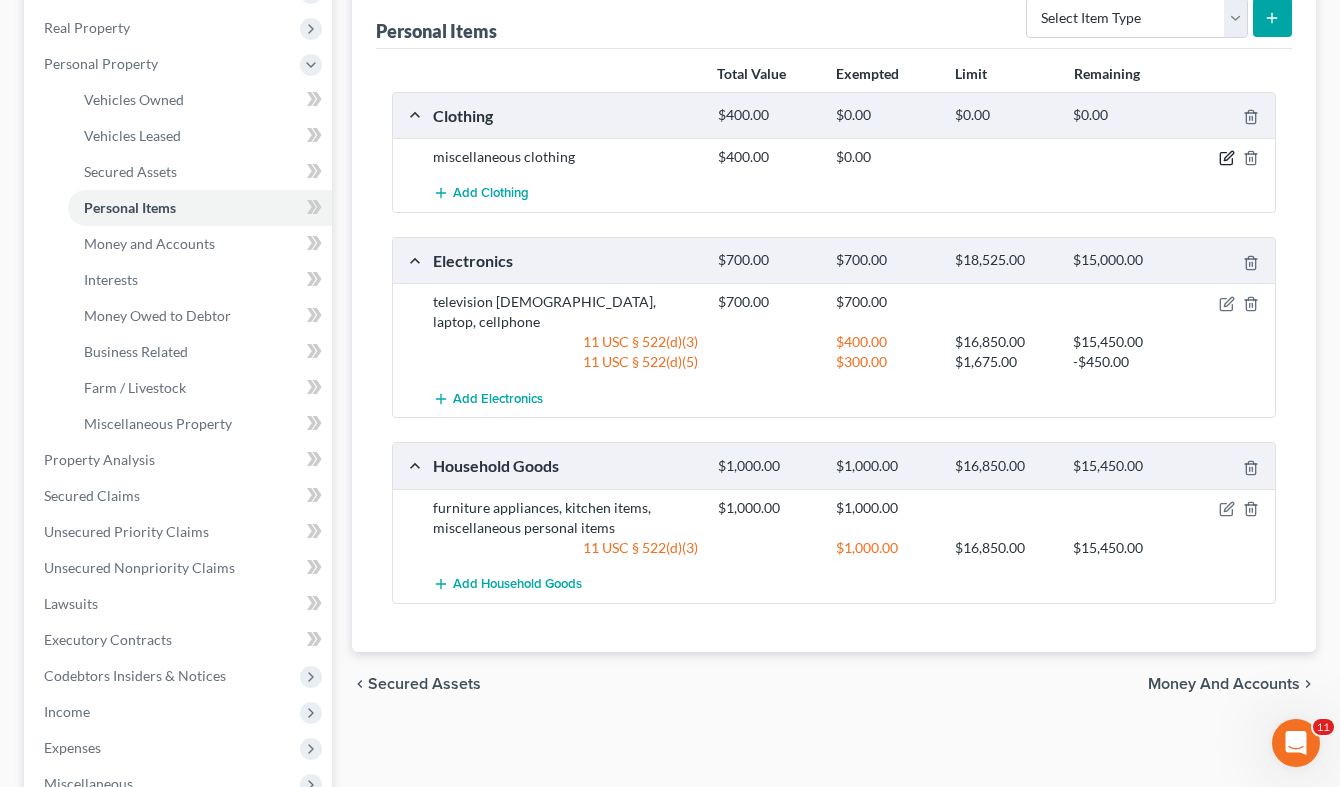 click 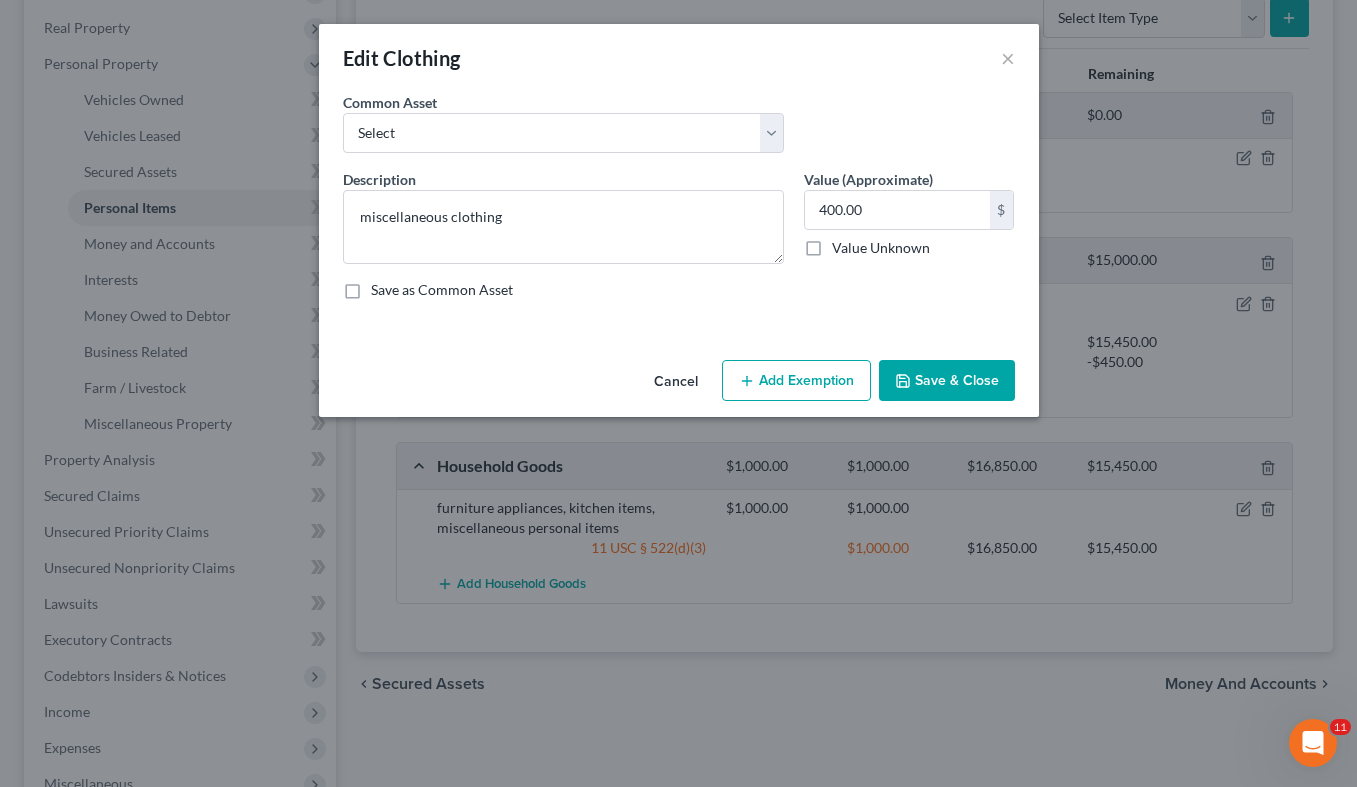 click on "Add Exemption" at bounding box center (796, 381) 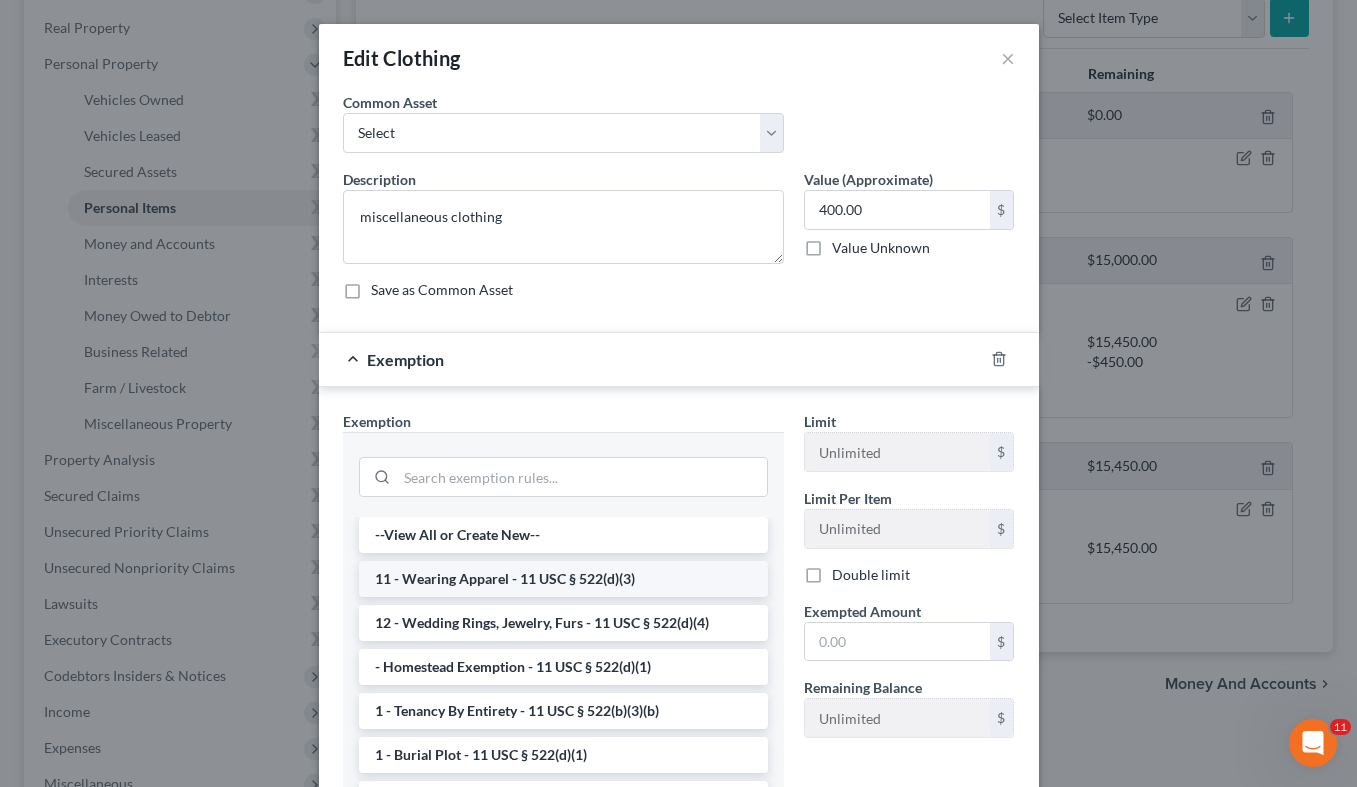 click on "11 - Wearing Apparel - 11 USC § 522(d)(3)" at bounding box center (563, 579) 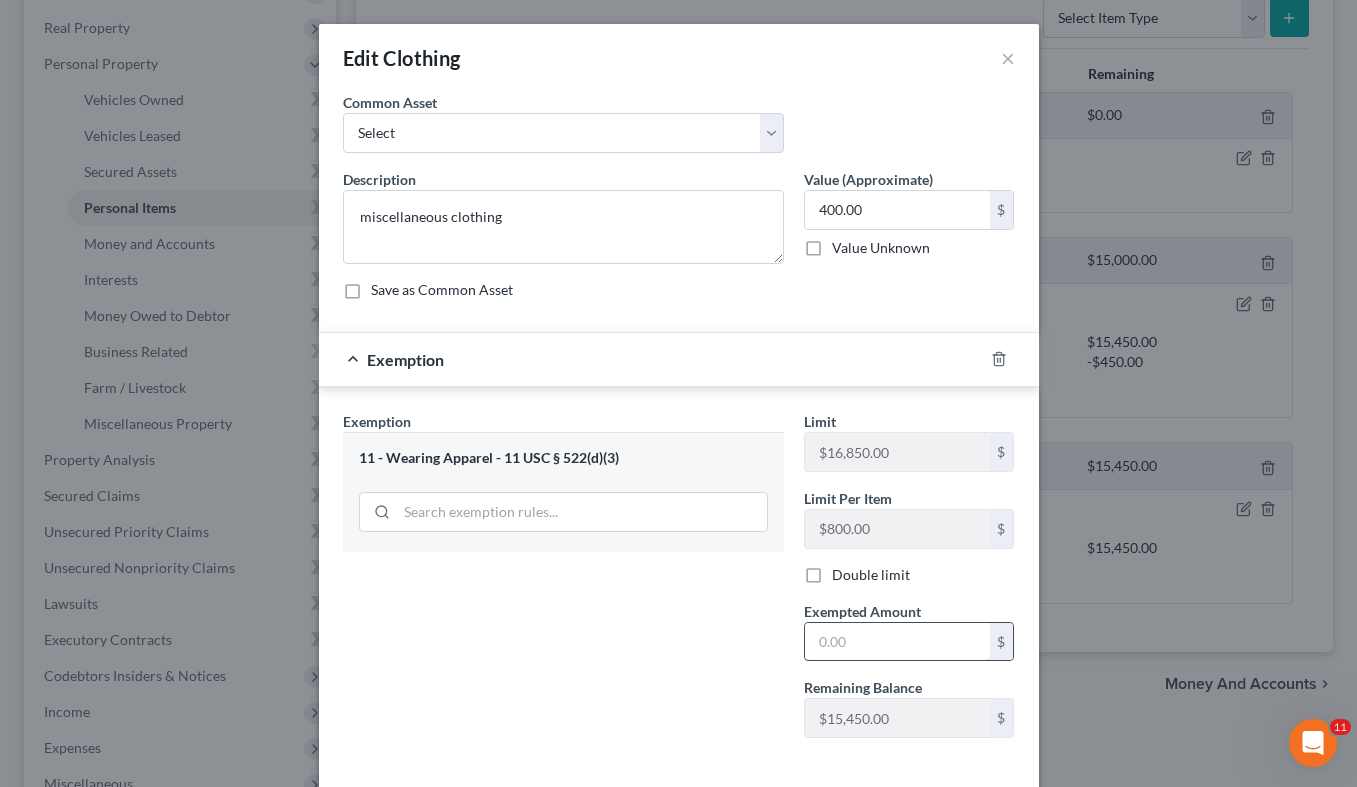 click at bounding box center (897, 642) 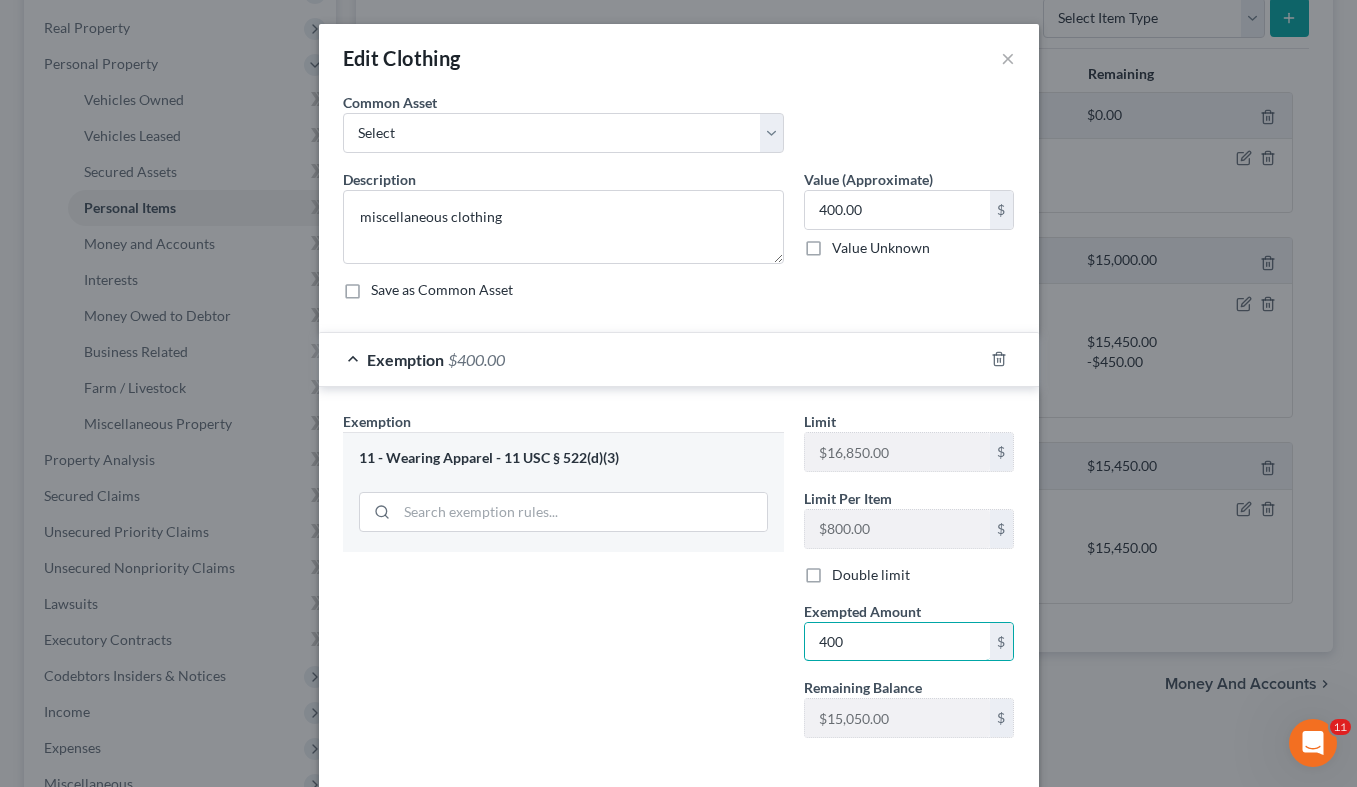 scroll, scrollTop: 94, scrollLeft: 0, axis: vertical 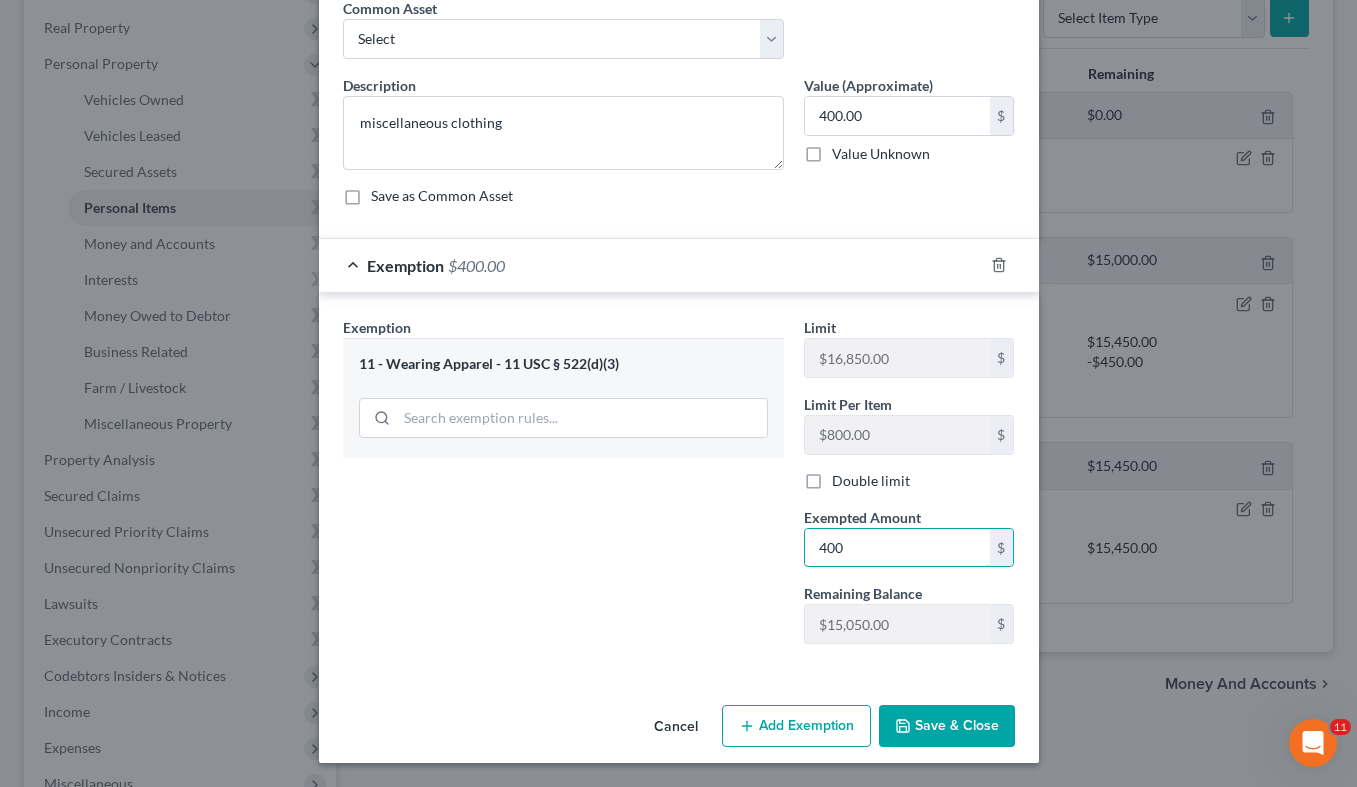 type on "400" 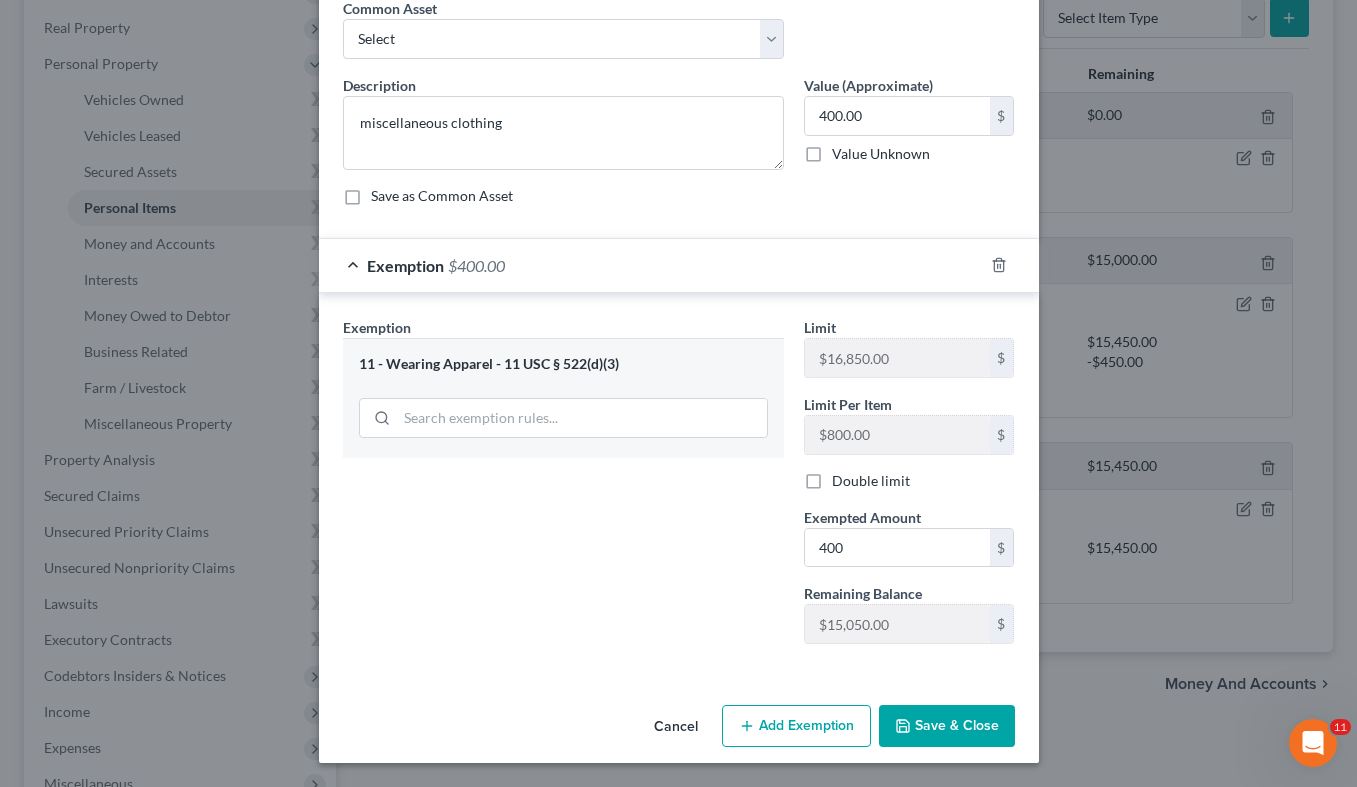 click on "Save & Close" at bounding box center (947, 726) 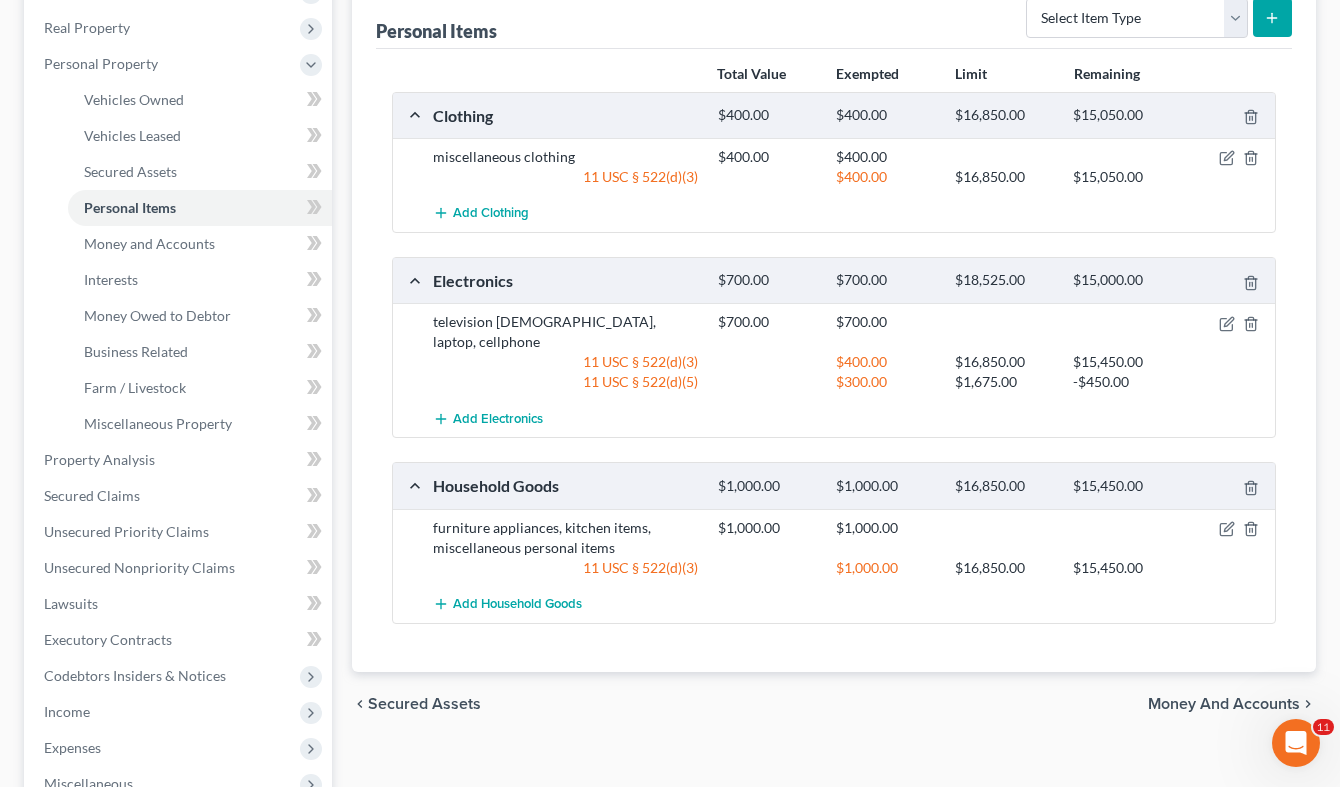 click on "$300.00" at bounding box center (885, 382) 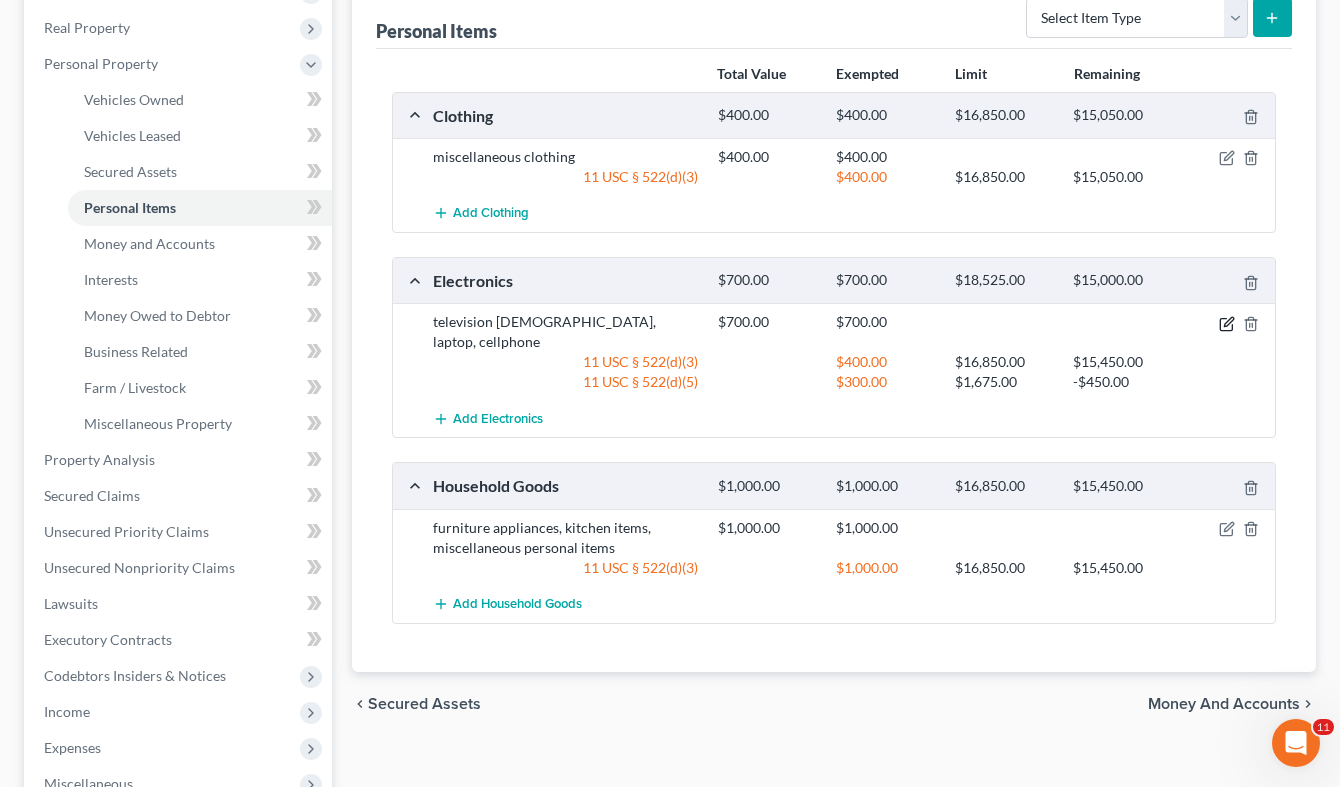 click 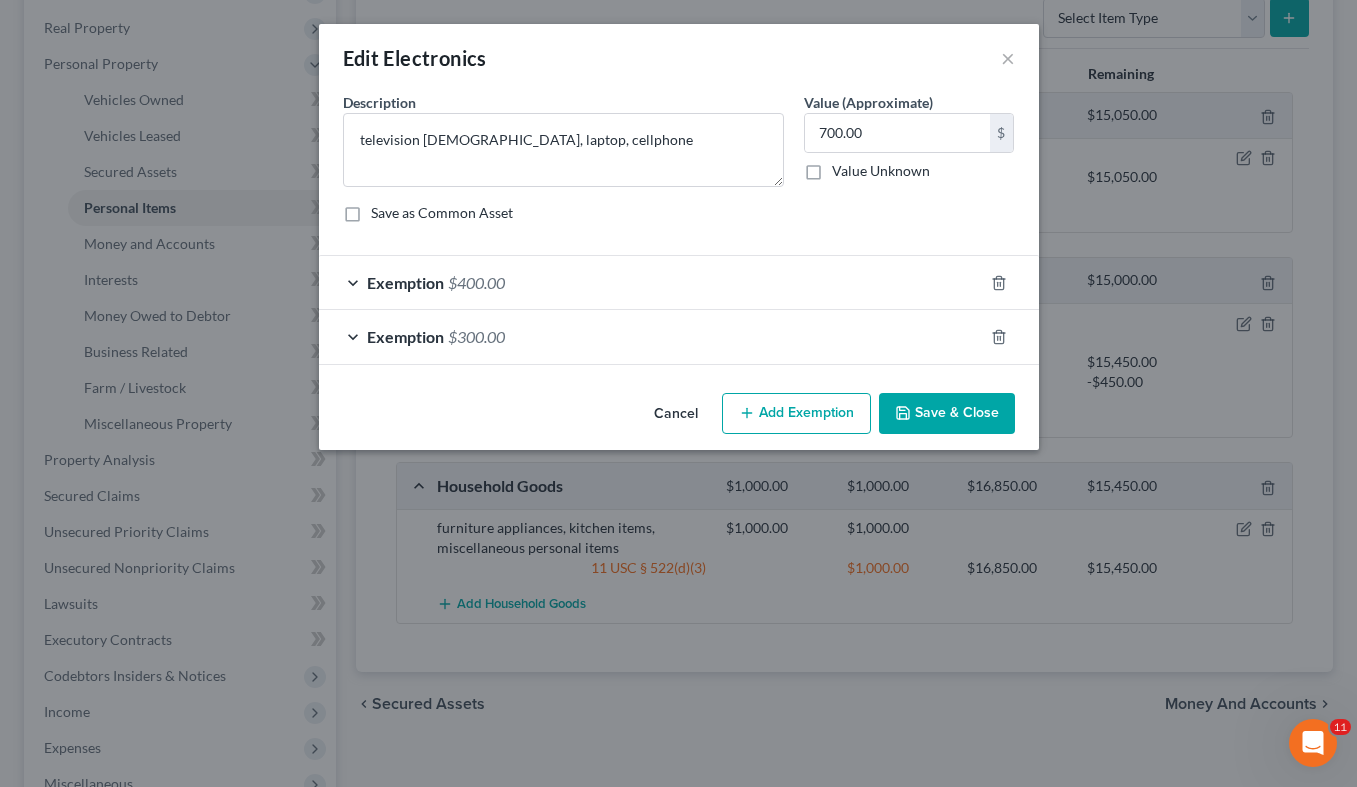 click on "Add Exemption" at bounding box center (796, 414) 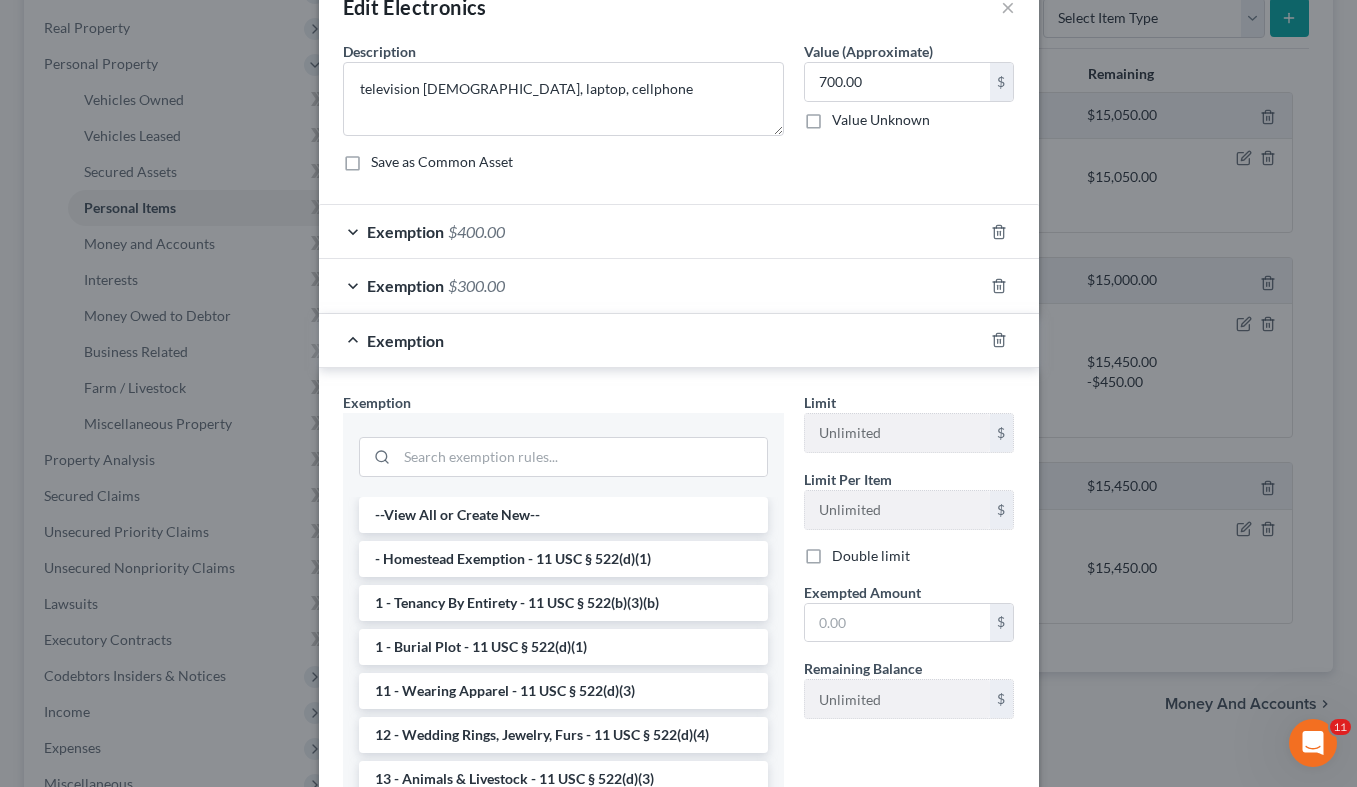 scroll, scrollTop: 102, scrollLeft: 0, axis: vertical 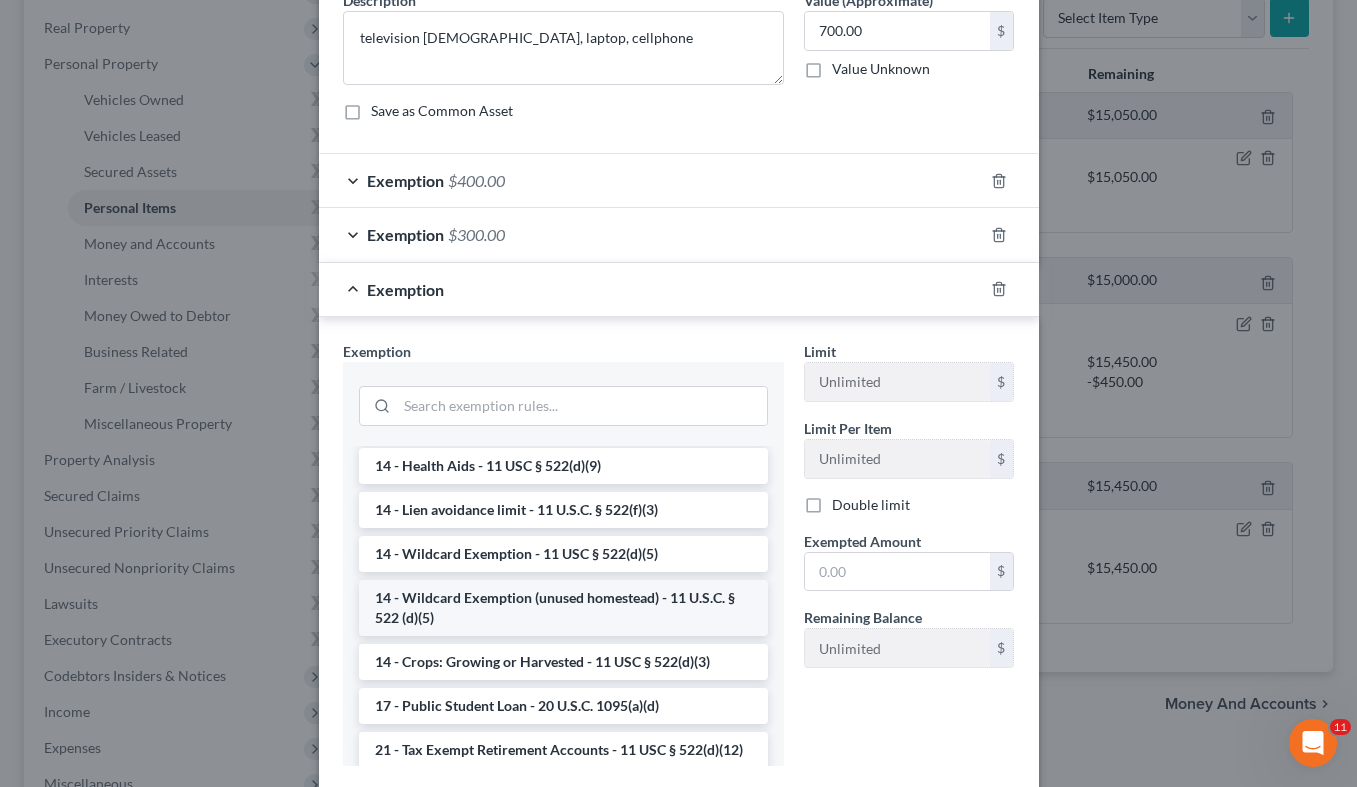 click on "14 - Wildcard Exemption (unused homestead) - 11 U.S.C. § 522 (d)(5)" at bounding box center (563, 608) 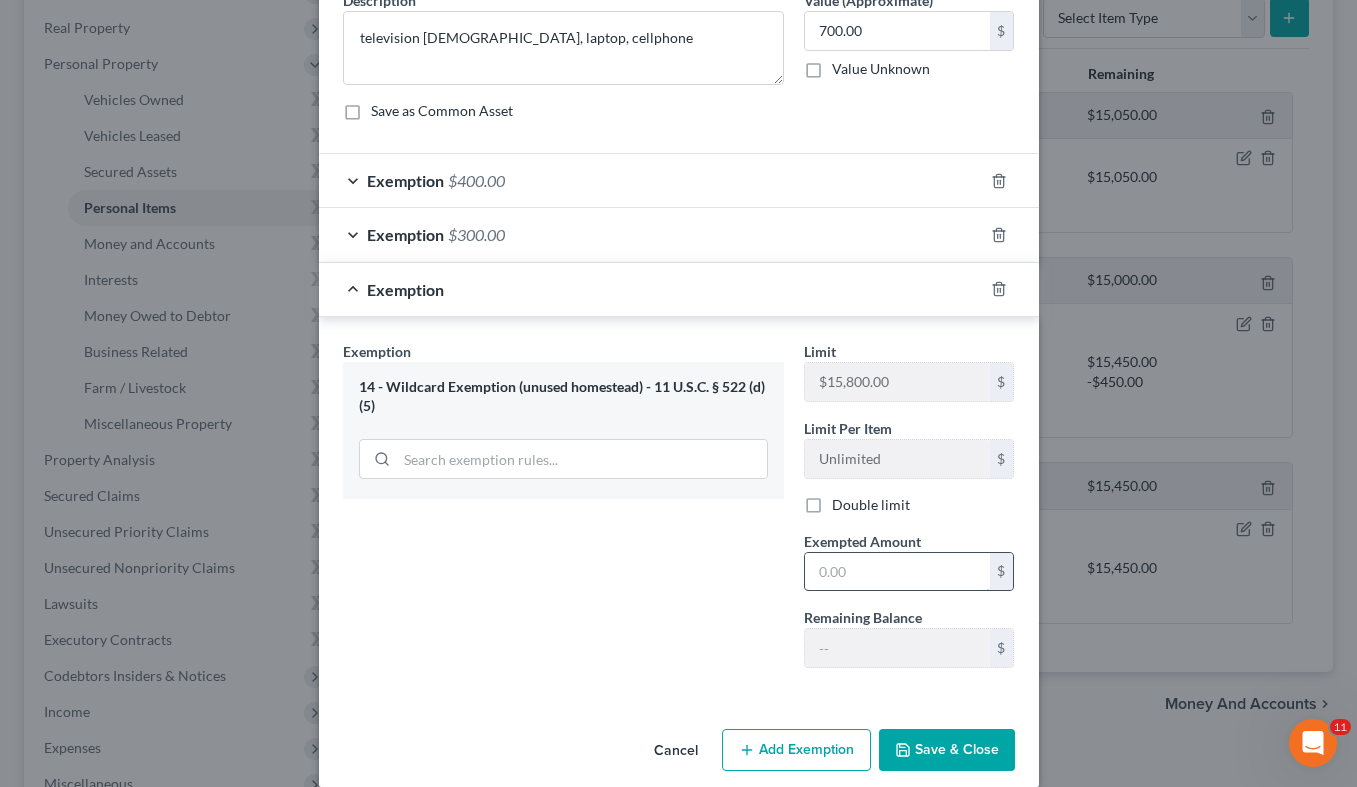 click at bounding box center (897, 572) 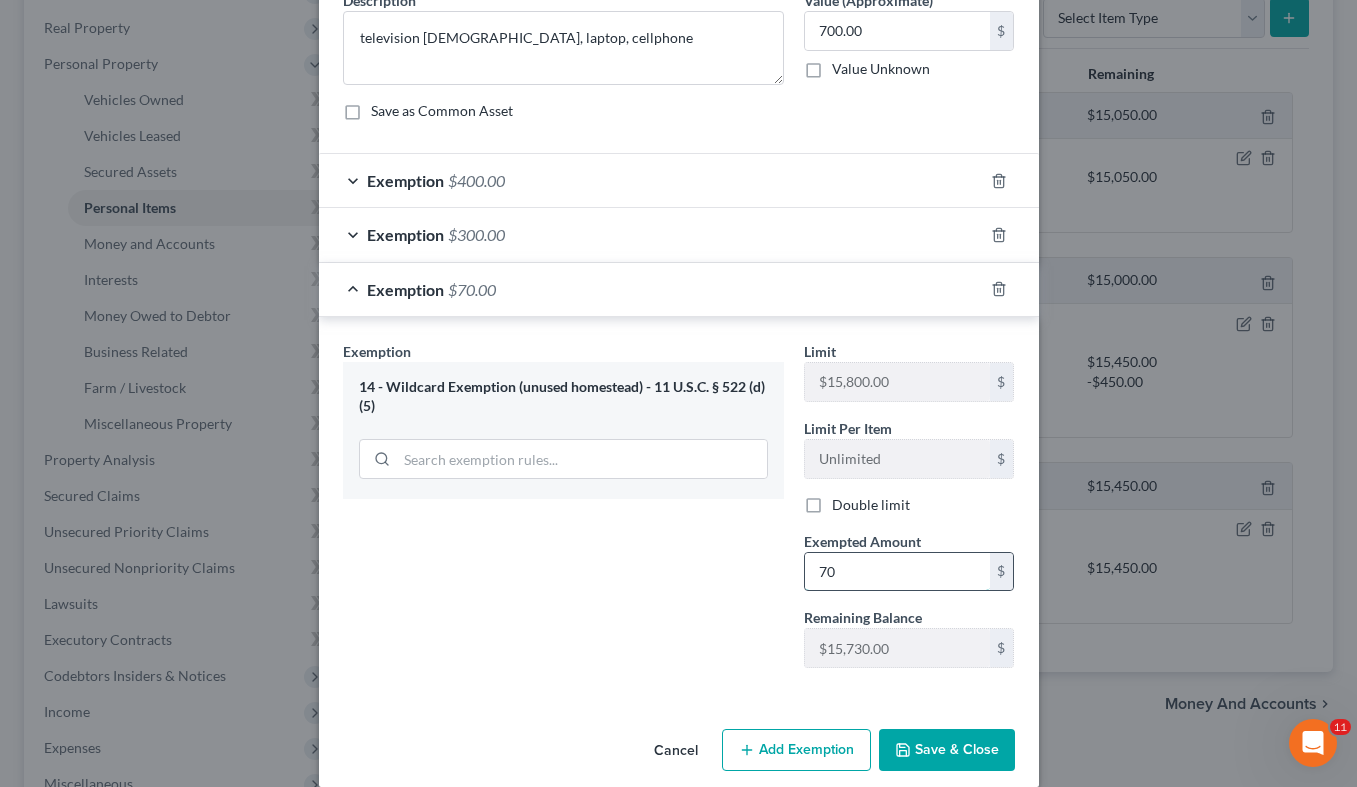 type on "7" 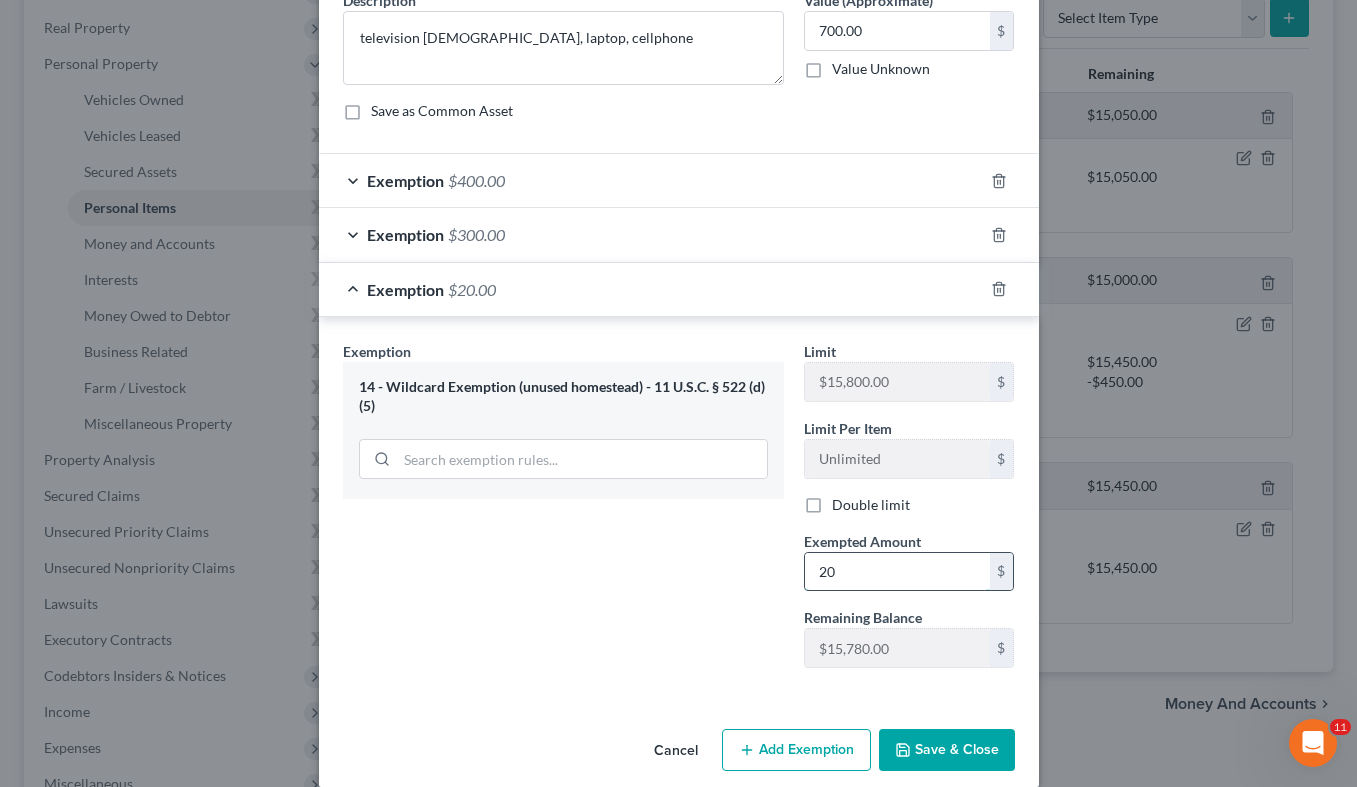 type on "2" 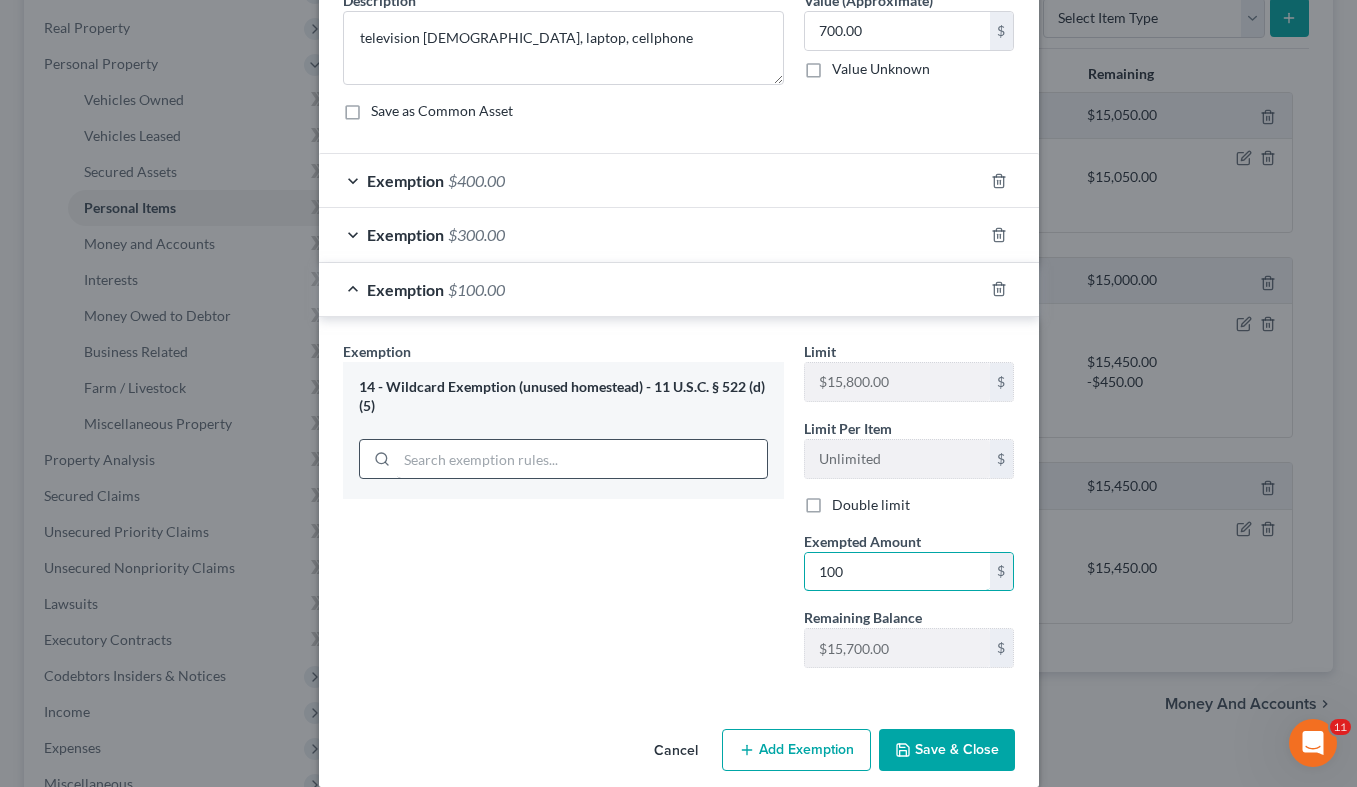 type on "100" 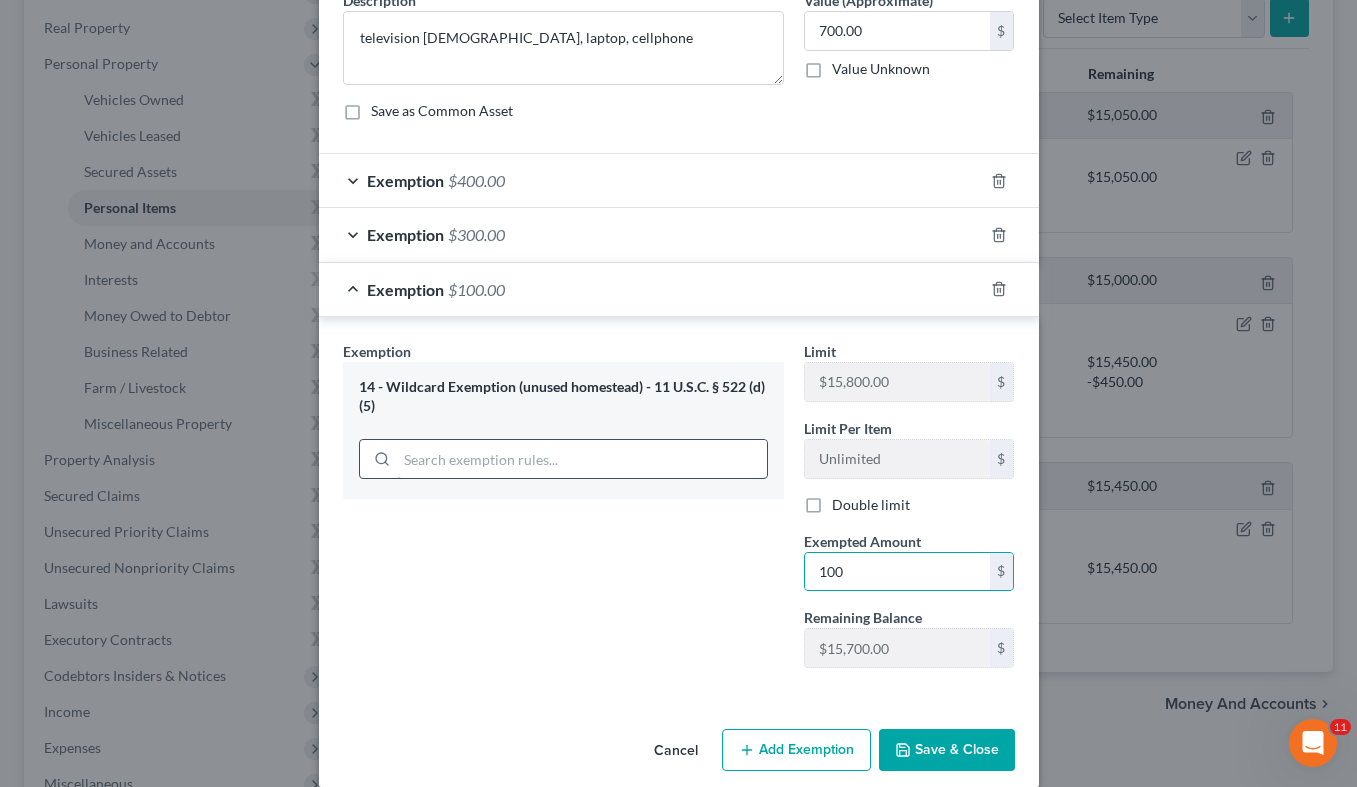 click at bounding box center (582, 459) 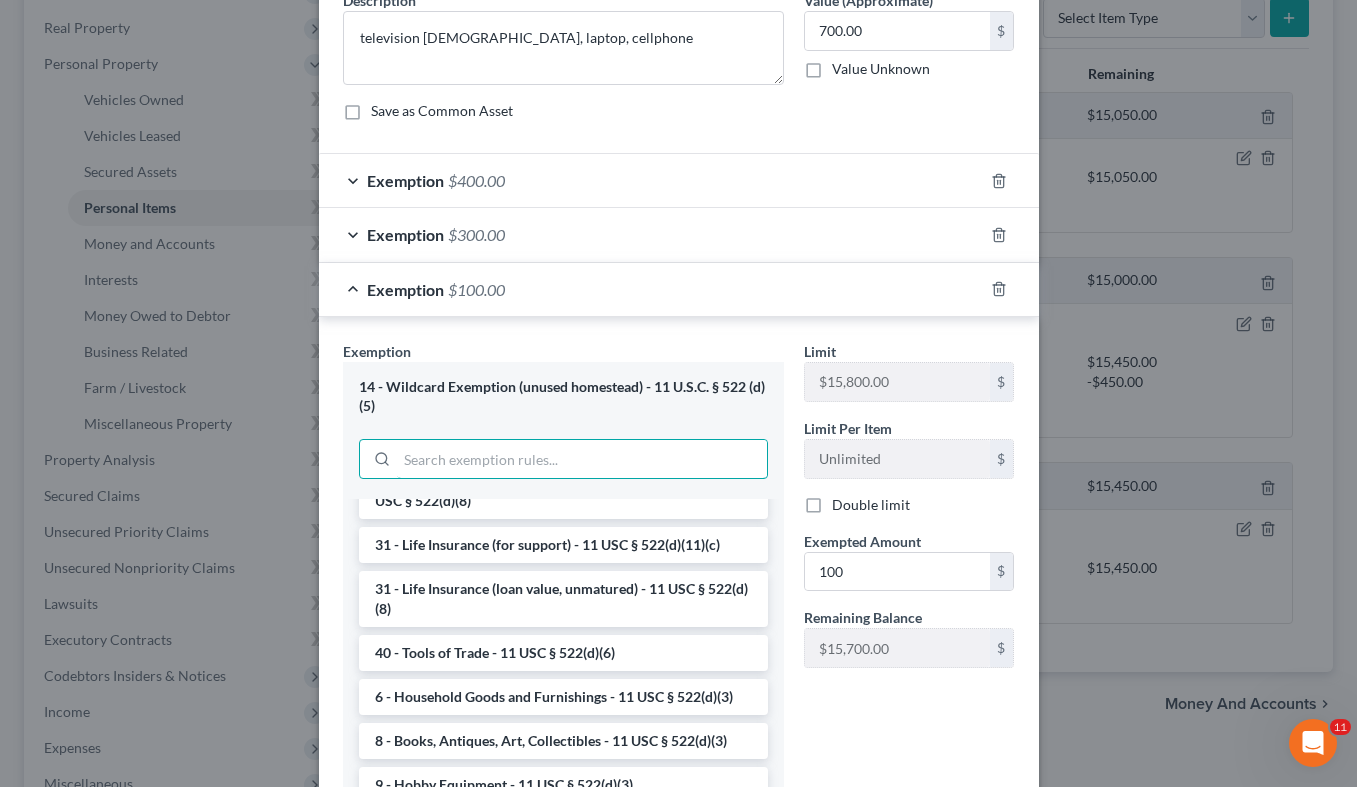 scroll, scrollTop: 1648, scrollLeft: 0, axis: vertical 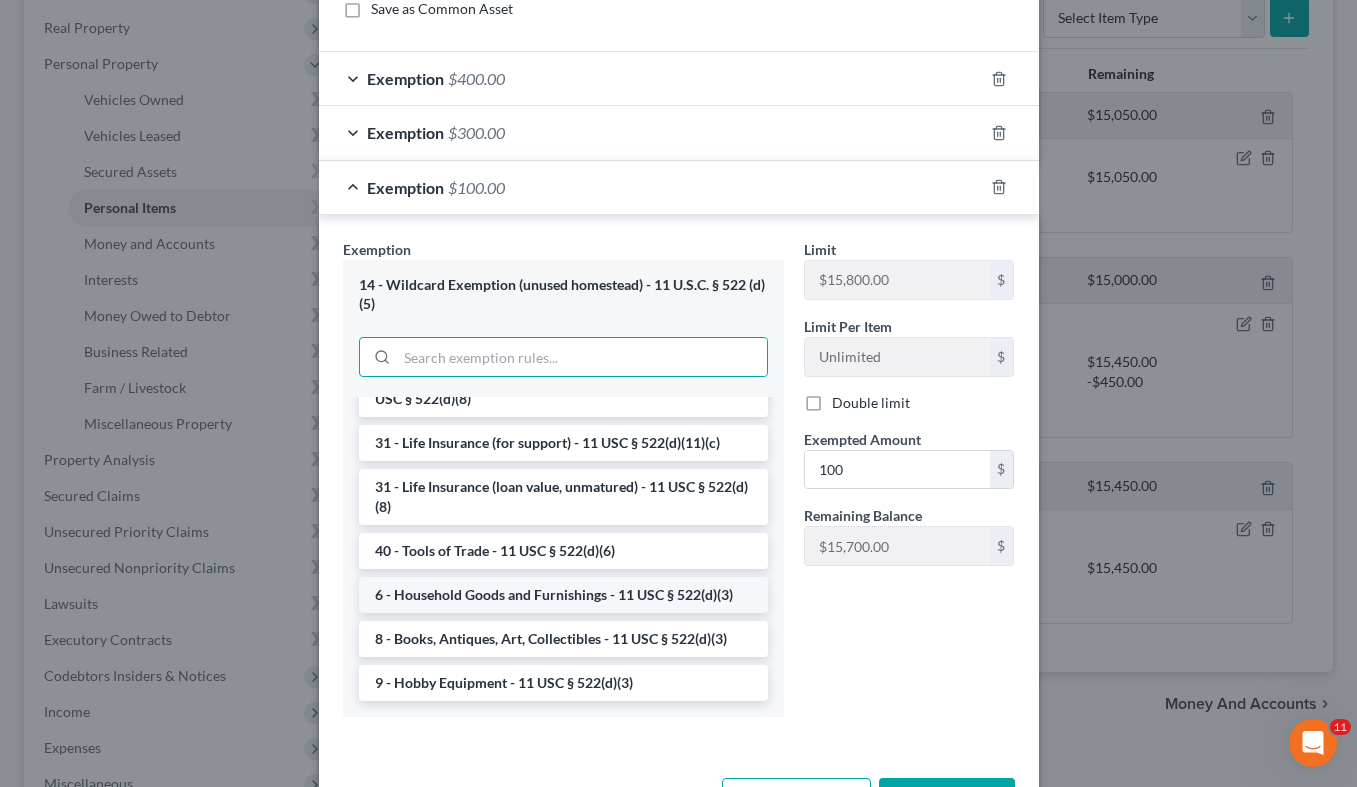 click on "6 - Household Goods and Furnishings - 11 USC § 522(d)(3)" at bounding box center (563, 595) 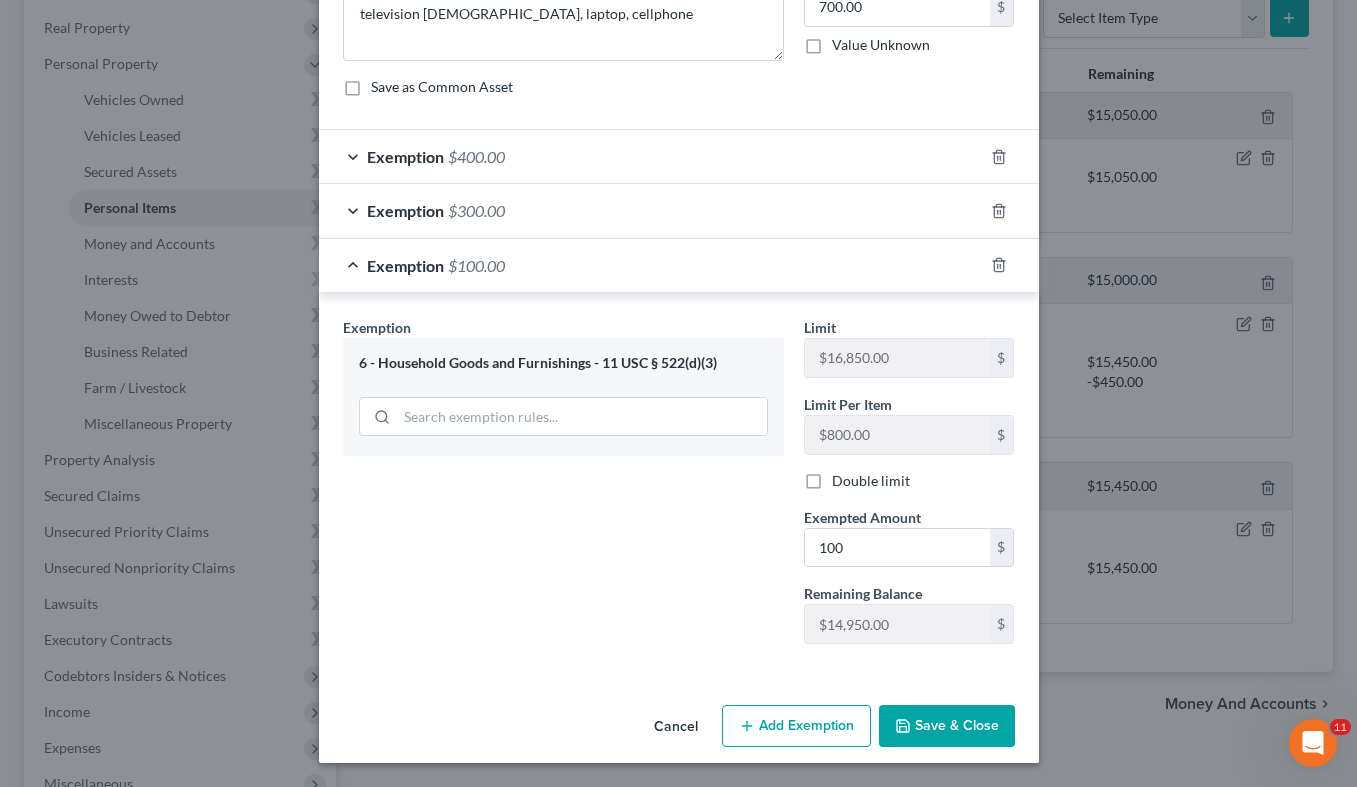 scroll, scrollTop: 126, scrollLeft: 0, axis: vertical 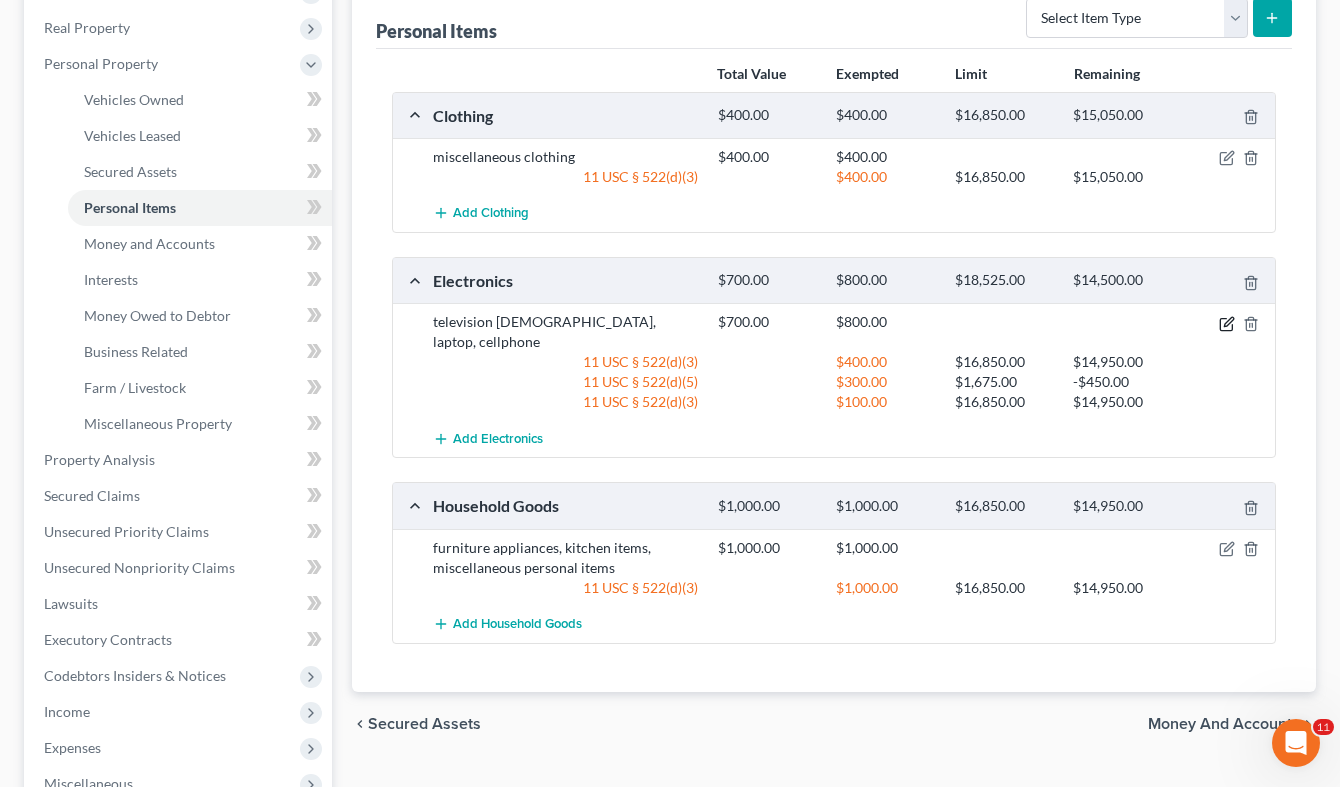 click 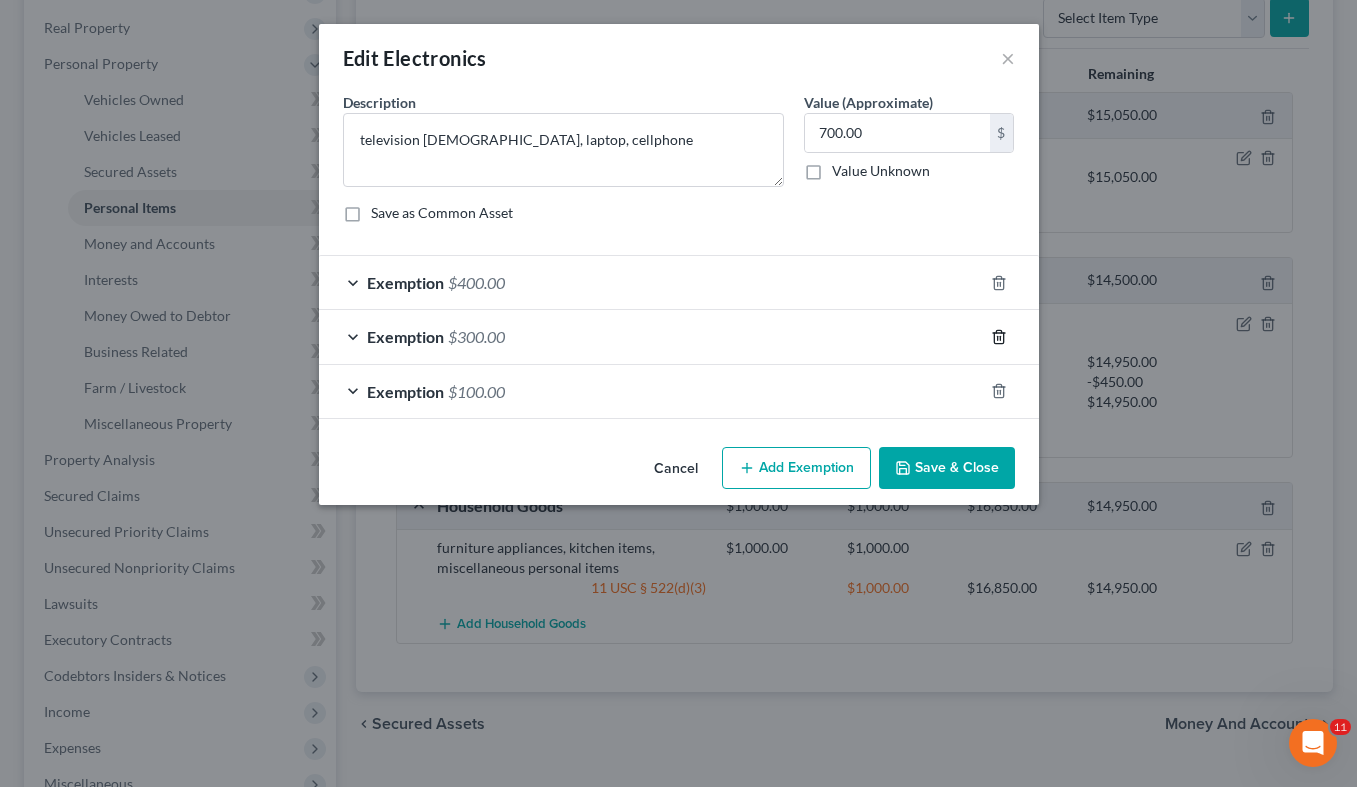click 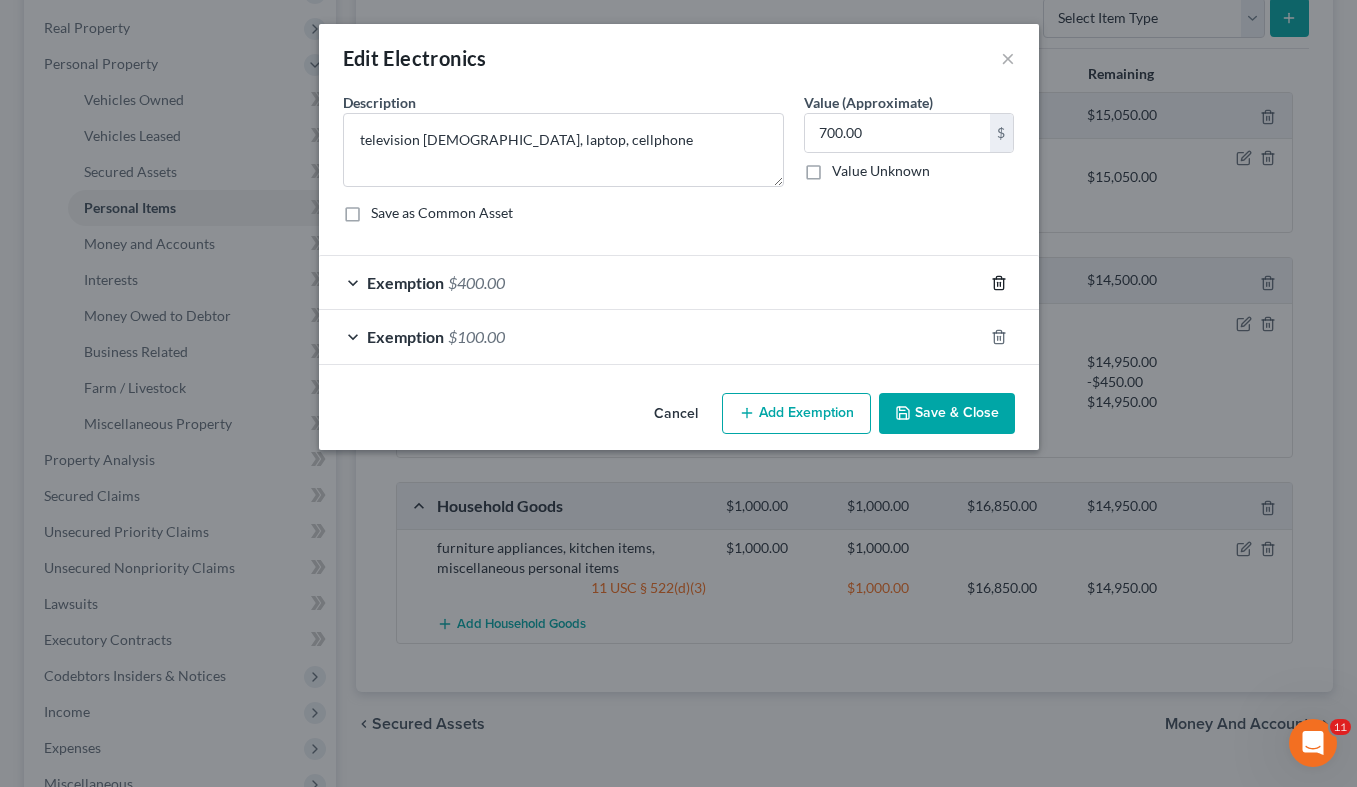 click 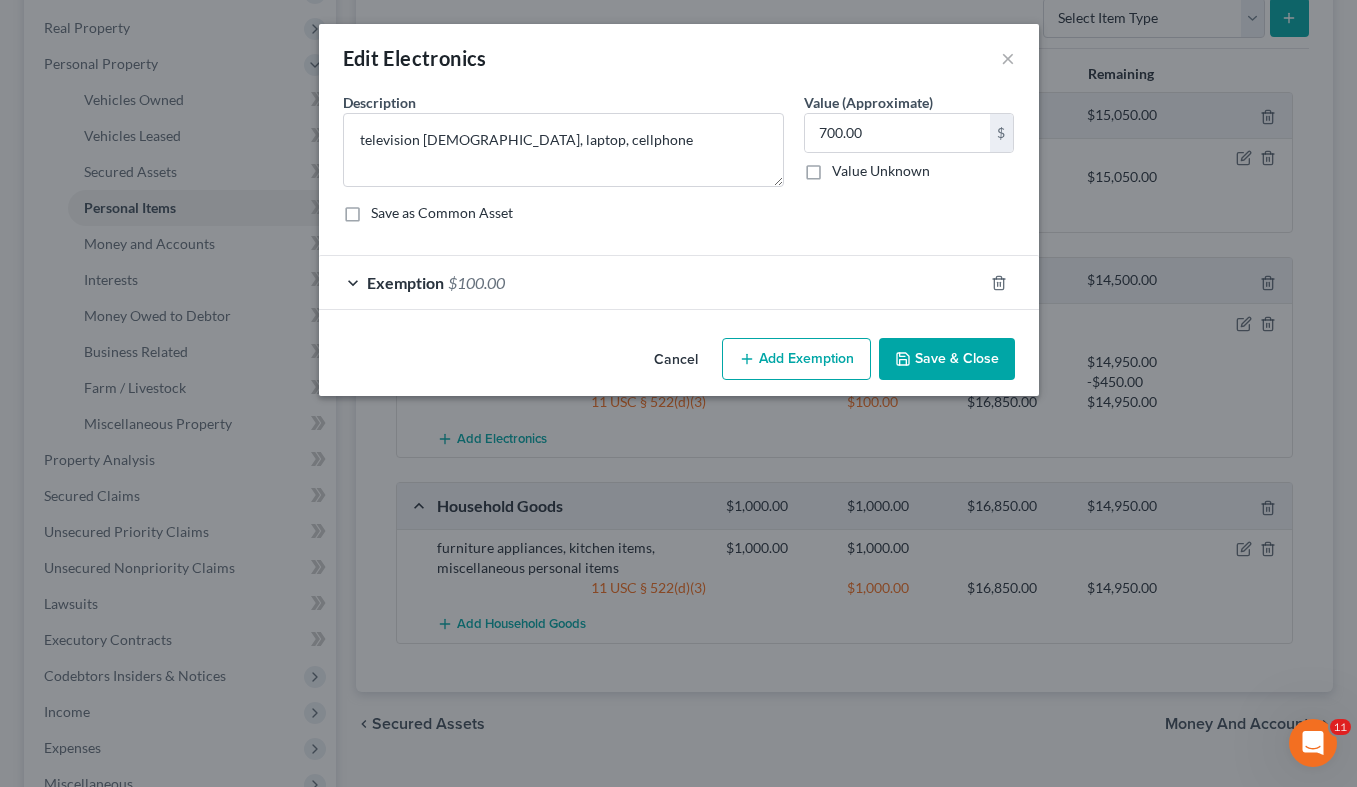 click on "Add Exemption" at bounding box center [796, 359] 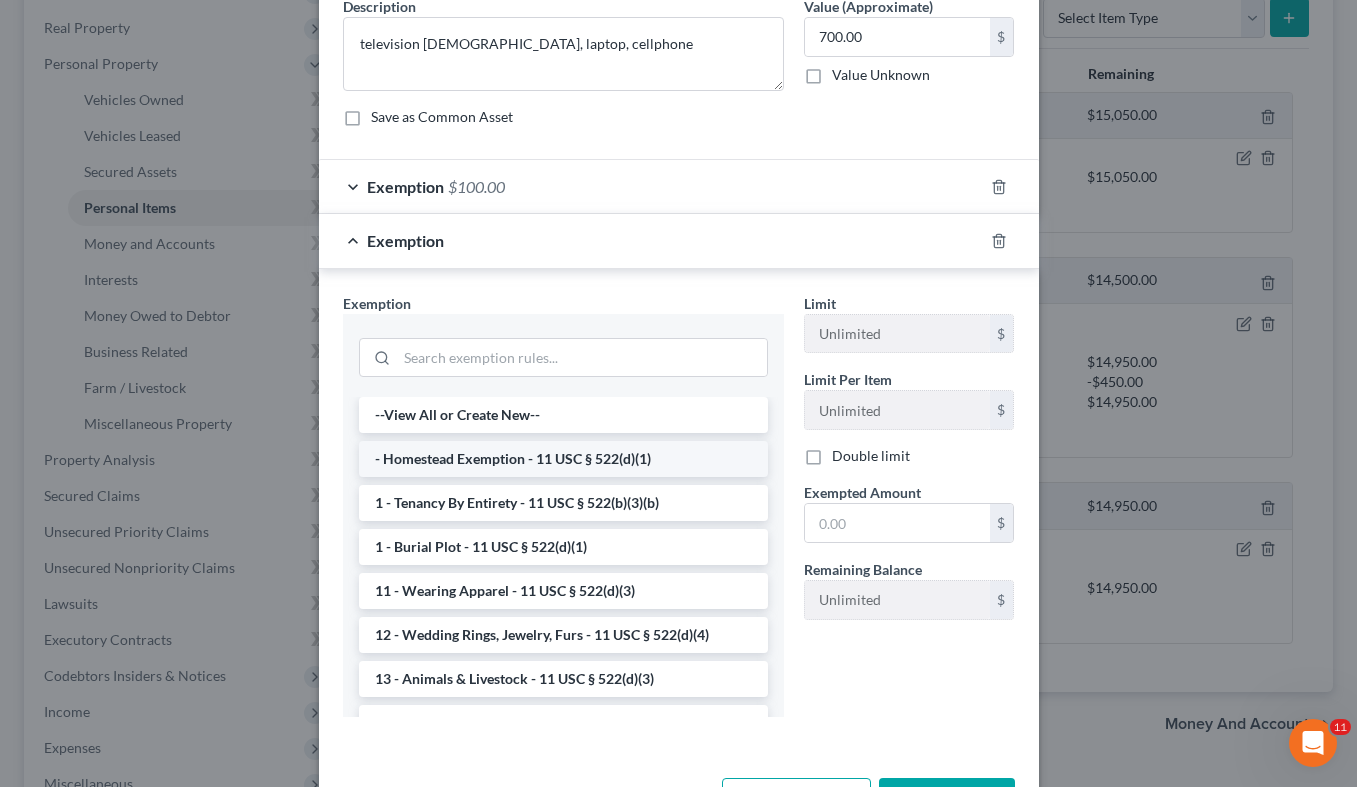 scroll, scrollTop: 67, scrollLeft: 0, axis: vertical 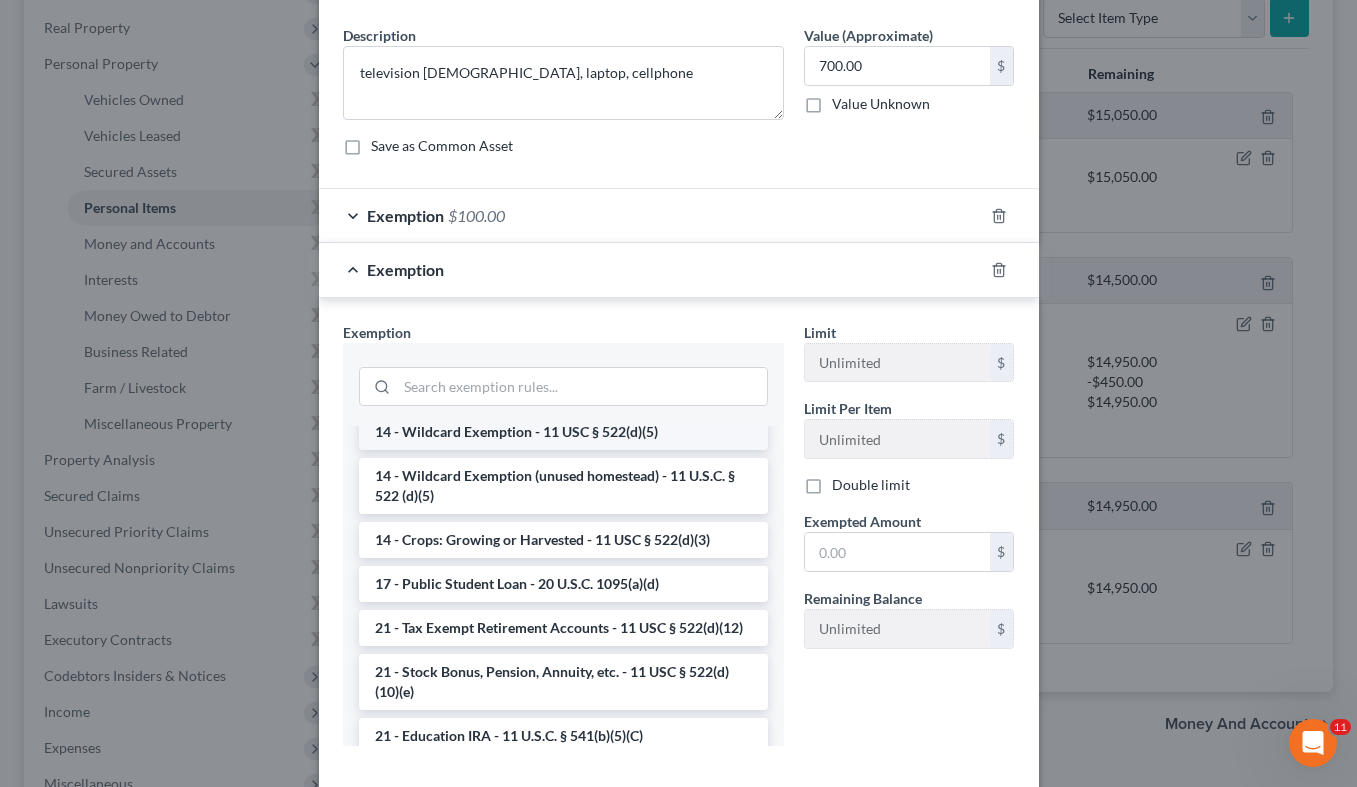 click on "14 - Wildcard Exemption - 11 USC § 522(d)(5)" at bounding box center (563, 432) 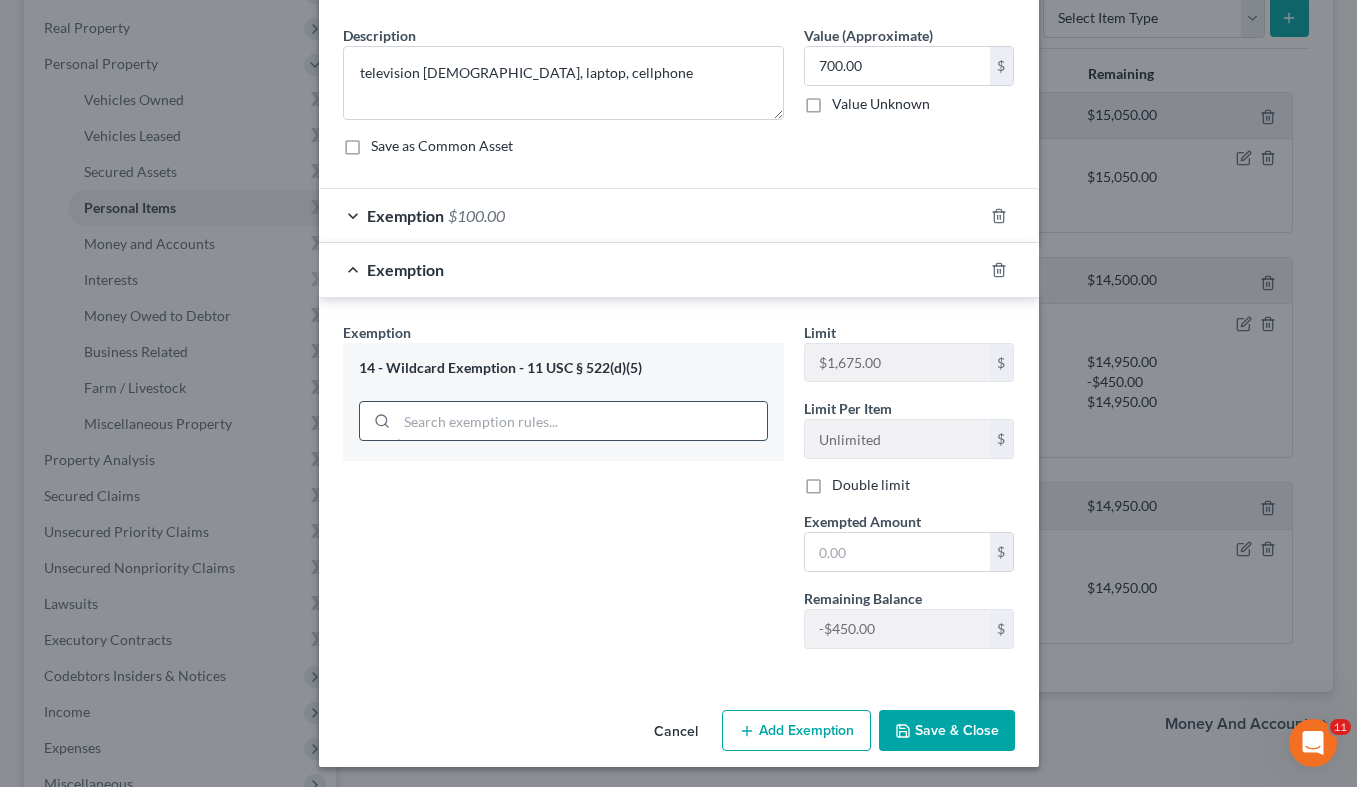 click at bounding box center [582, 421] 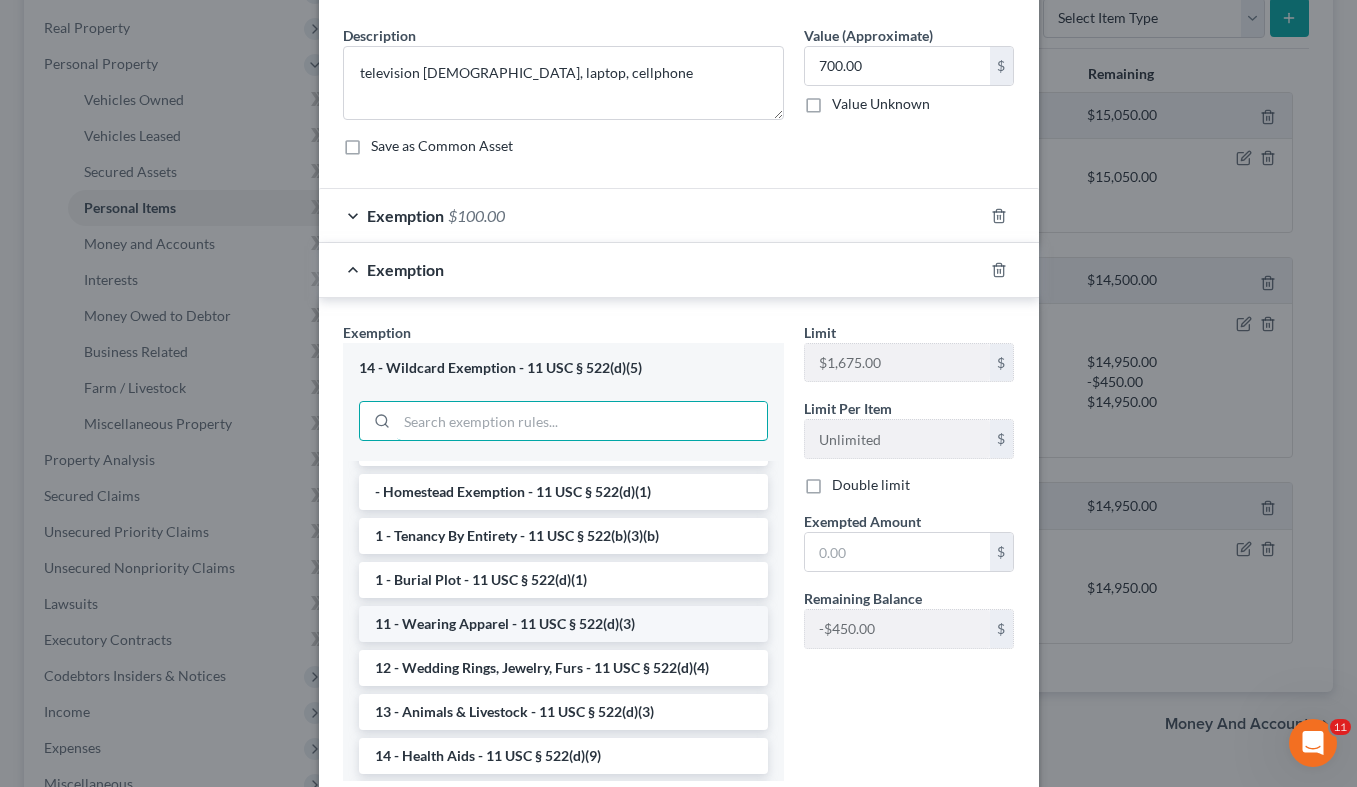 scroll, scrollTop: 0, scrollLeft: 0, axis: both 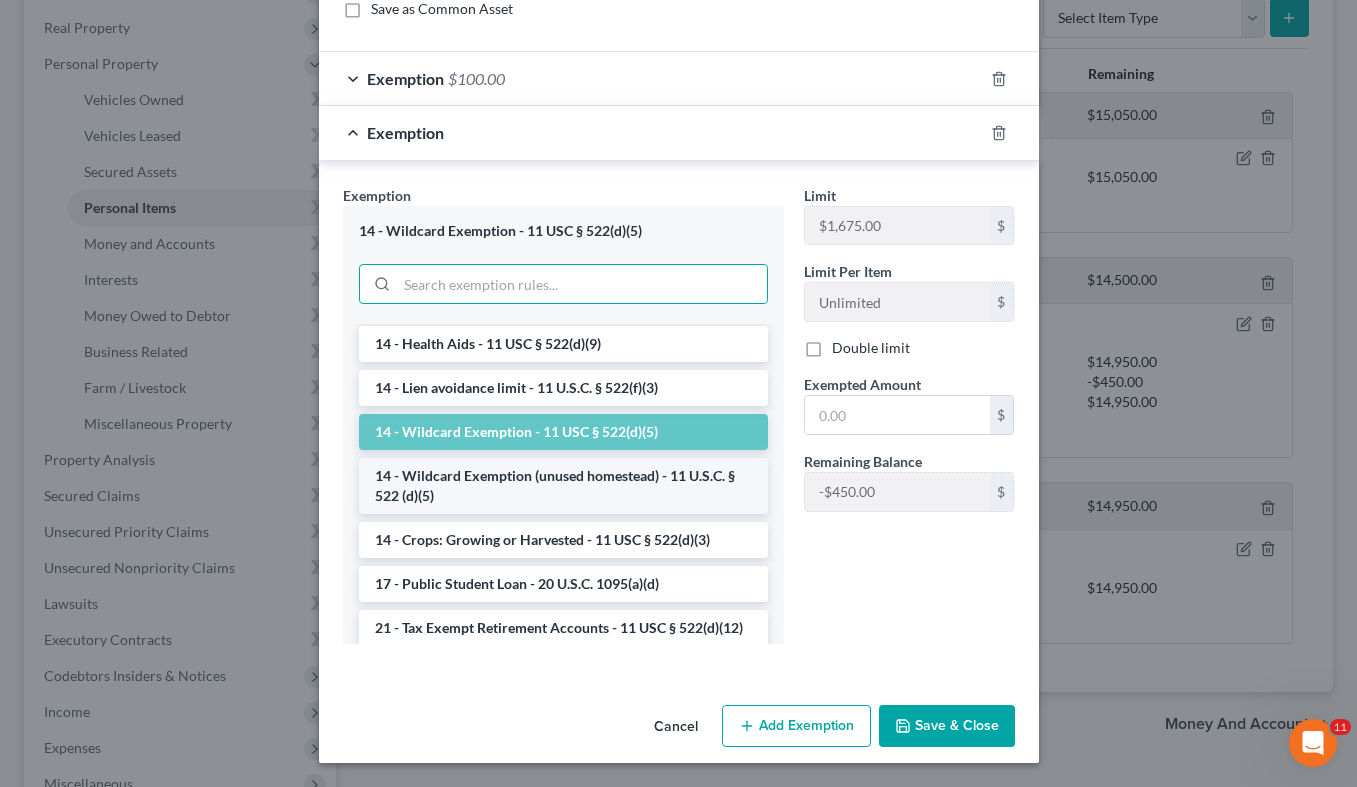 click on "14 - Wildcard Exemption (unused homestead) - 11 U.S.C. § 522 (d)(5)" at bounding box center [563, 486] 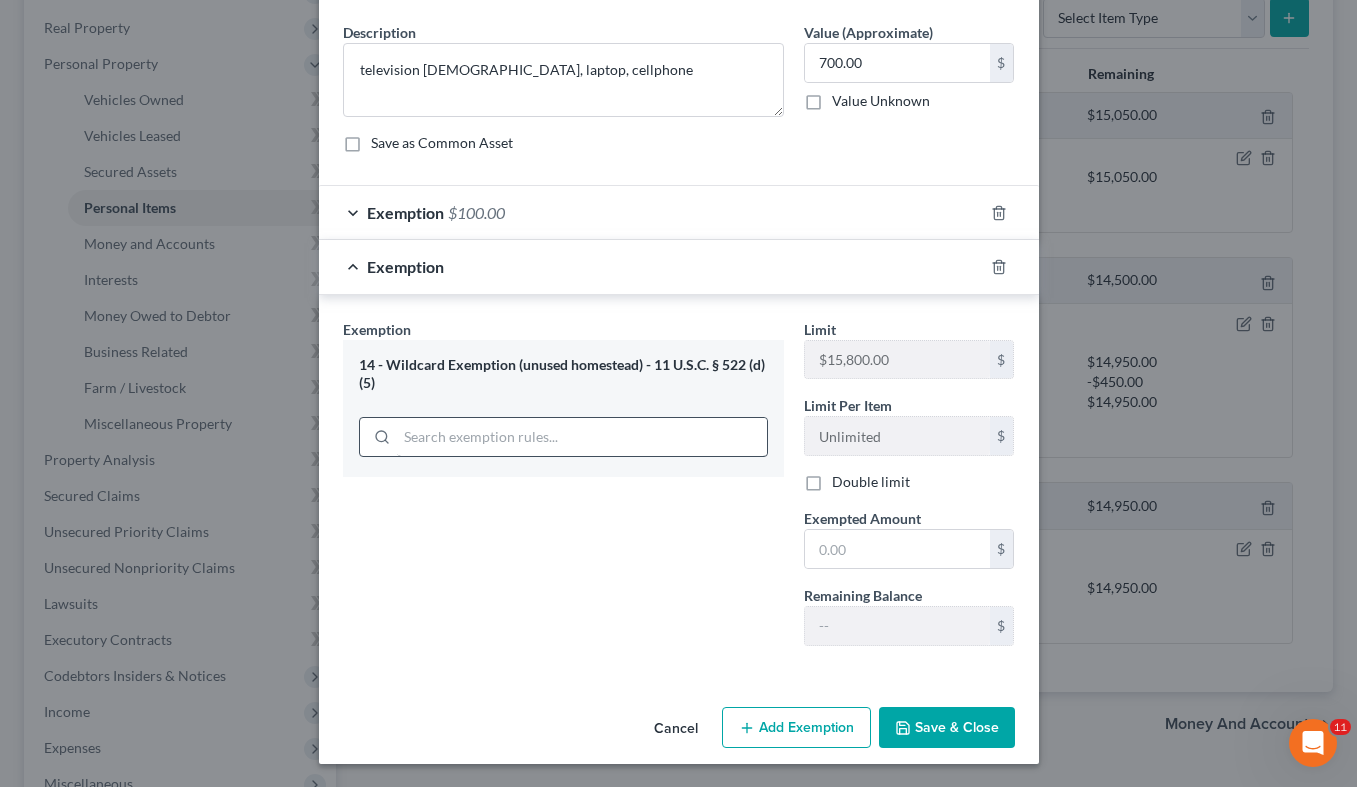 scroll, scrollTop: 71, scrollLeft: 0, axis: vertical 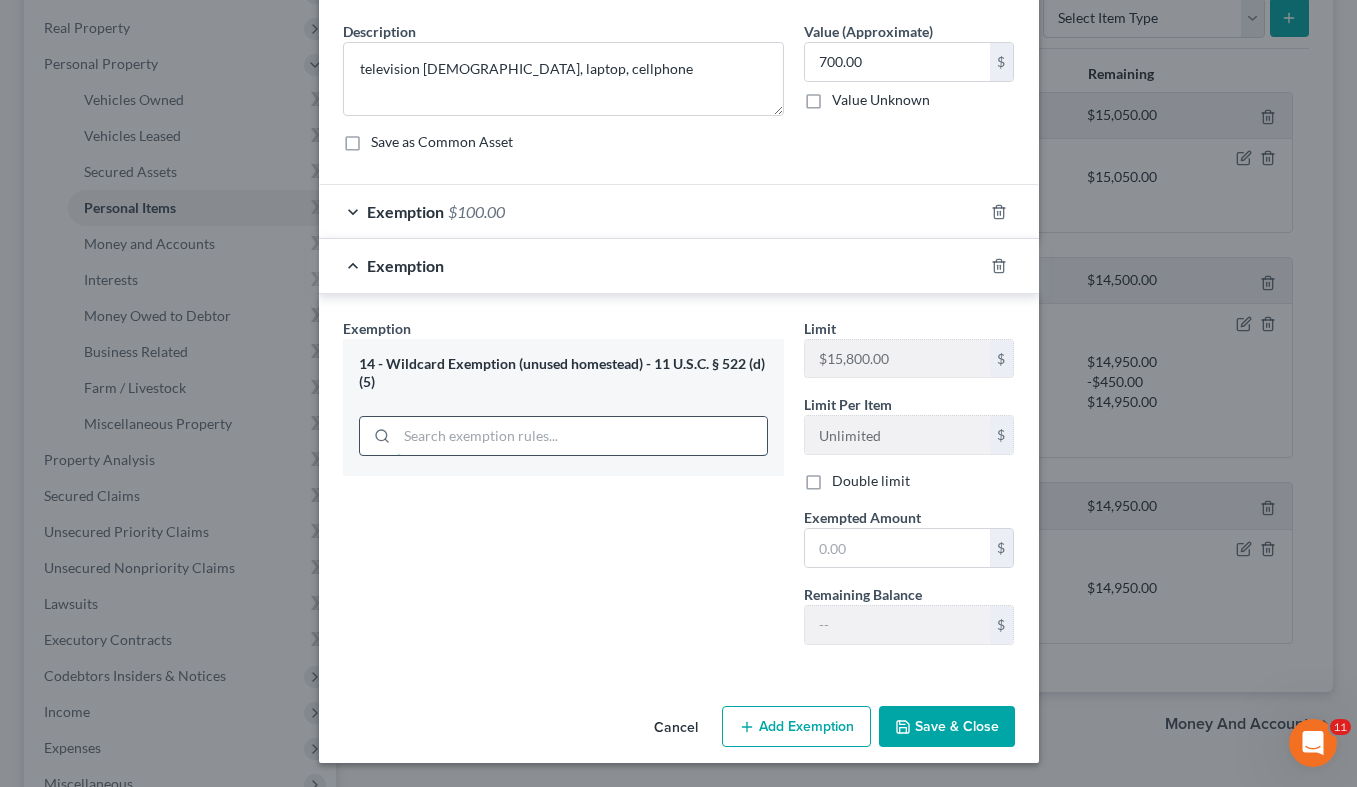 click at bounding box center (582, 436) 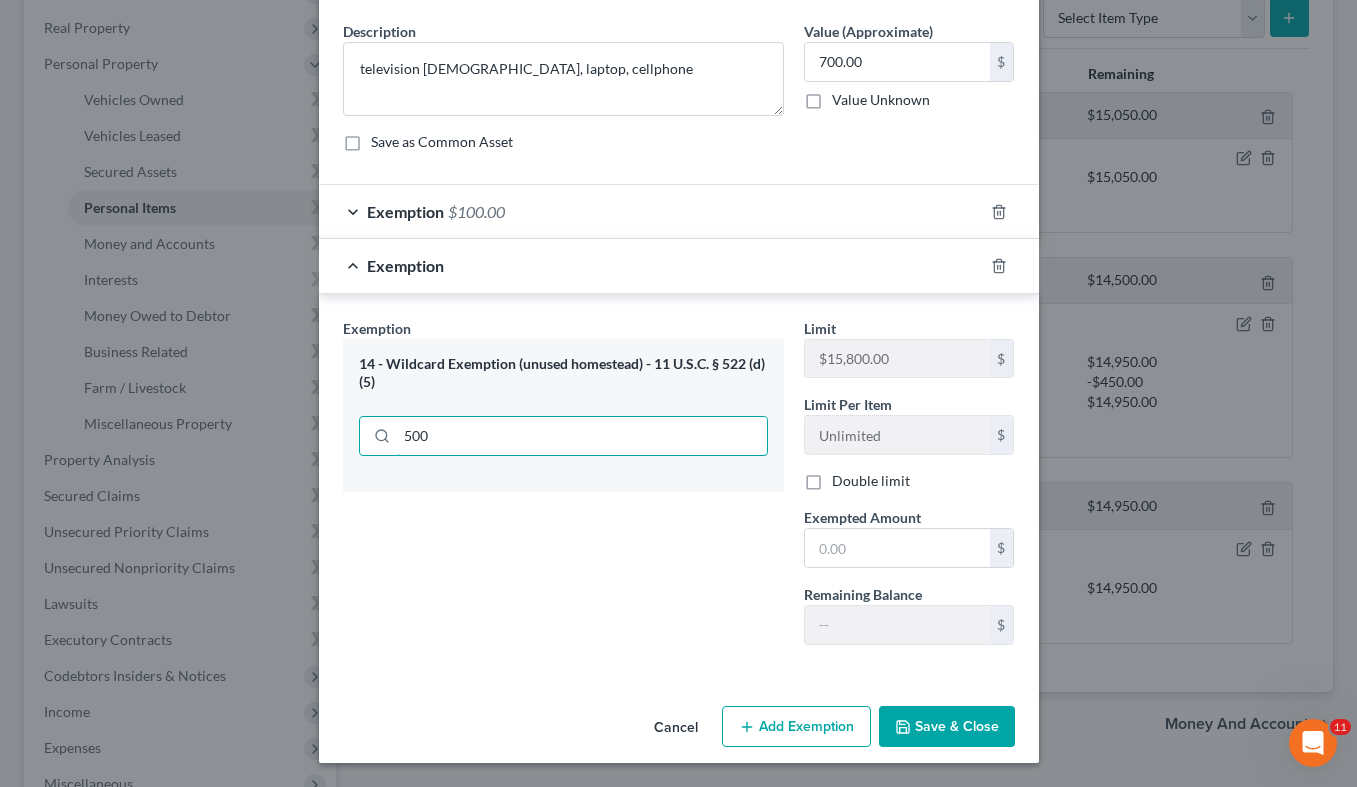 type on "500" 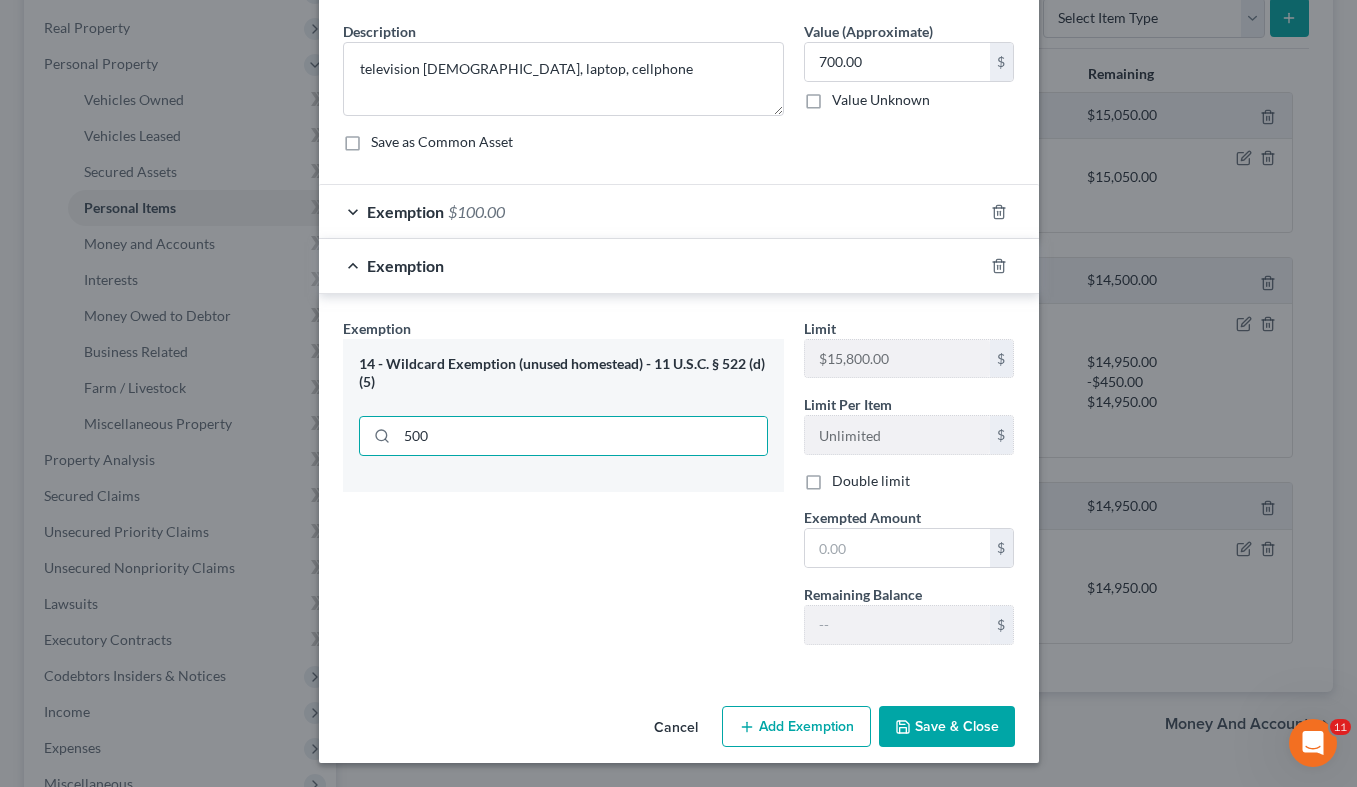 click on "Exemption $100.00" at bounding box center (651, 211) 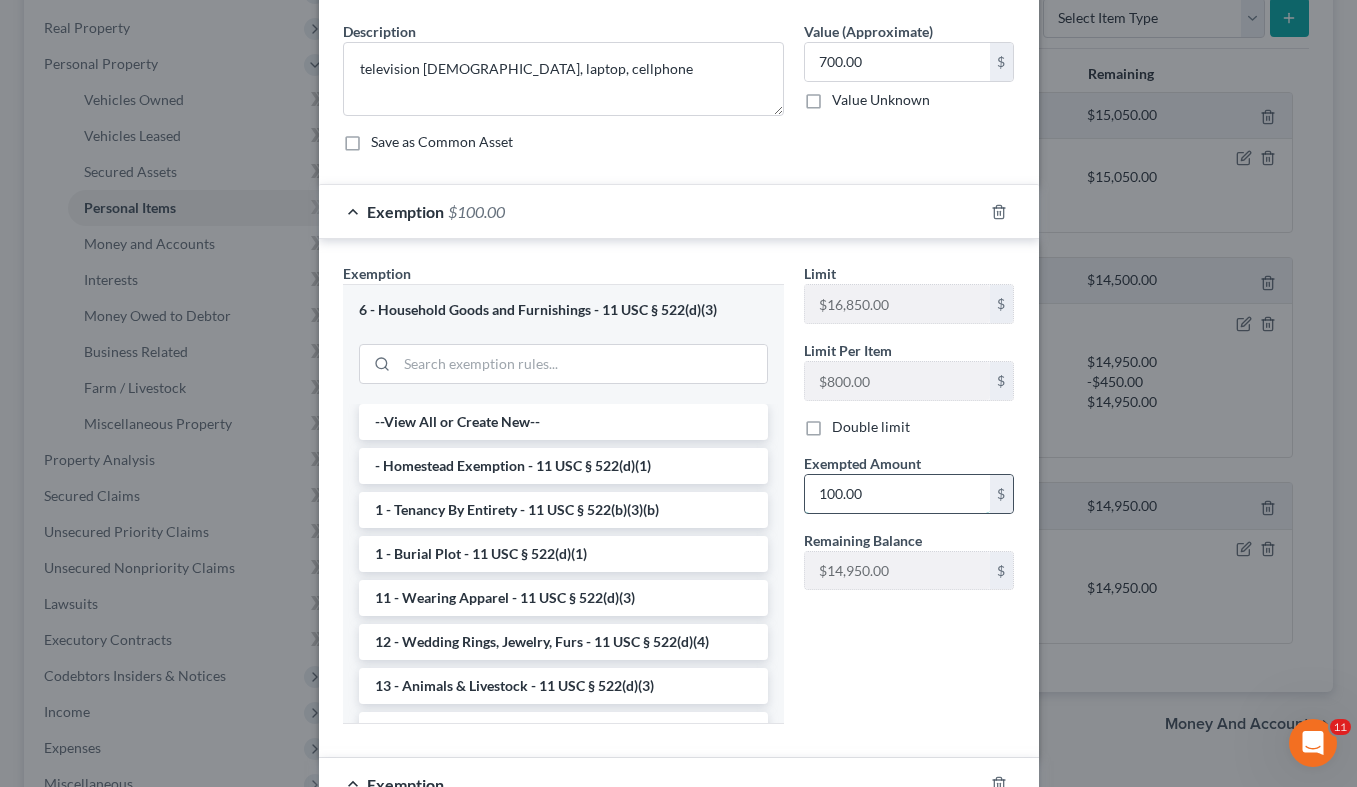 click on "100.00" at bounding box center [897, 494] 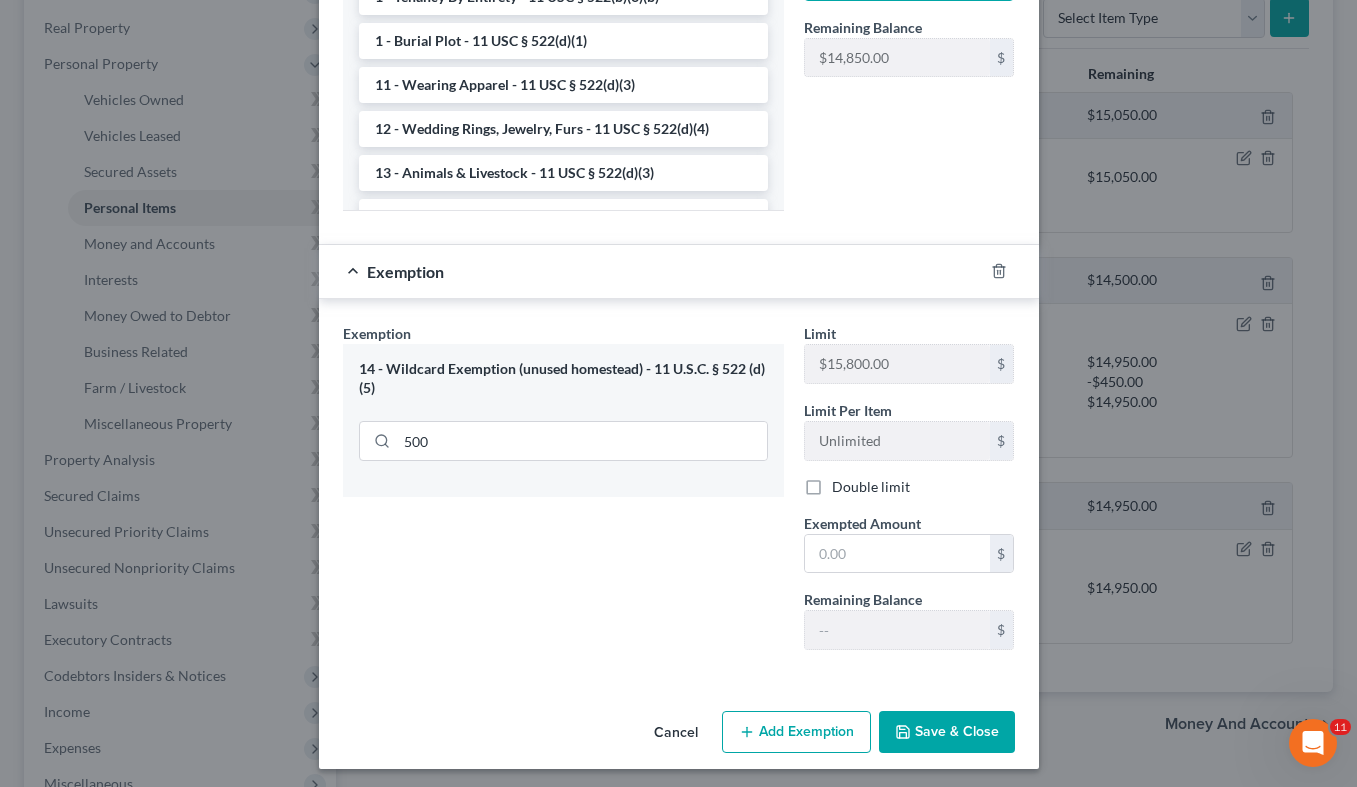 scroll, scrollTop: 590, scrollLeft: 0, axis: vertical 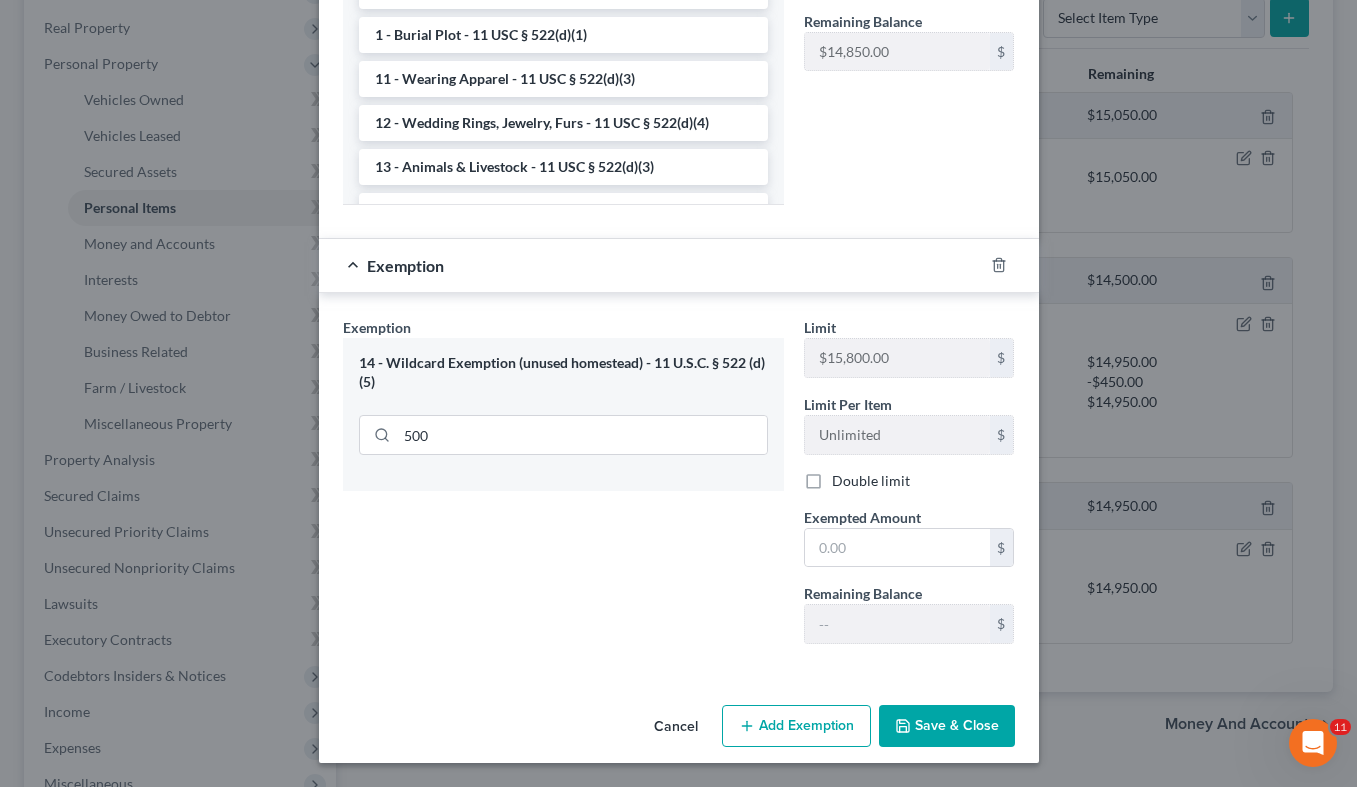 type on "200" 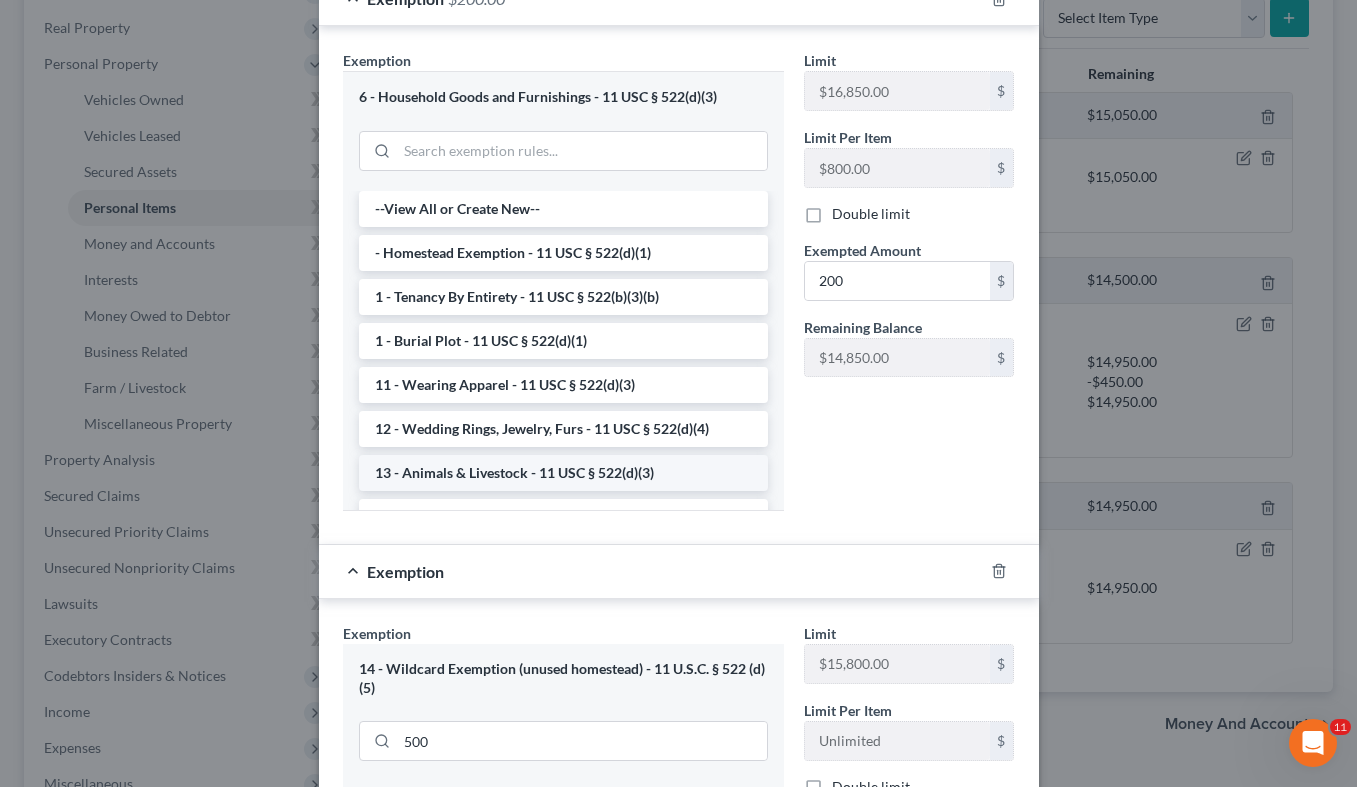 scroll, scrollTop: 182, scrollLeft: 0, axis: vertical 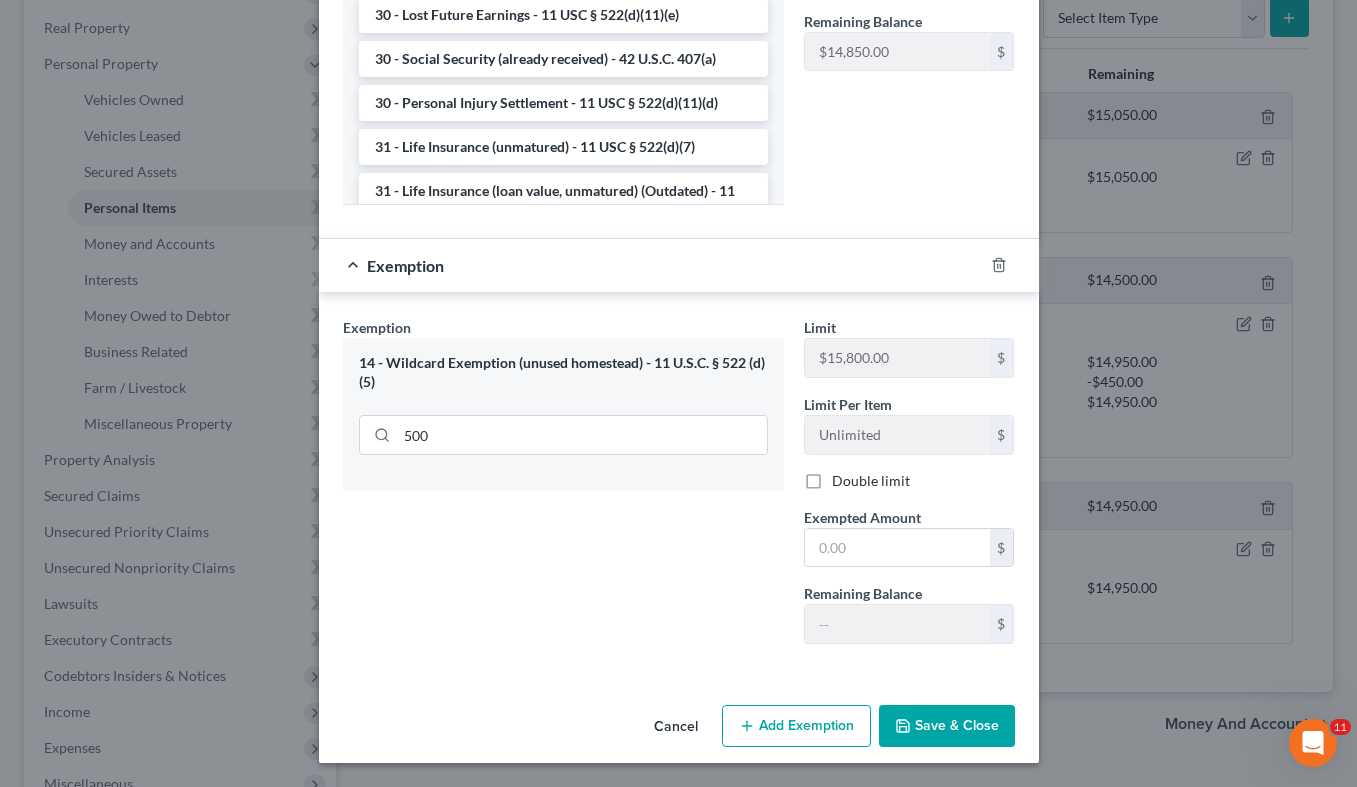 click on "Save & Close" at bounding box center [947, 726] 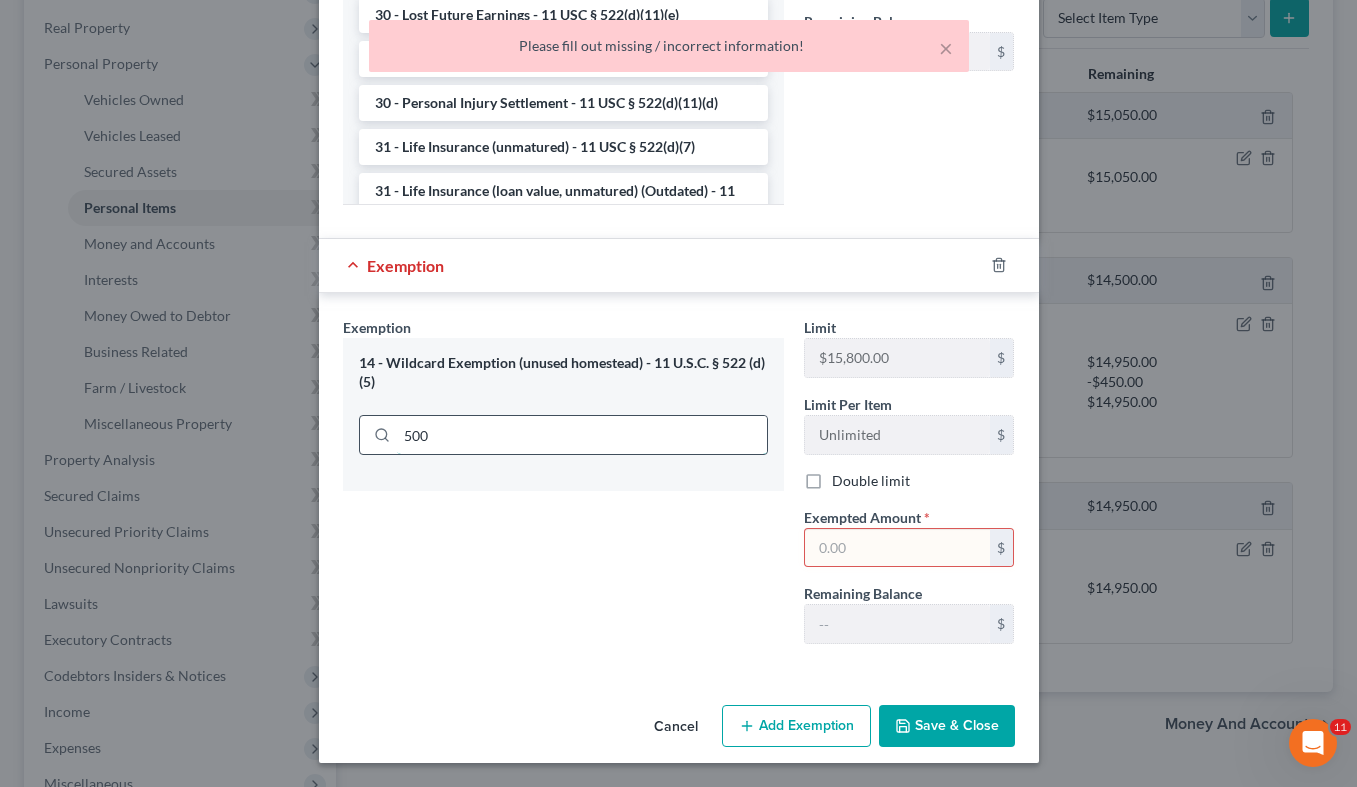 click on "500" at bounding box center (582, 435) 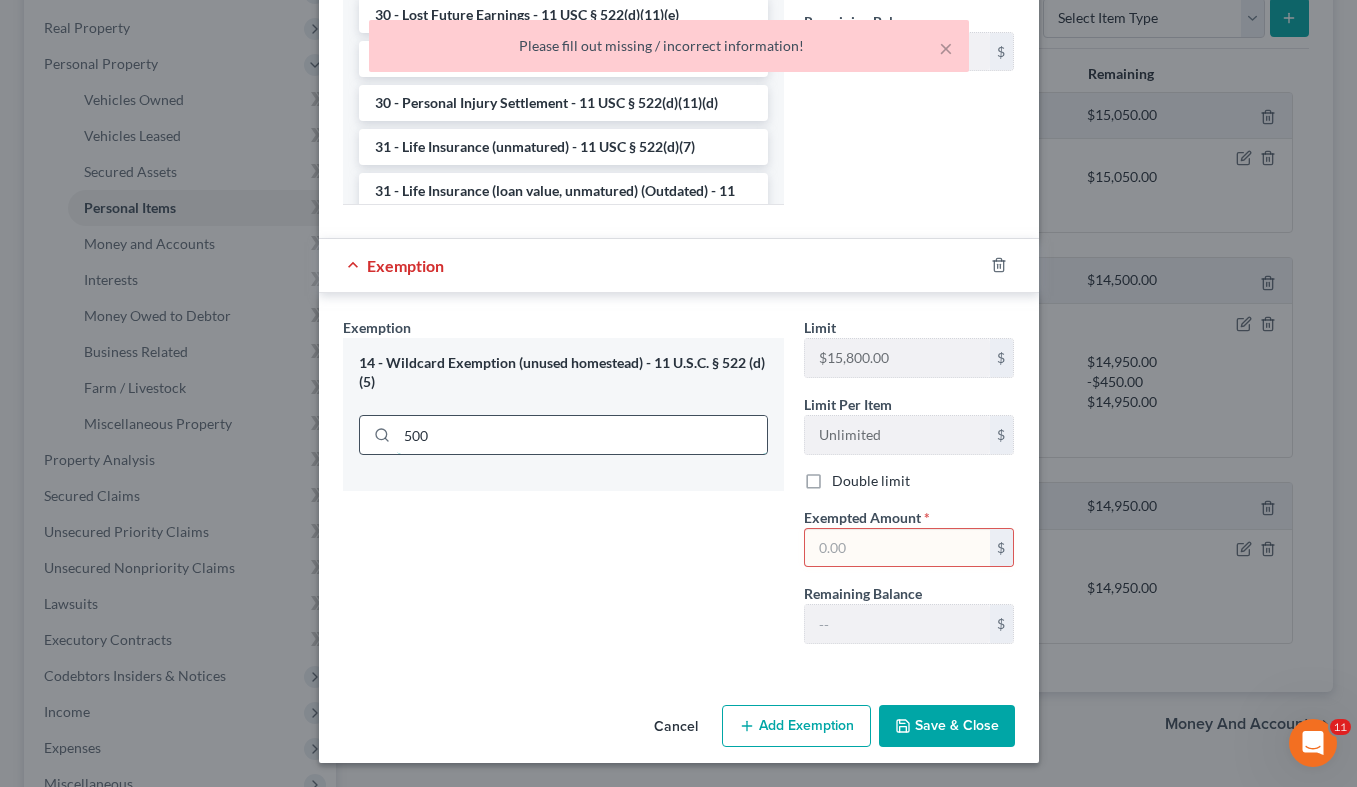 drag, startPoint x: 419, startPoint y: 438, endPoint x: 505, endPoint y: 423, distance: 87.29834 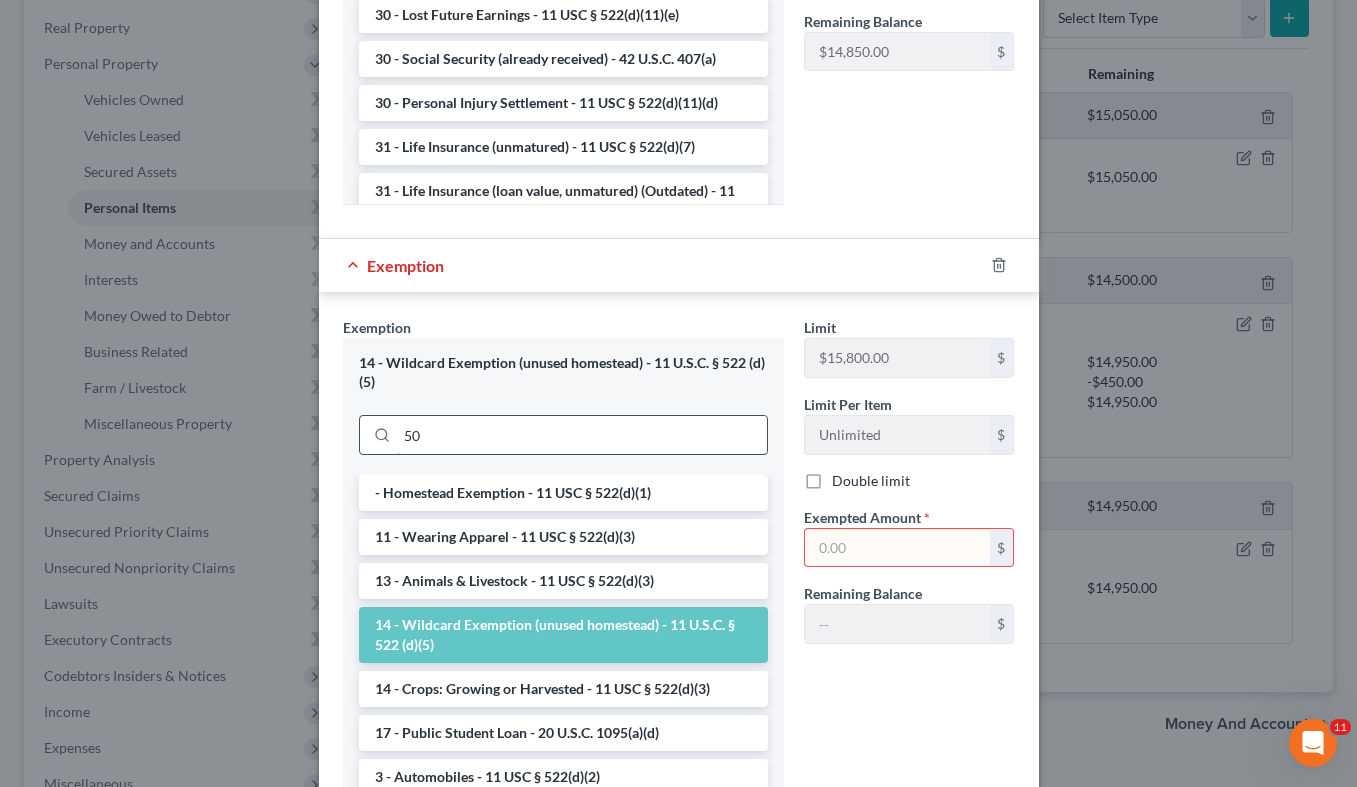 type on "5" 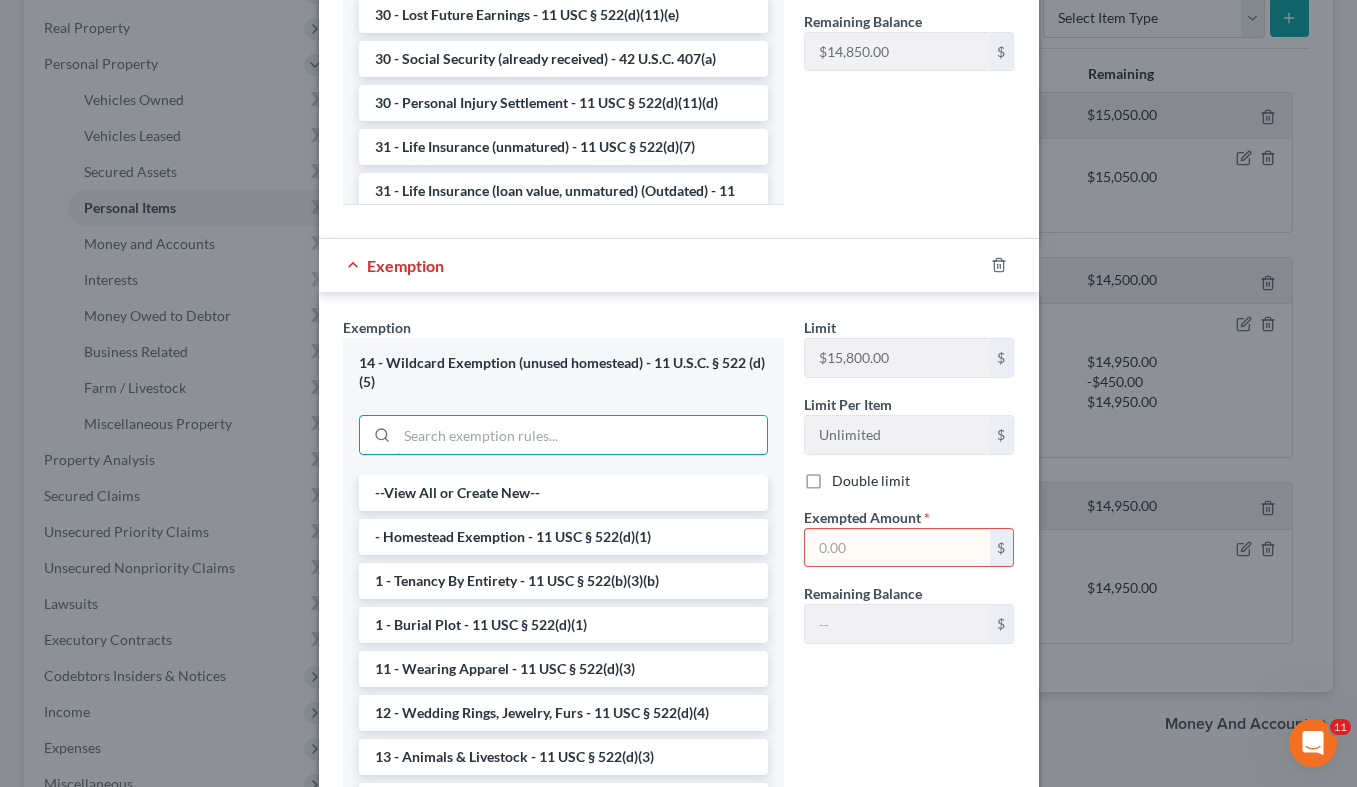 type 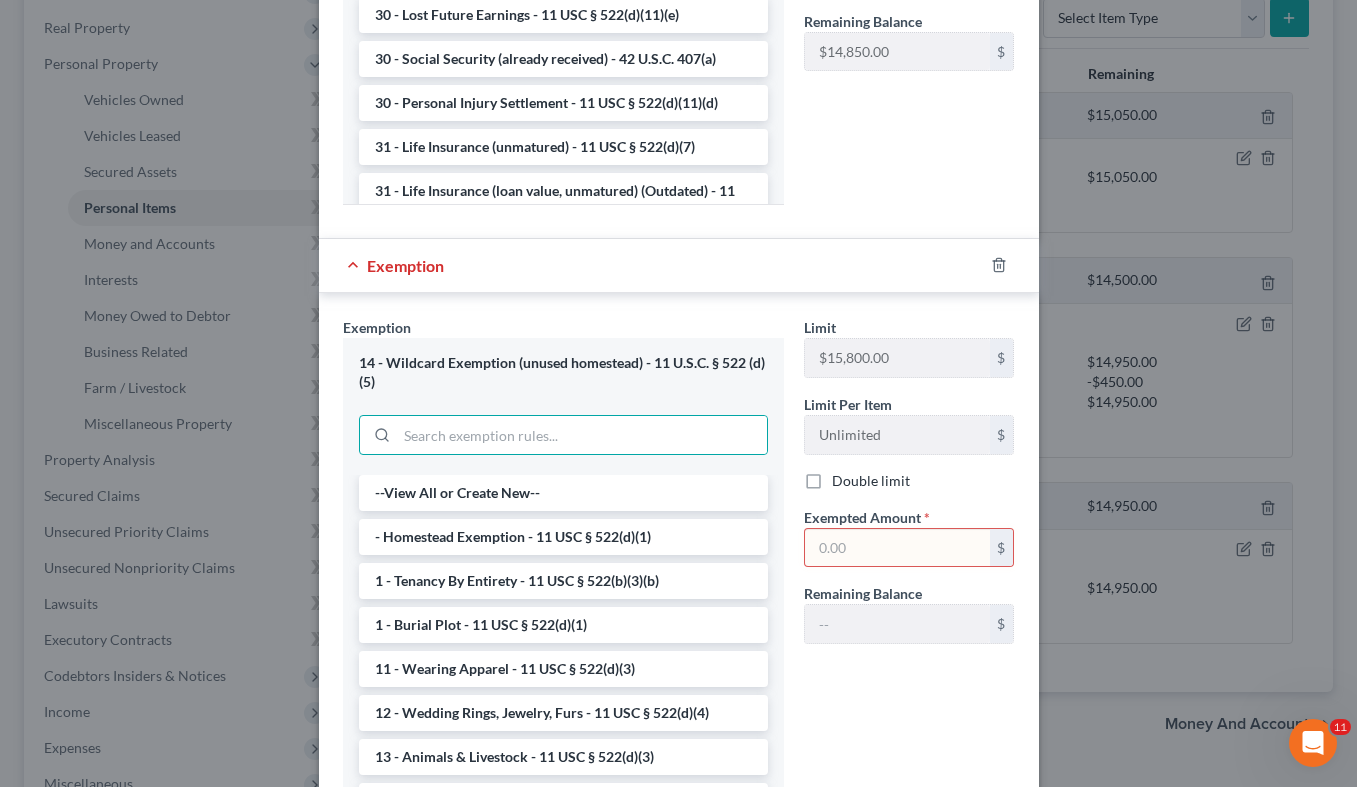 click at bounding box center (897, 548) 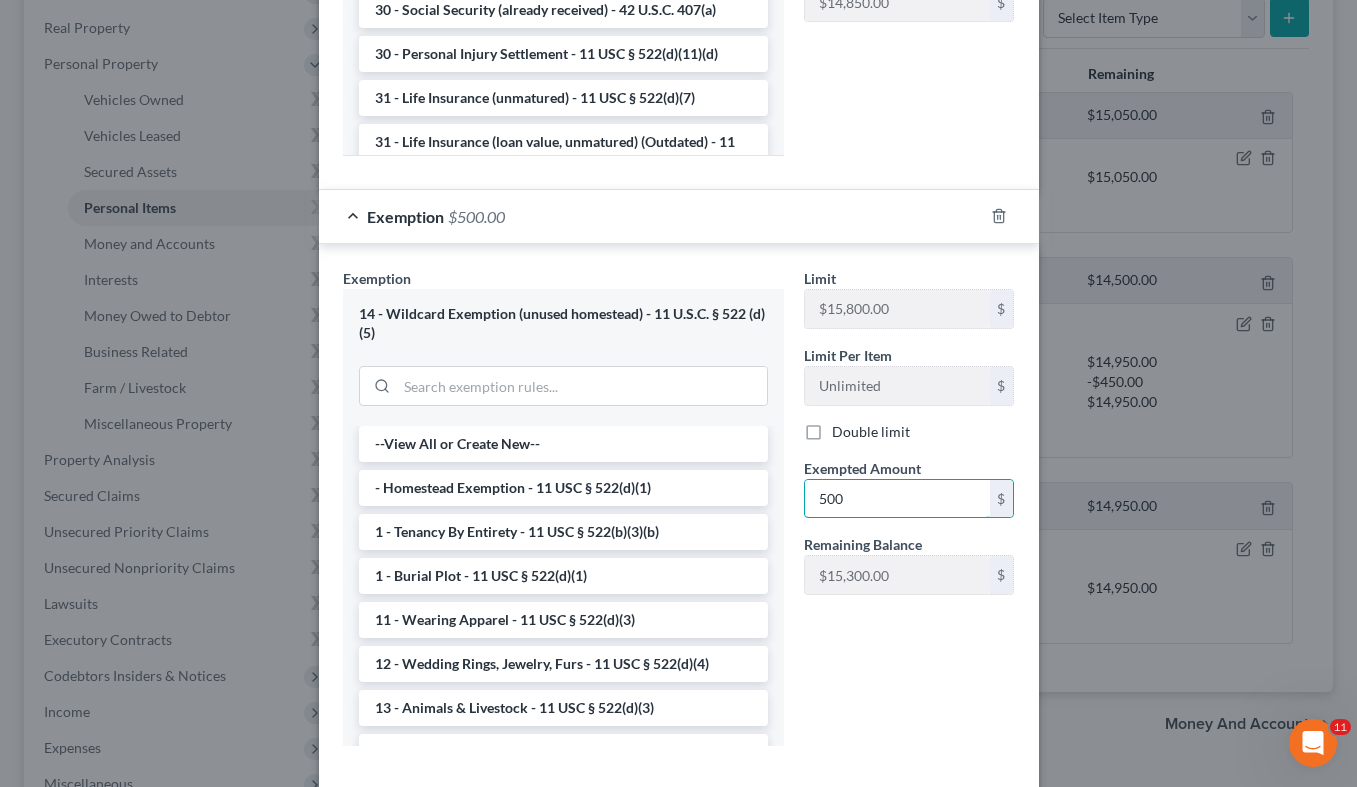 scroll, scrollTop: 741, scrollLeft: 0, axis: vertical 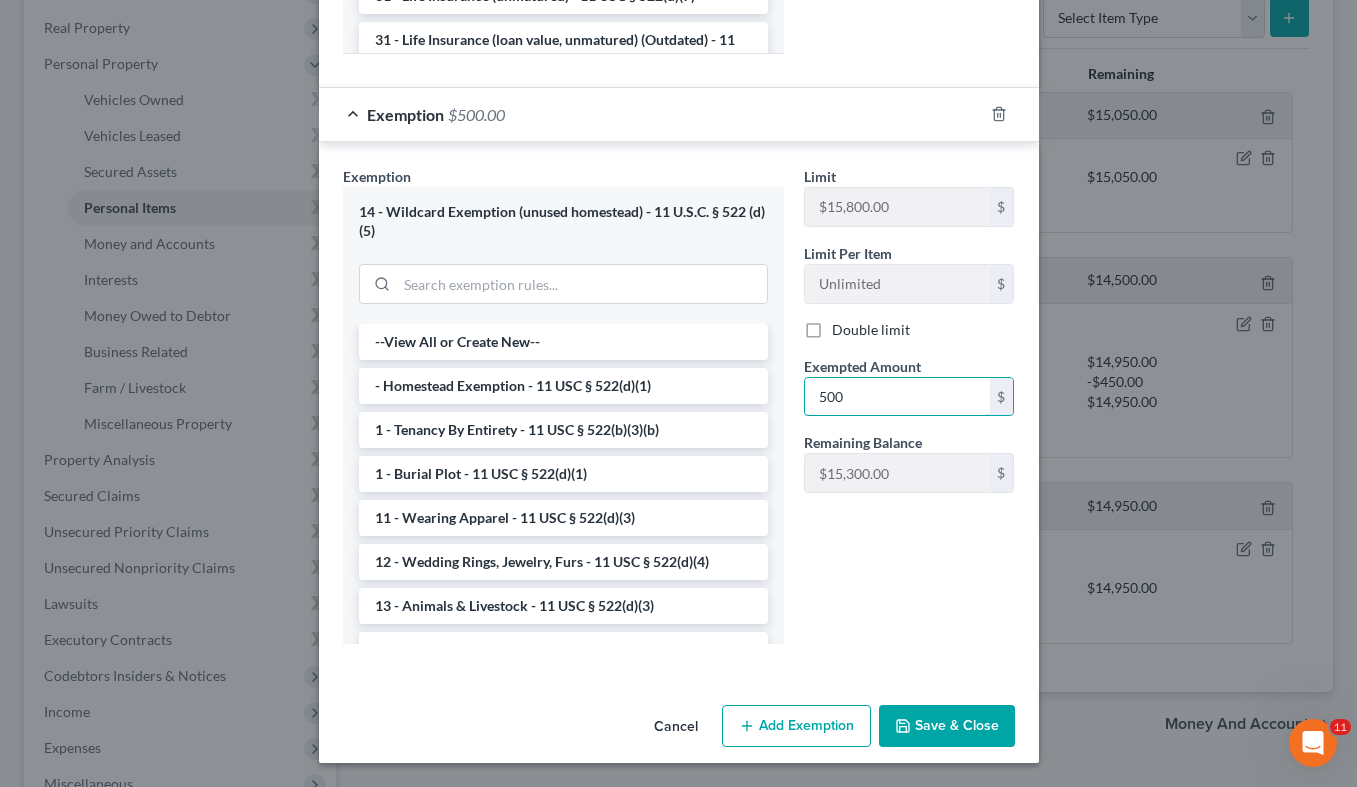 type on "500" 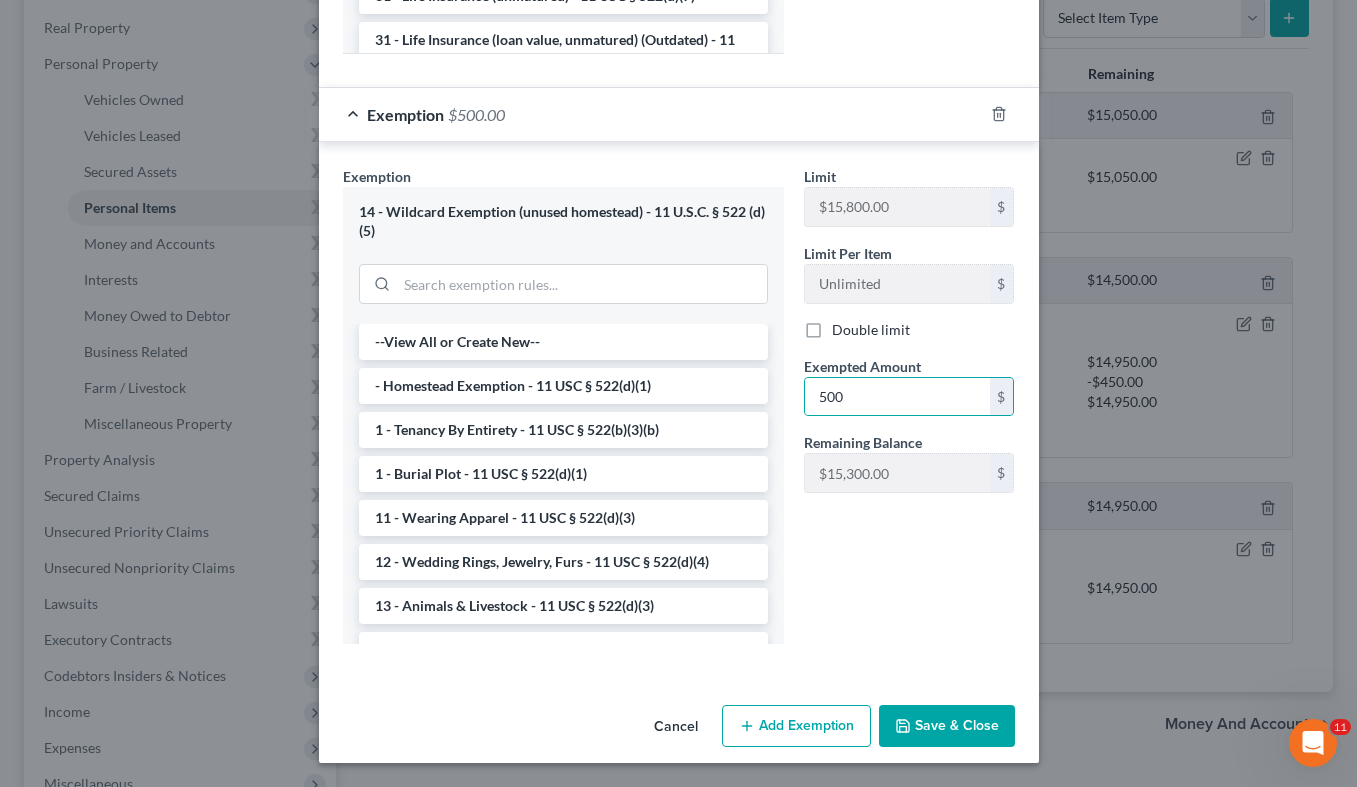 click on "Save & Close" at bounding box center (947, 726) 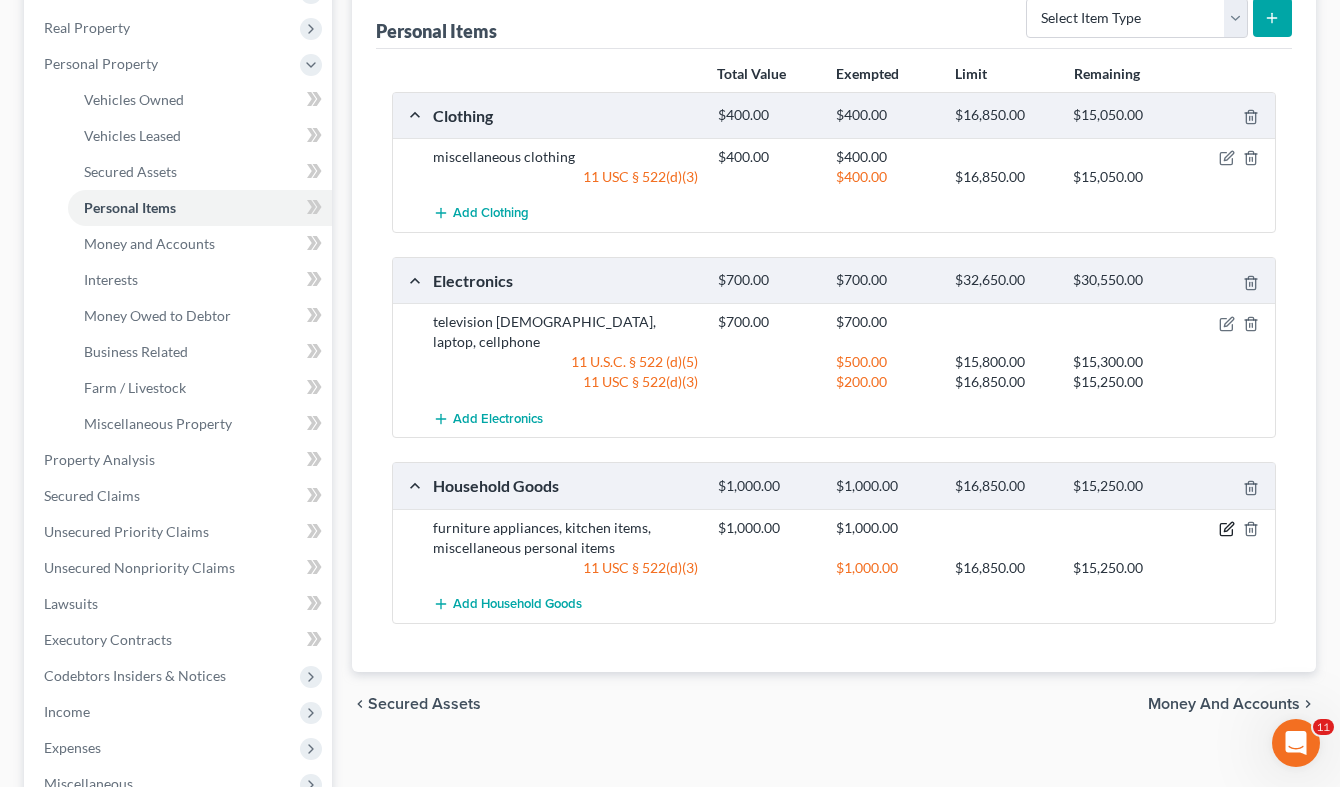 click 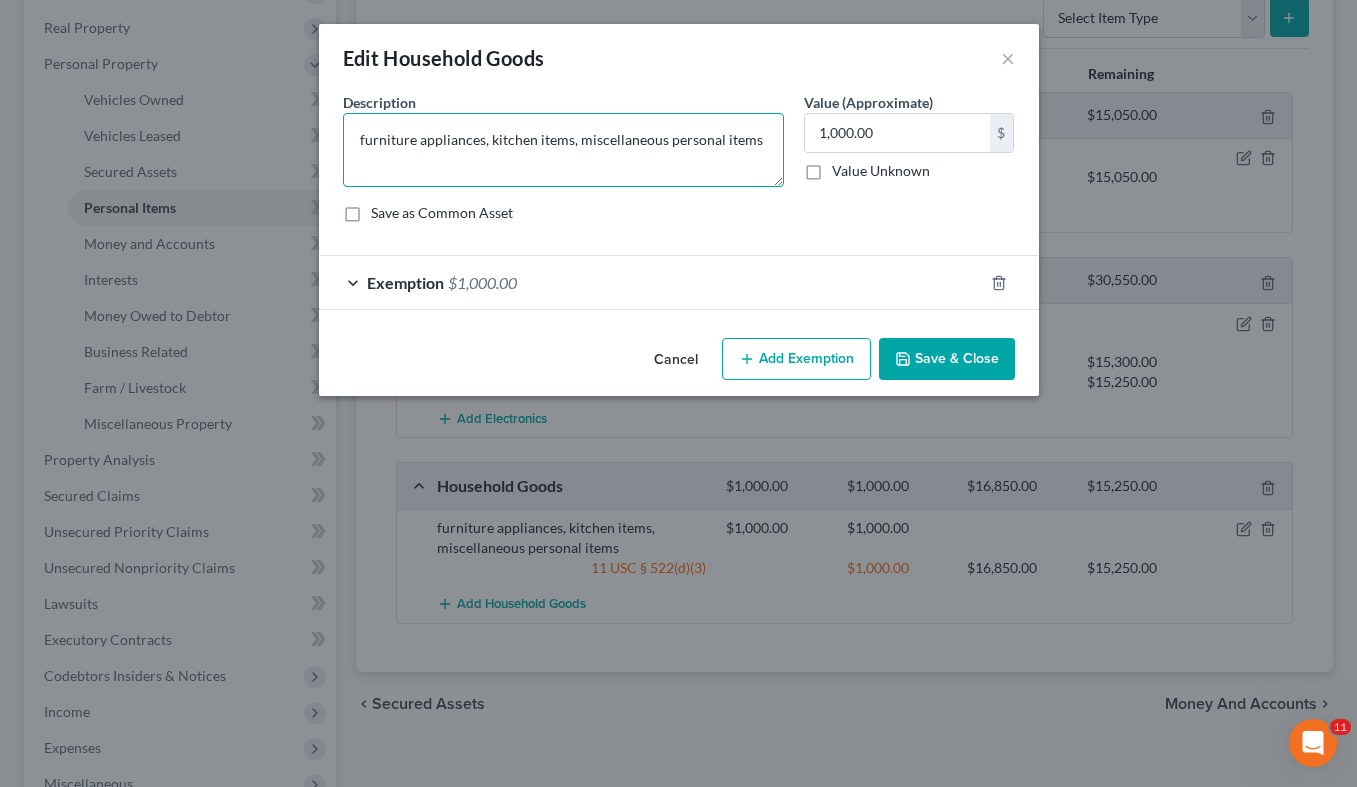 drag, startPoint x: 434, startPoint y: 136, endPoint x: 543, endPoint y: 142, distance: 109.165016 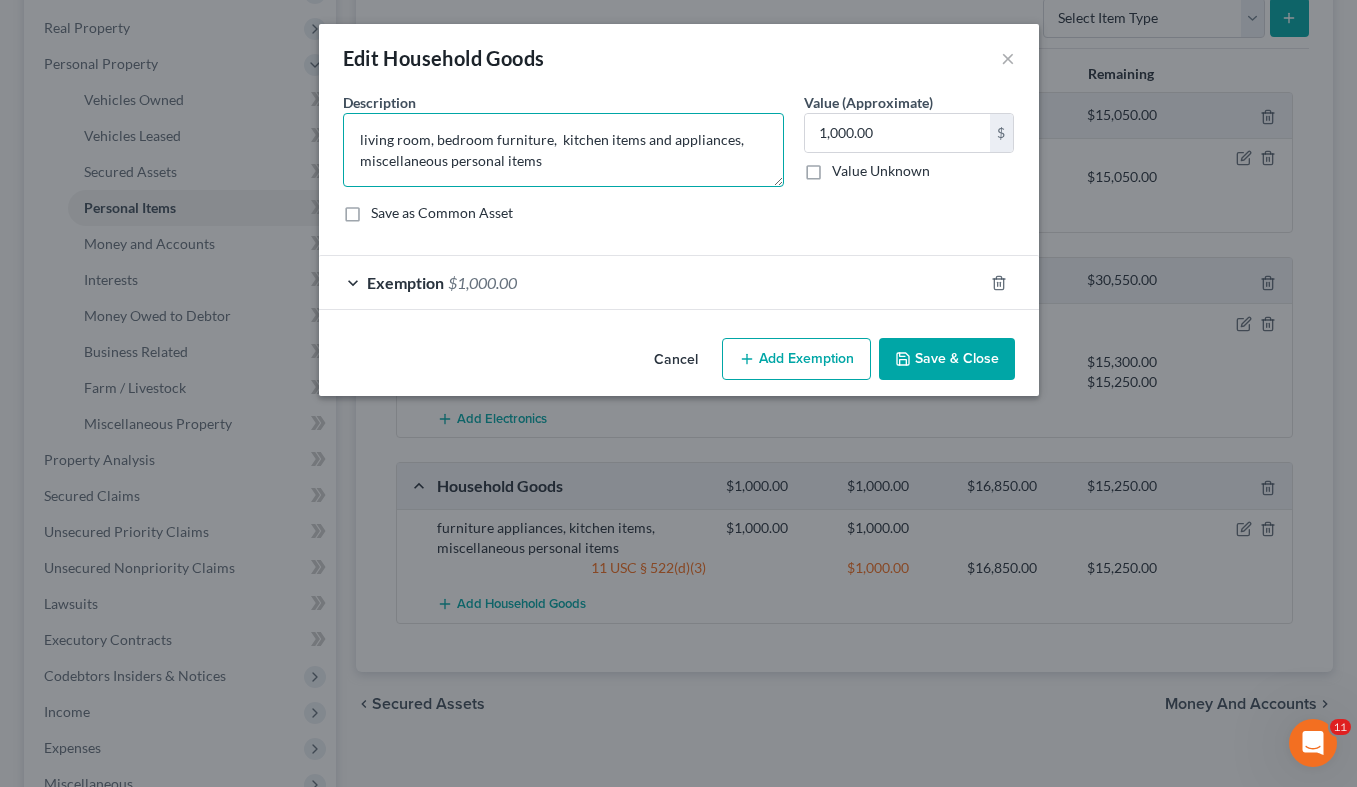 click on "living room, bedroom furniture,  kitchen items and appliances, miscellaneous personal items" at bounding box center (563, 150) 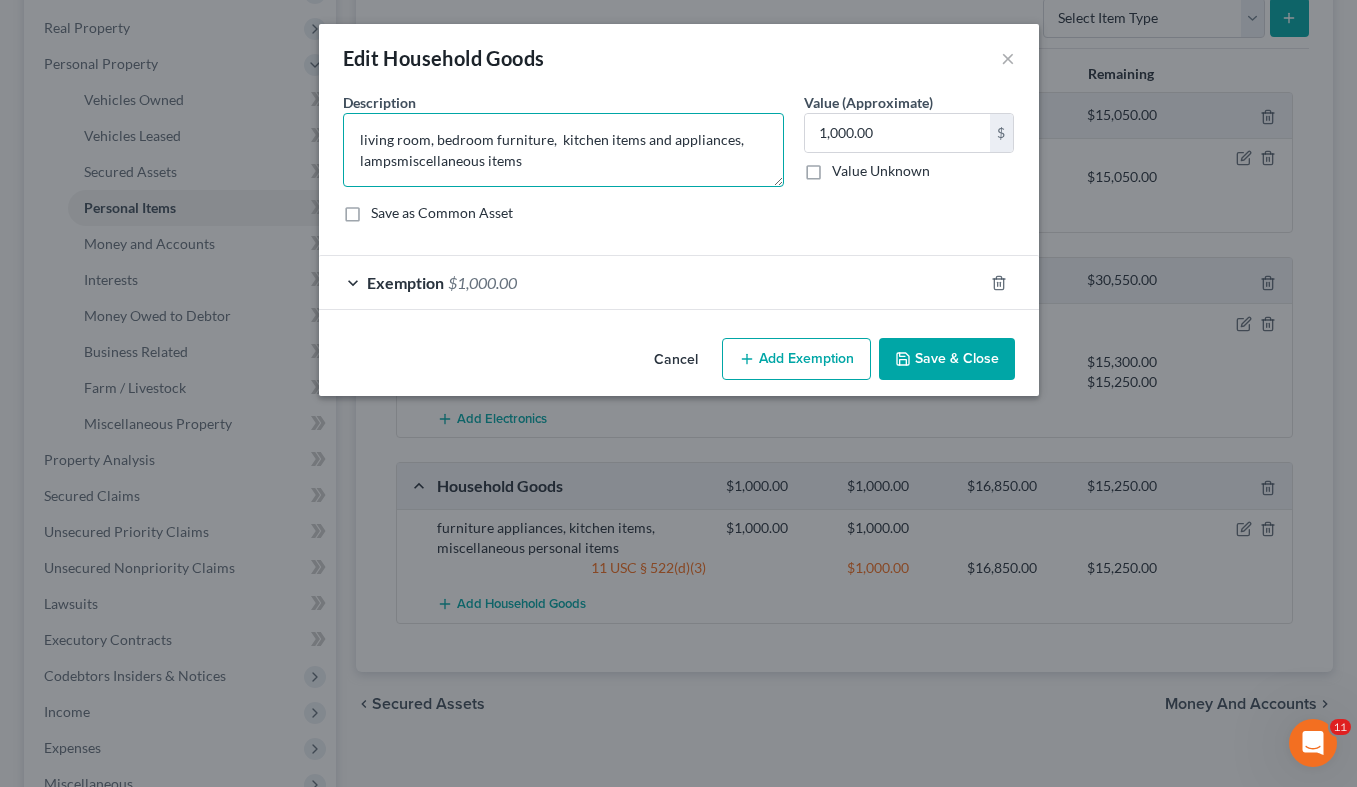 type on "living room, bedroom furniture,  kitchen items and appliances,  lampsmiscellaneous items" 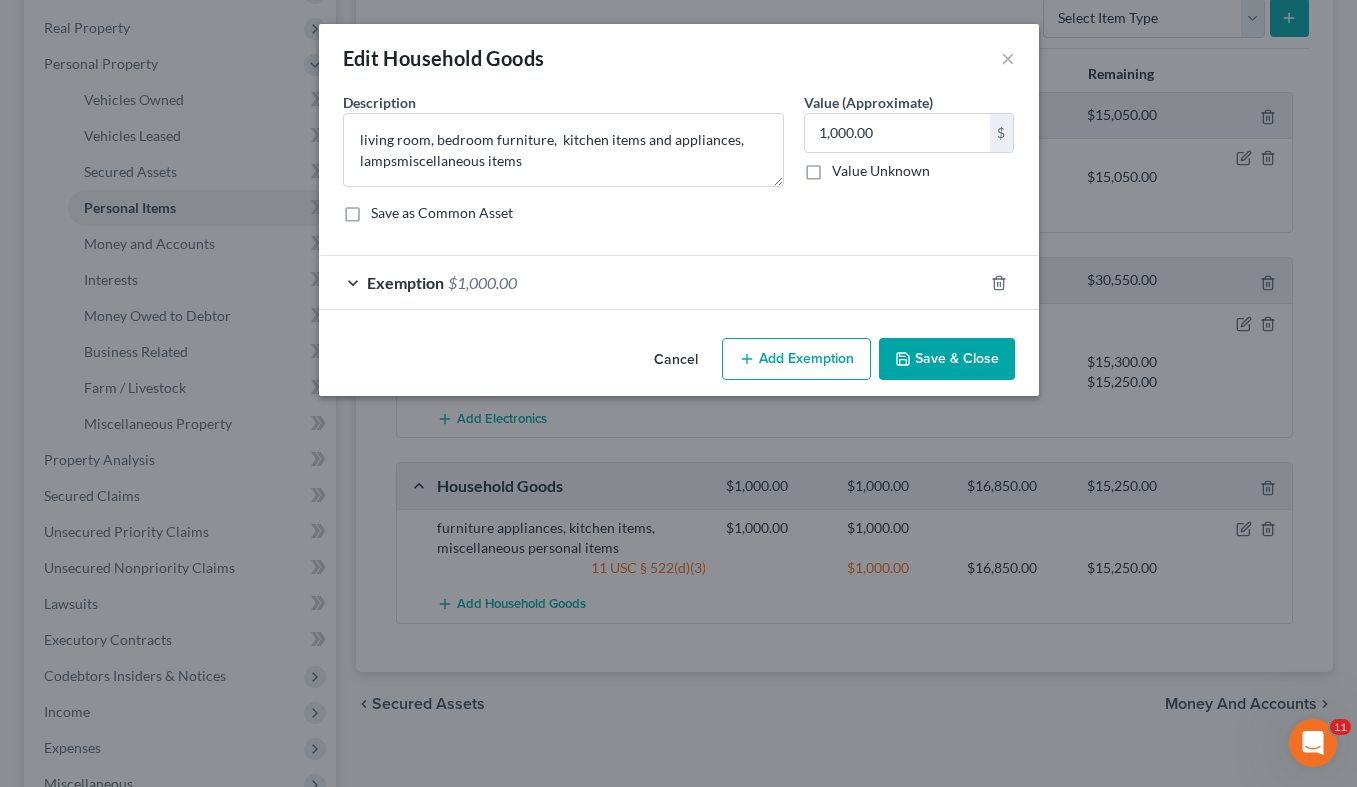 click on "Add Exemption" at bounding box center (796, 359) 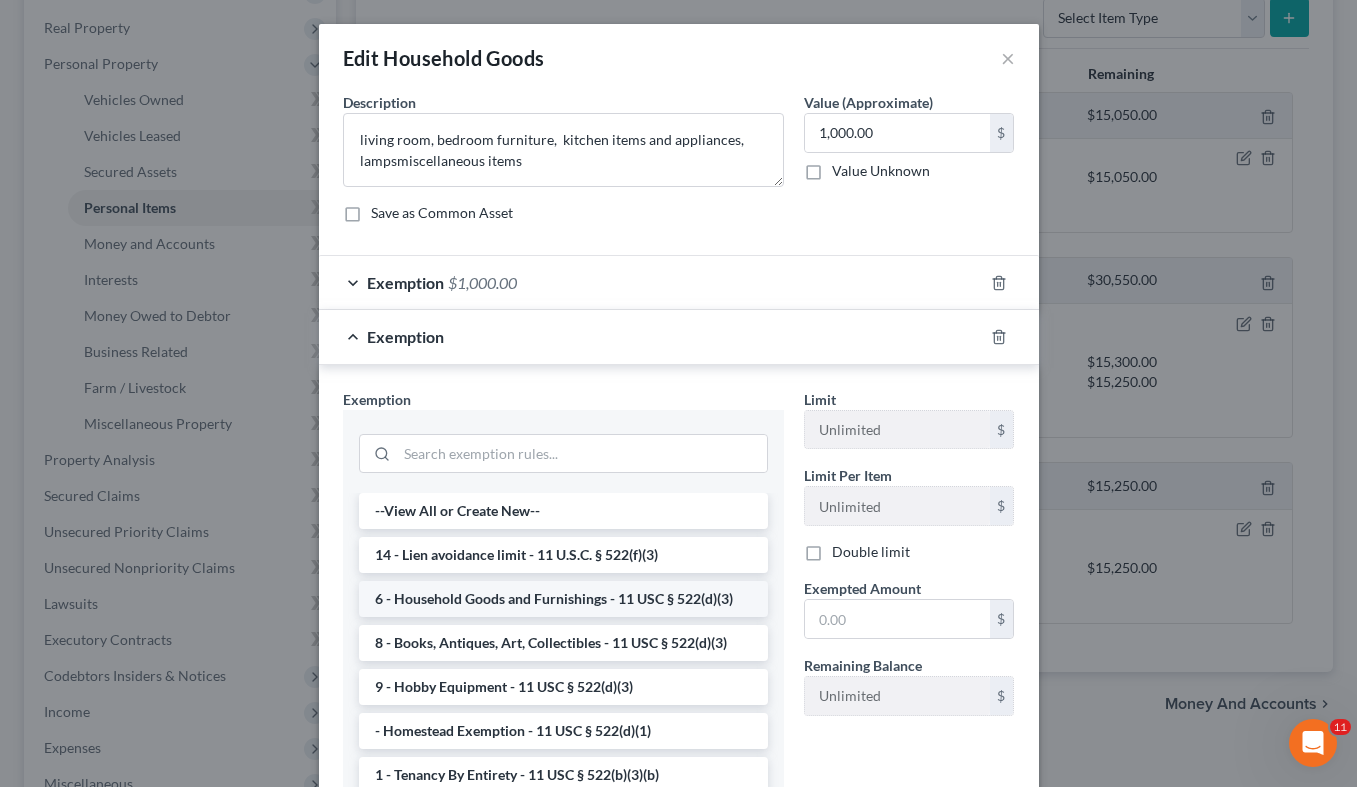 click on "6 - Household Goods and Furnishings - 11 USC § 522(d)(3)" at bounding box center (563, 599) 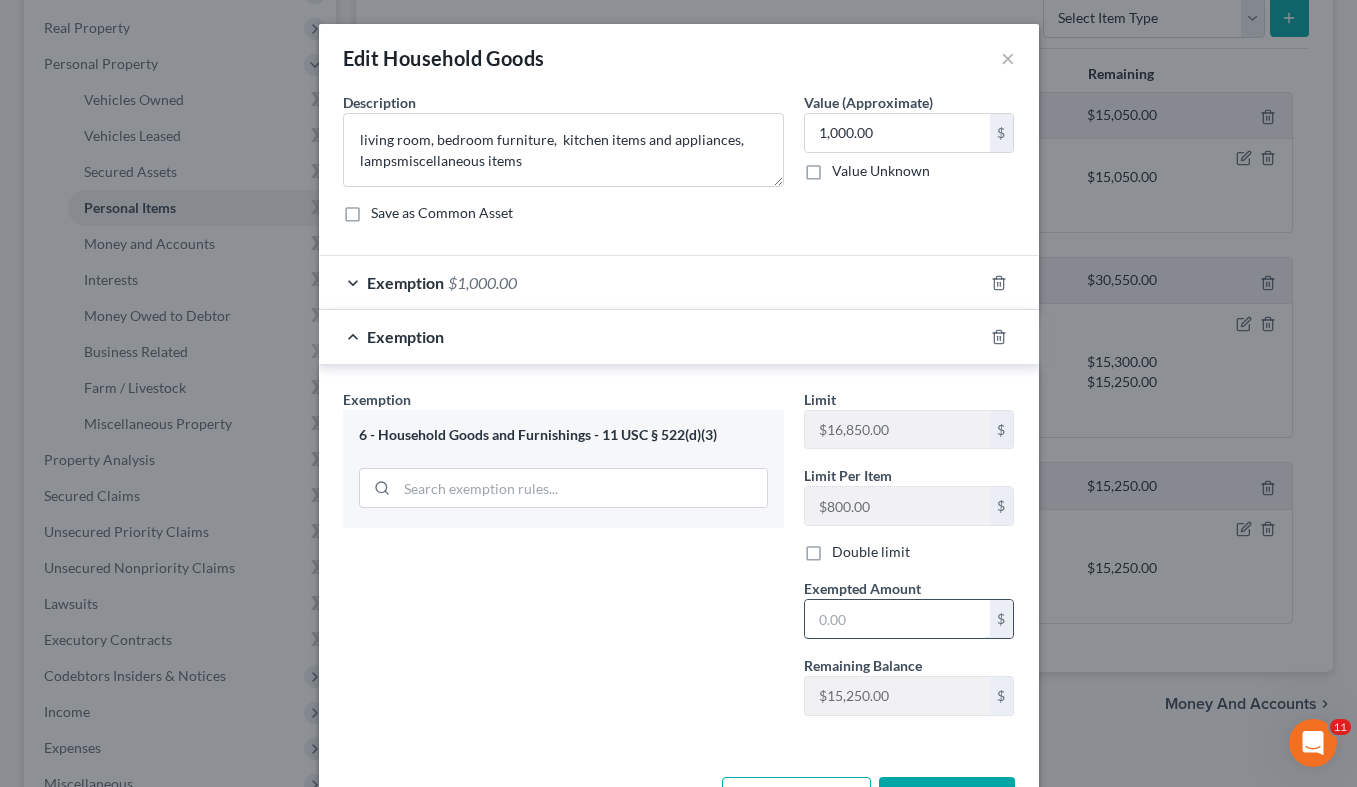 click at bounding box center [897, 619] 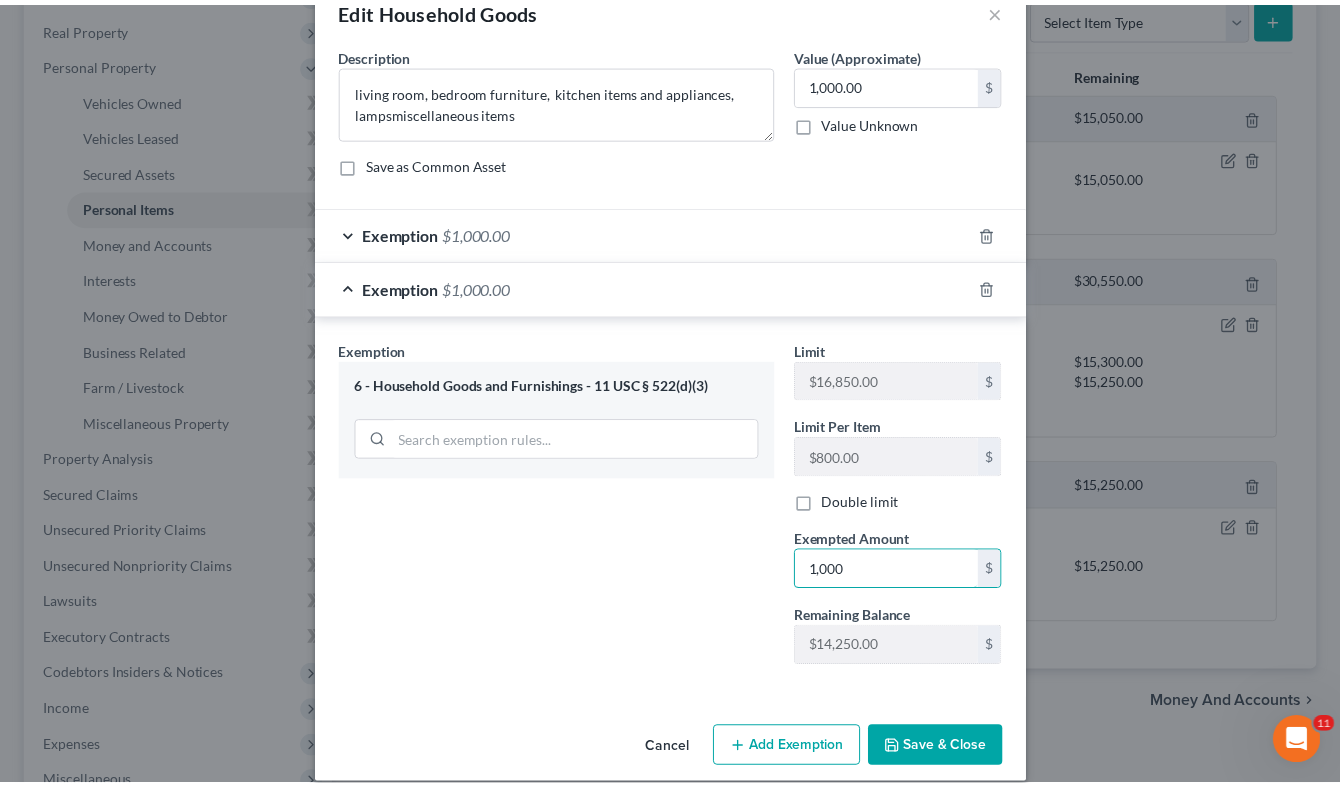 scroll, scrollTop: 71, scrollLeft: 0, axis: vertical 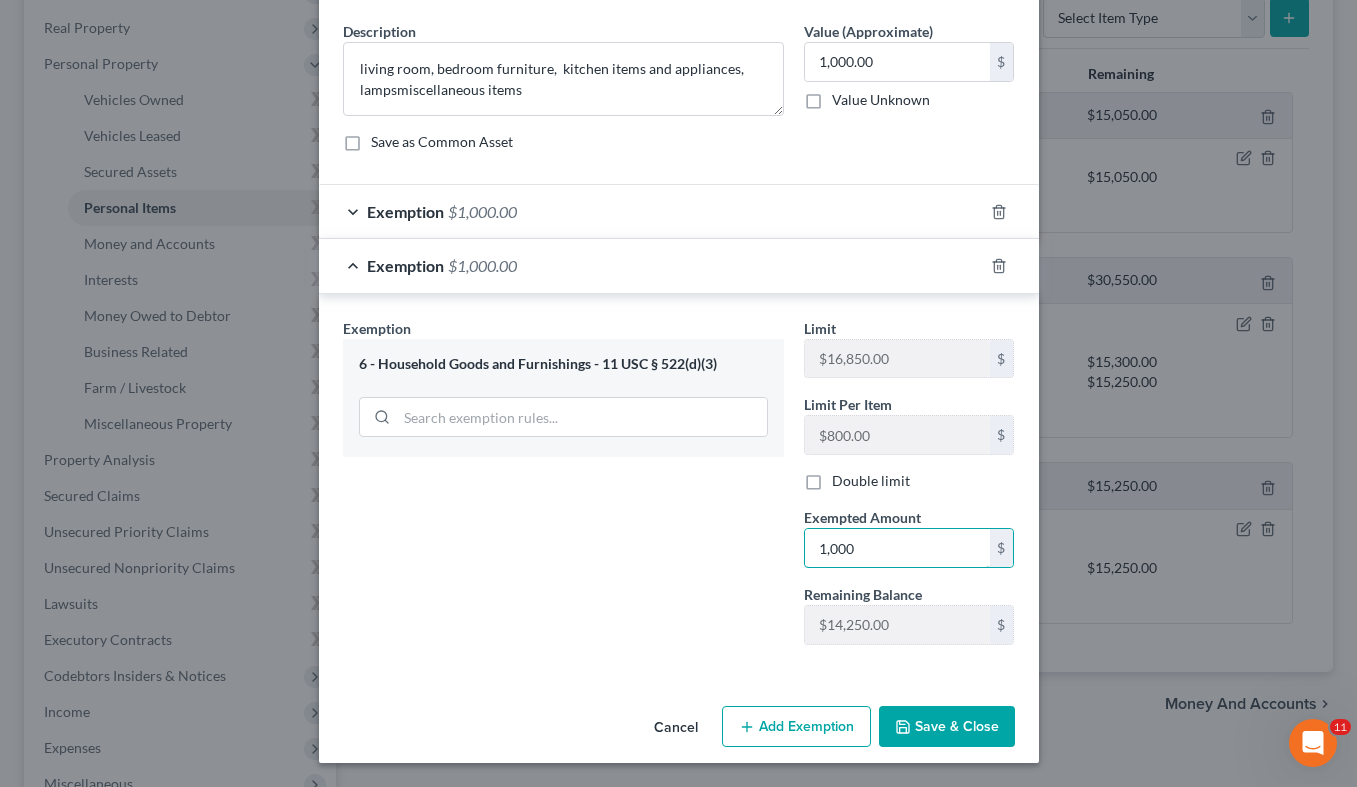type on "1,000" 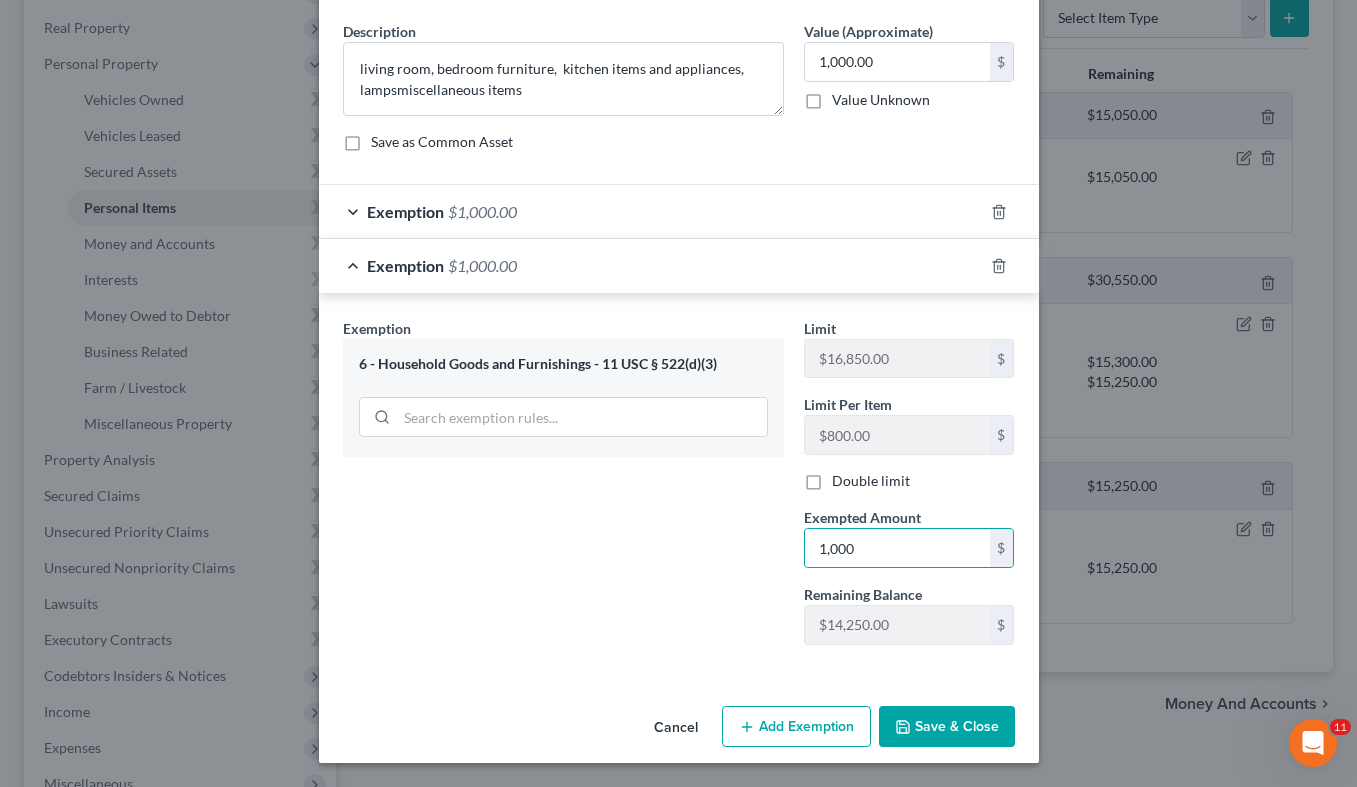 click 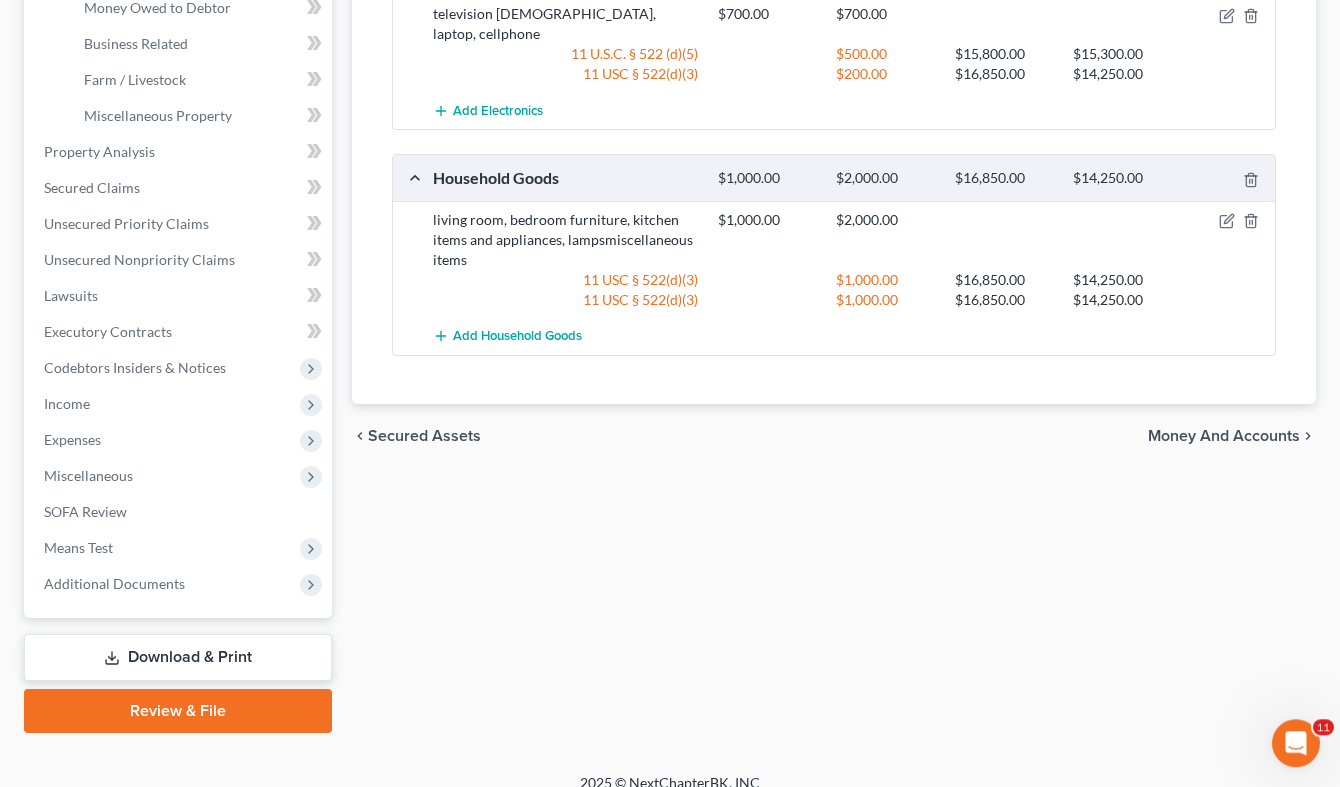 scroll, scrollTop: 634, scrollLeft: 0, axis: vertical 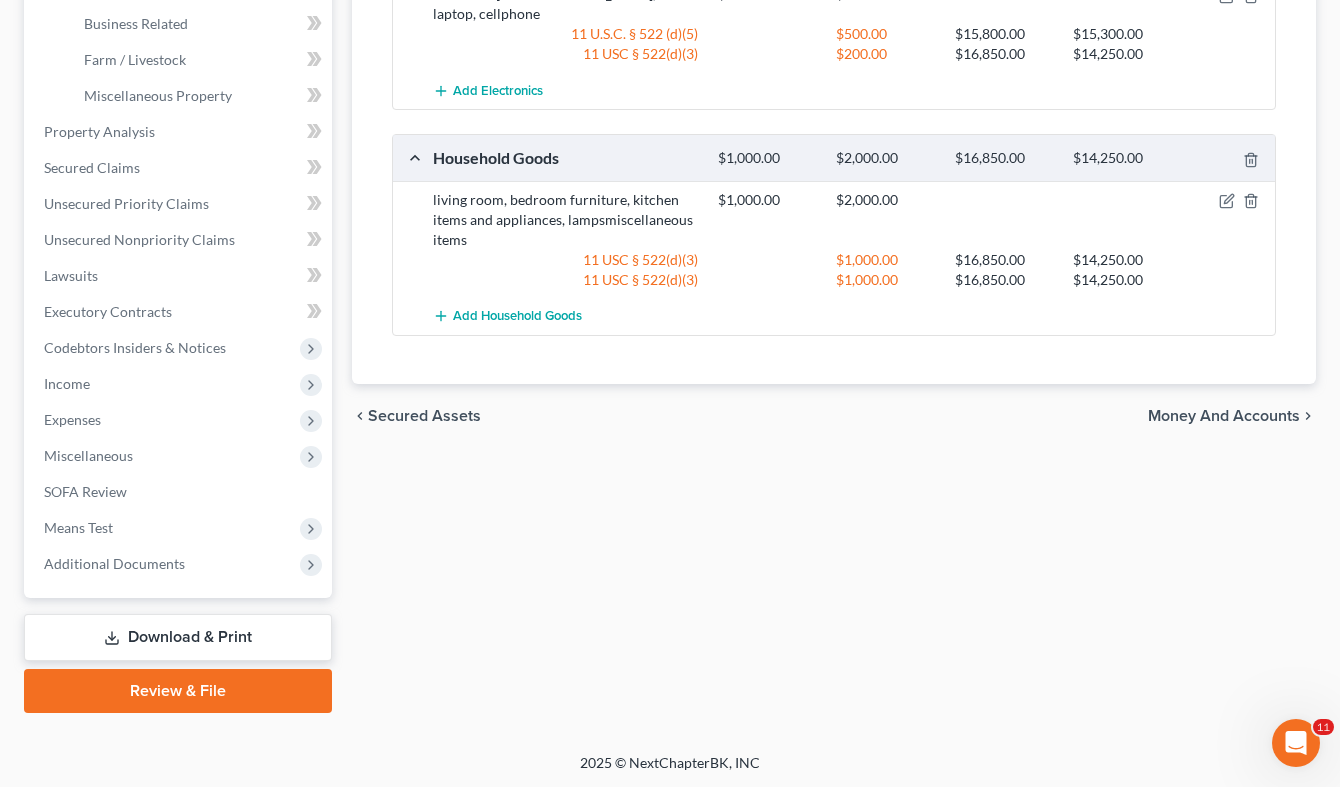 click on "Money and Accounts" at bounding box center [1224, 416] 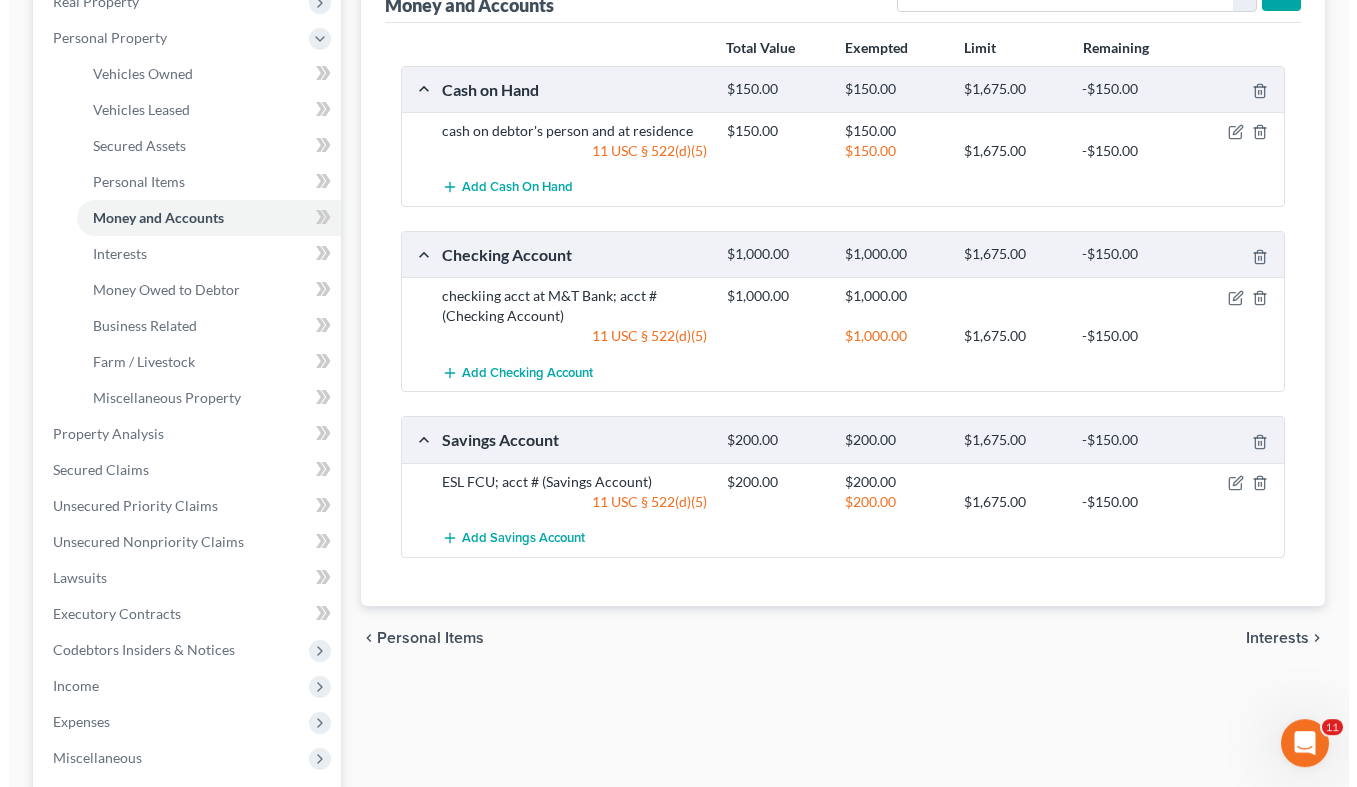 scroll, scrollTop: 204, scrollLeft: 0, axis: vertical 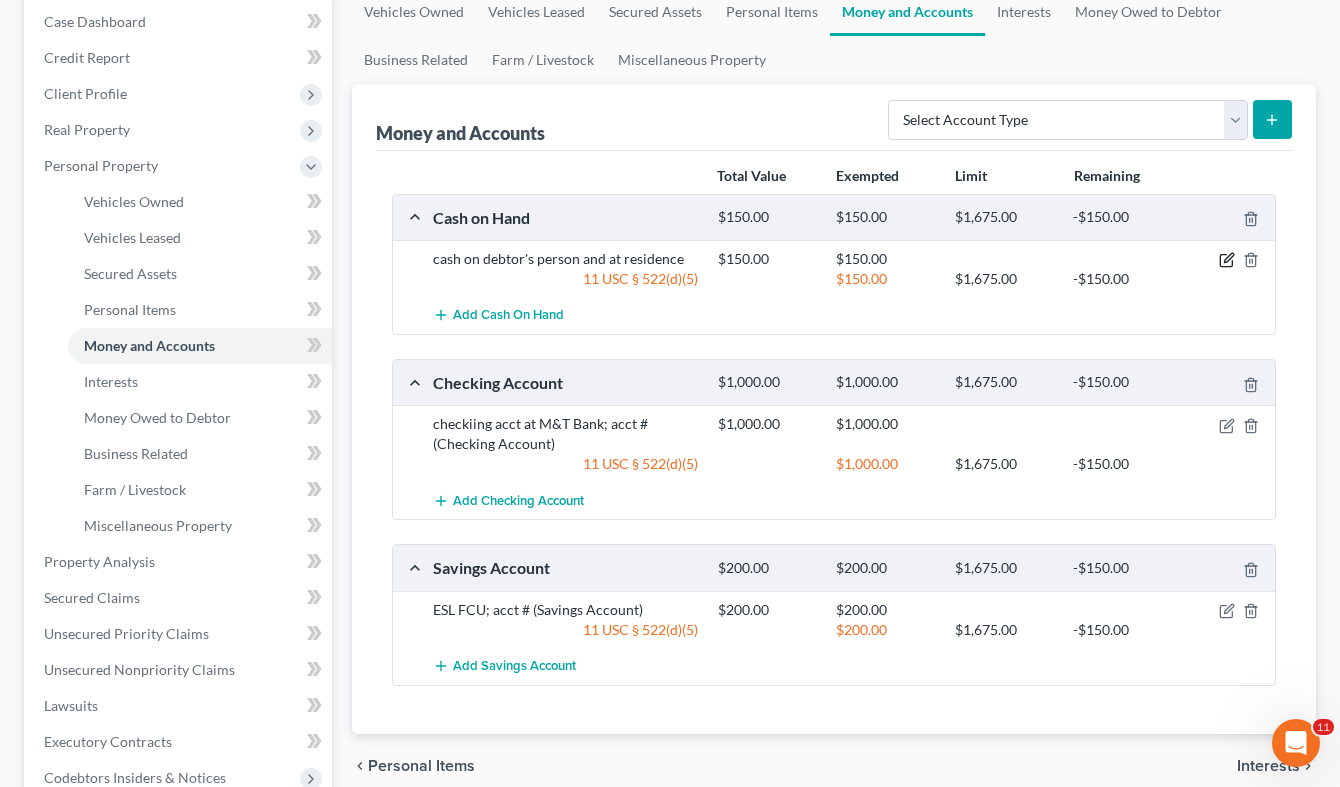 click 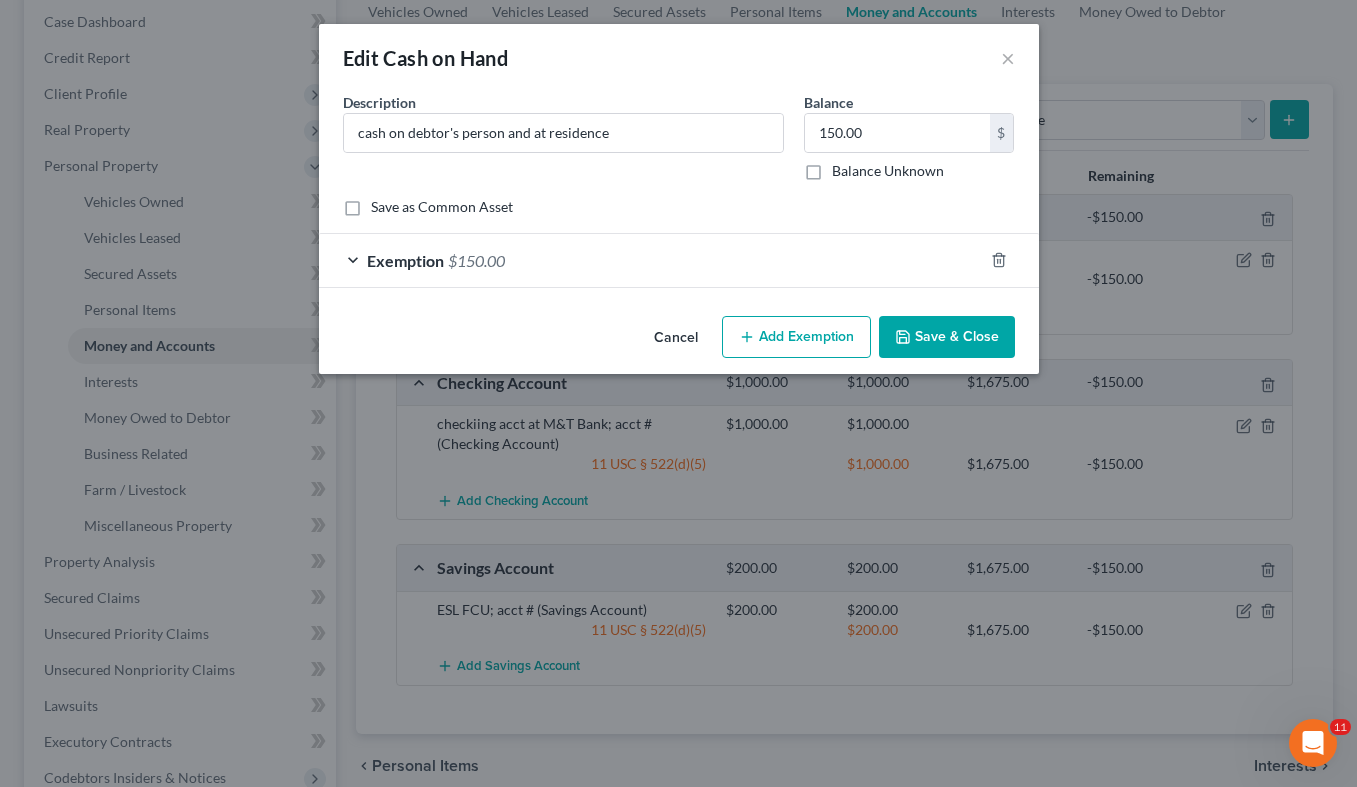 click on "Add Exemption" at bounding box center (796, 337) 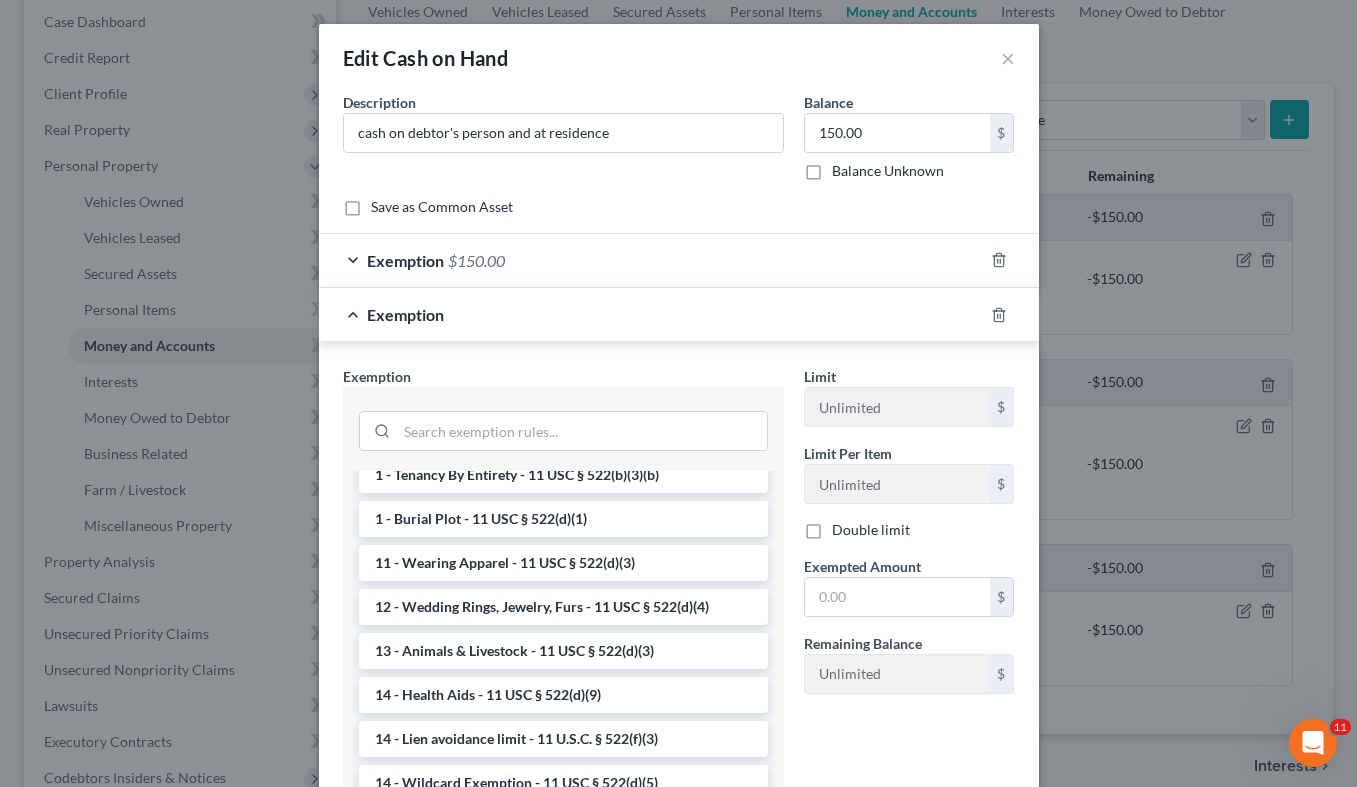 scroll, scrollTop: 0, scrollLeft: 0, axis: both 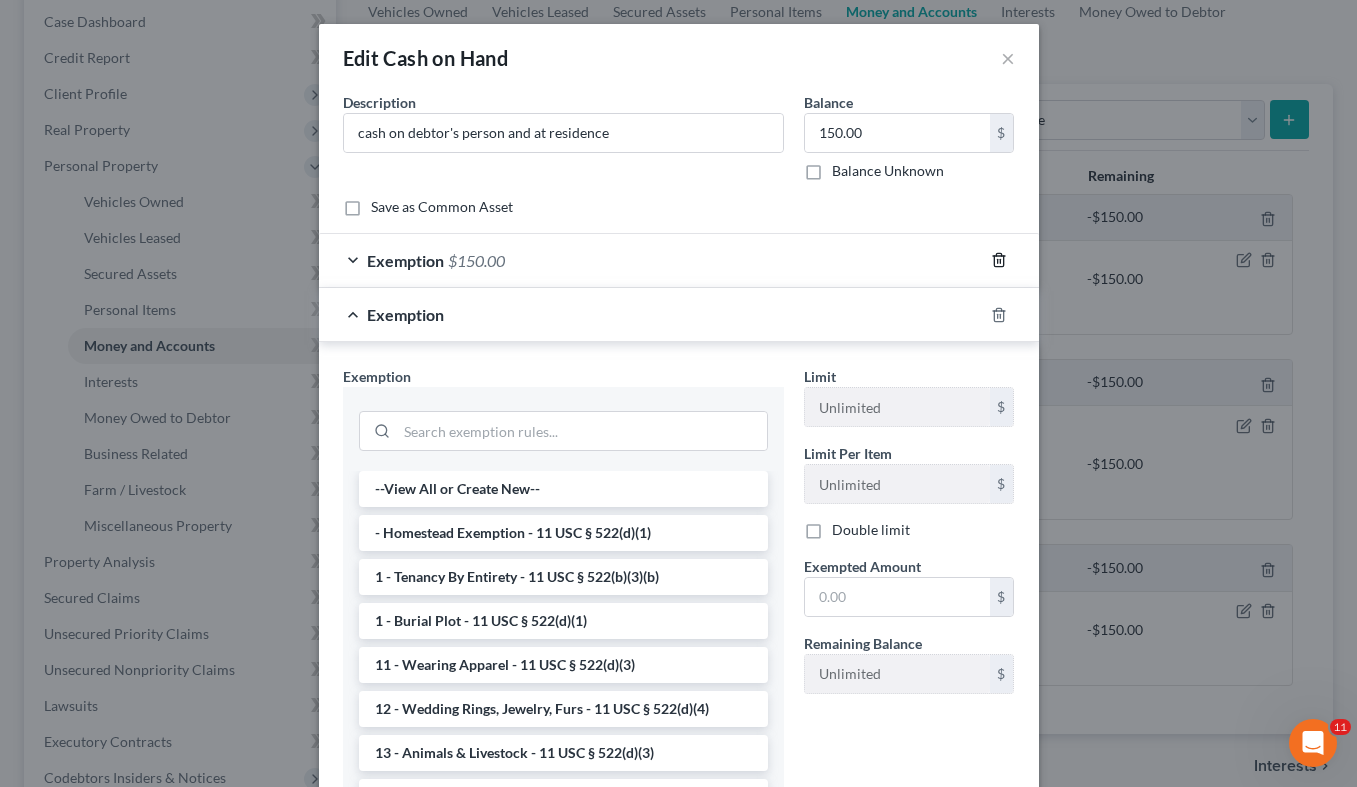 click 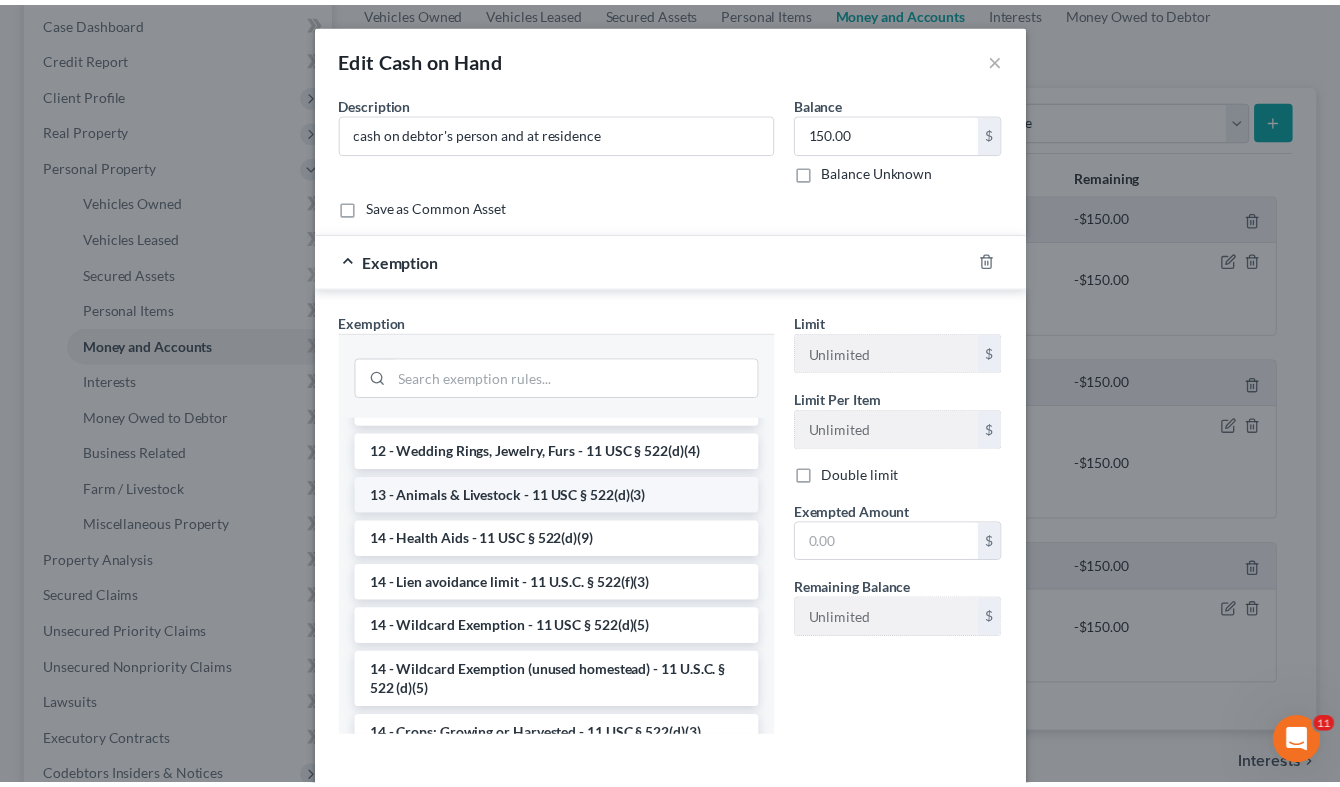 scroll, scrollTop: 306, scrollLeft: 0, axis: vertical 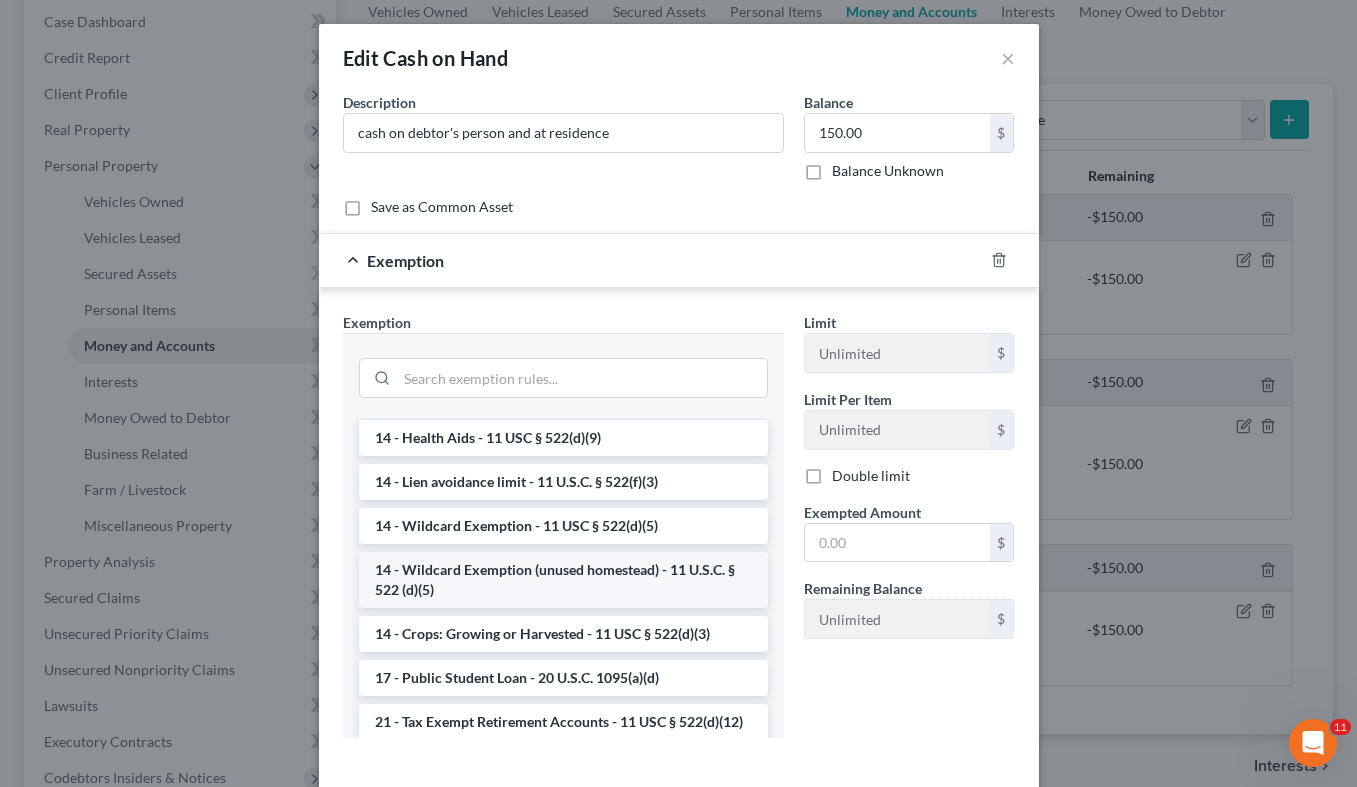 click on "14 - Wildcard Exemption (unused homestead) - 11 U.S.C. § 522 (d)(5)" at bounding box center (563, 580) 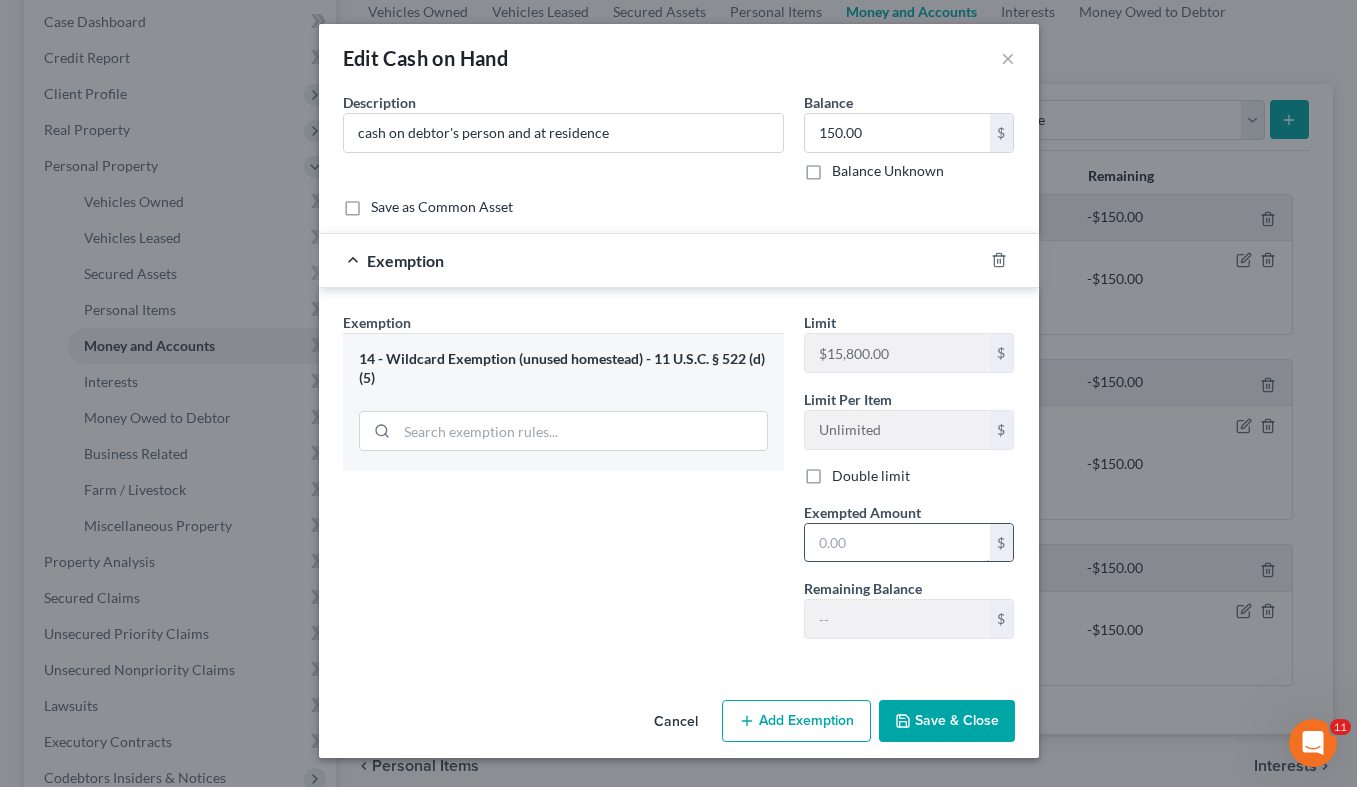 click at bounding box center [897, 543] 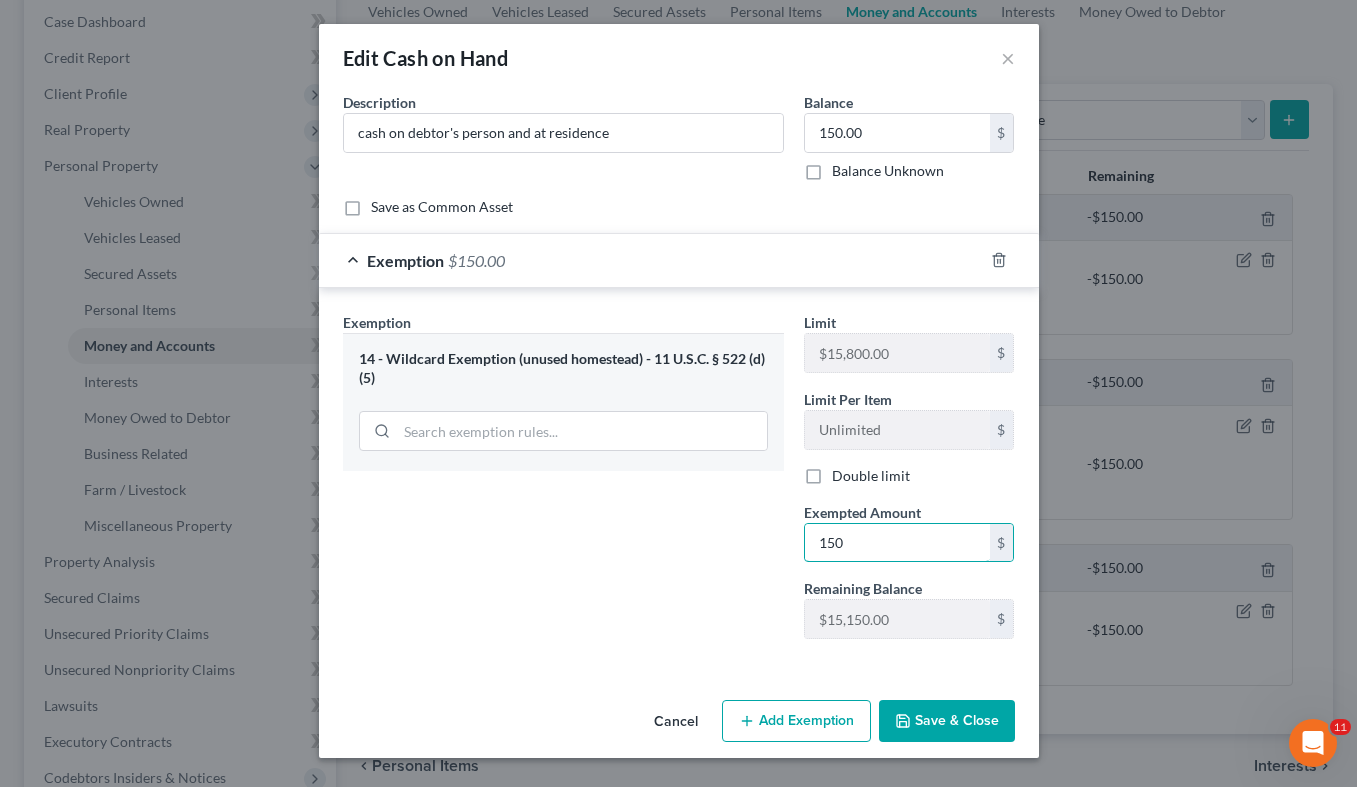 type on "150" 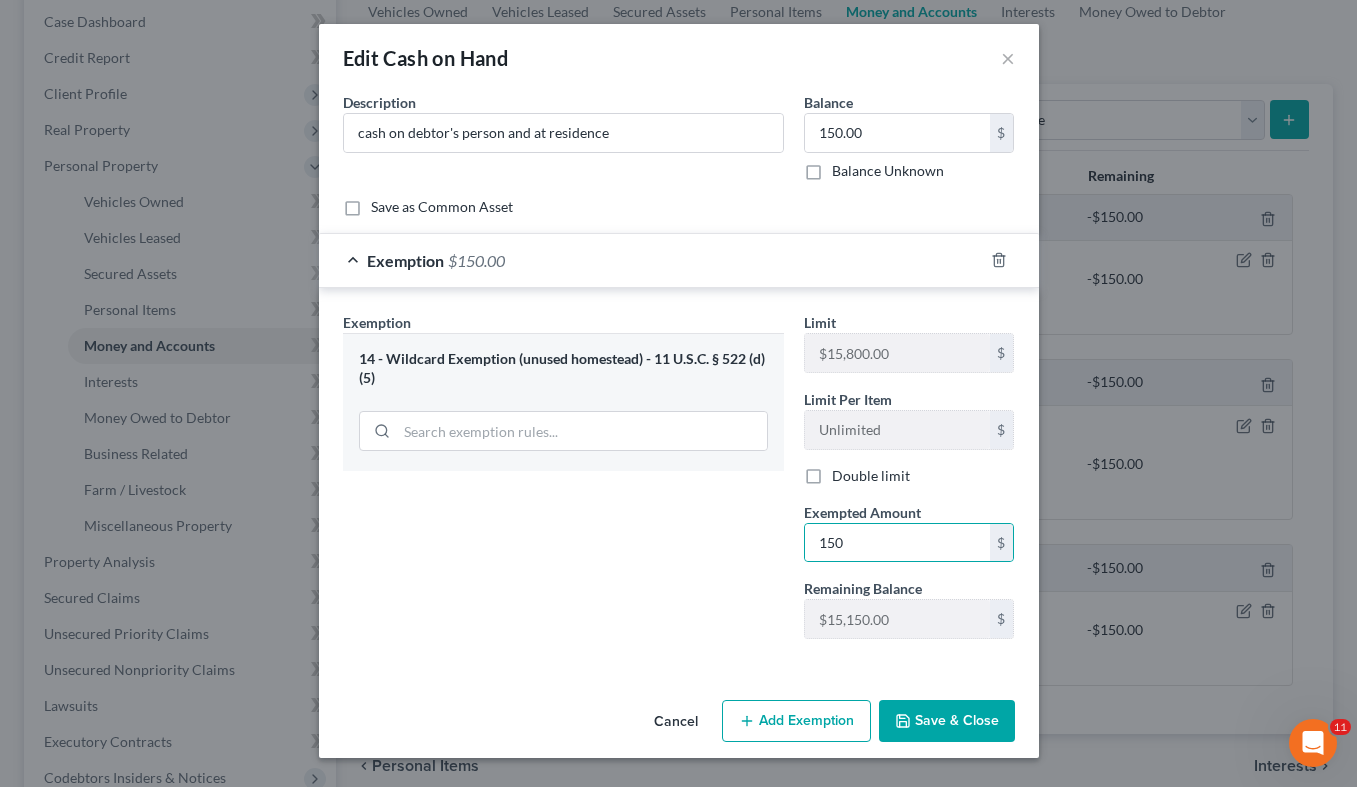 click on "Save & Close" at bounding box center [947, 721] 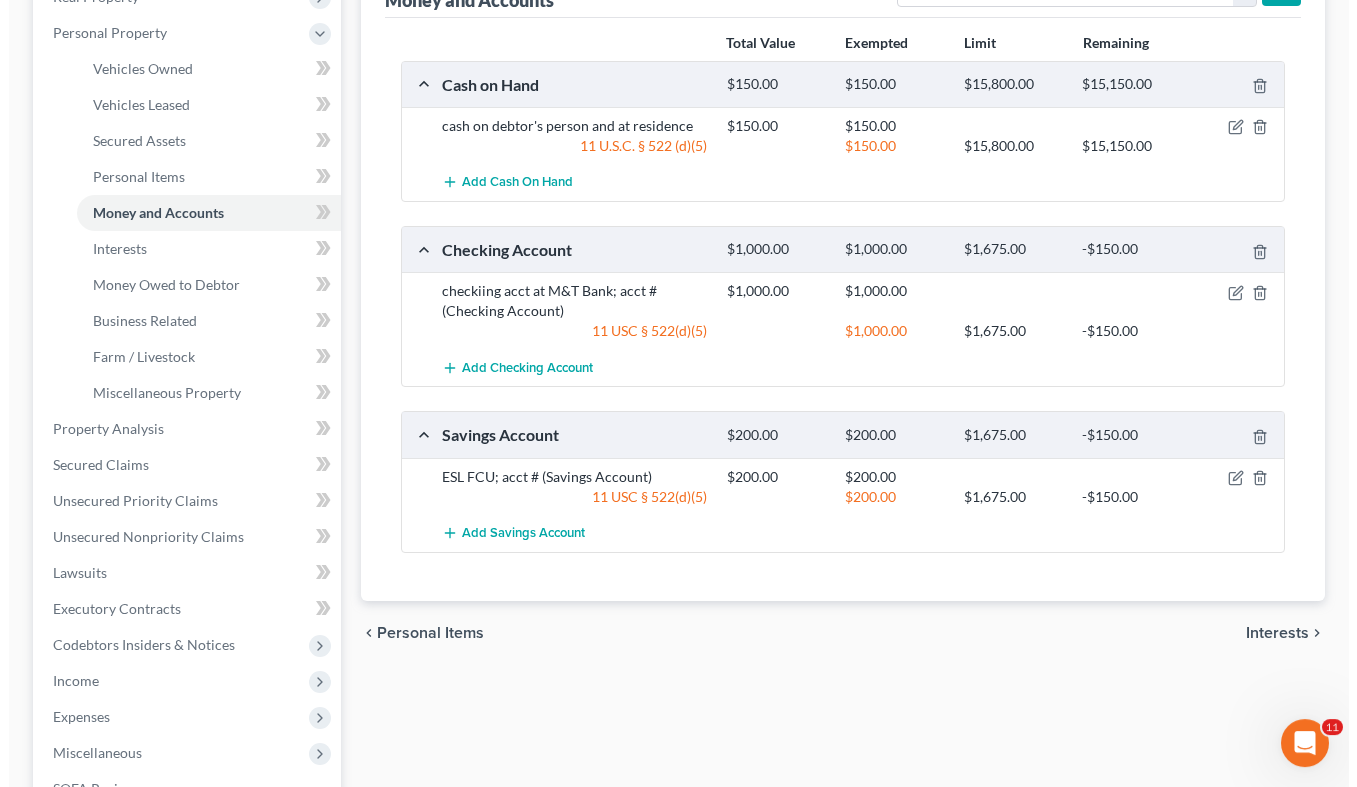 scroll, scrollTop: 306, scrollLeft: 0, axis: vertical 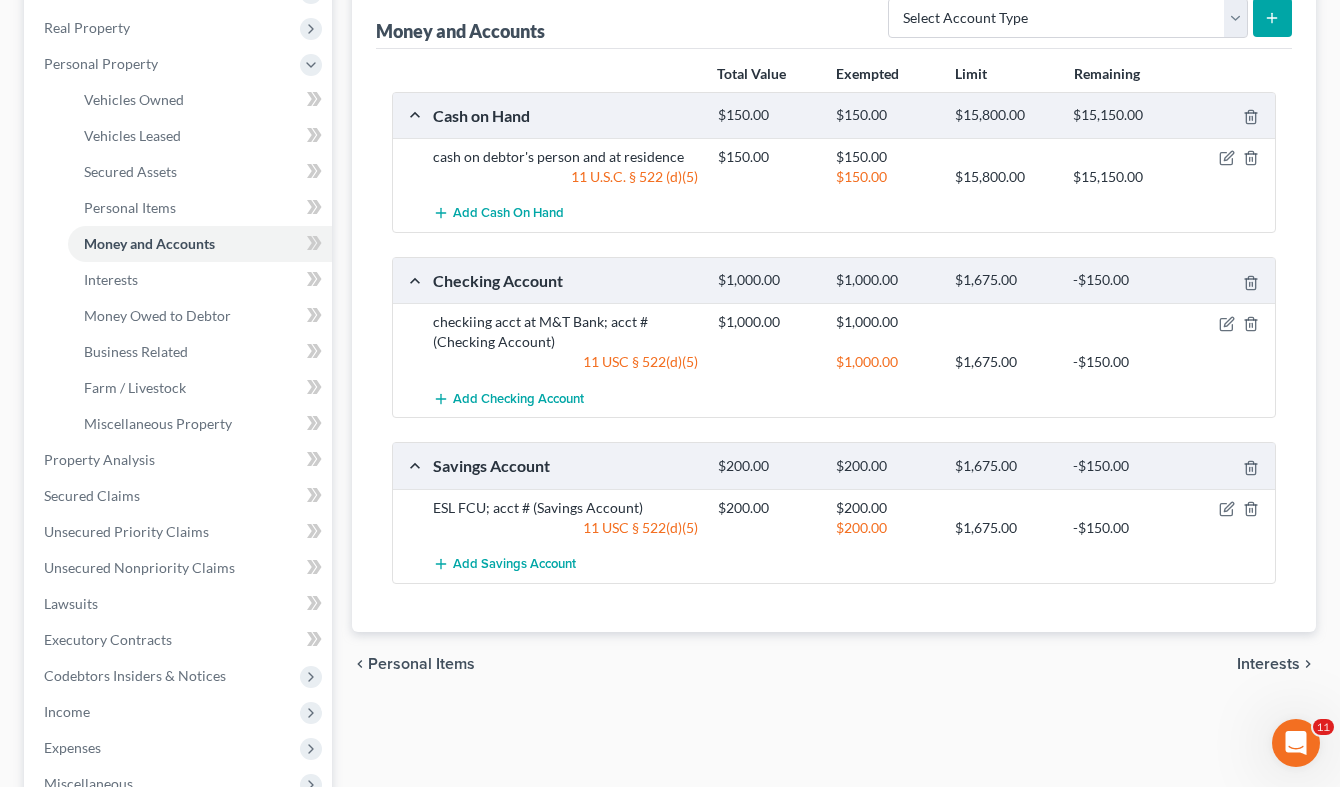 click at bounding box center (1229, 322) 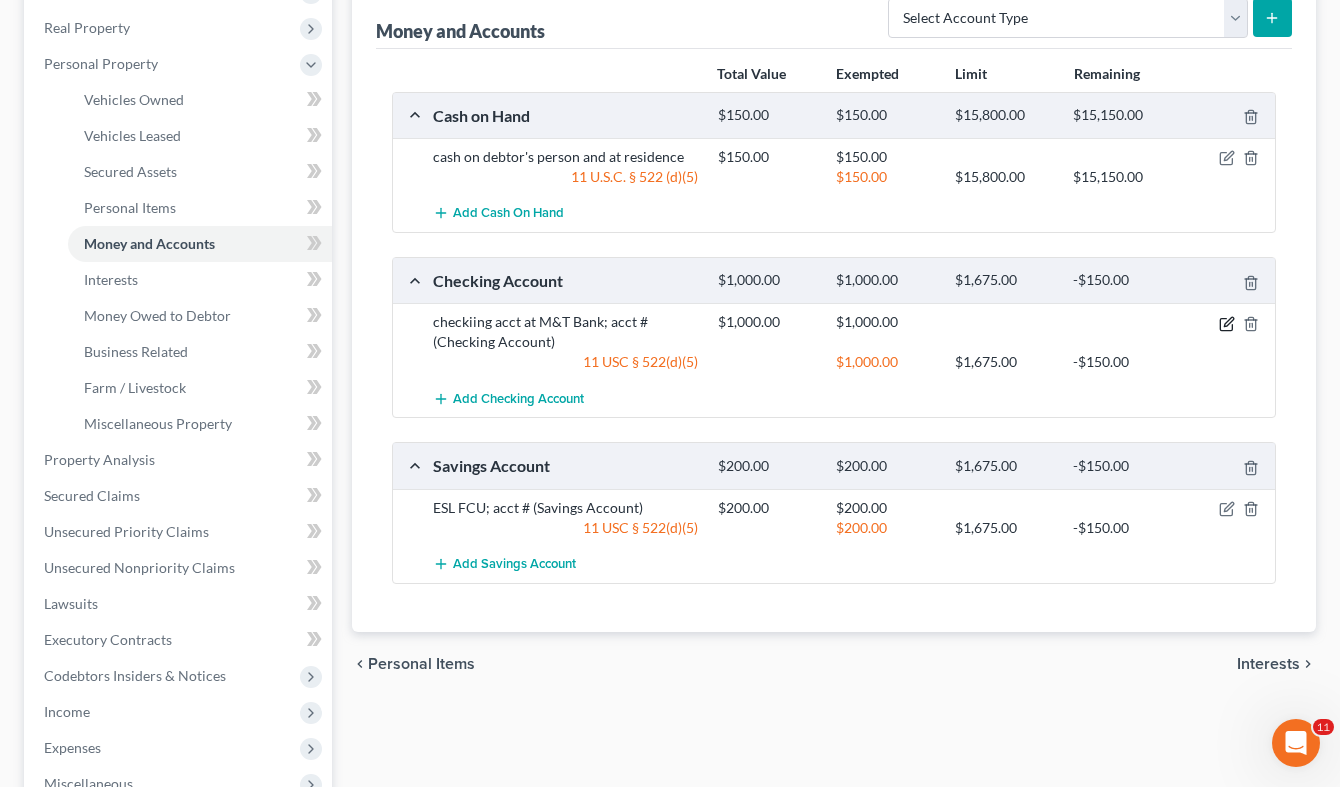 click 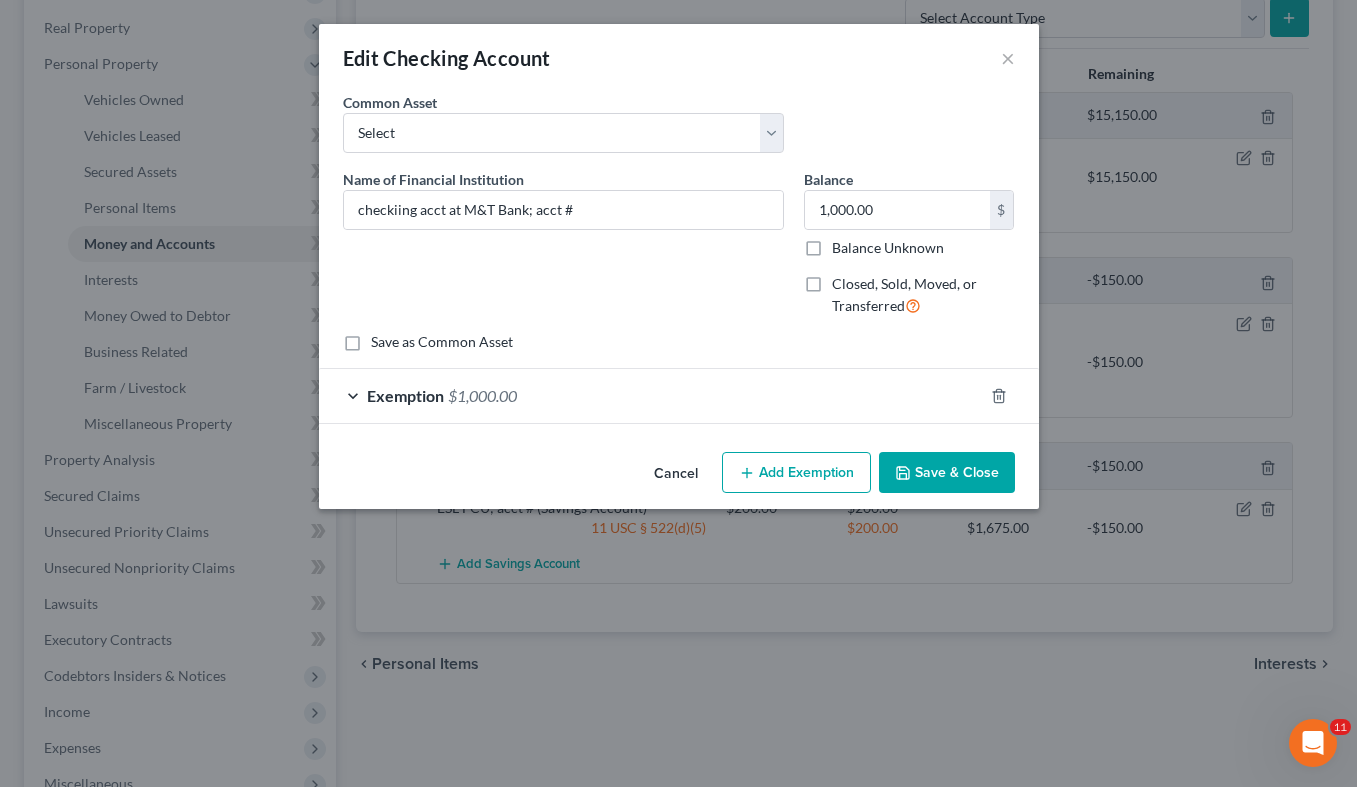 click on "Add Exemption" at bounding box center (796, 473) 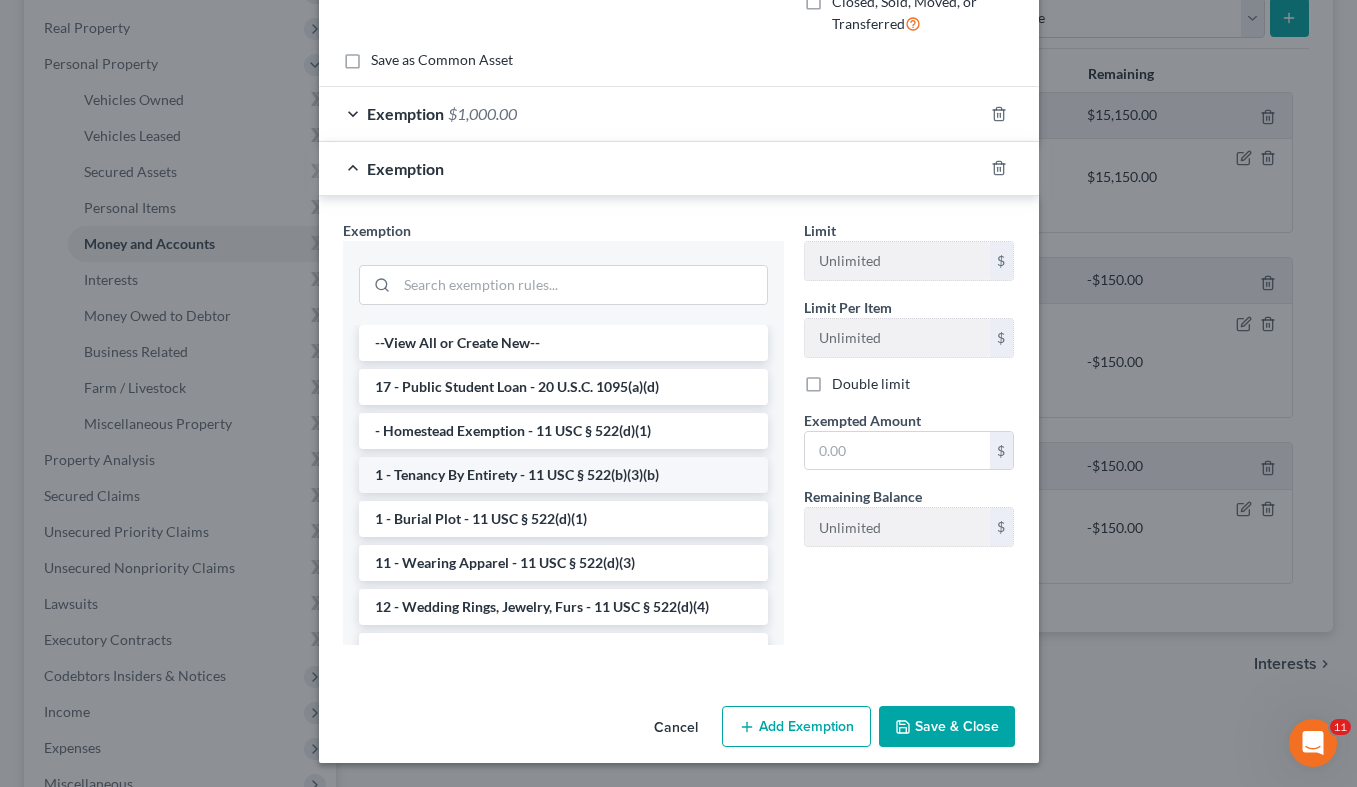 scroll, scrollTop: 181, scrollLeft: 0, axis: vertical 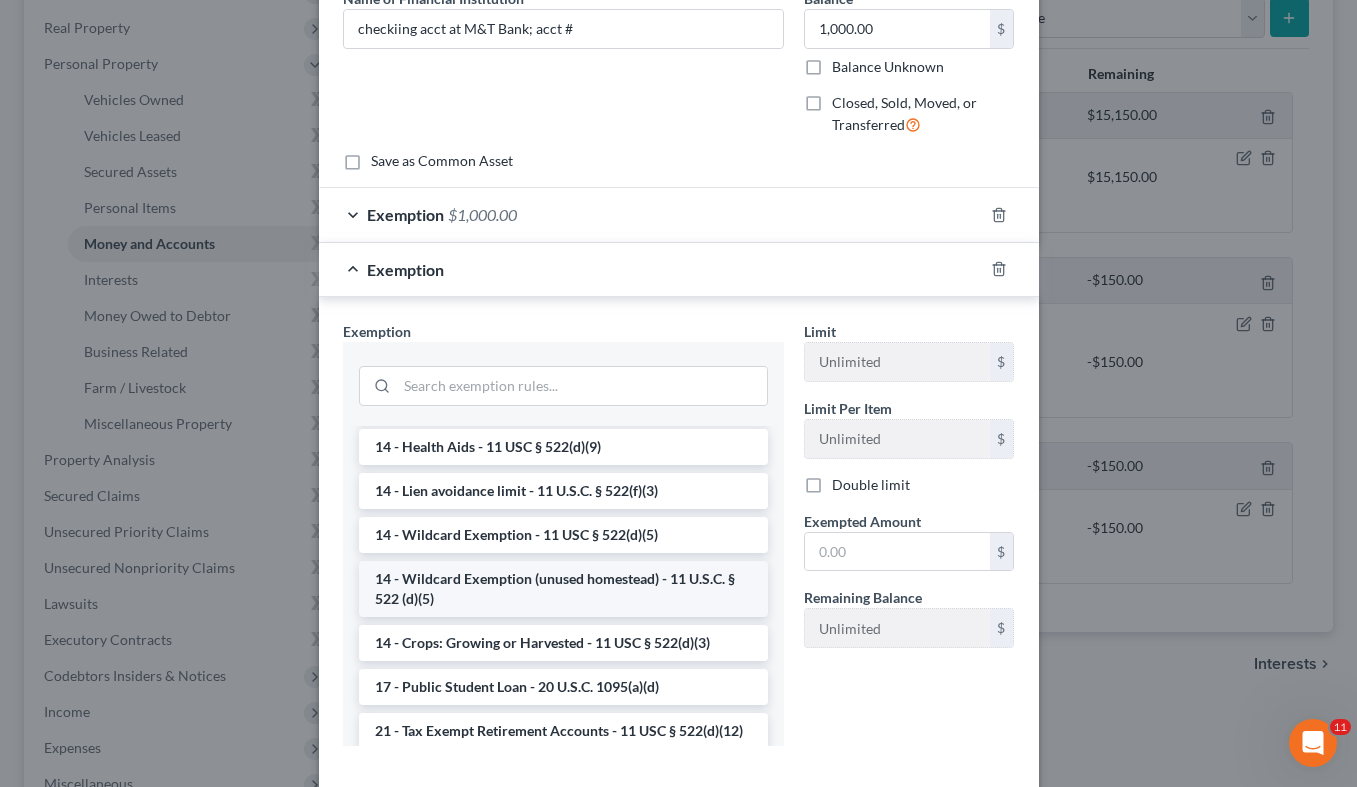click on "14 - Wildcard Exemption (unused homestead) - 11 U.S.C. § 522 (d)(5)" at bounding box center [563, 589] 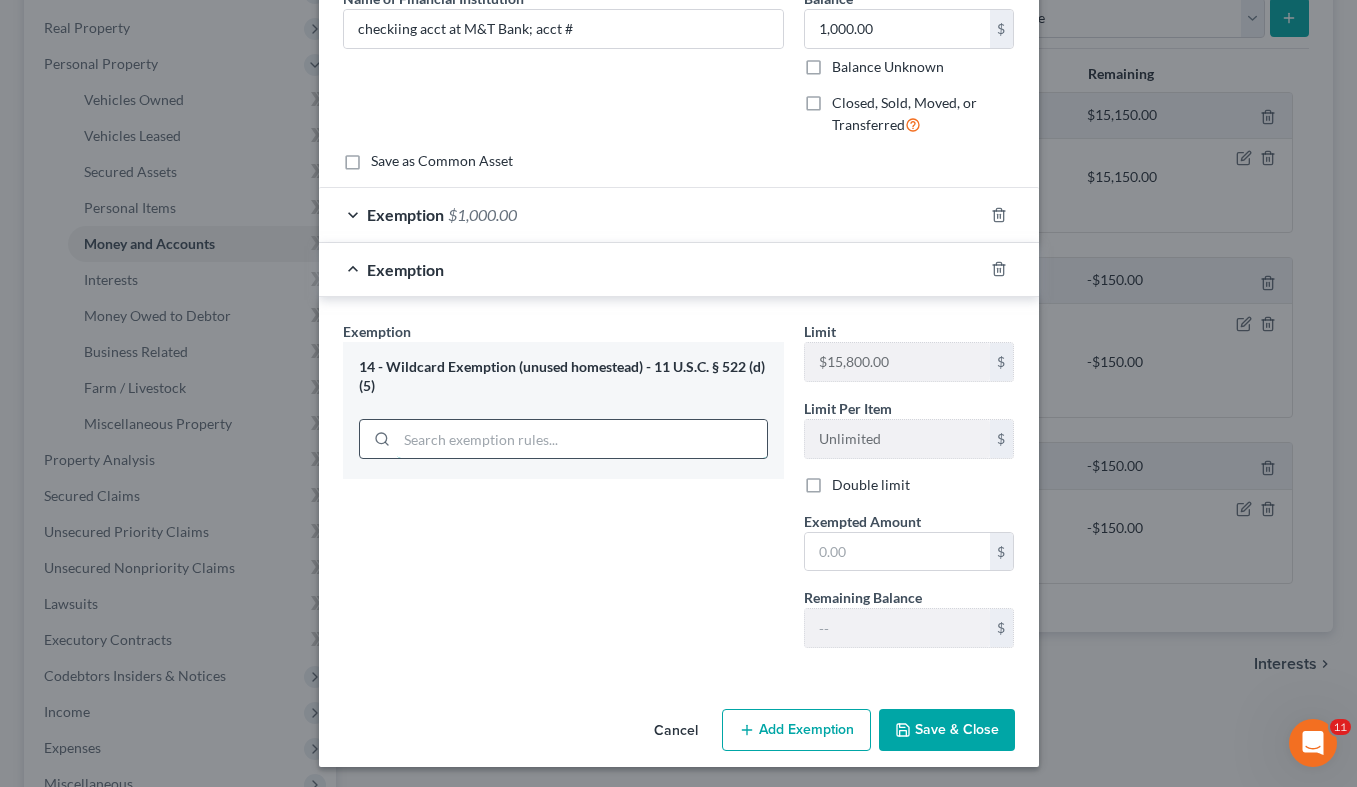 click at bounding box center (582, 439) 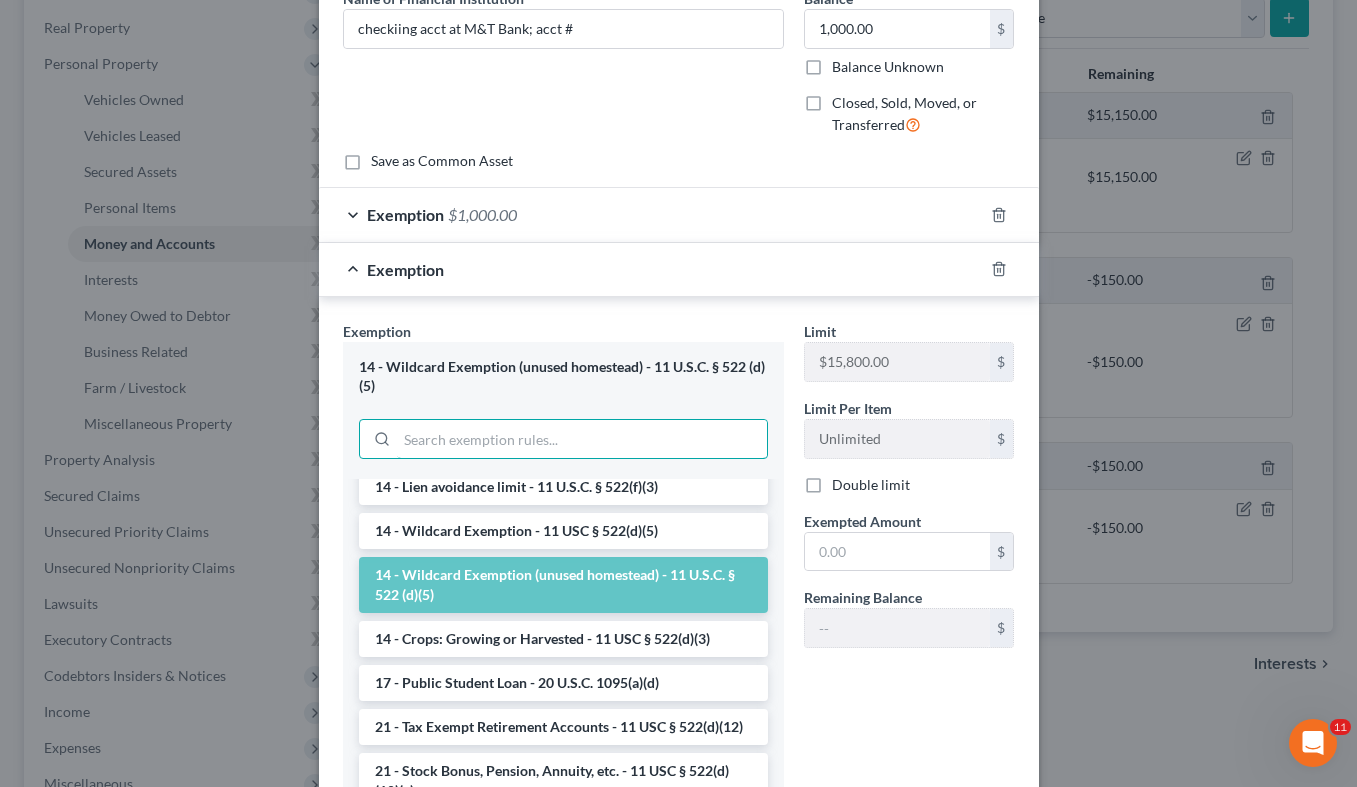 scroll, scrollTop: 408, scrollLeft: 0, axis: vertical 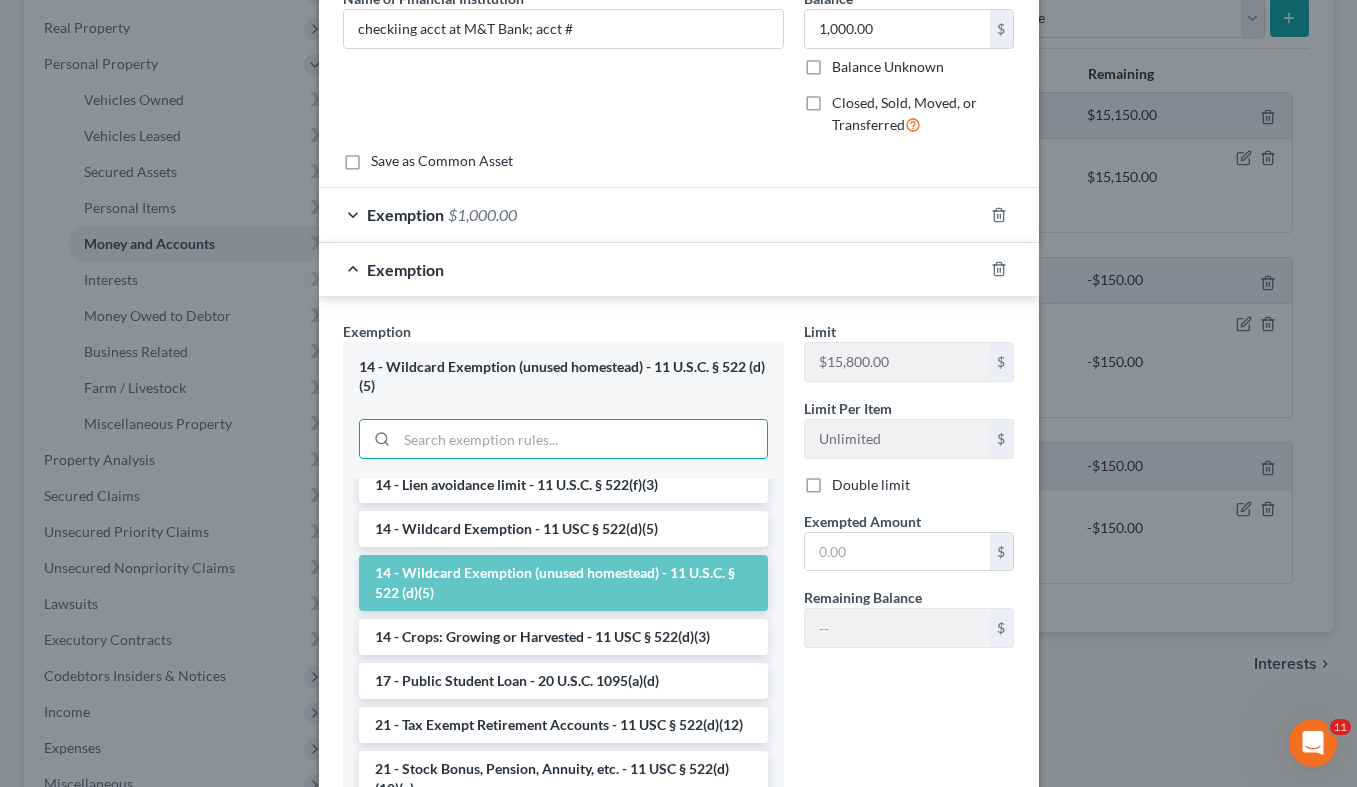 click on "14 - Wildcard Exemption (unused homestead) - 11 U.S.C. § 522 (d)(5)" at bounding box center (563, 583) 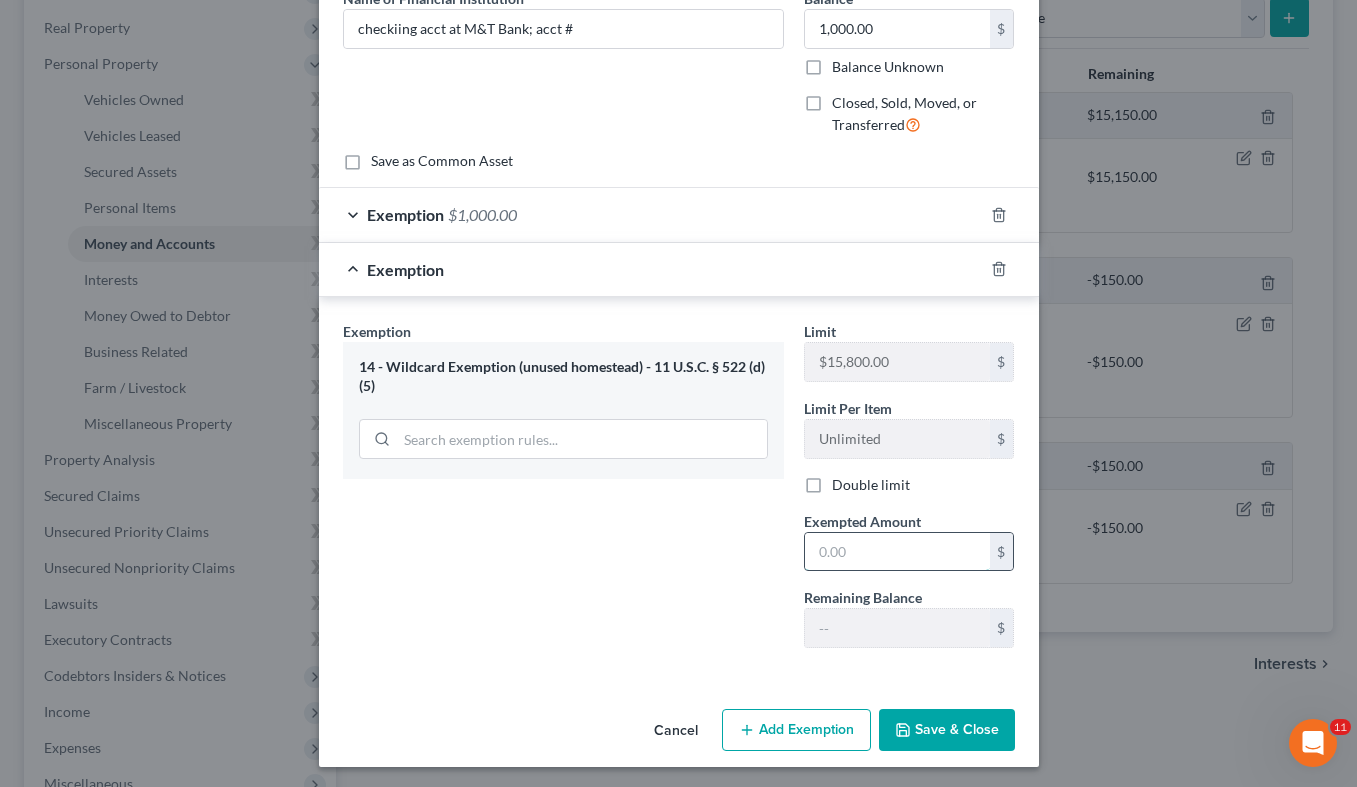 click at bounding box center [897, 552] 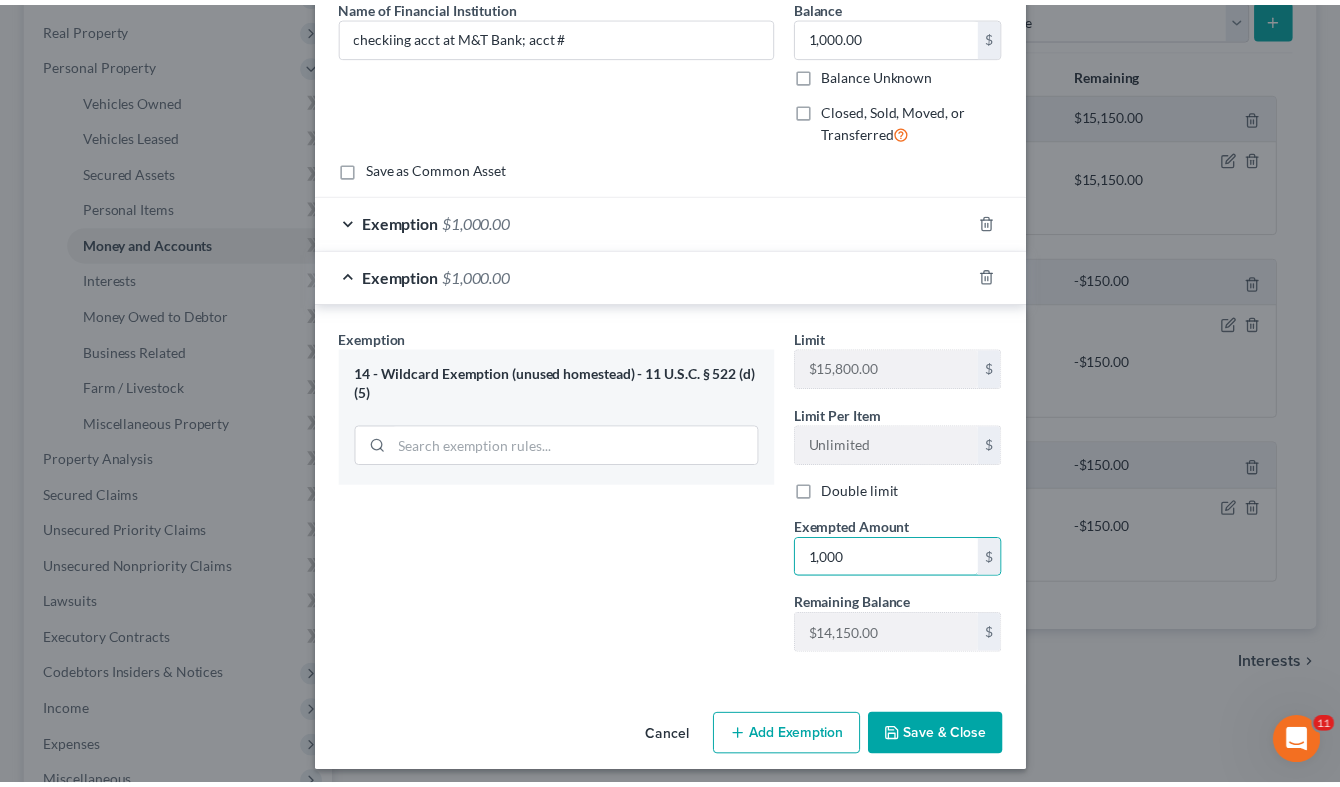 scroll, scrollTop: 185, scrollLeft: 0, axis: vertical 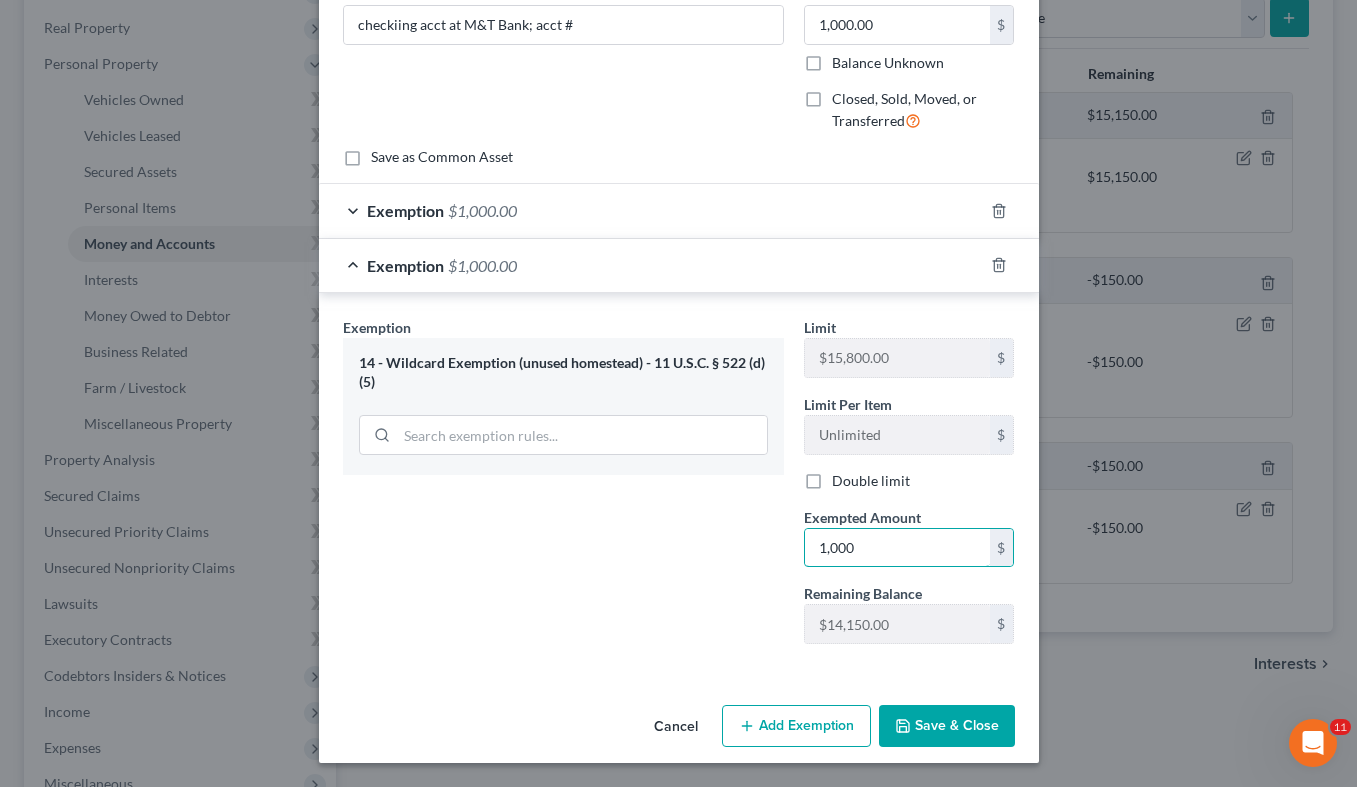 type on "1,000" 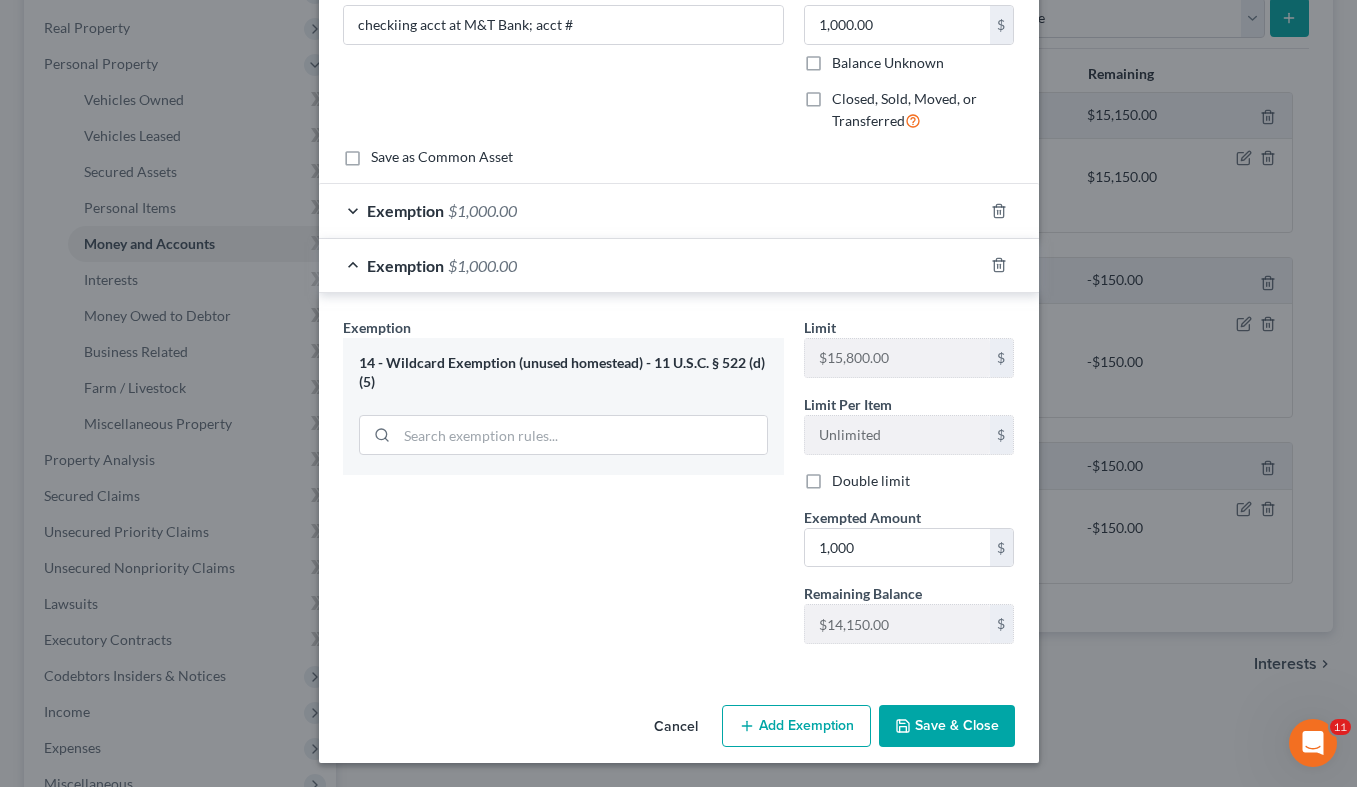 click on "Save & Close" at bounding box center (947, 726) 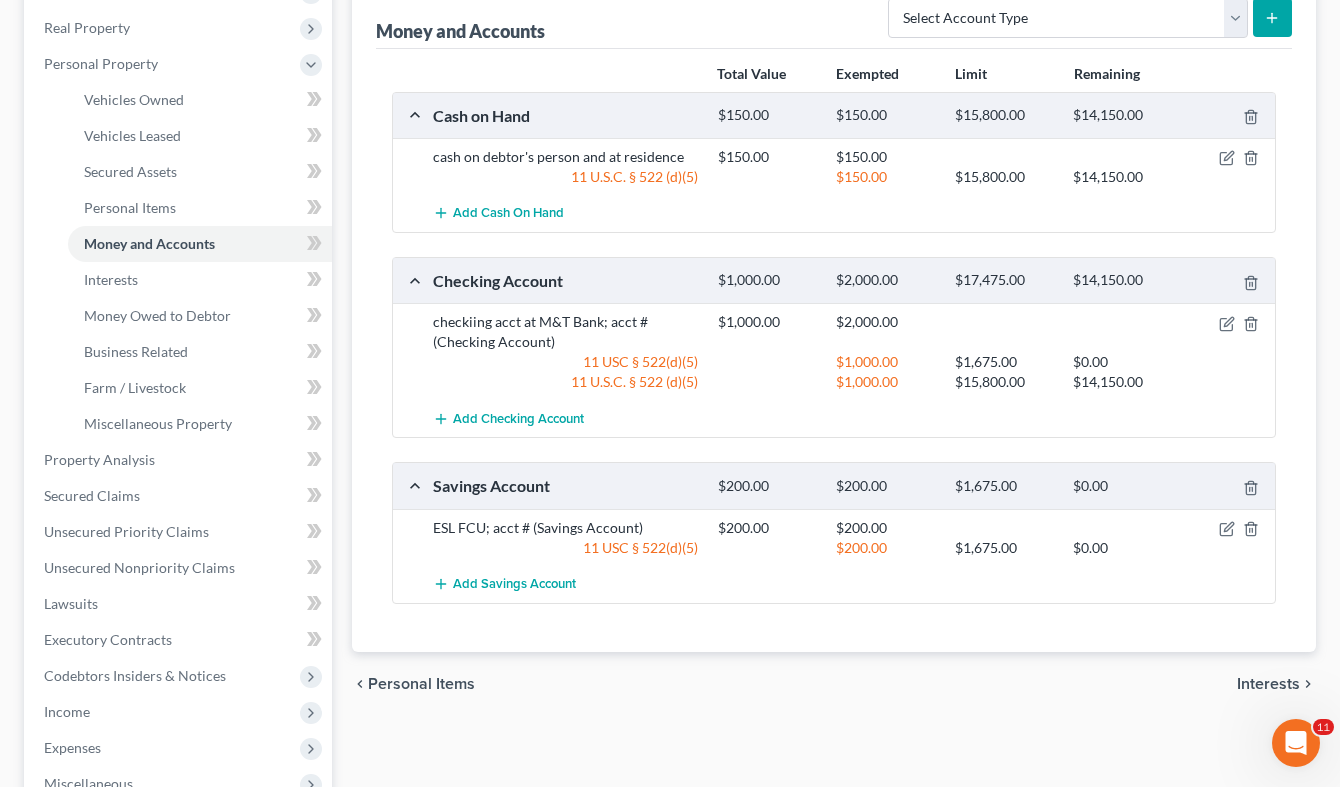 click on "11 USC § 522(d)(5)" at bounding box center [565, 362] 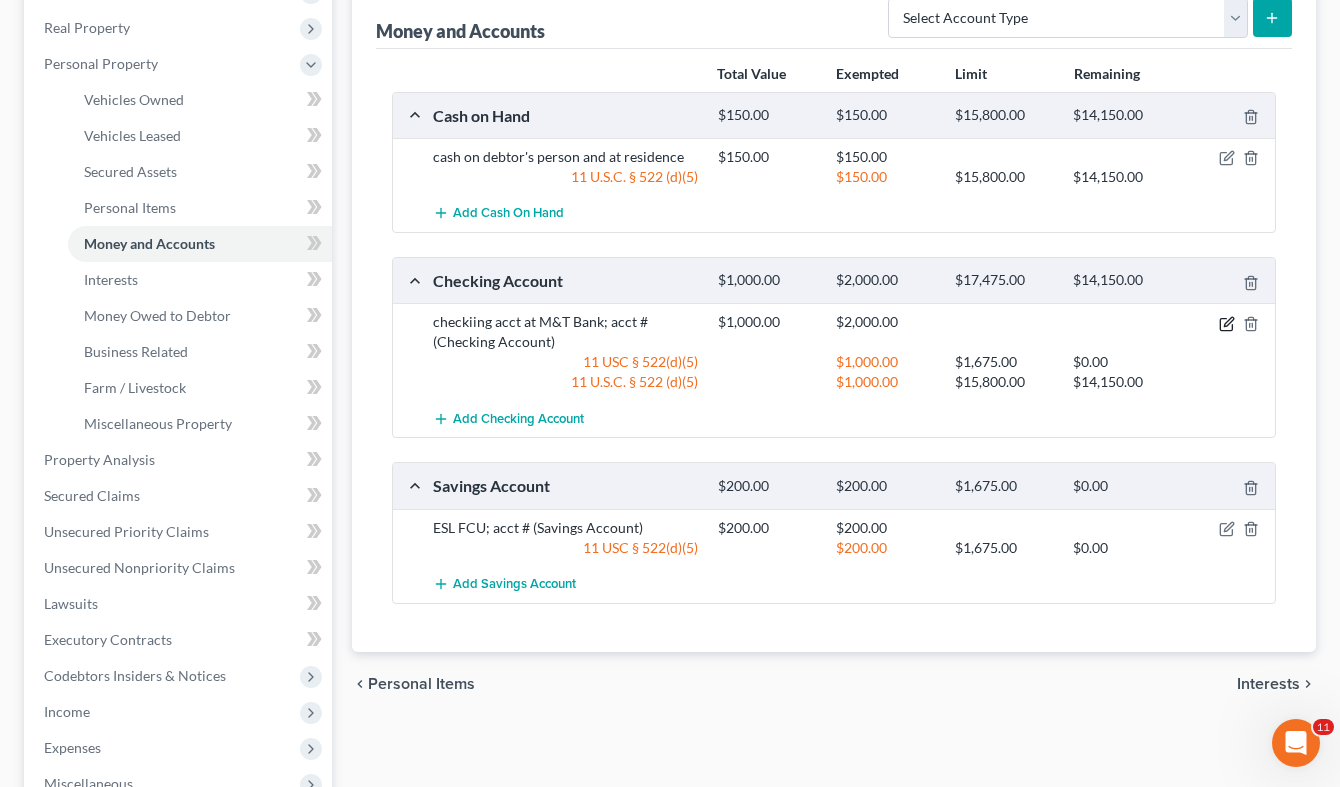click 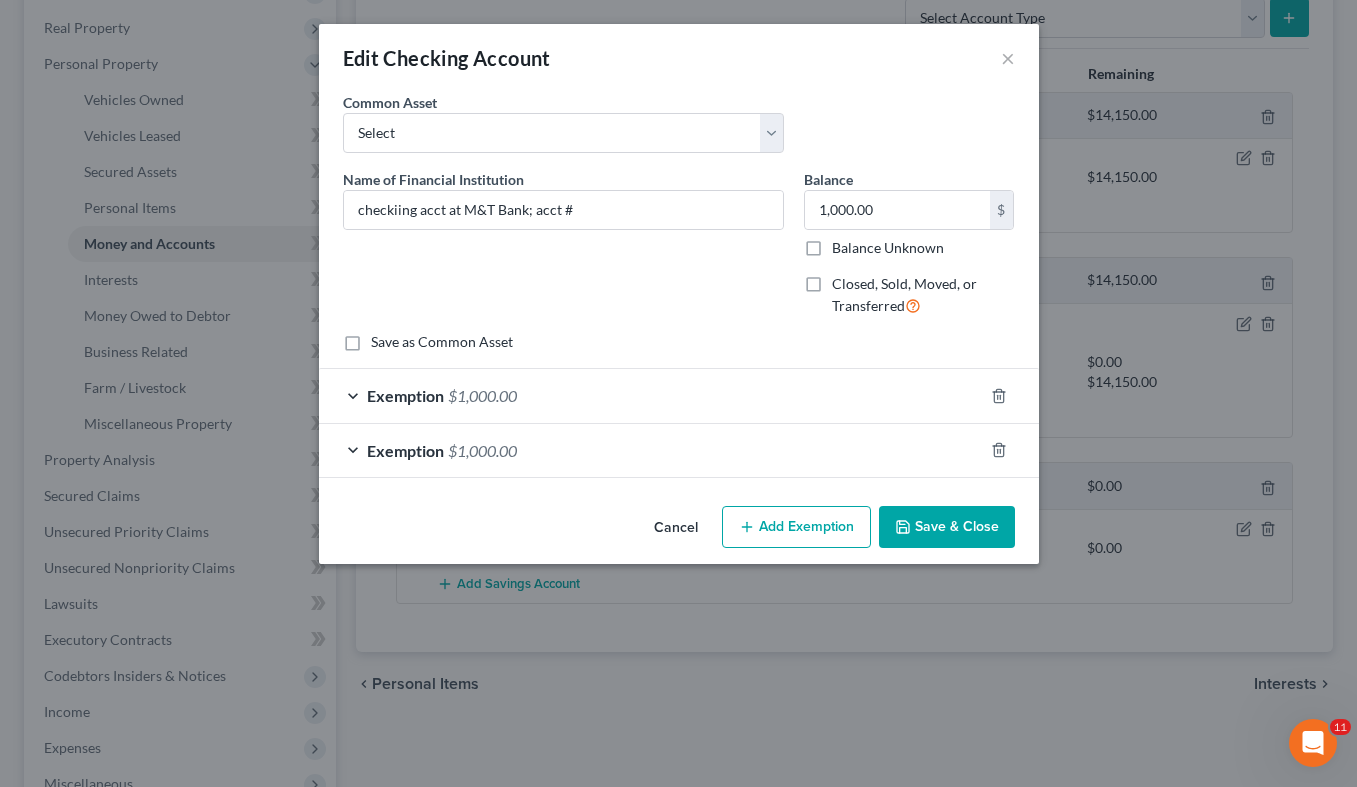 click on "Exemption $1,000.00" at bounding box center (651, 395) 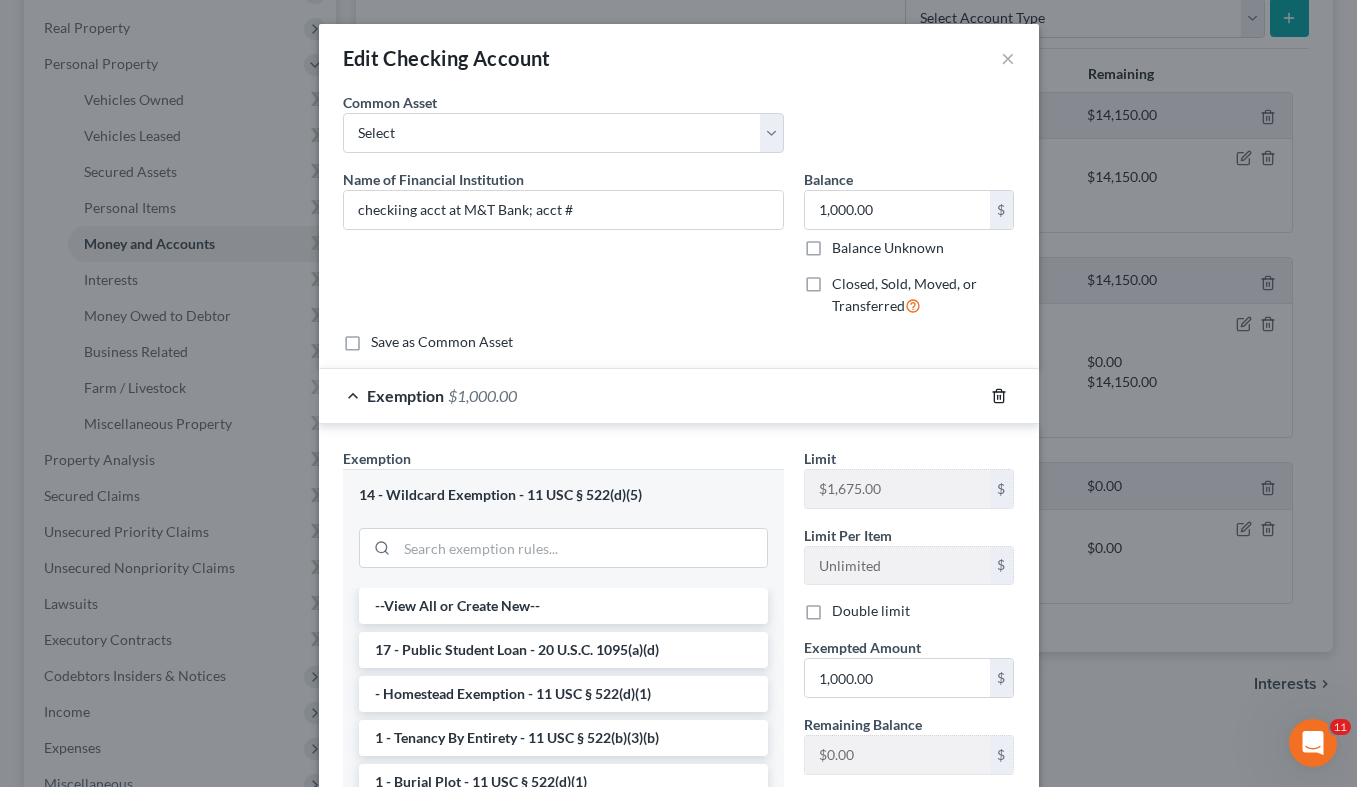click 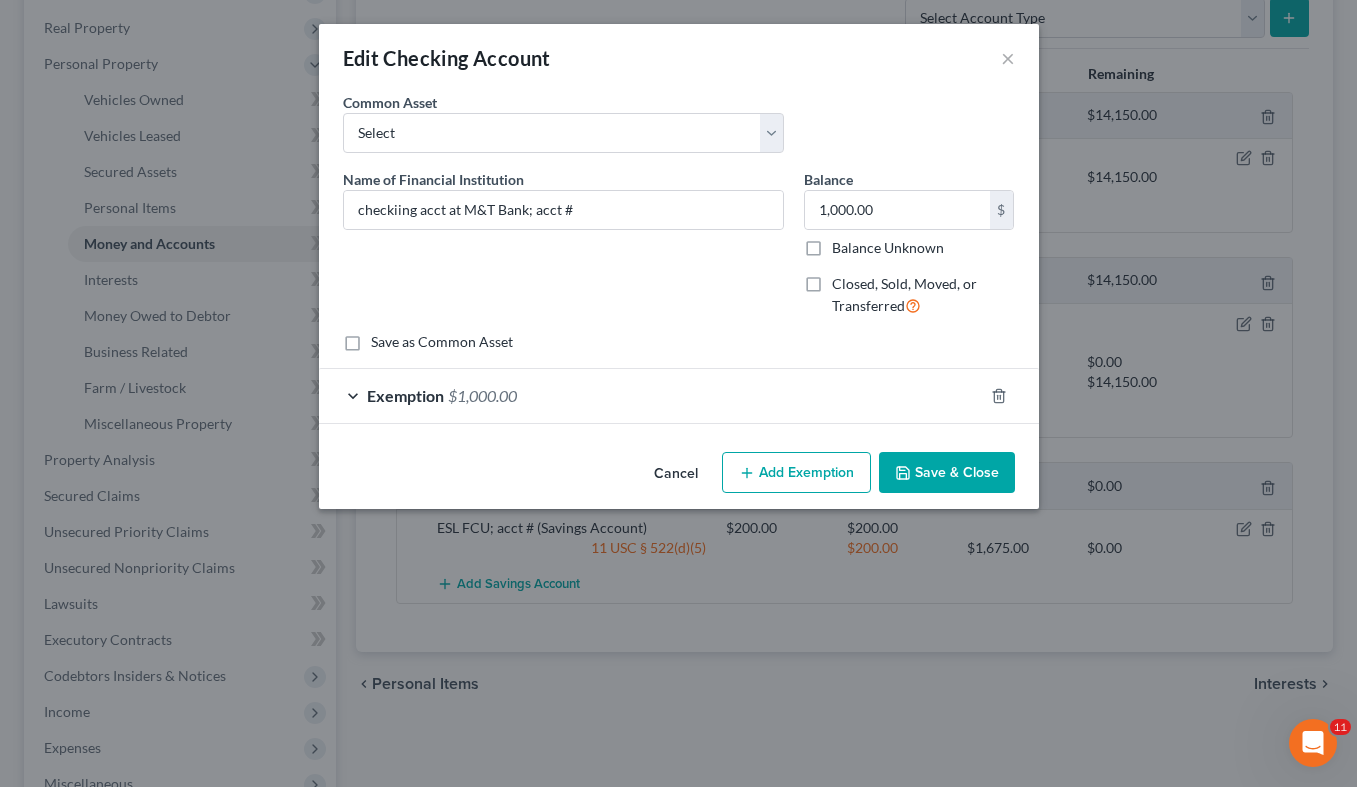 click on "Save & Close" at bounding box center [947, 473] 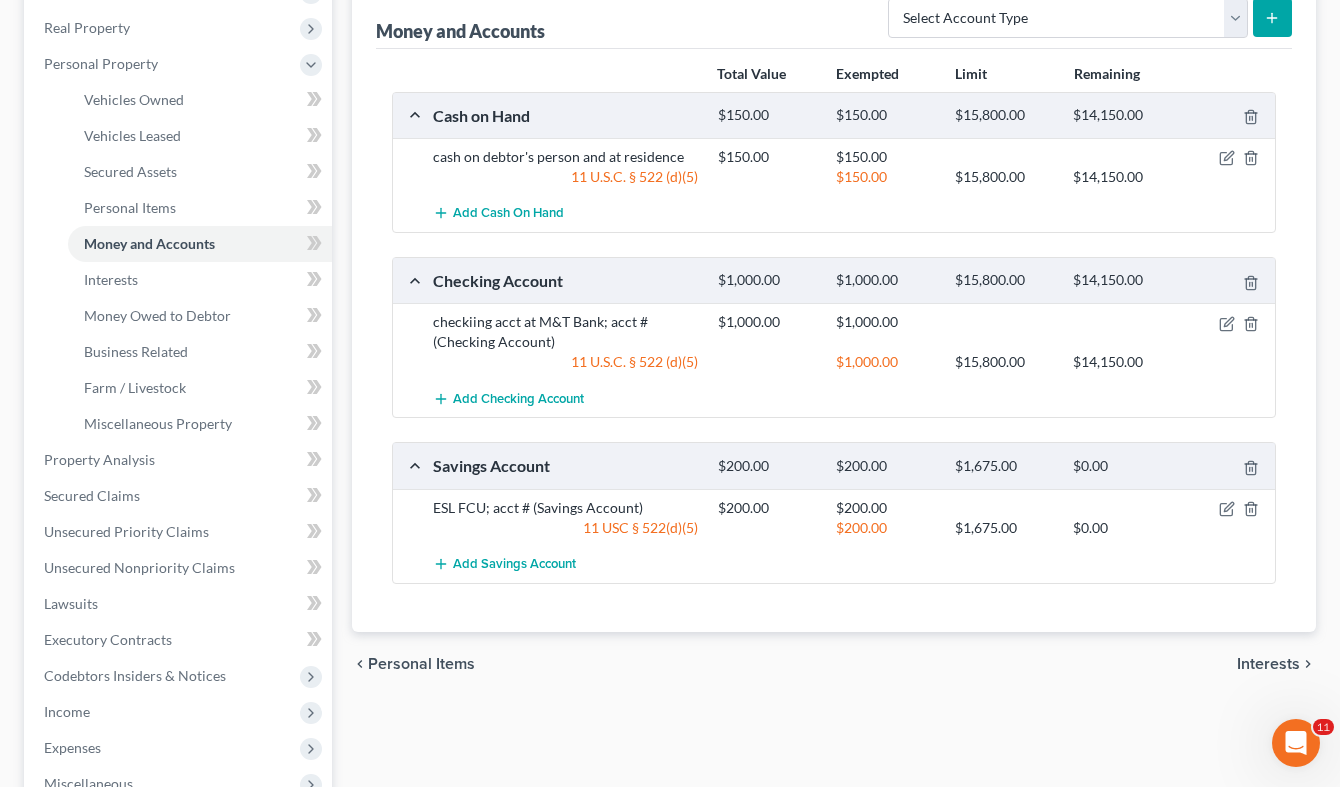 click on "Interests" at bounding box center [1268, 664] 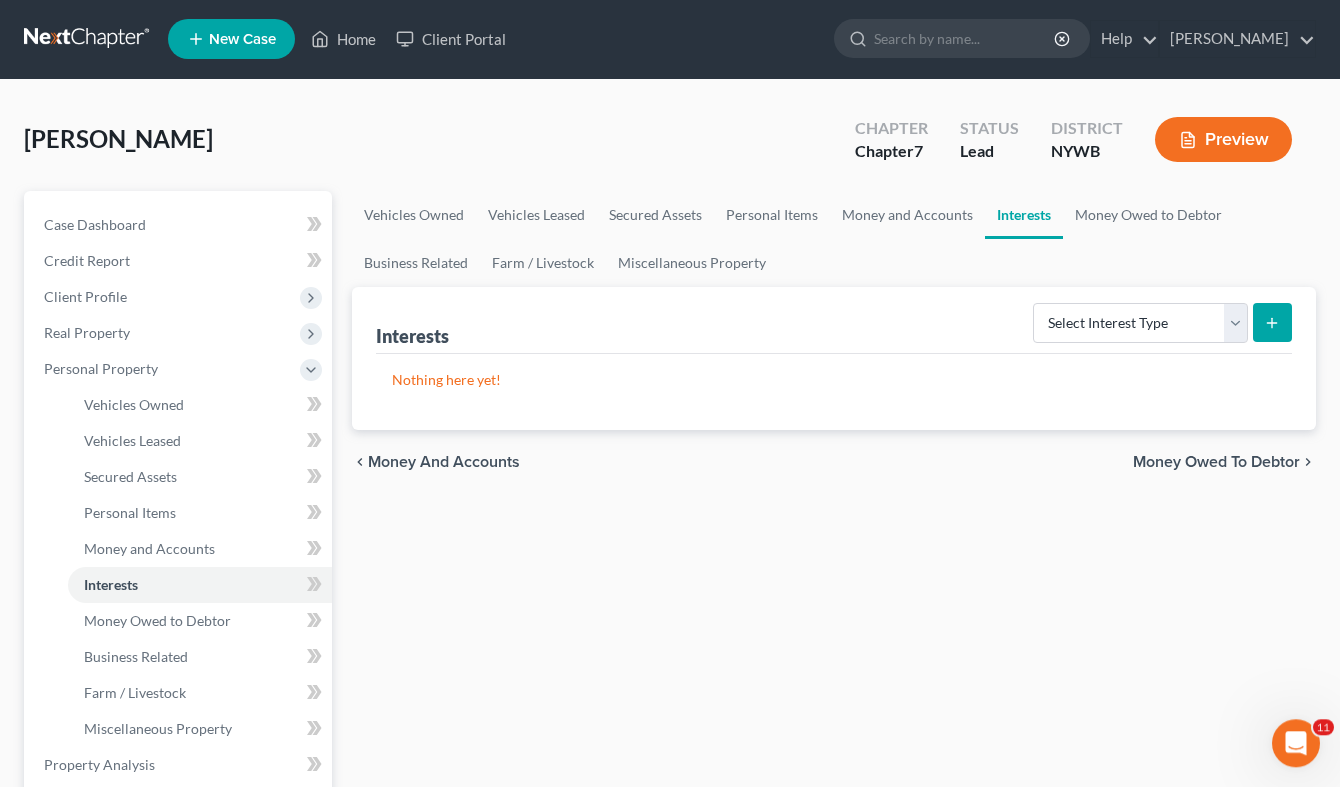 scroll, scrollTop: 0, scrollLeft: 0, axis: both 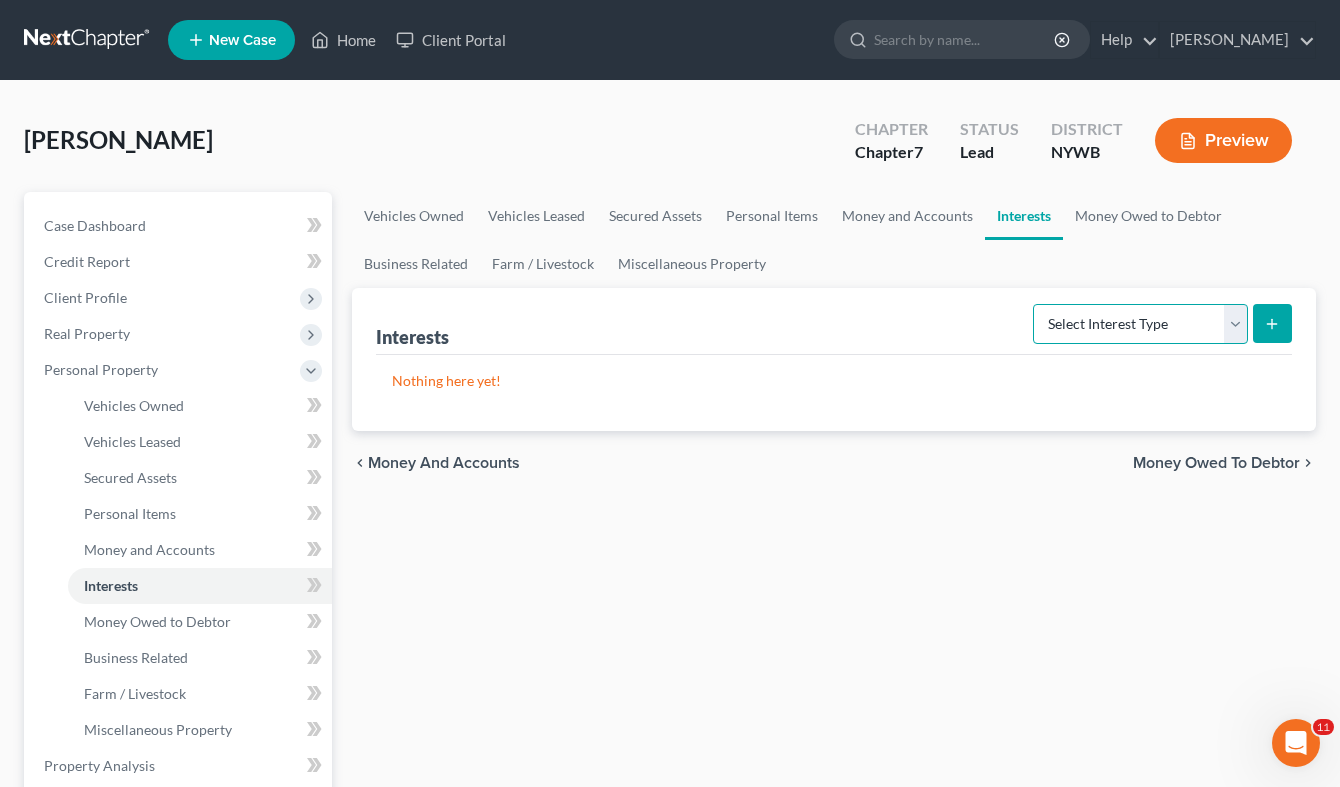 click on "Select Interest Type 401K Annuity Bond Education IRA Government Bond Government Pension Plan Incorporated Business IRA Joint Venture (Active) Joint Venture (Inactive) [PERSON_NAME] Mutual Fund Other Retirement Plan Partnership (Active) Partnership (Inactive) Pension Plan Stock Term Life Insurance Unincorporated Business Whole Life Insurance" at bounding box center (1140, 324) 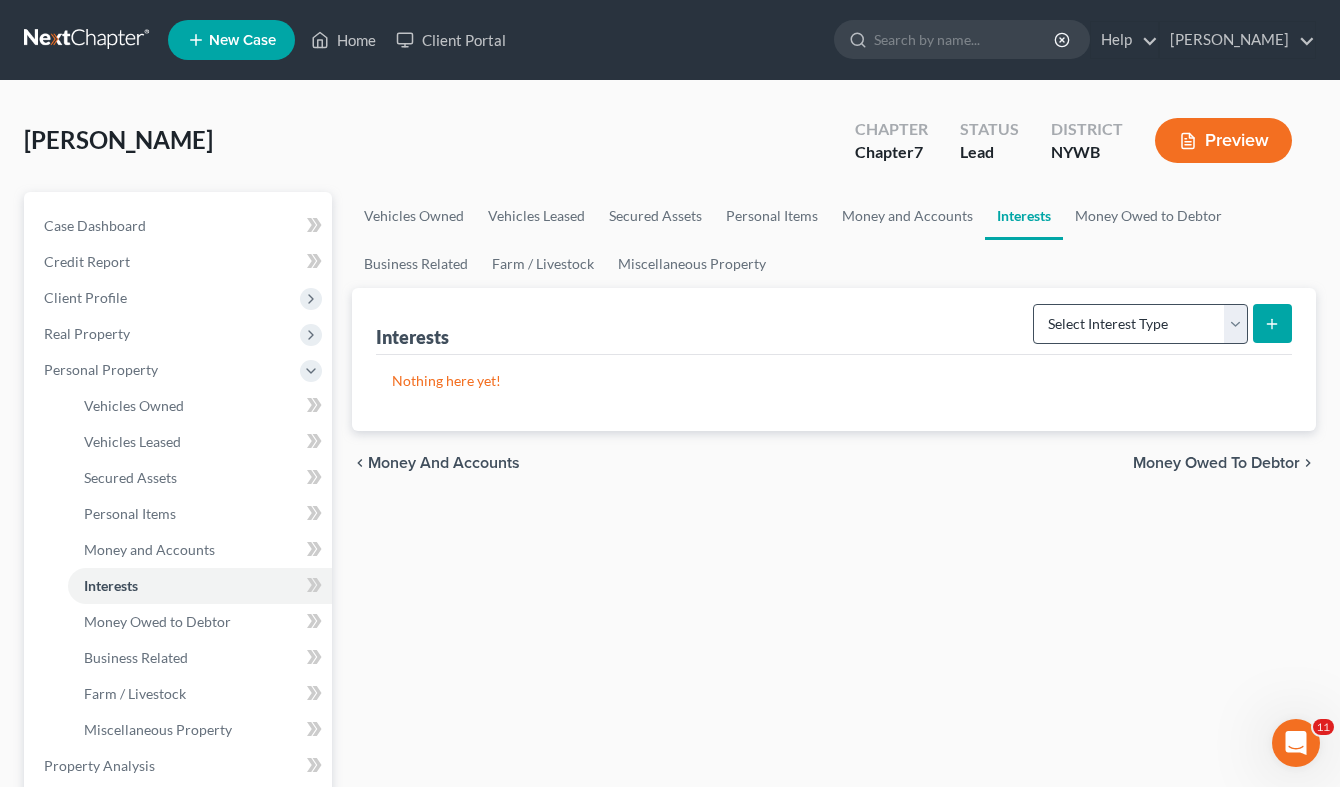 click on "Vehicles Owned
Vehicles Leased
Secured Assets
Personal Items
Money and Accounts
Interests
Money Owed to Debtor
Business Related
Farm / Livestock
Miscellaneous Property
Interests Select Interest Type 401K Annuity Bond Education IRA Government Bond Government Pension Plan Incorporated Business IRA Joint Venture (Active) Joint Venture (Inactive) [PERSON_NAME] Mutual Fund Other Retirement Plan Partnership (Active) Partnership (Inactive) Pension Plan Stock Term Life Insurance Unincorporated Business Whole Life Insurance
Nothing here yet!
chevron_left
Money and Accounts
Money Owed to Debtor
chevron_right" at bounding box center [834, 769] 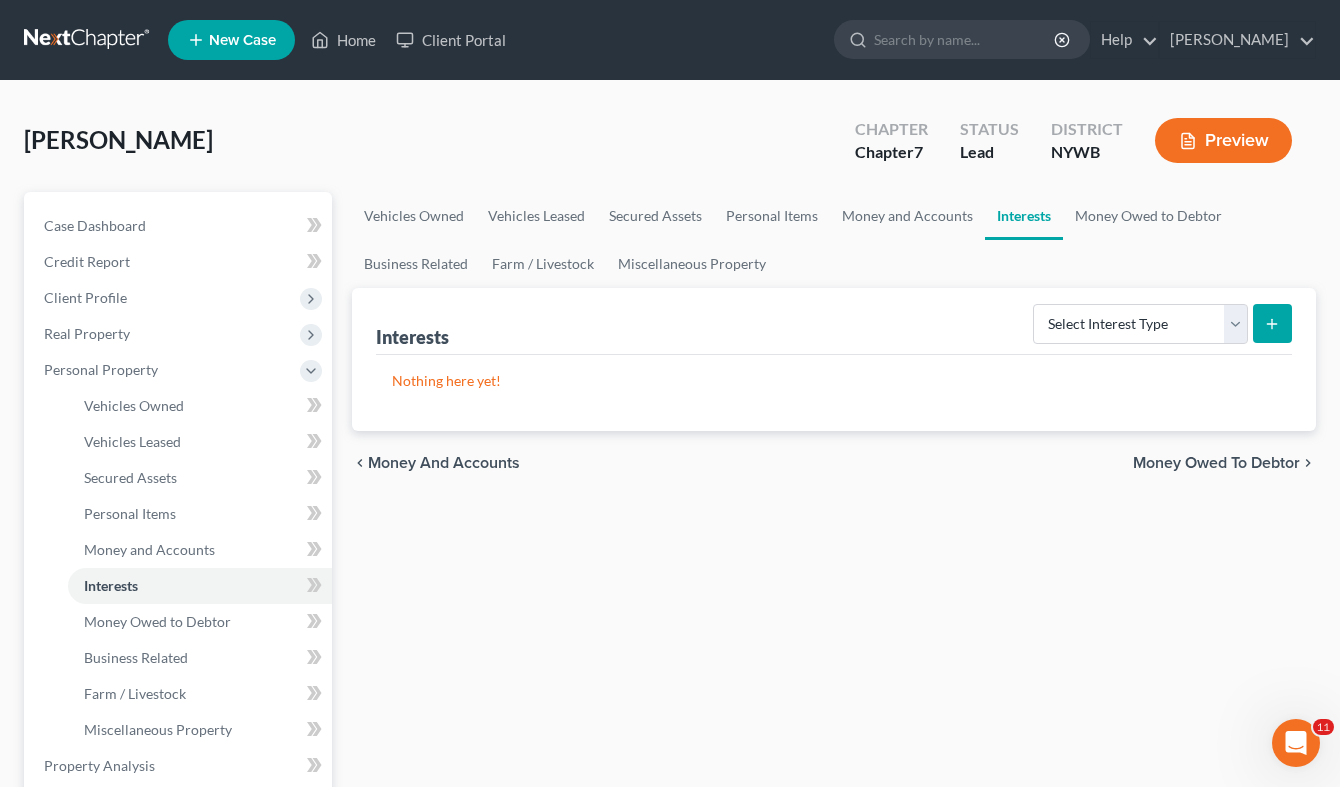 click on "Money Owed to Debtor" at bounding box center (1216, 463) 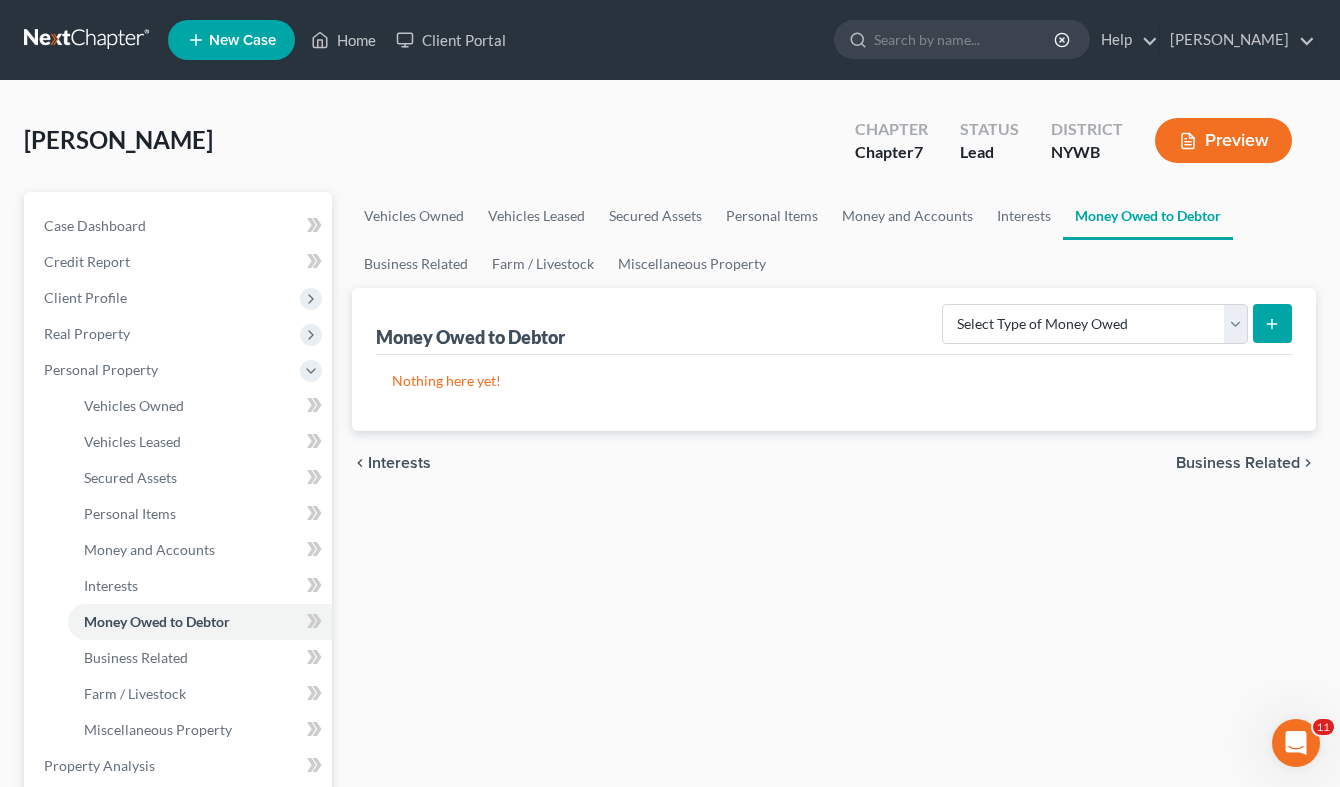 click on "Business Related" at bounding box center (1238, 463) 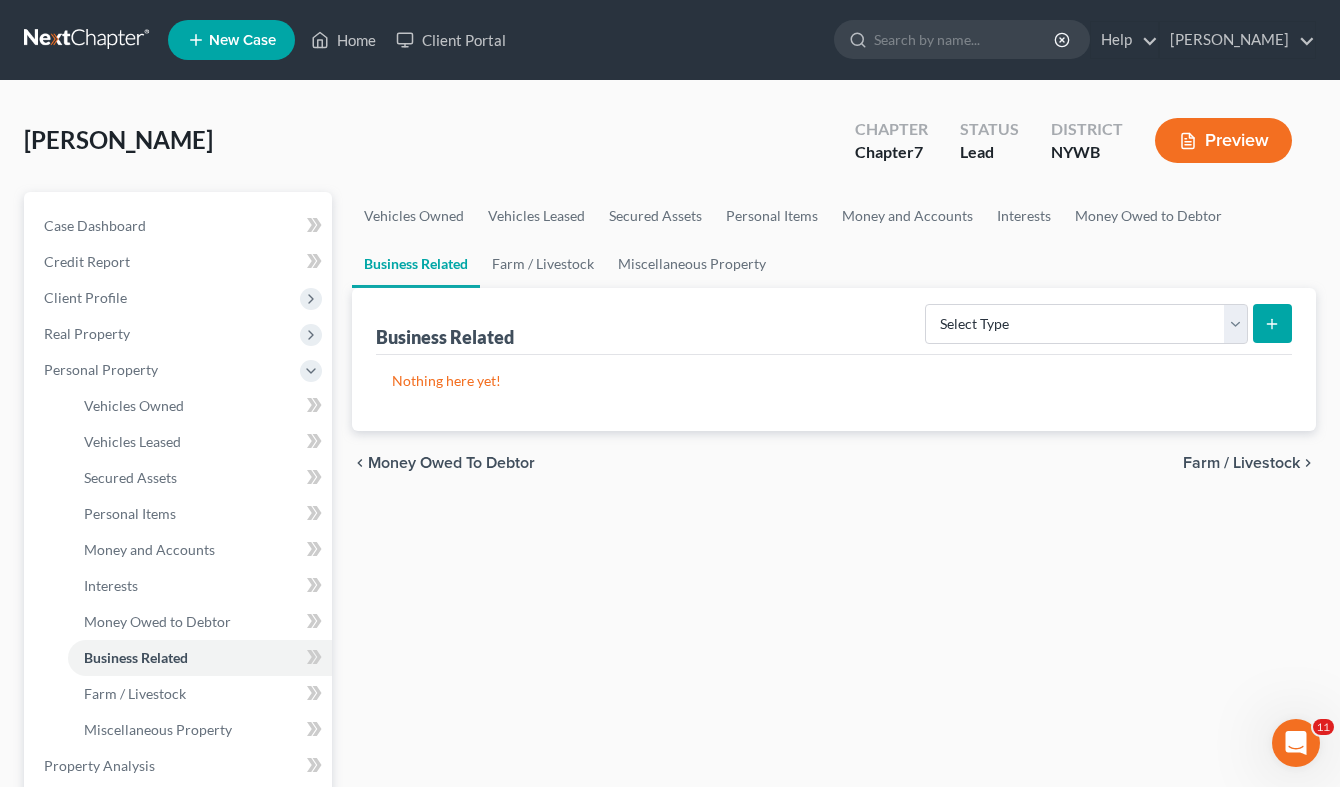 click on "Farm / Livestock" at bounding box center [1241, 463] 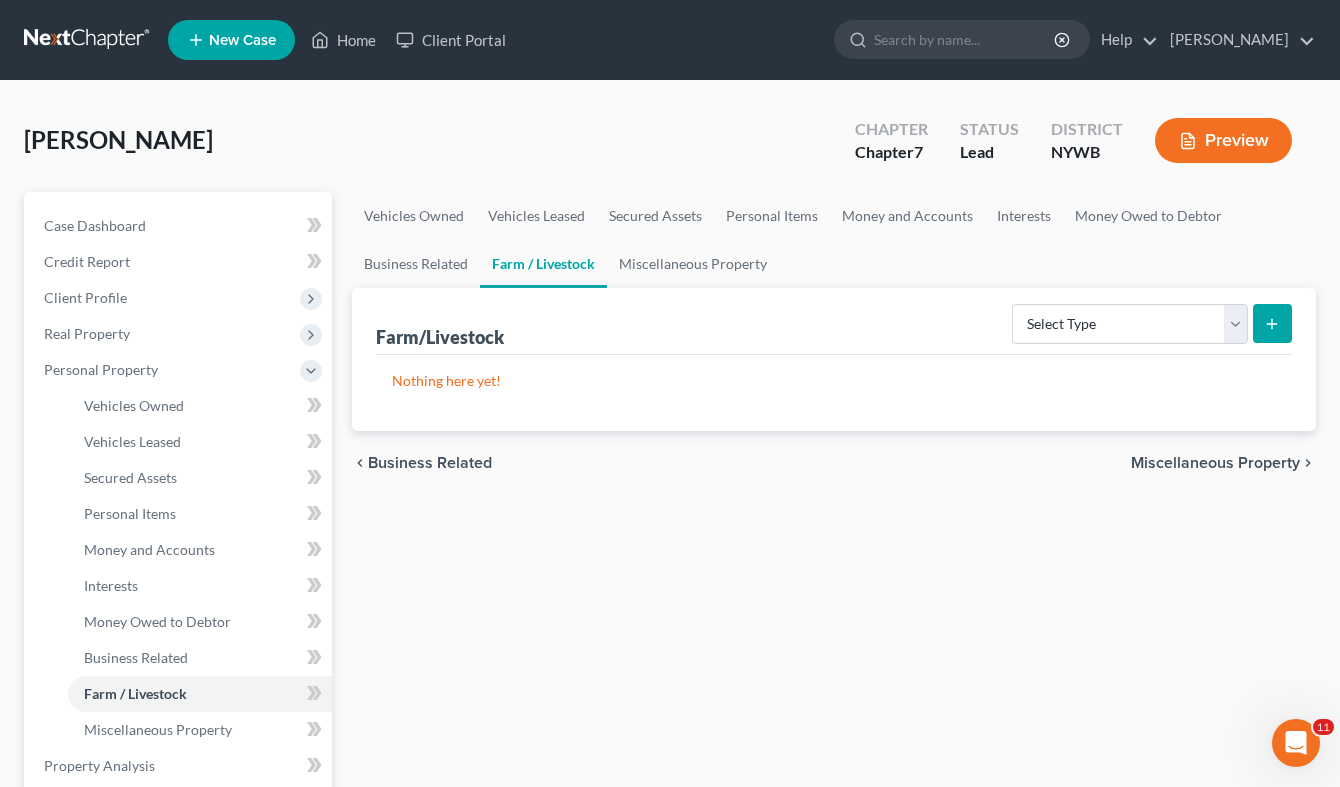 click on "Miscellaneous Property" at bounding box center (1215, 463) 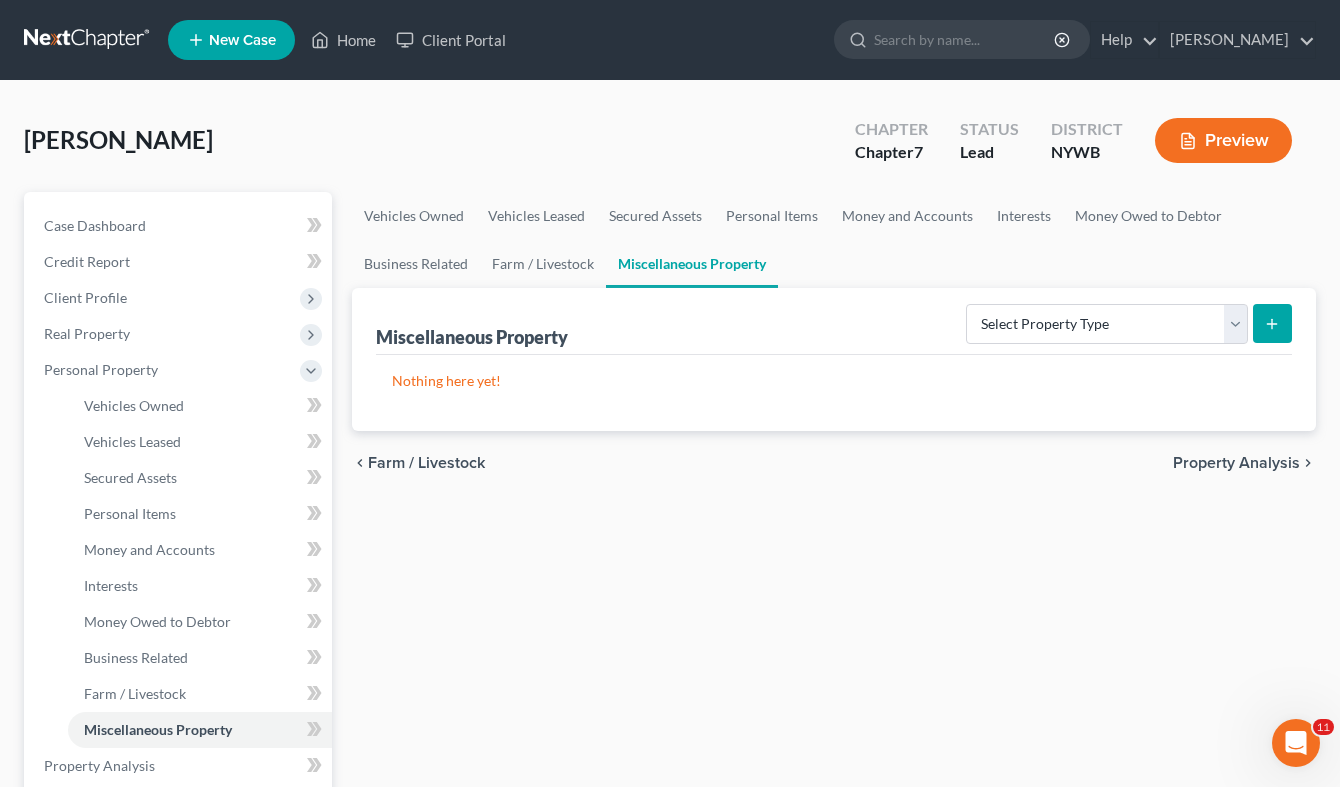 click on "Property Analysis" at bounding box center (1236, 463) 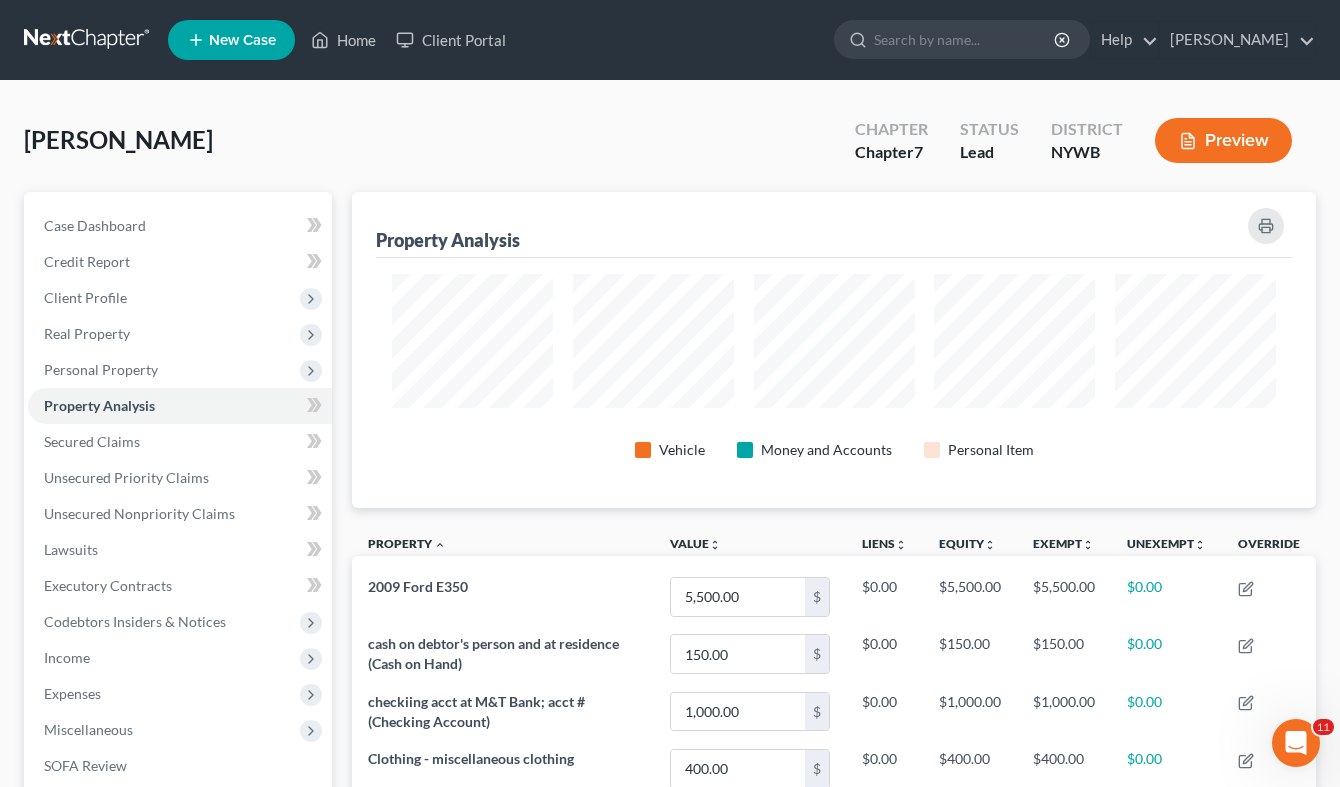 scroll, scrollTop: 999684, scrollLeft: 999036, axis: both 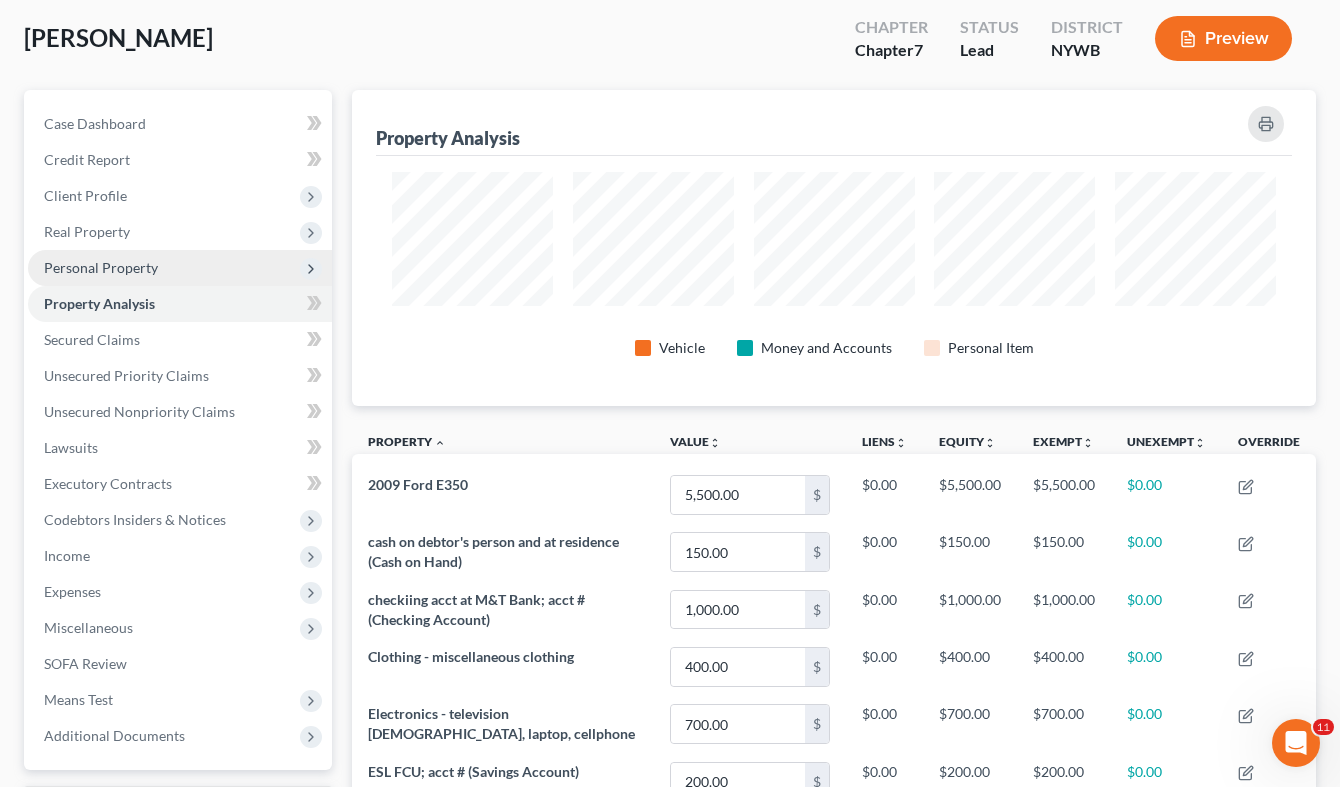 click on "Personal Property" at bounding box center (101, 267) 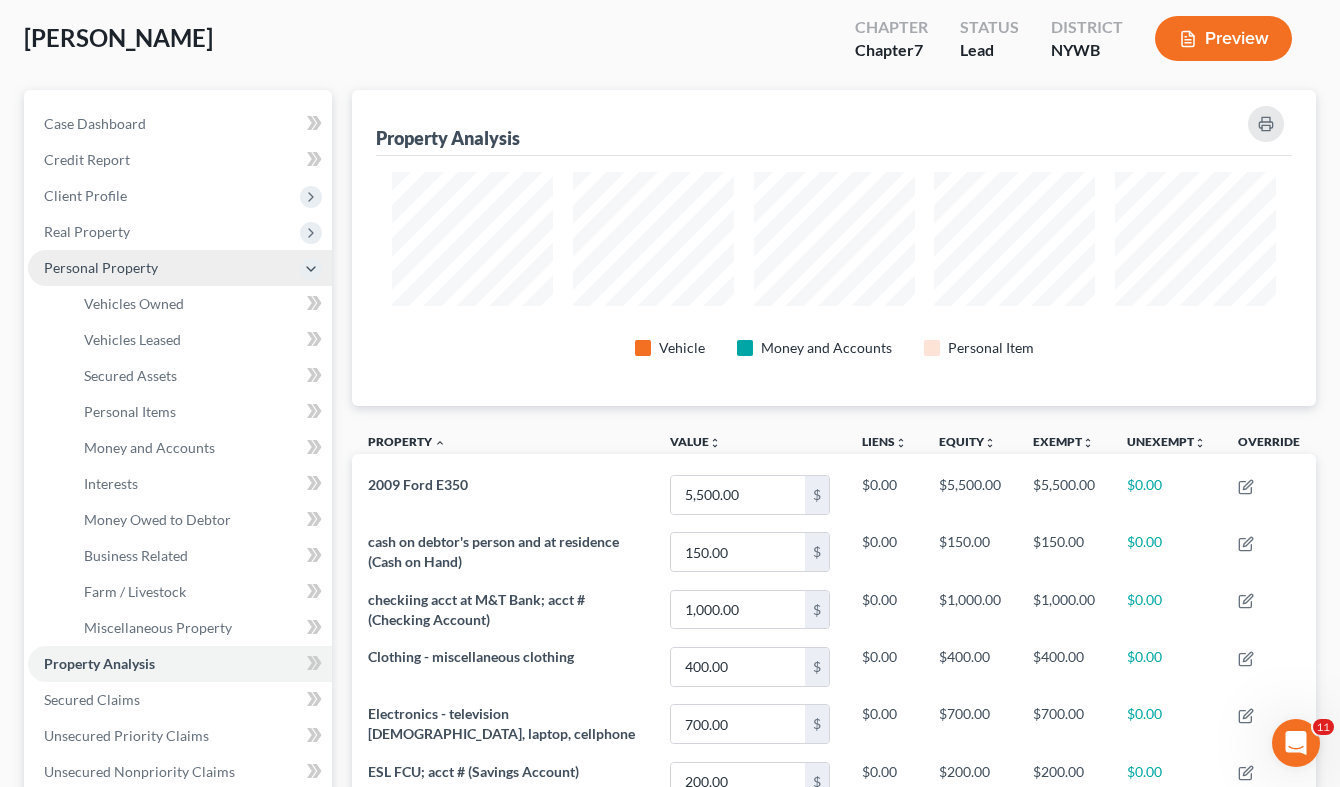 click on "Personal Property" at bounding box center (101, 267) 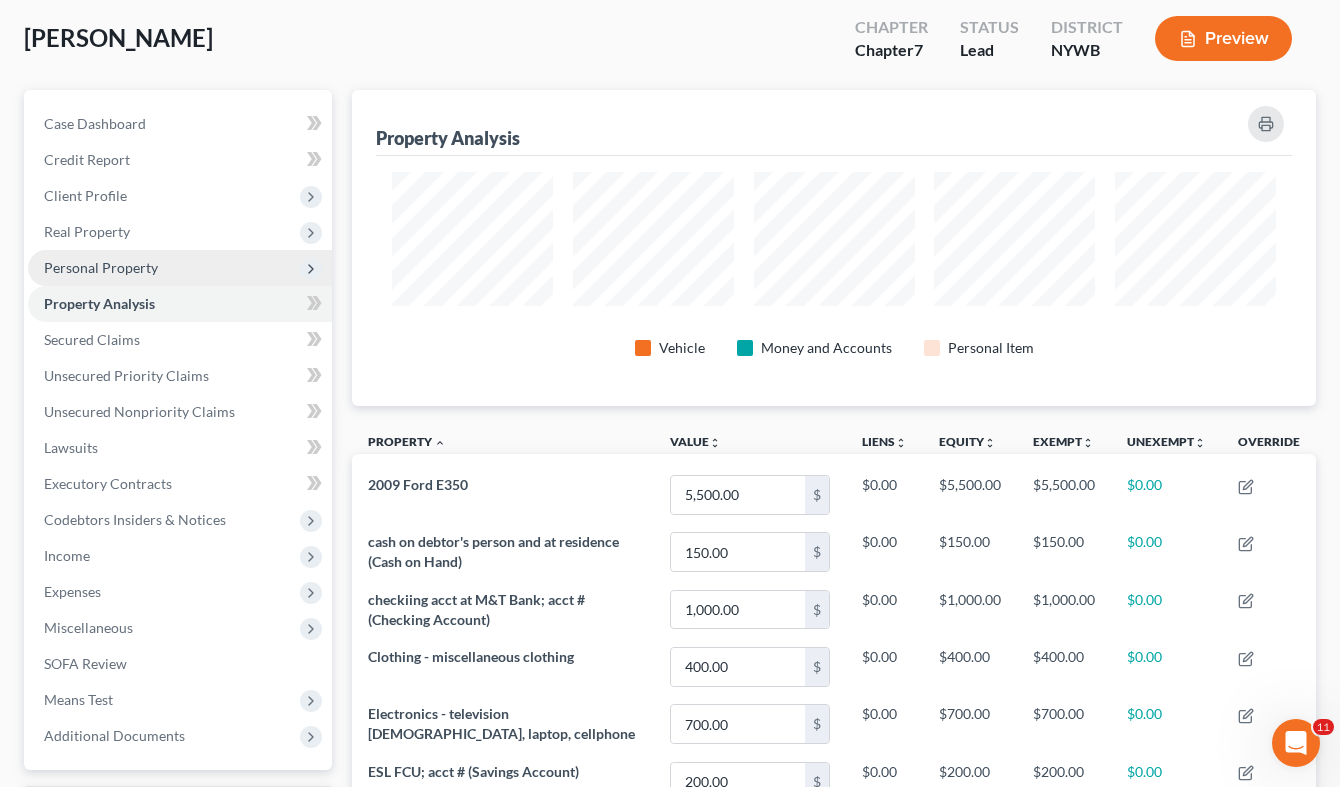 click on "Personal Property" at bounding box center [101, 267] 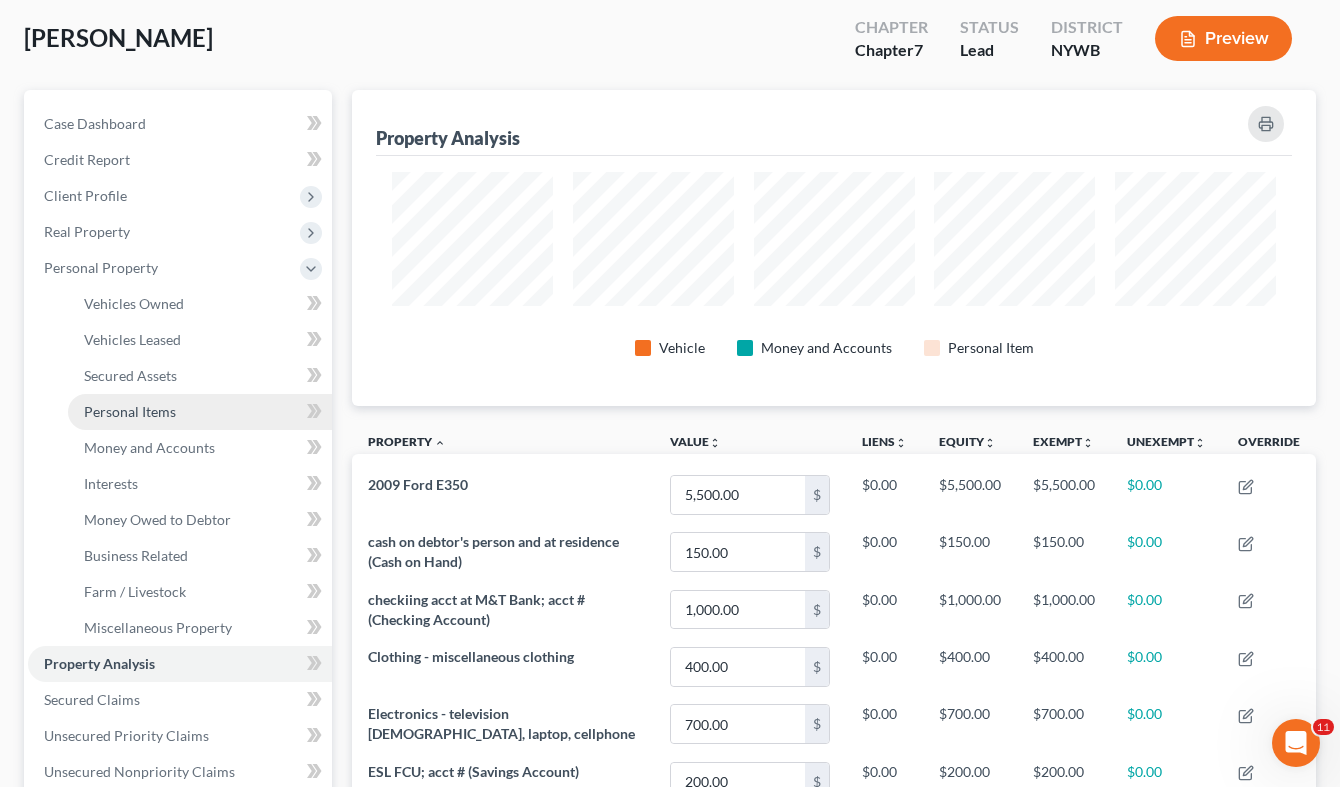 click on "Personal Items" at bounding box center (130, 411) 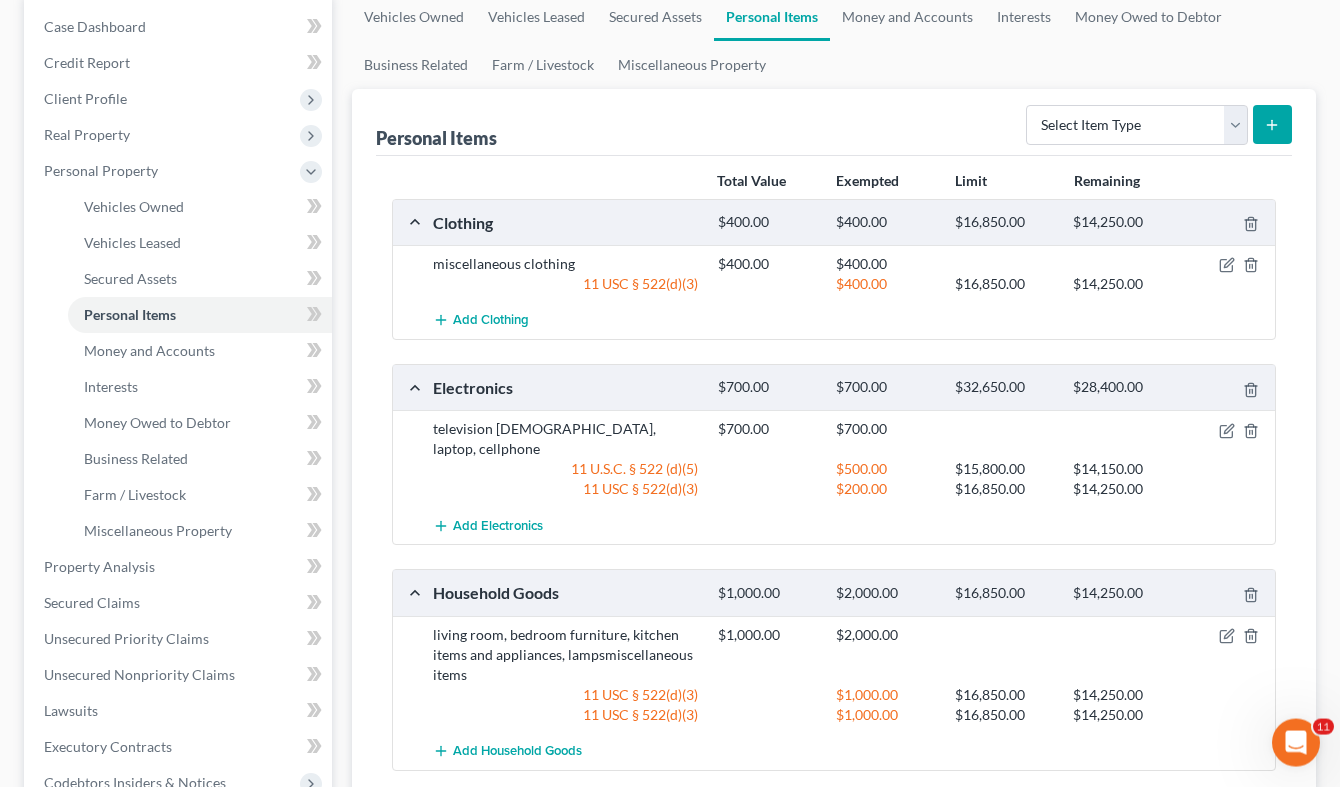 scroll, scrollTop: 204, scrollLeft: 0, axis: vertical 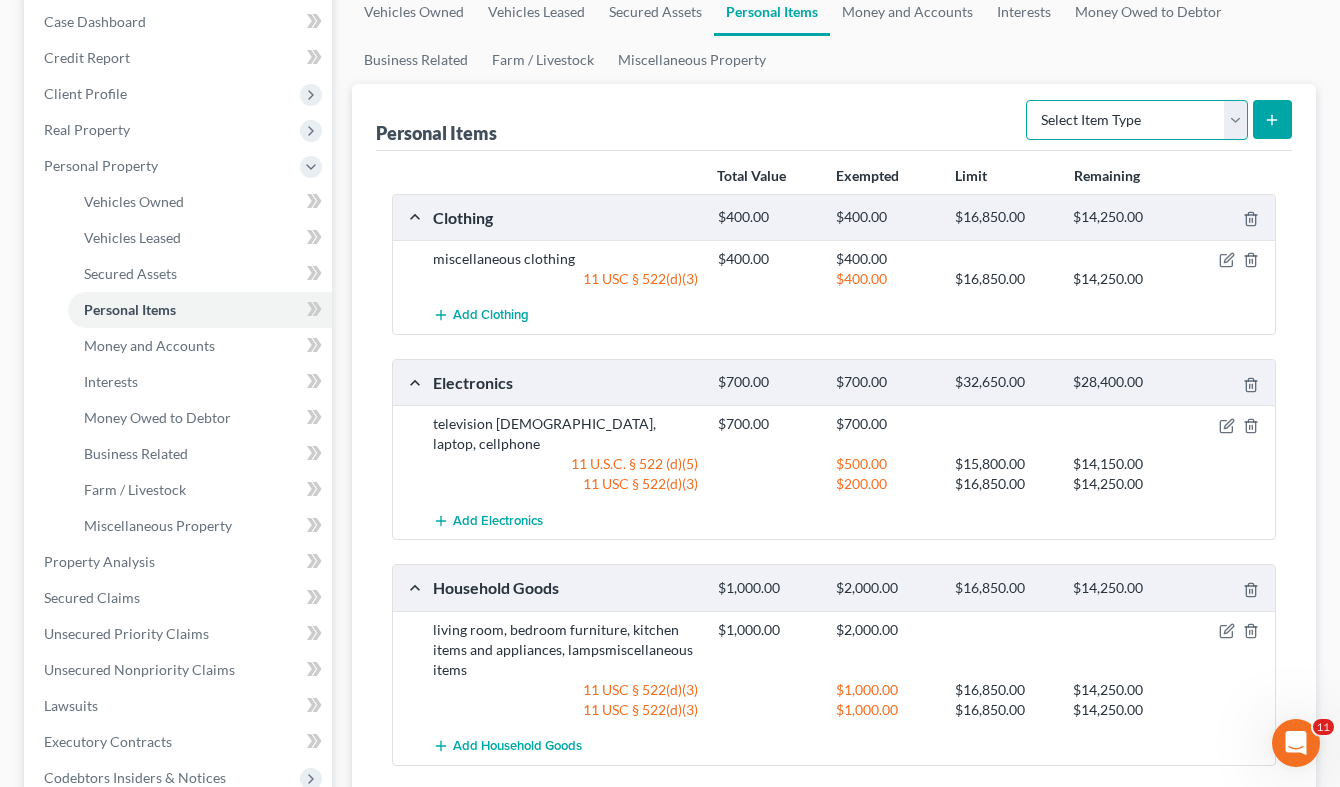 click on "Select Item Type Clothing Collectibles Of Value Electronics Firearms Household Goods Jewelry Other Pet(s) Sports & Hobby Equipment" at bounding box center [1137, 120] 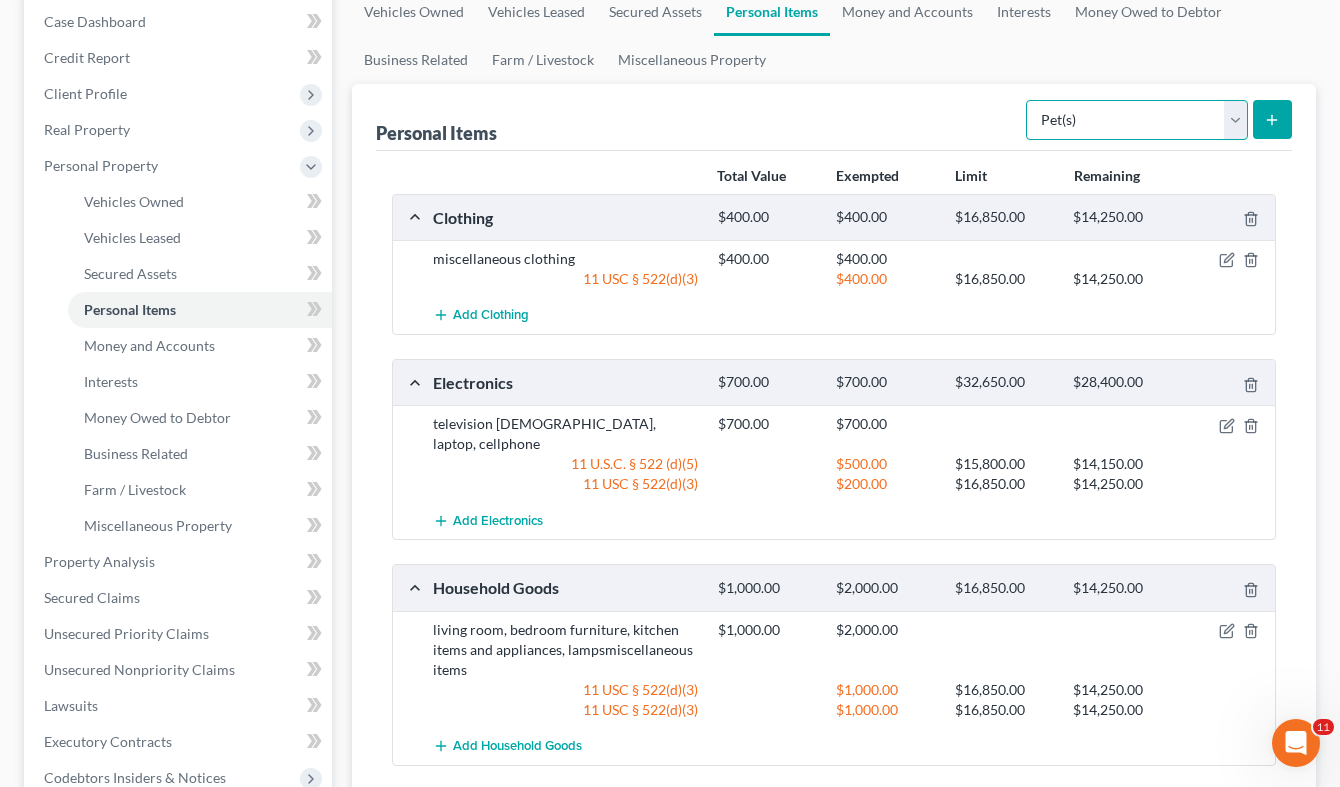 click on "Pet(s)" at bounding box center [0, 0] 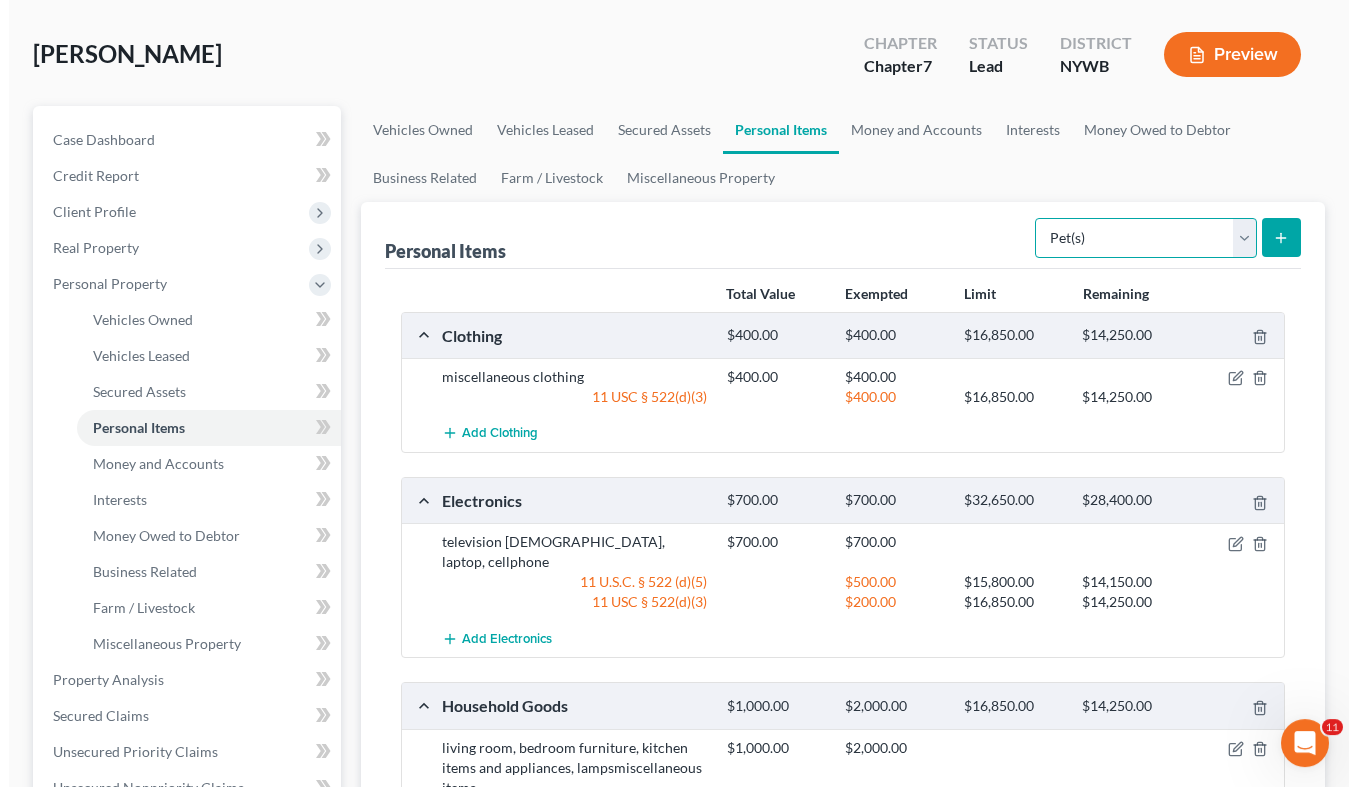 scroll, scrollTop: 124, scrollLeft: 0, axis: vertical 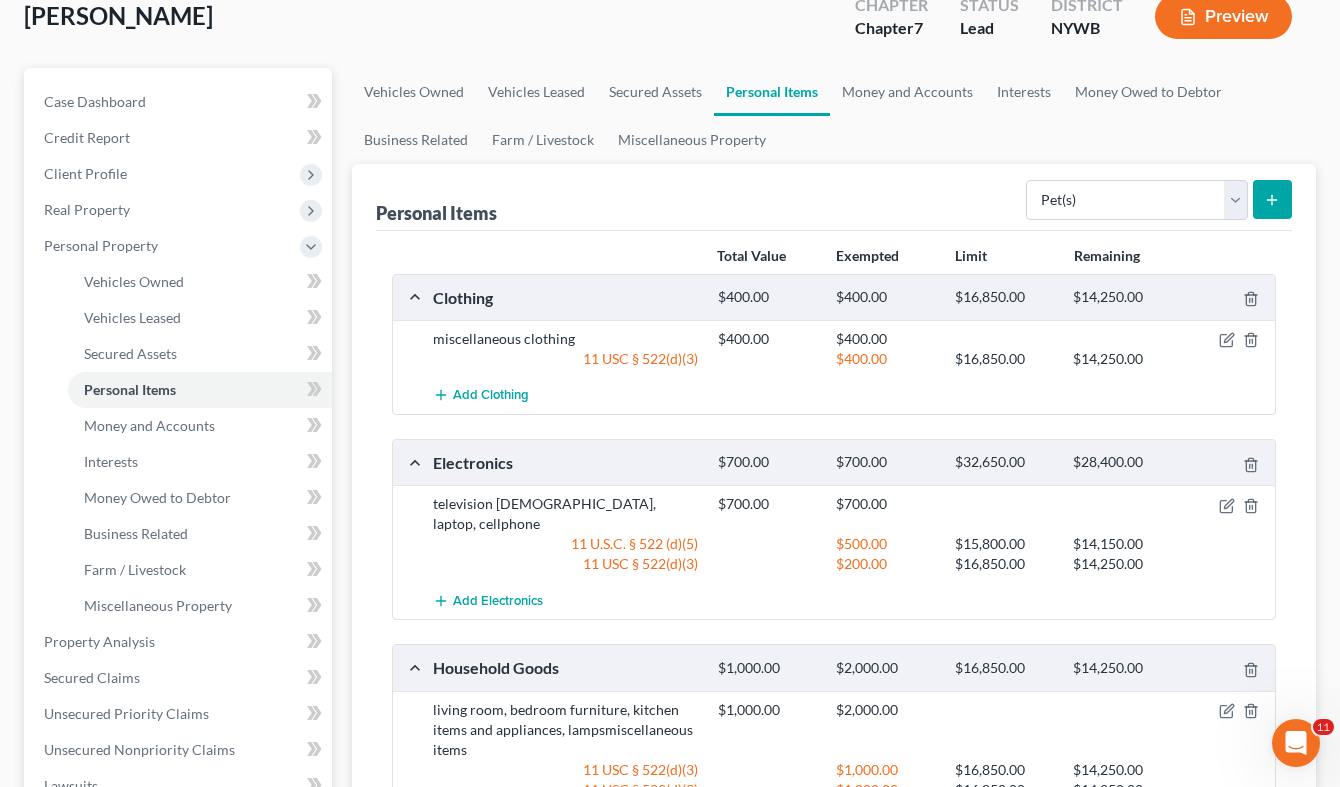 click 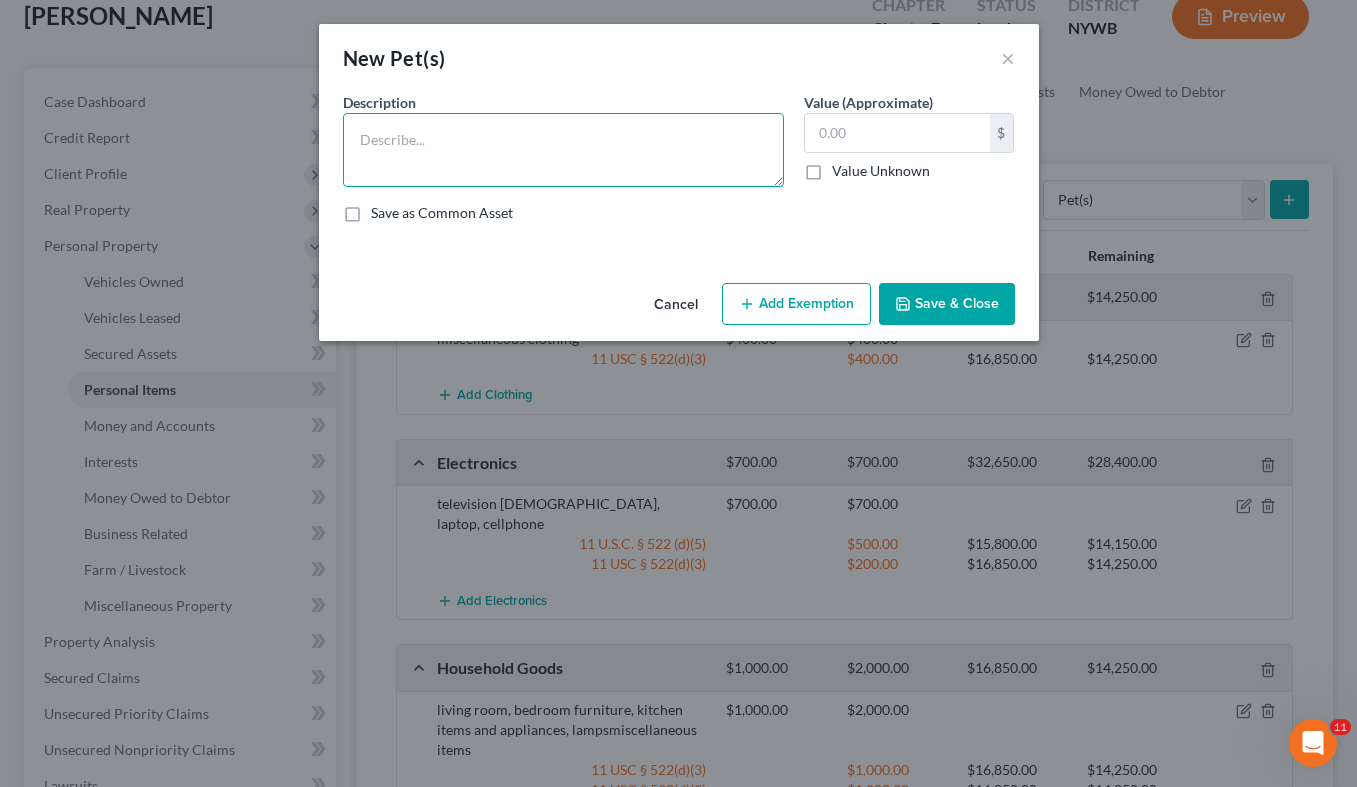 click at bounding box center (563, 150) 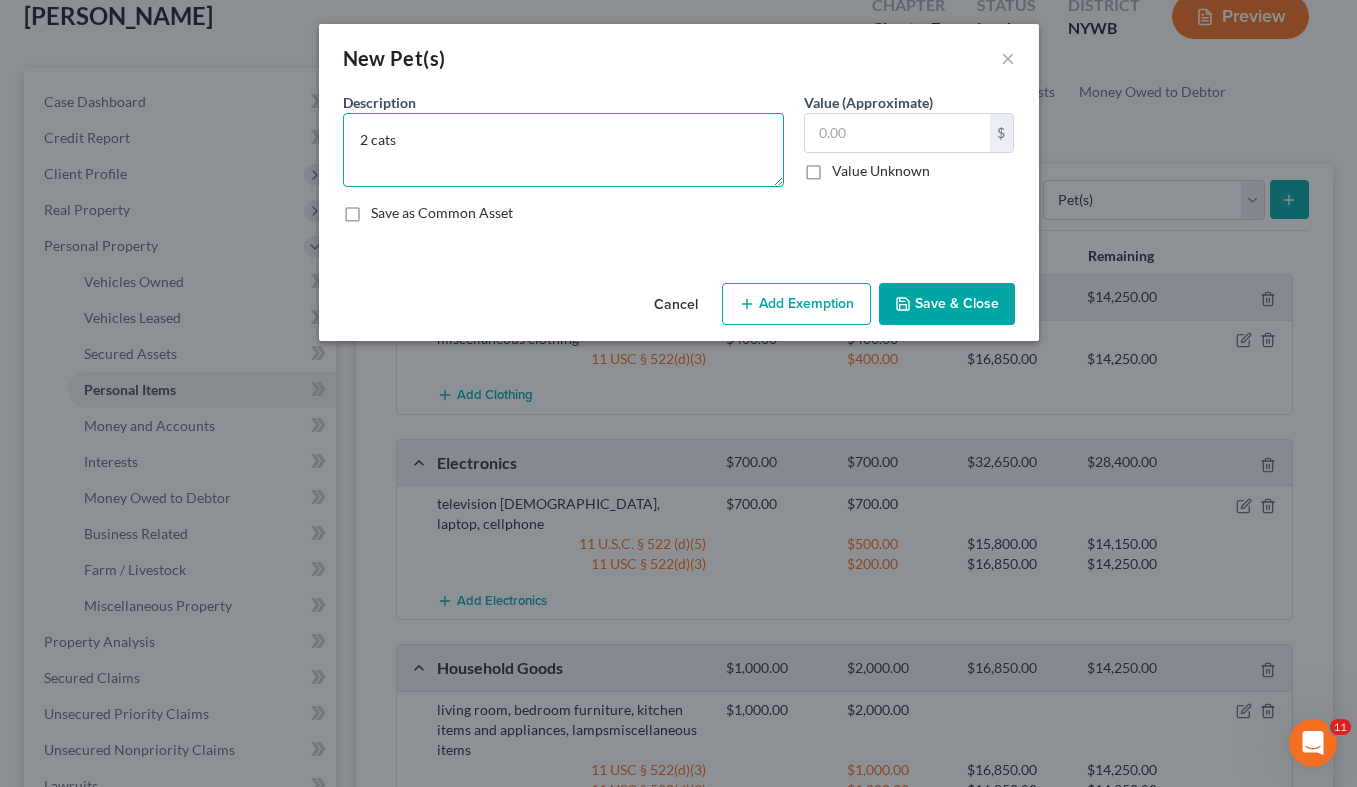 type on "2 cats" 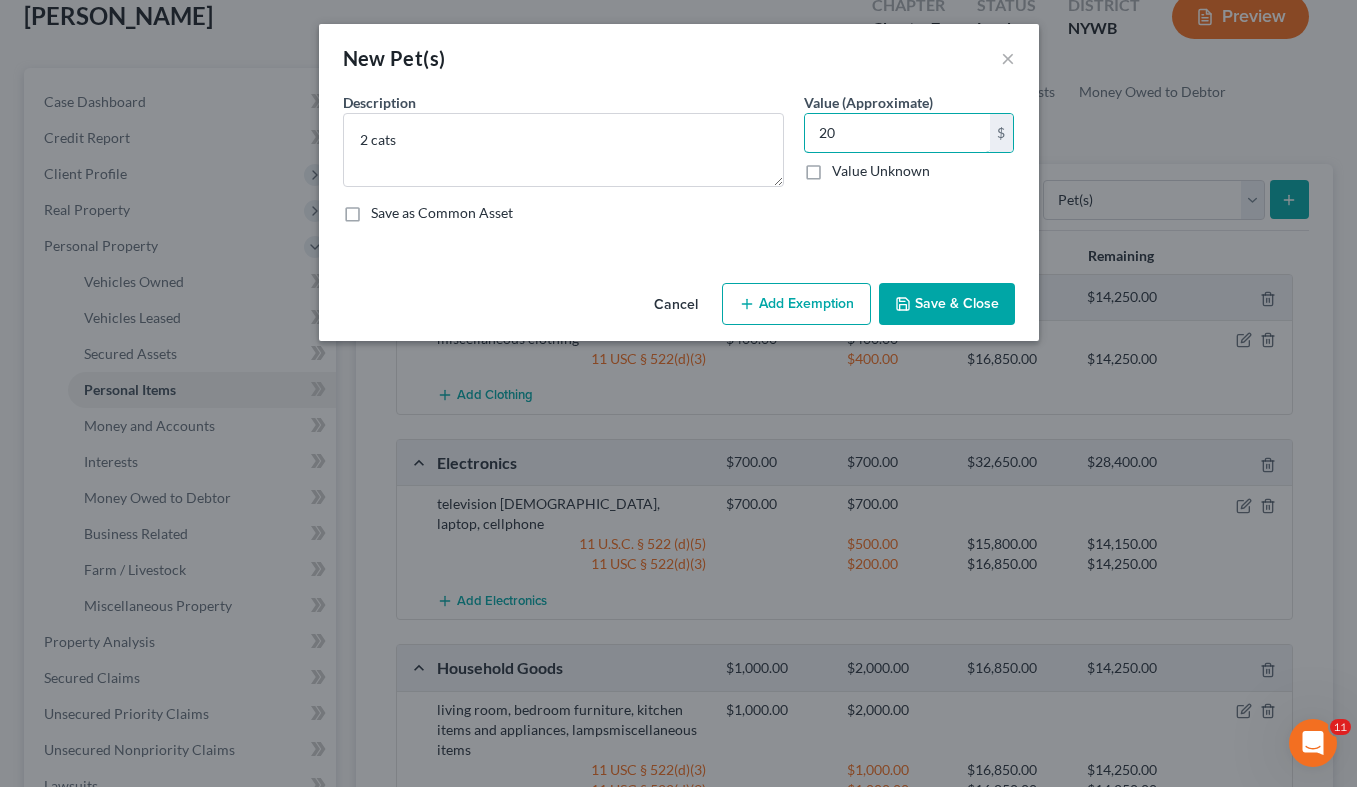 type on "20" 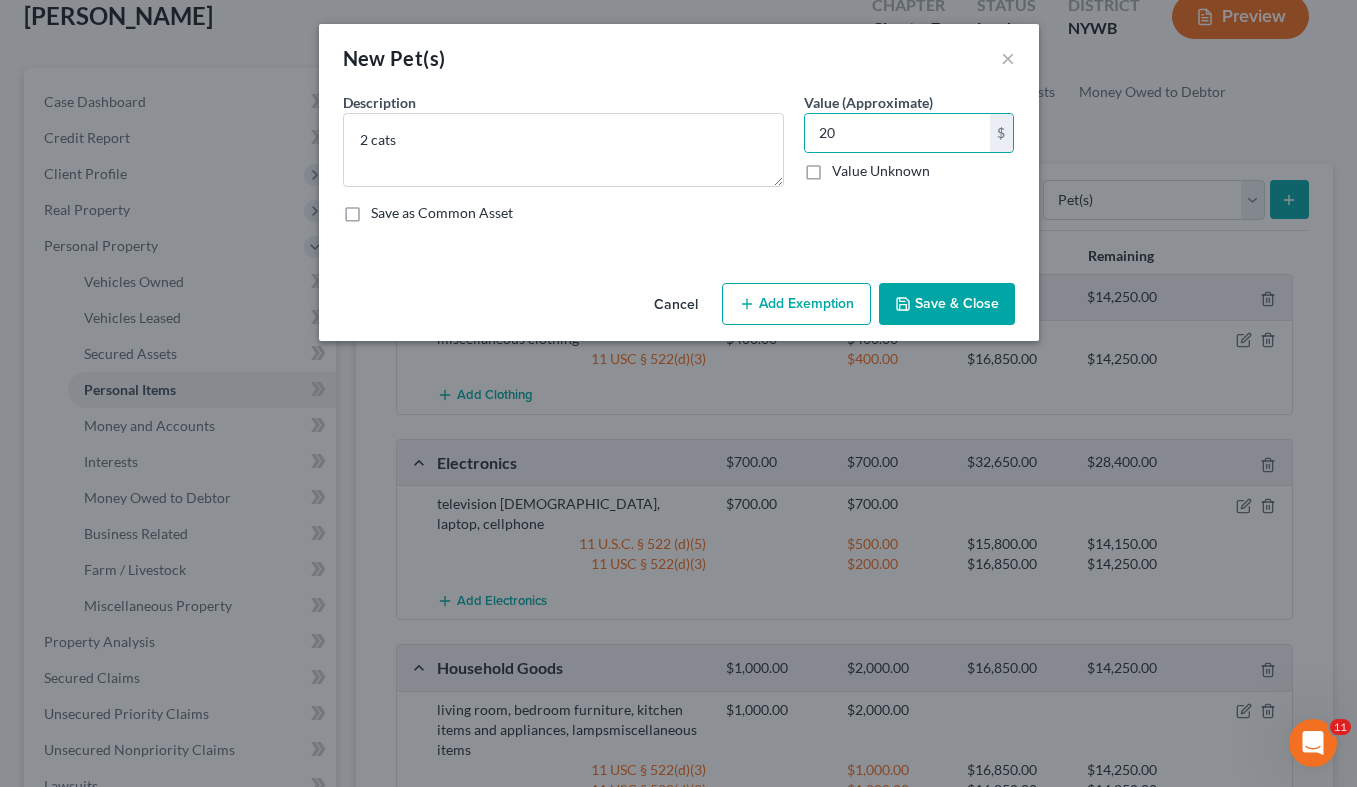click on "Add Exemption" at bounding box center (796, 304) 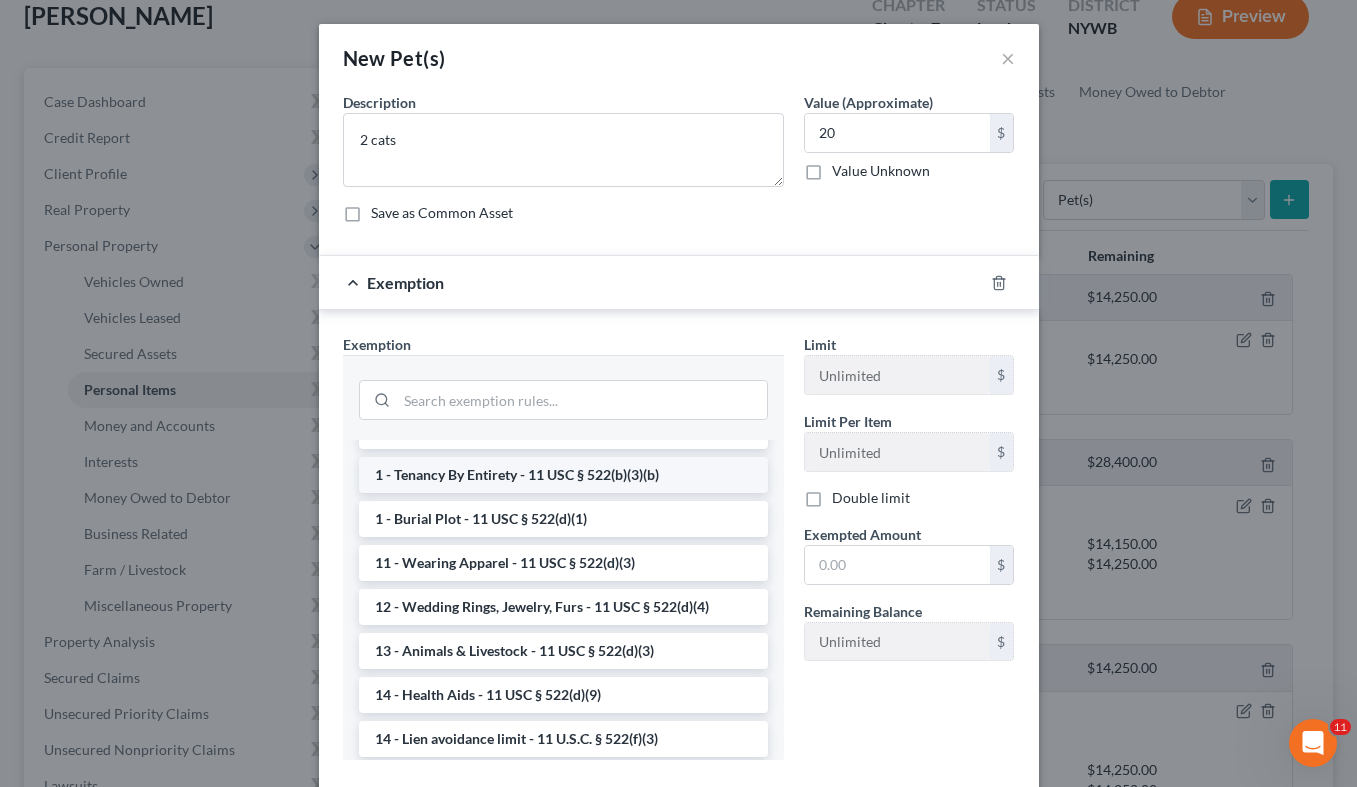 scroll, scrollTop: 102, scrollLeft: 0, axis: vertical 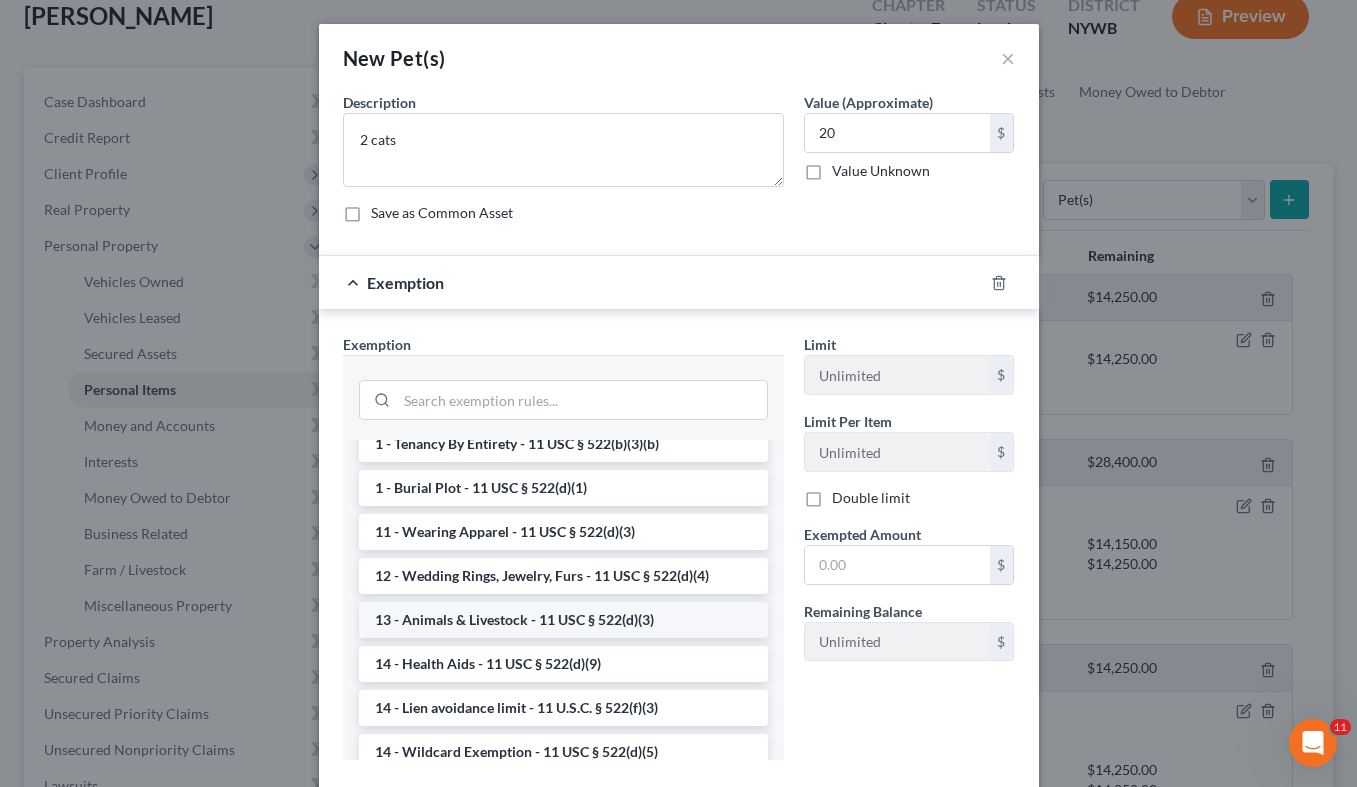 click on "13 - Animals & Livestock - 11 USC § 522(d)(3)" at bounding box center [563, 620] 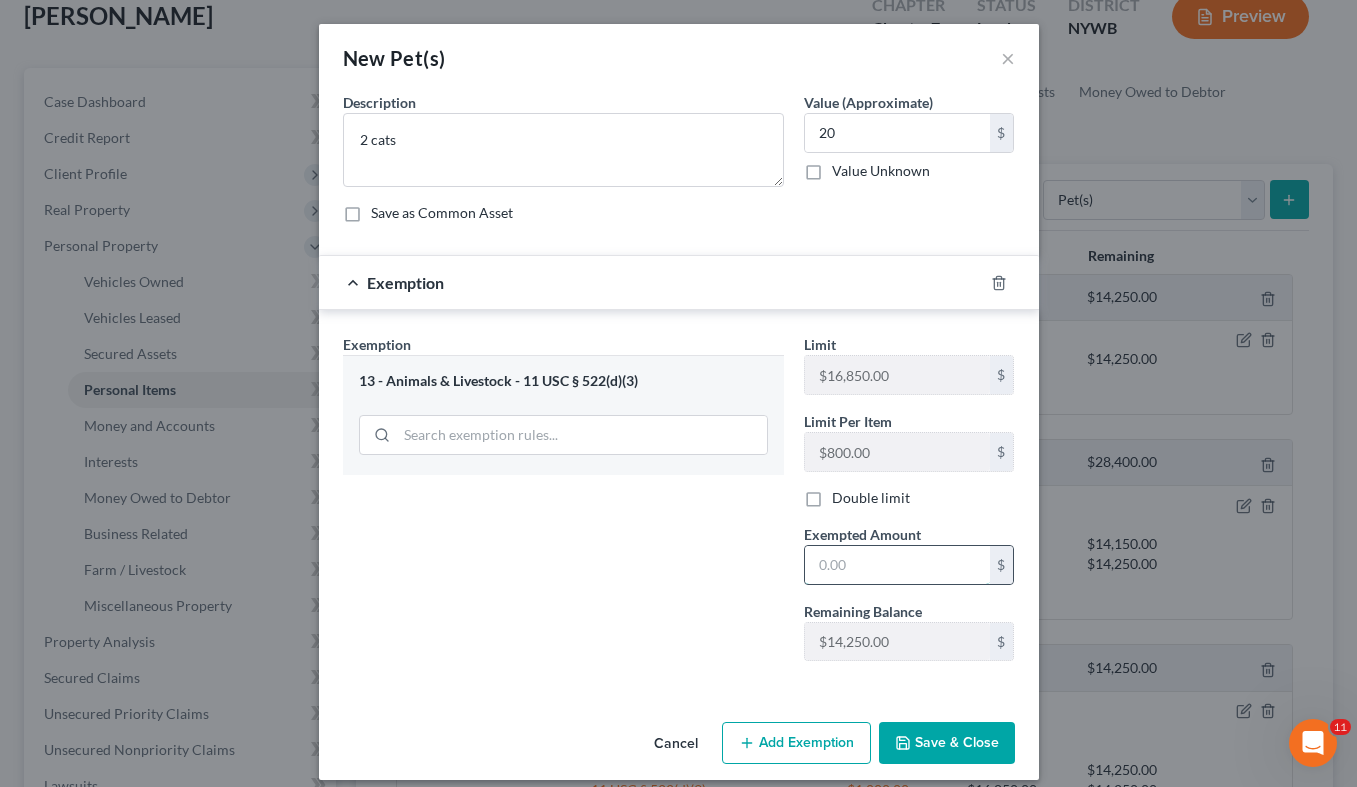click at bounding box center [897, 565] 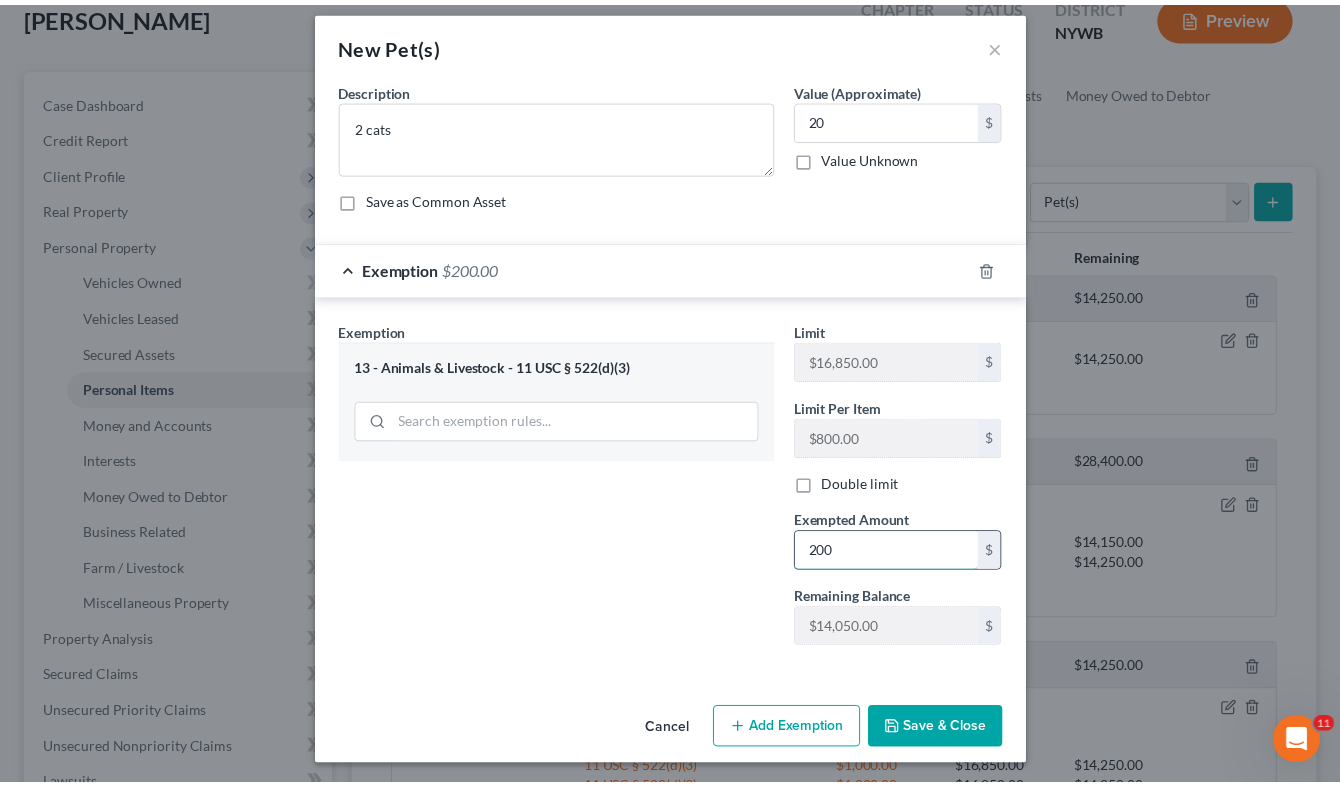 scroll, scrollTop: 17, scrollLeft: 0, axis: vertical 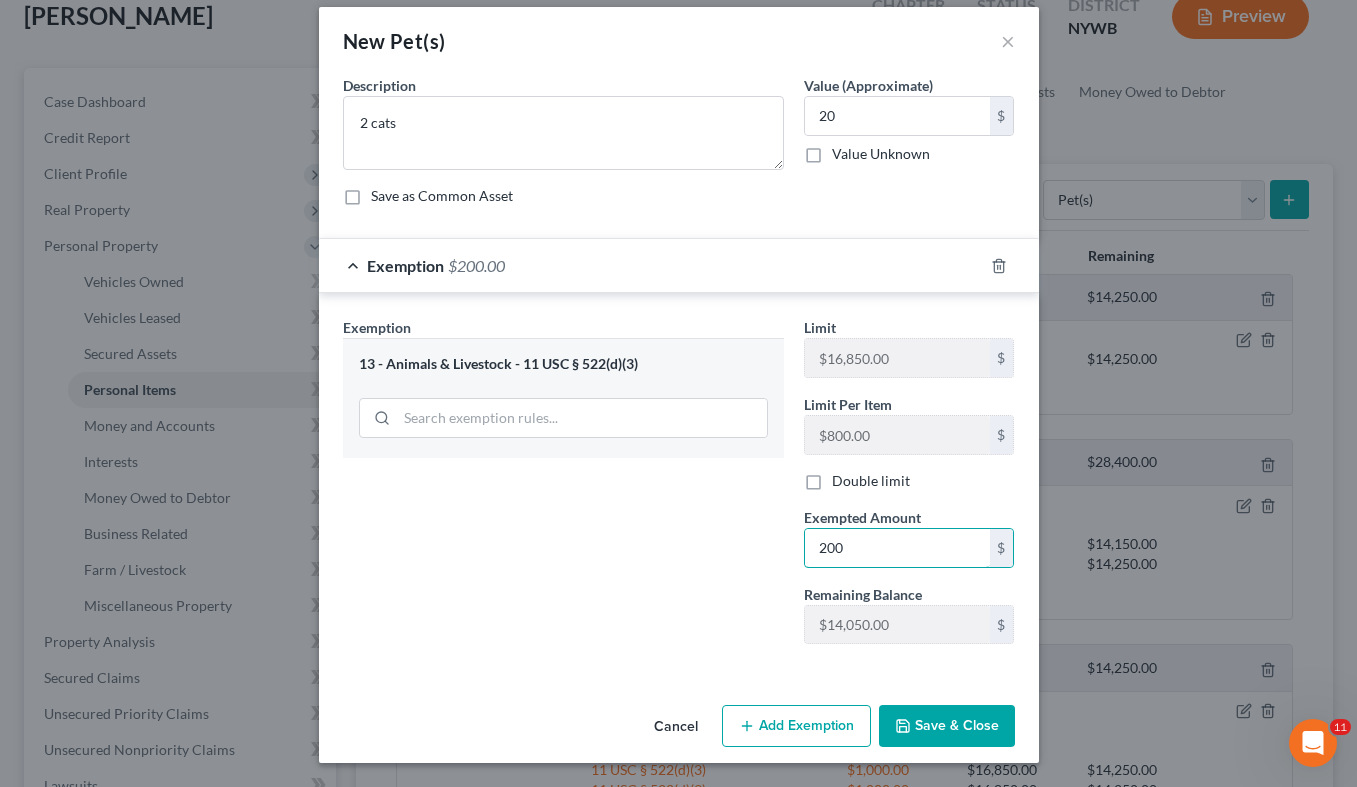 type on "200" 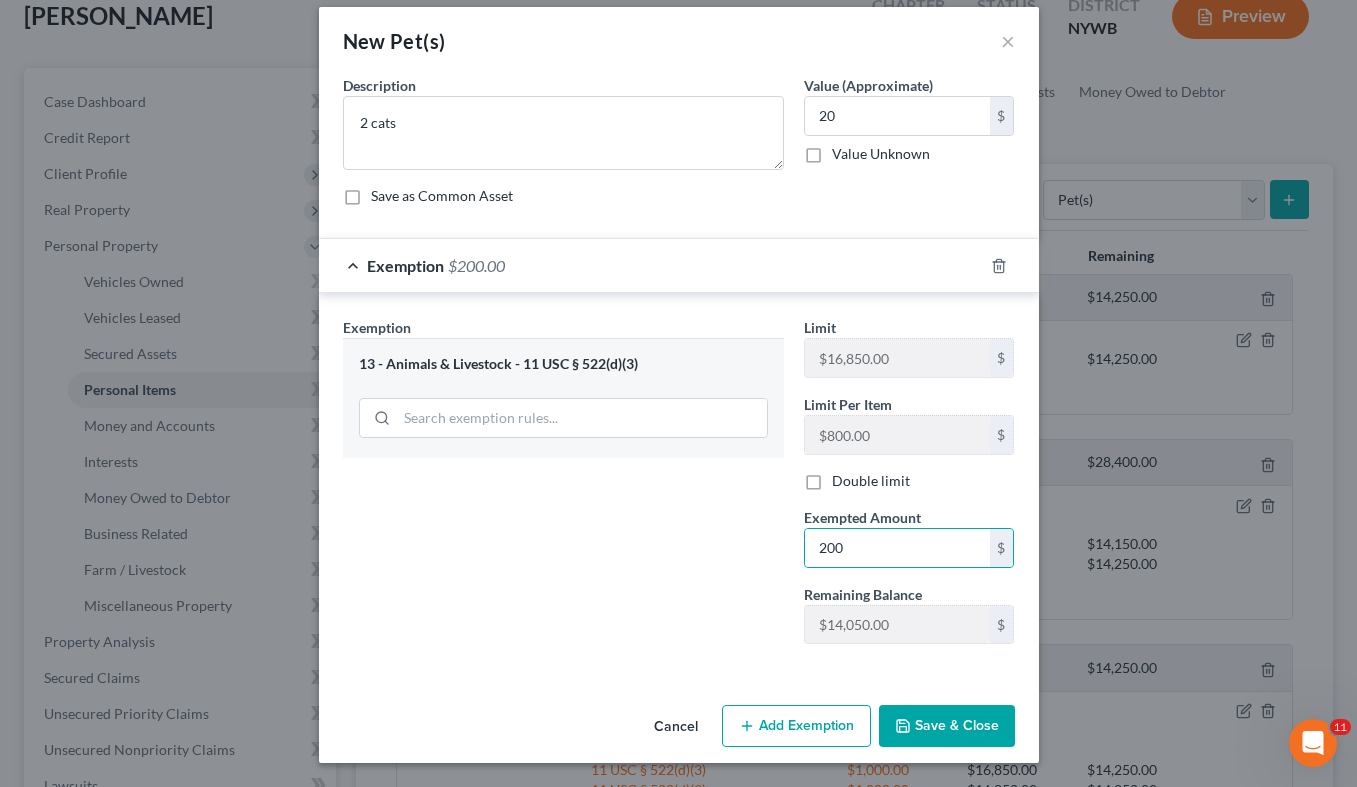 click on "Save & Close" at bounding box center (947, 726) 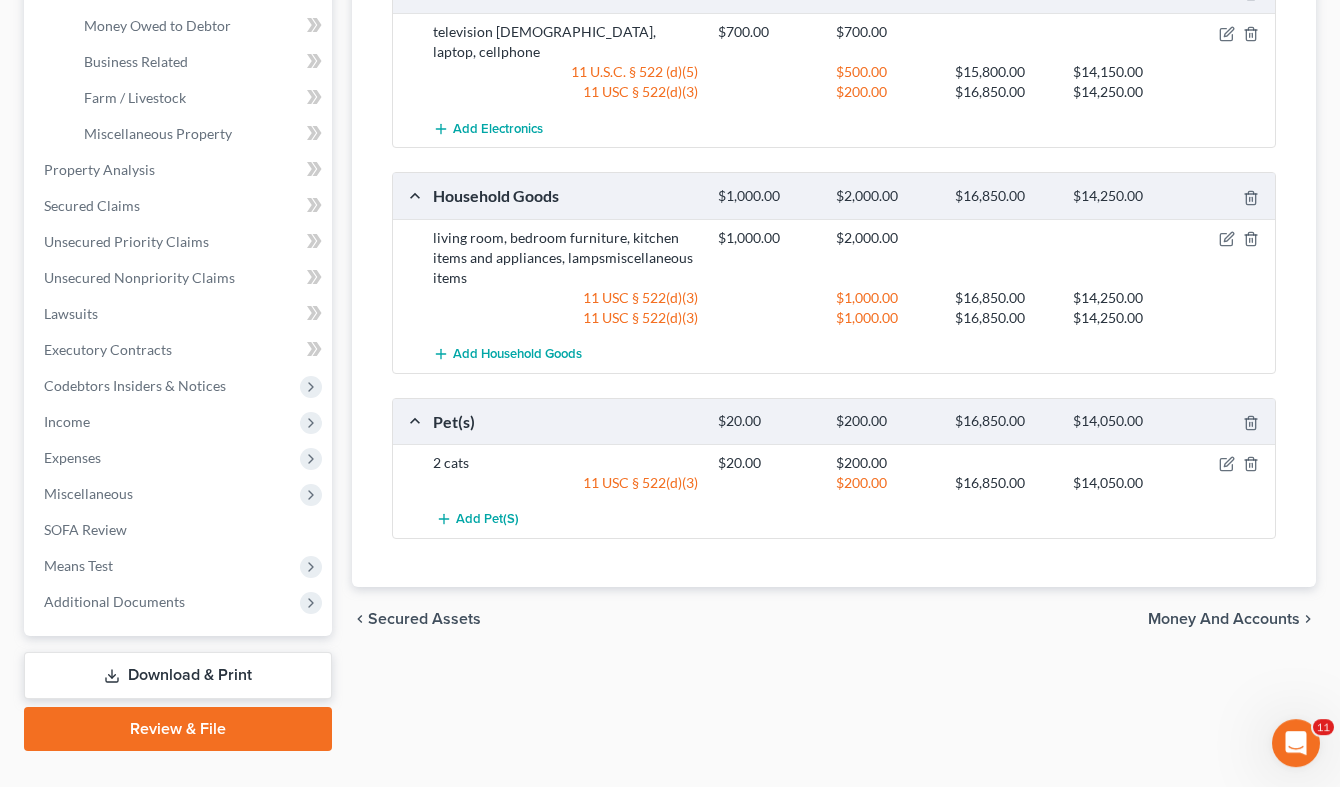 scroll, scrollTop: 634, scrollLeft: 0, axis: vertical 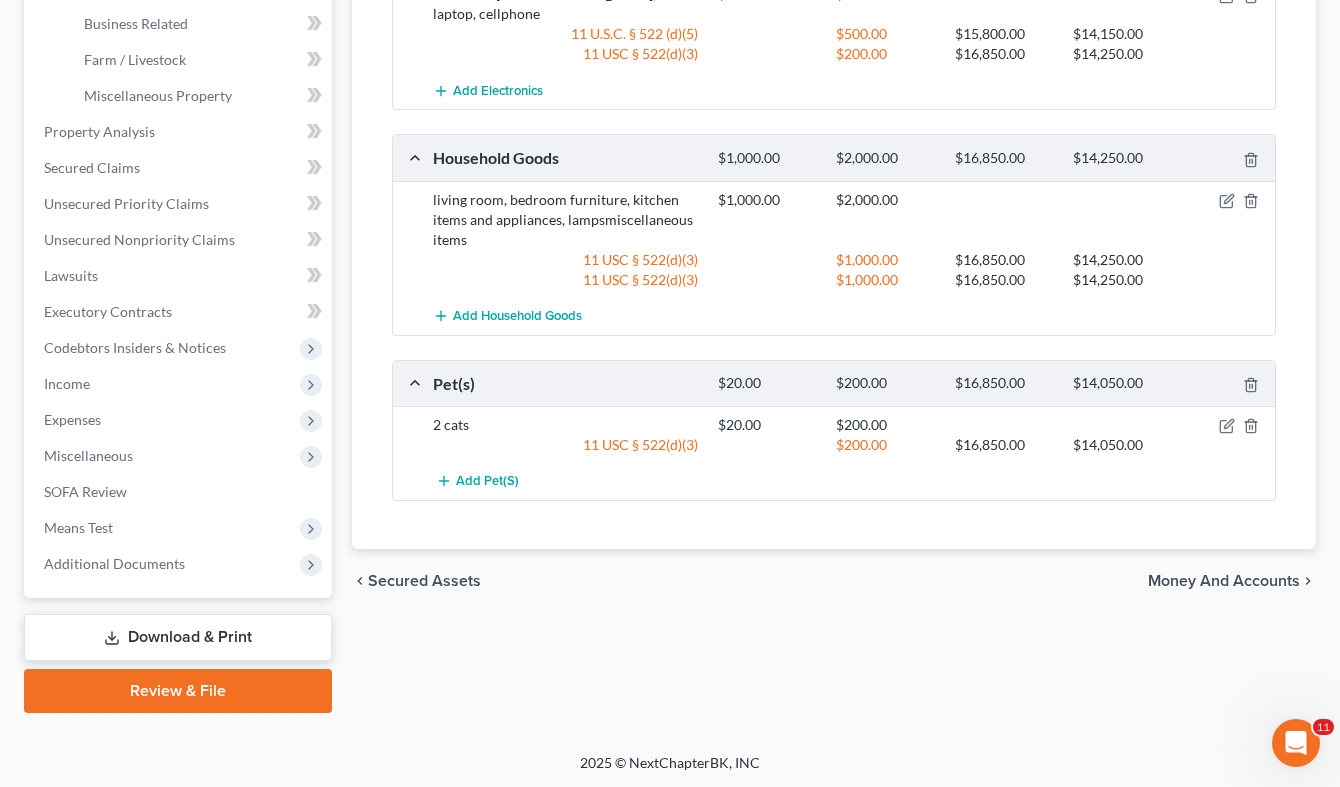 click on "Money and Accounts" at bounding box center (1224, 581) 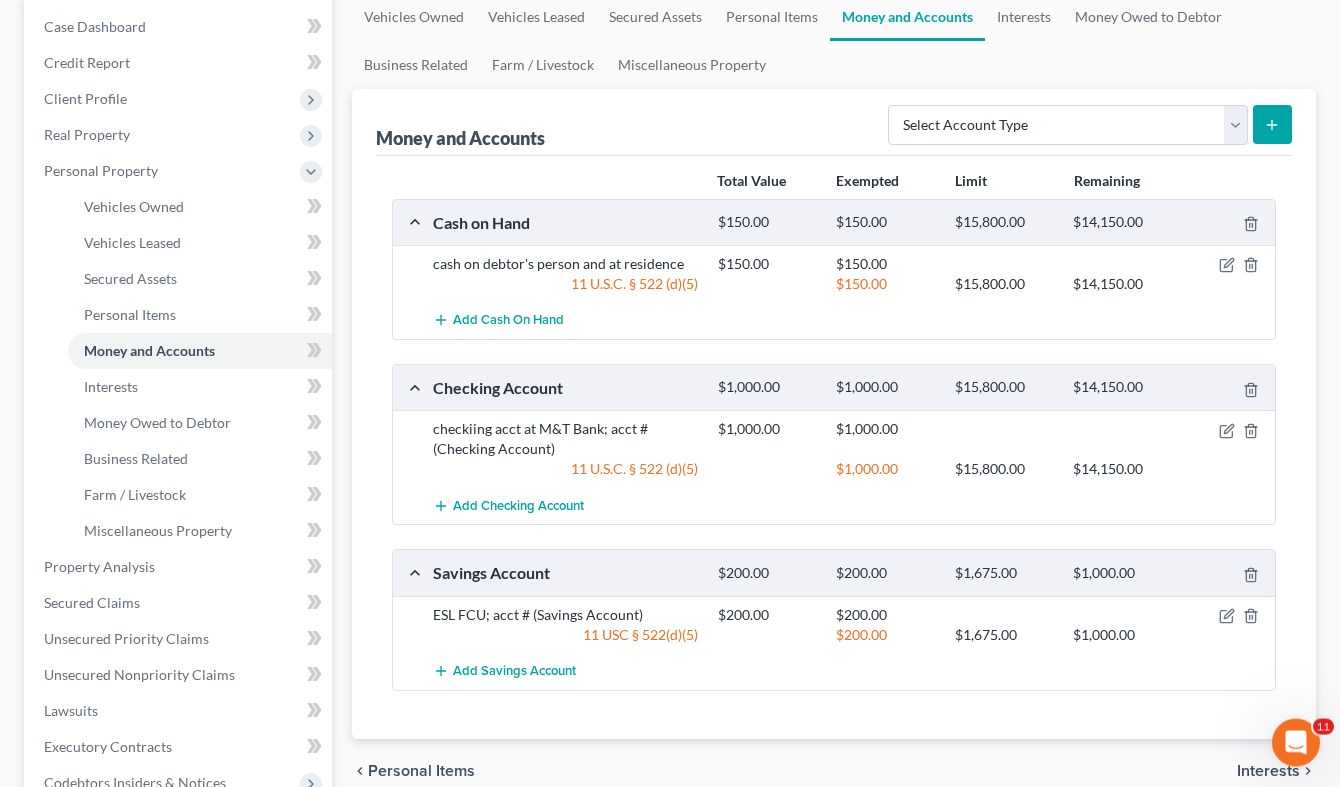 scroll, scrollTop: 306, scrollLeft: 0, axis: vertical 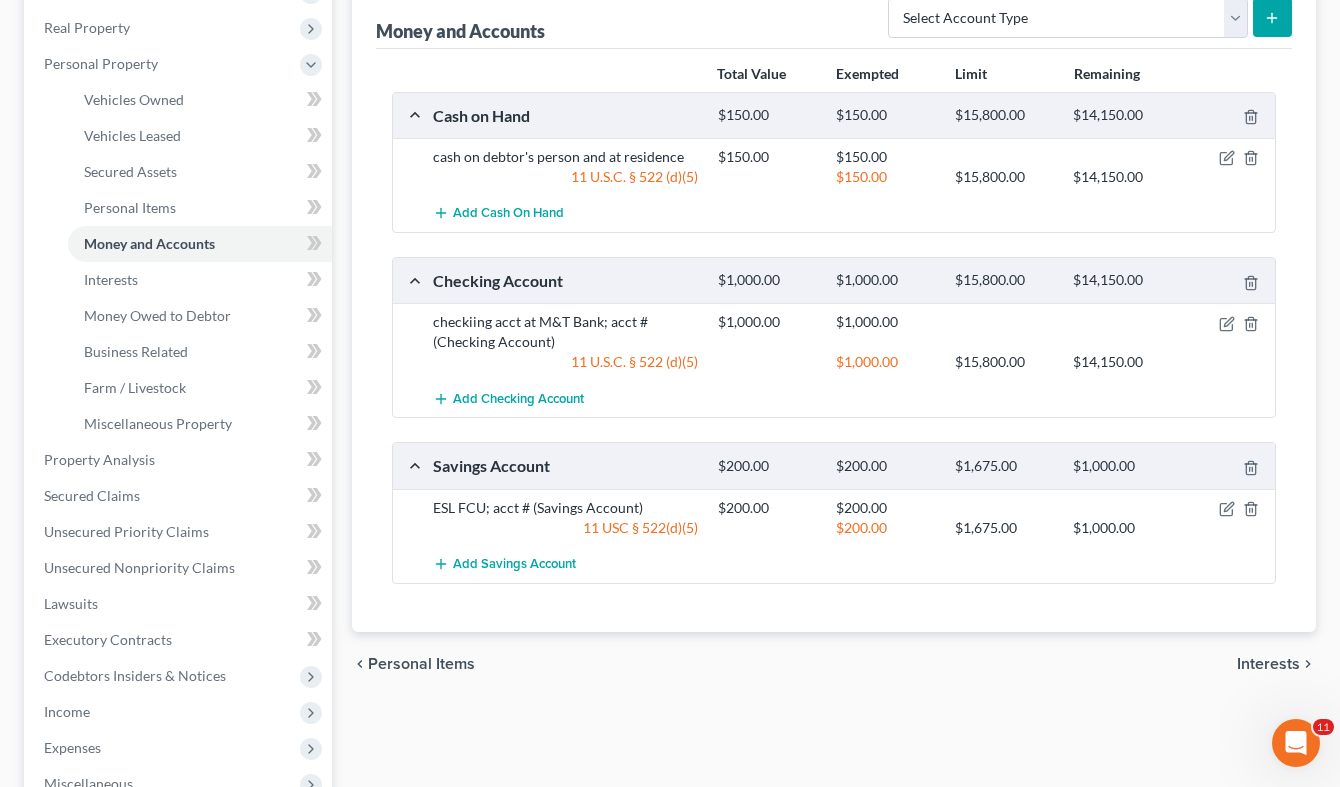 click on "checkiing acct at M&T Bank; acct # (Checking Account)" at bounding box center (565, 332) 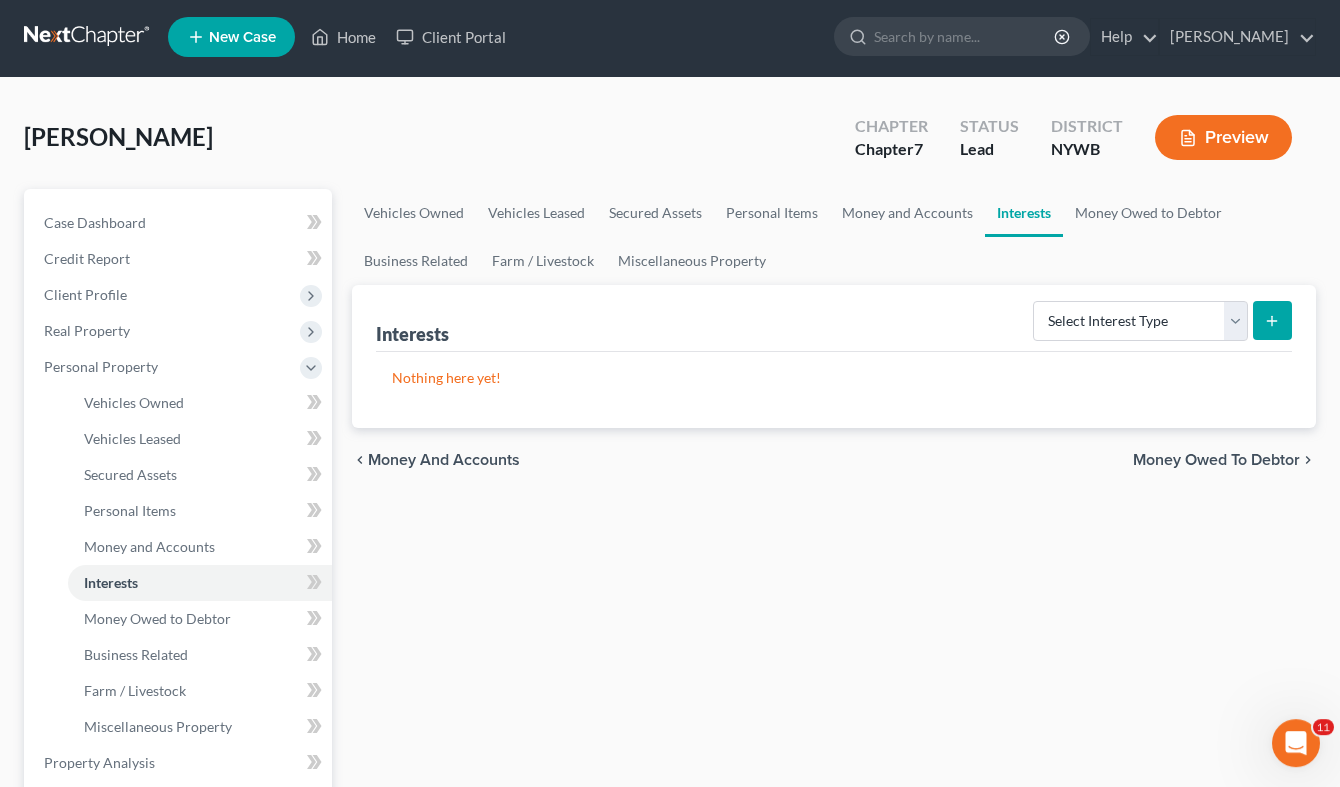 scroll, scrollTop: 0, scrollLeft: 0, axis: both 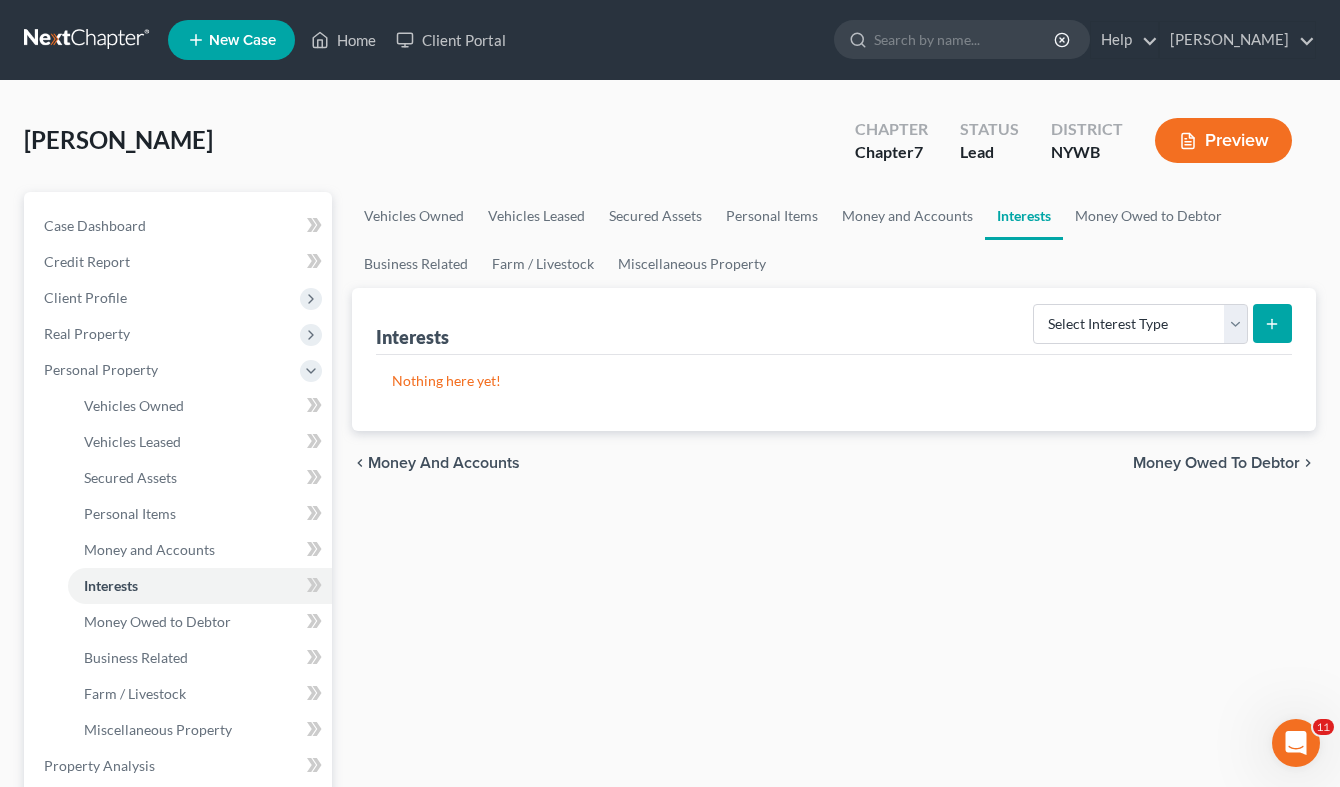 click on "Money Owed to Debtor" at bounding box center (1216, 463) 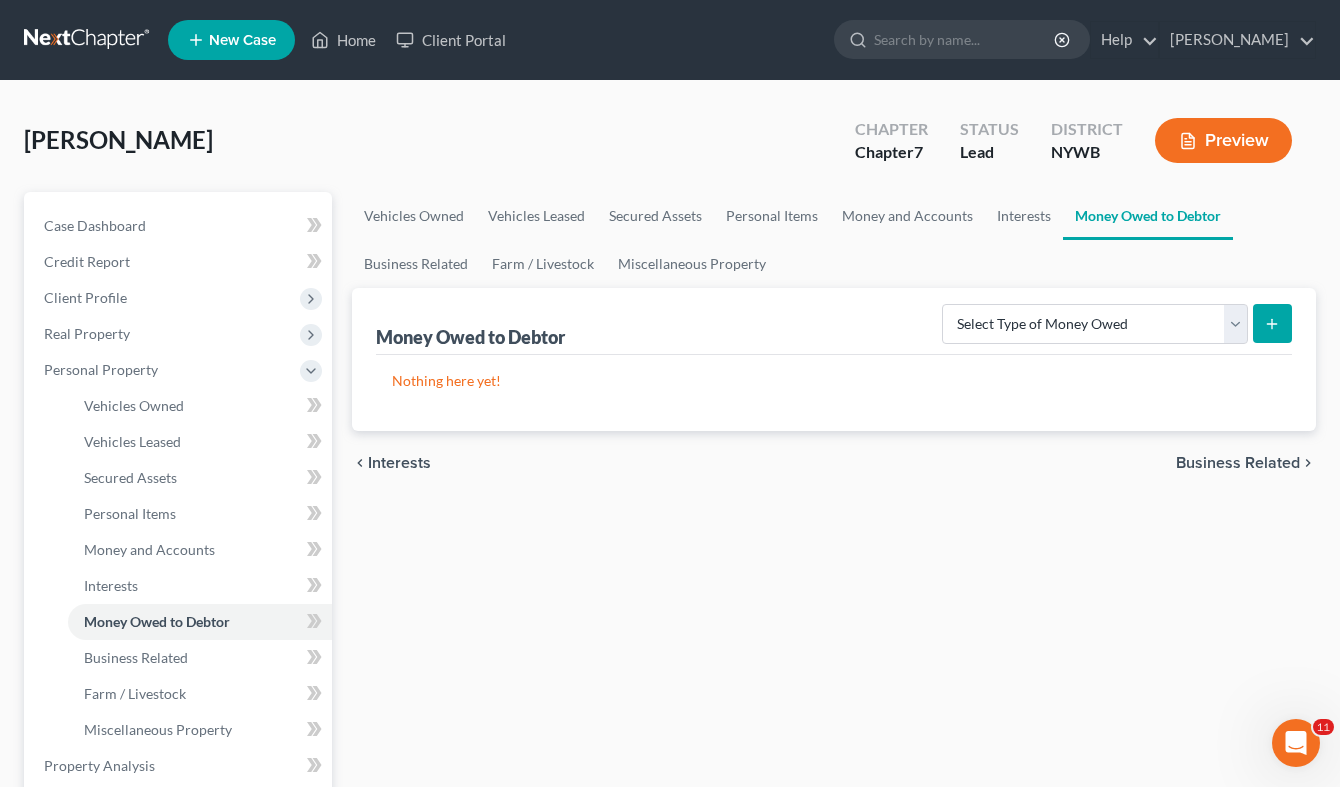 click on "Business Related" at bounding box center [1238, 463] 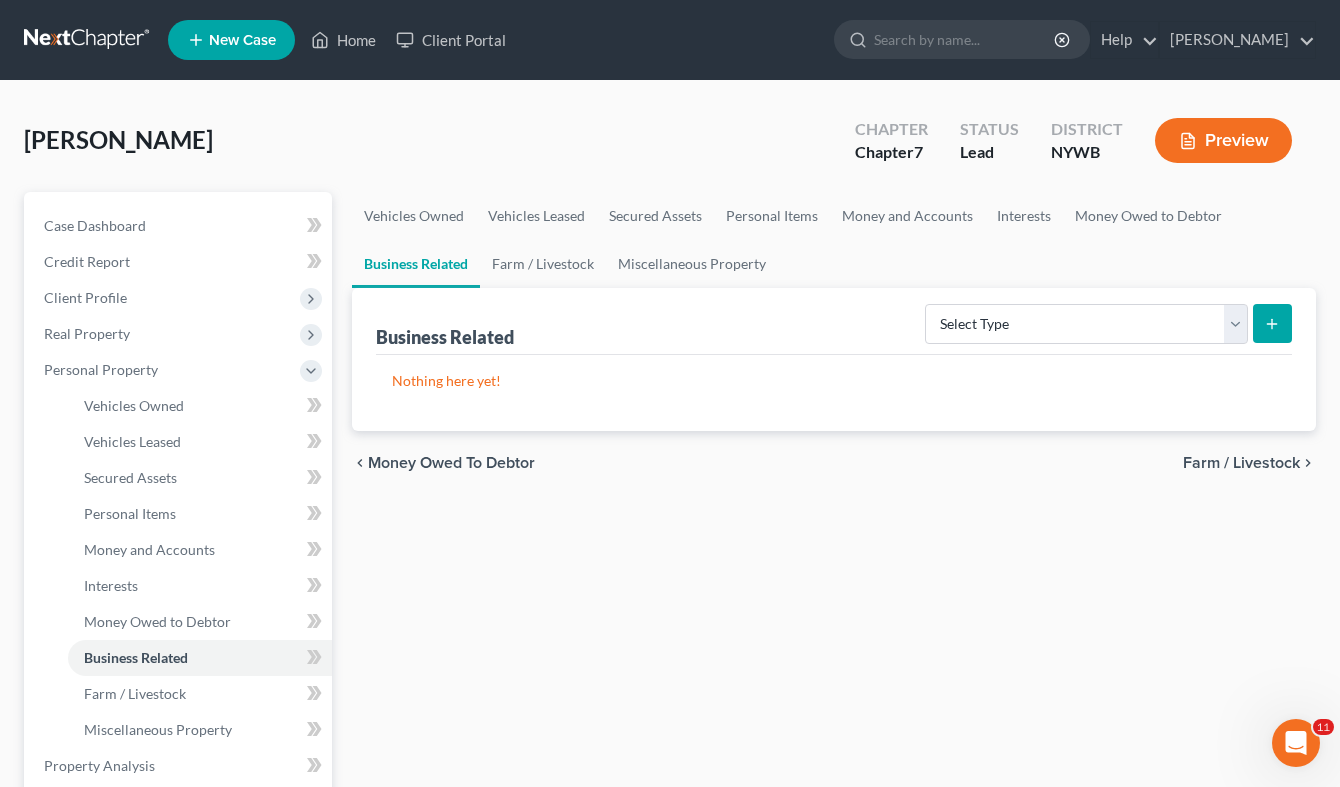 click on "Farm / Livestock" at bounding box center (1241, 463) 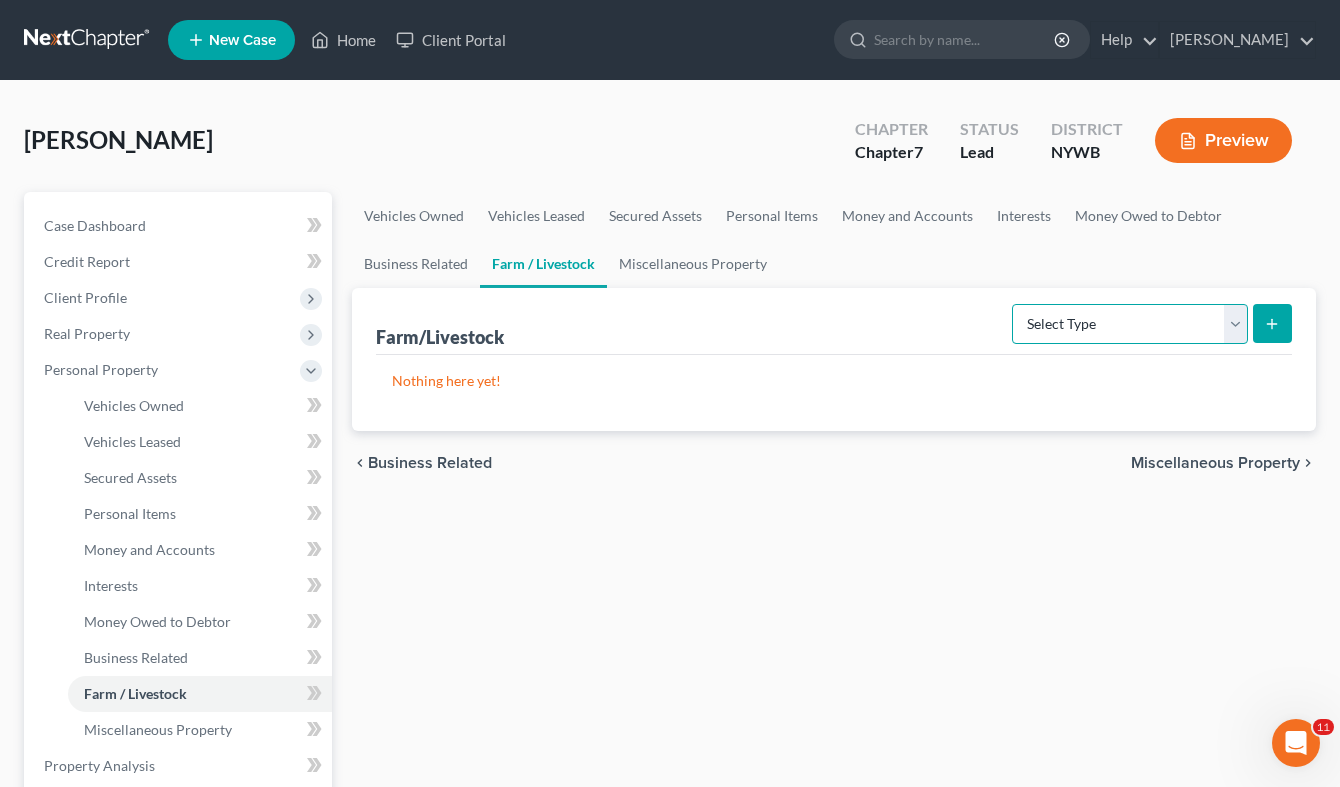 click on "Select Type Animals & Livestock Crops: Growing or Harvested Farming Equipment Farming Supplies Other Farm Property" at bounding box center [1130, 324] 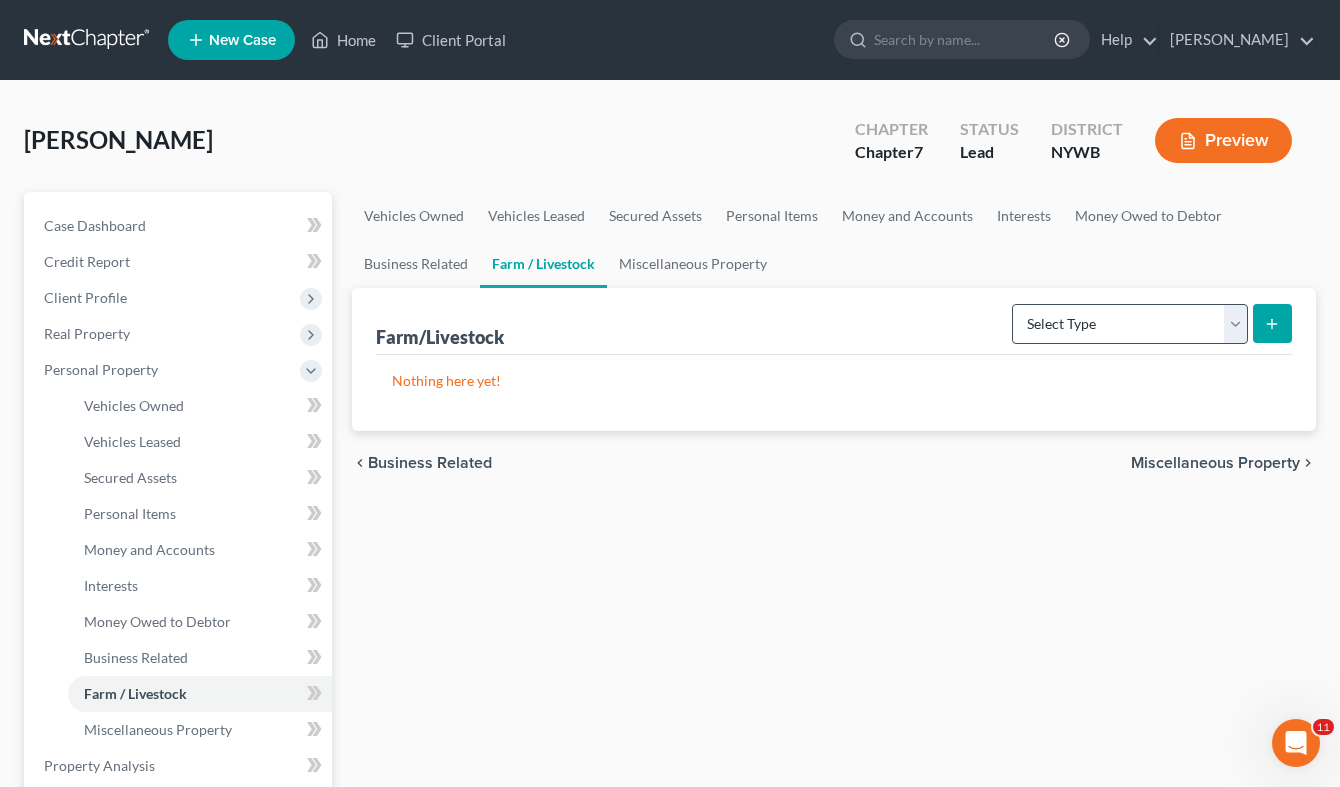 click on "Miscellaneous Property" at bounding box center (1215, 463) 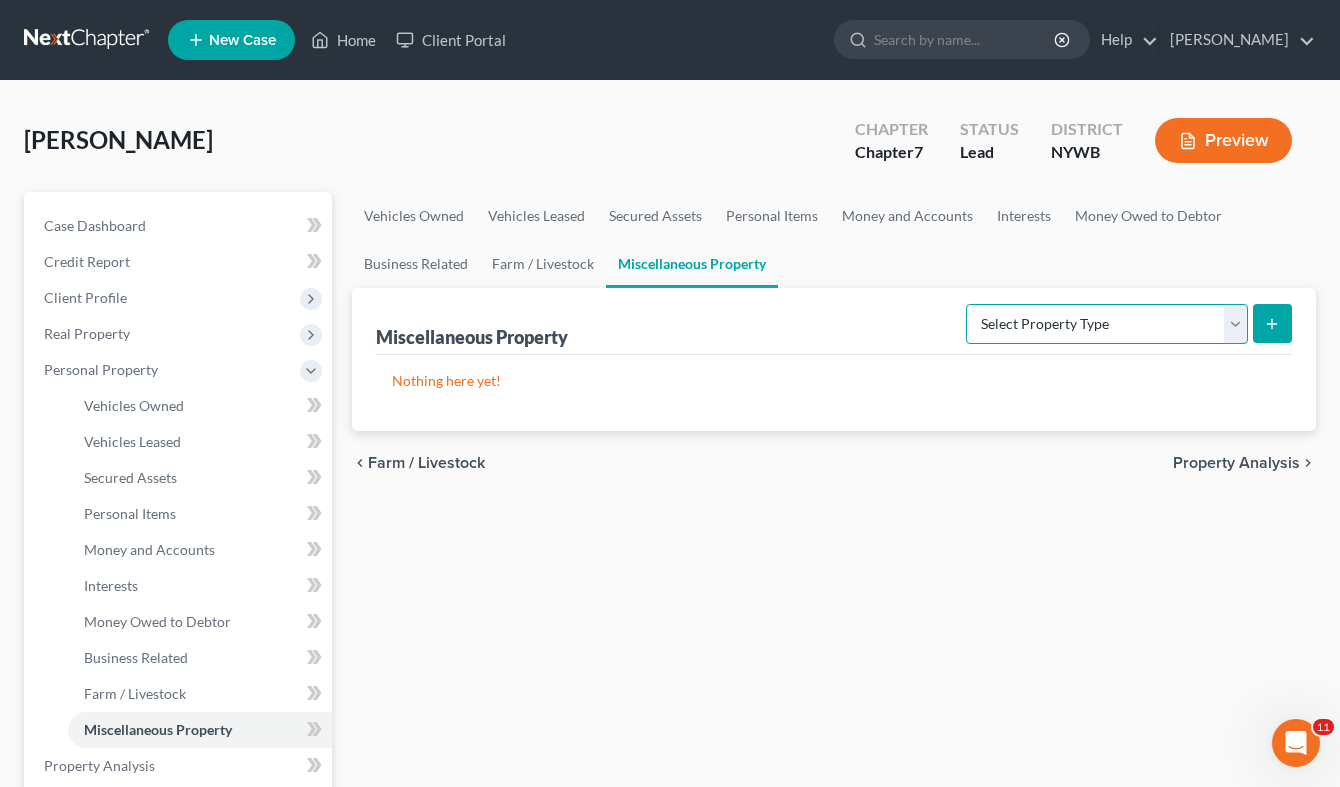 click on "Select Property Type Assigned for Creditor Benefit [DATE] Holding for Another Not Yet Listed Stored [DATE] Transferred" at bounding box center [1107, 324] 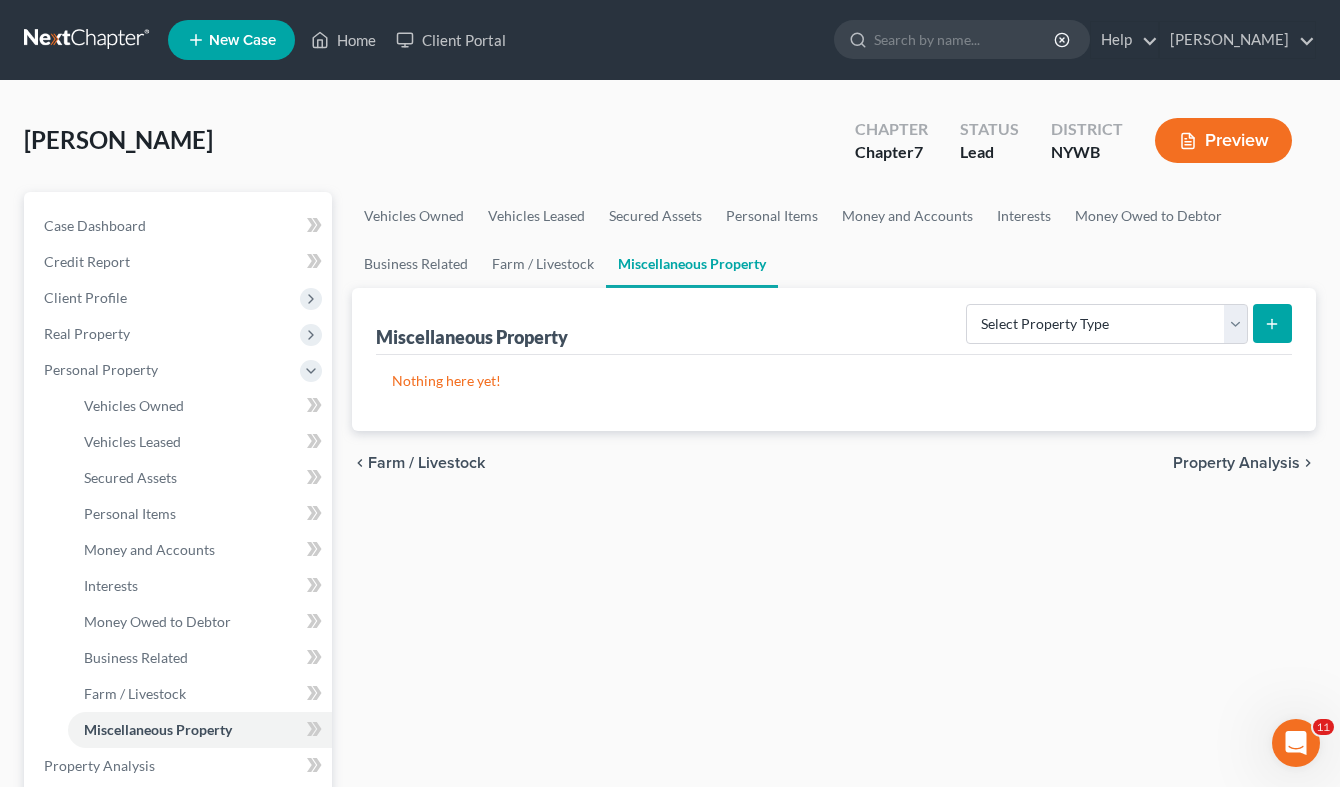 click on "Property Analysis" at bounding box center [1236, 463] 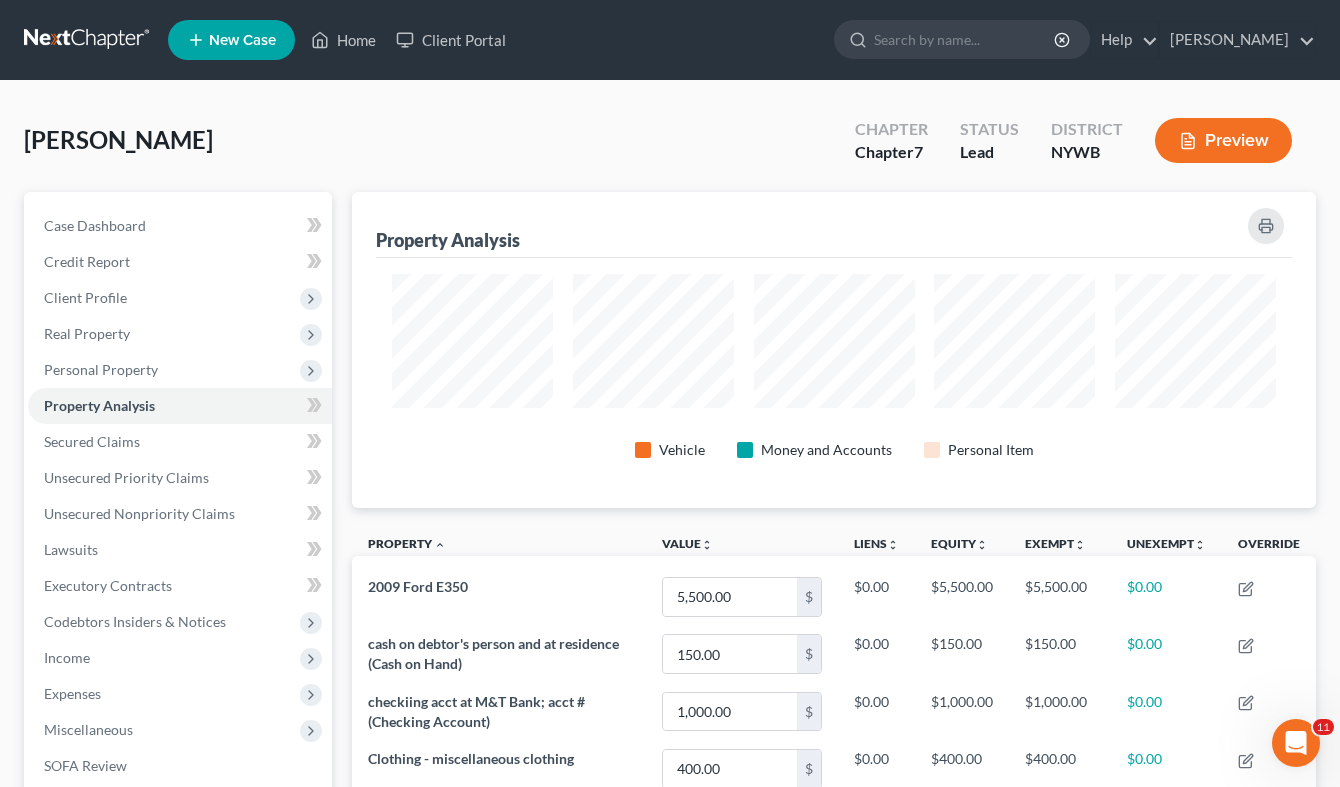scroll, scrollTop: 999684, scrollLeft: 999036, axis: both 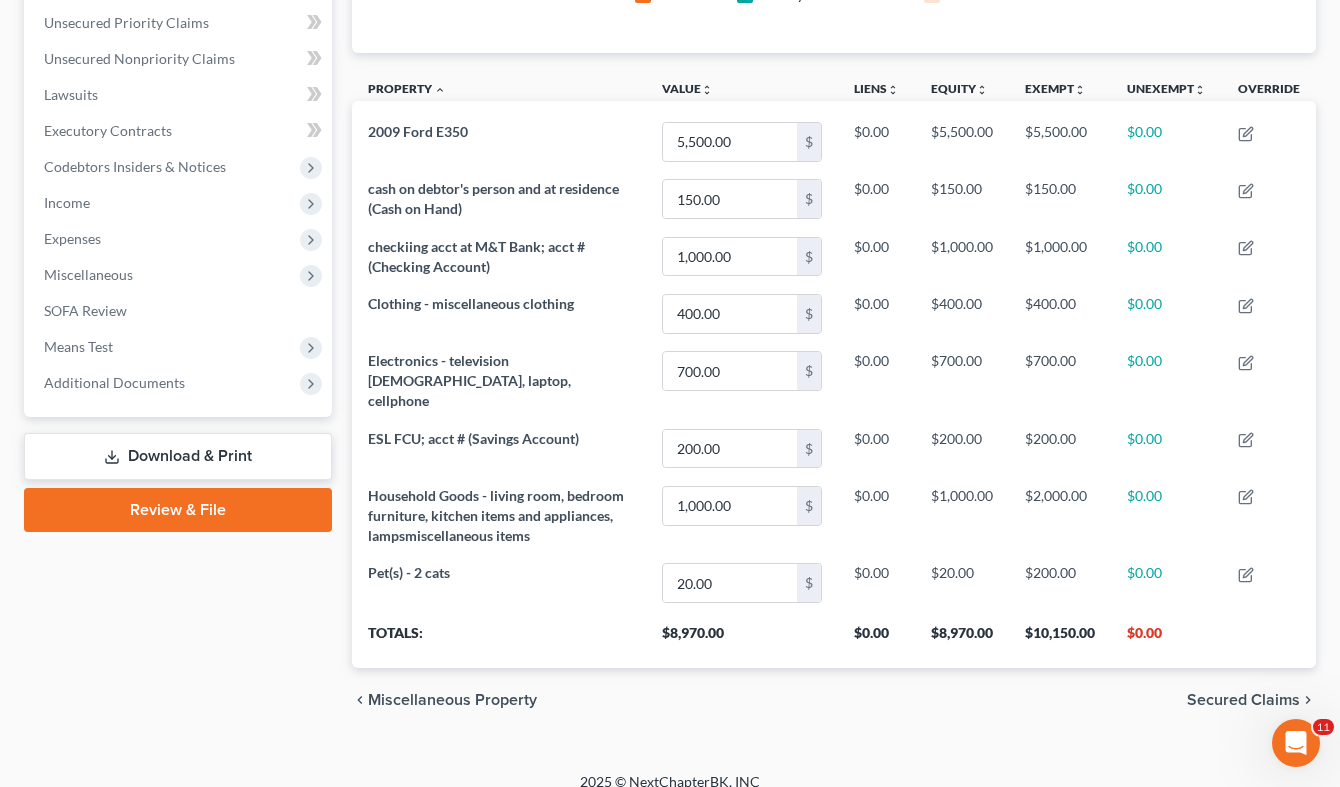 click on "Secured Claims" at bounding box center (1243, 700) 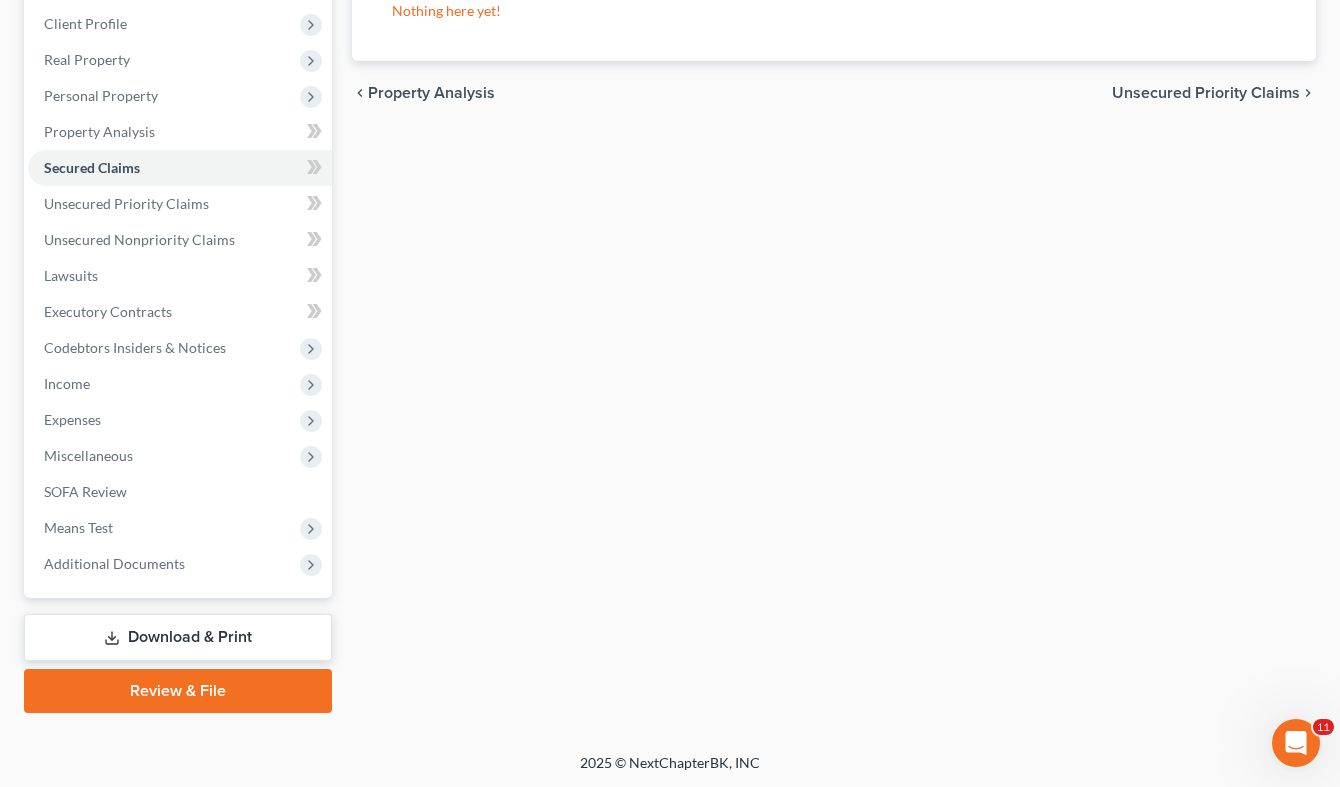 scroll, scrollTop: 172, scrollLeft: 0, axis: vertical 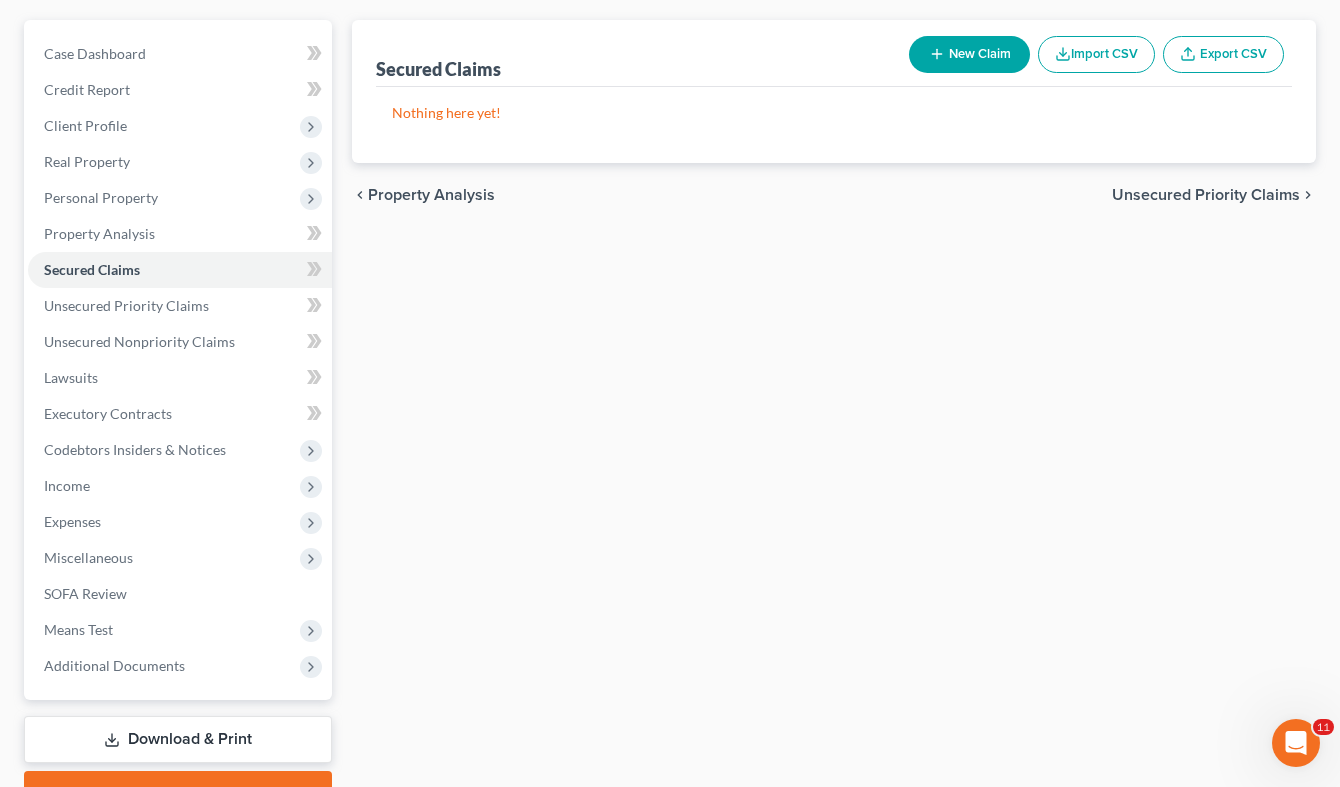 click on "Unsecured Priority Claims" at bounding box center (1206, 195) 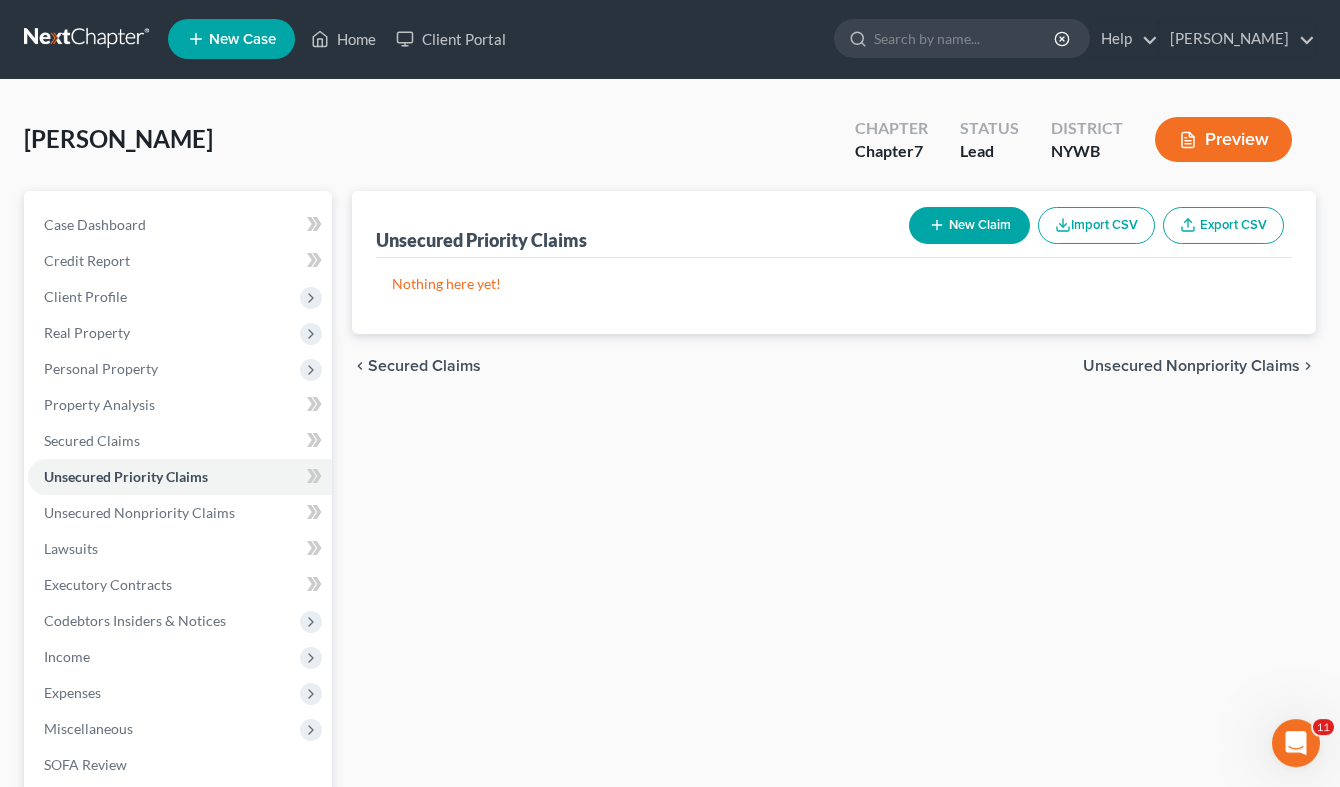 scroll, scrollTop: 0, scrollLeft: 0, axis: both 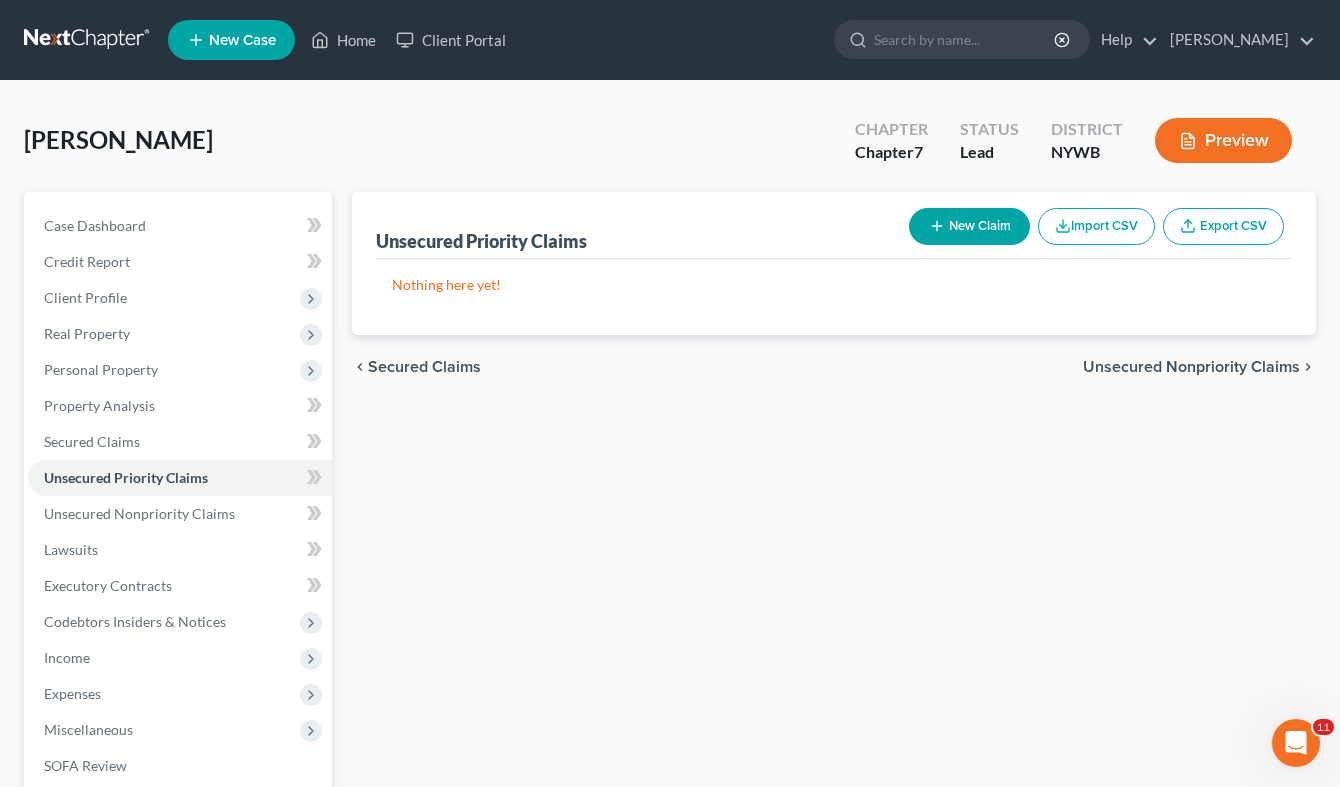 click on "Unsecured Nonpriority Claims" at bounding box center [1191, 367] 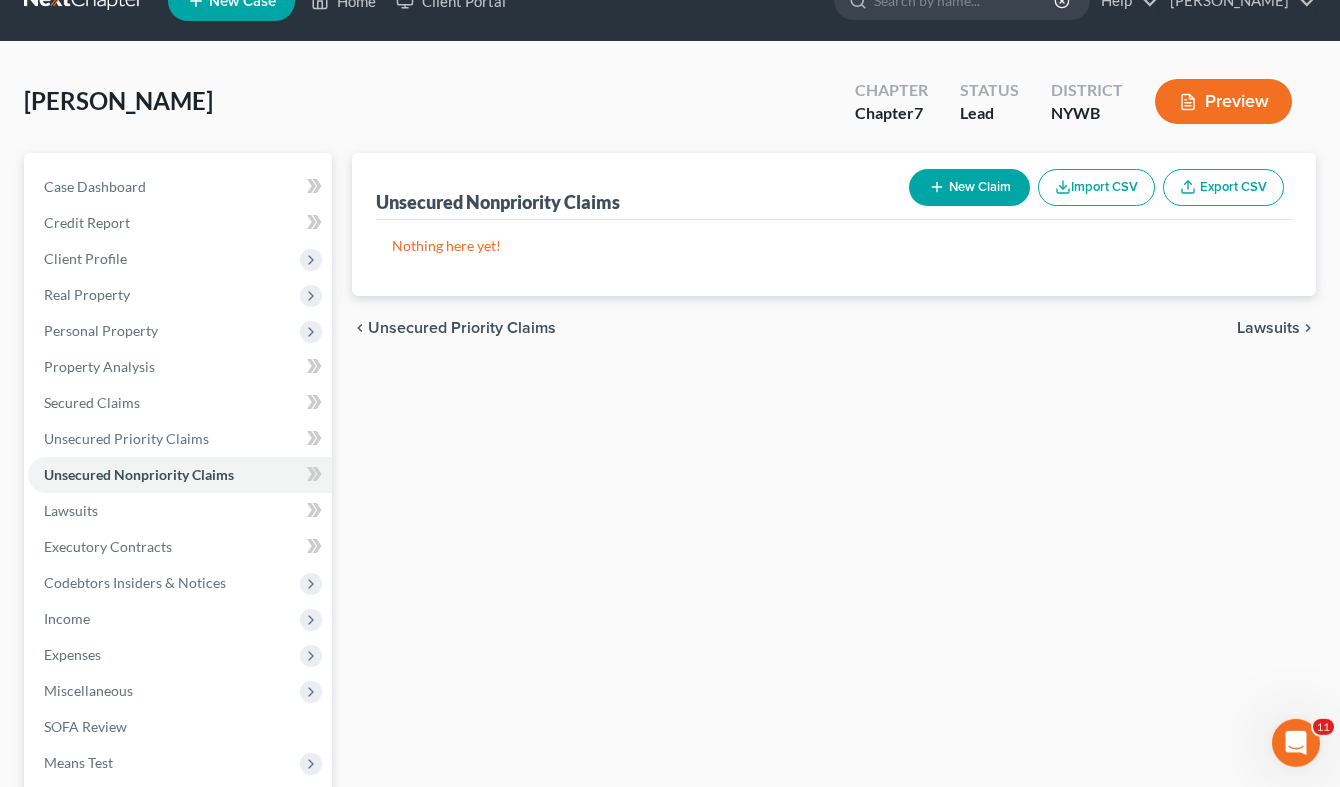 scroll, scrollTop: 0, scrollLeft: 0, axis: both 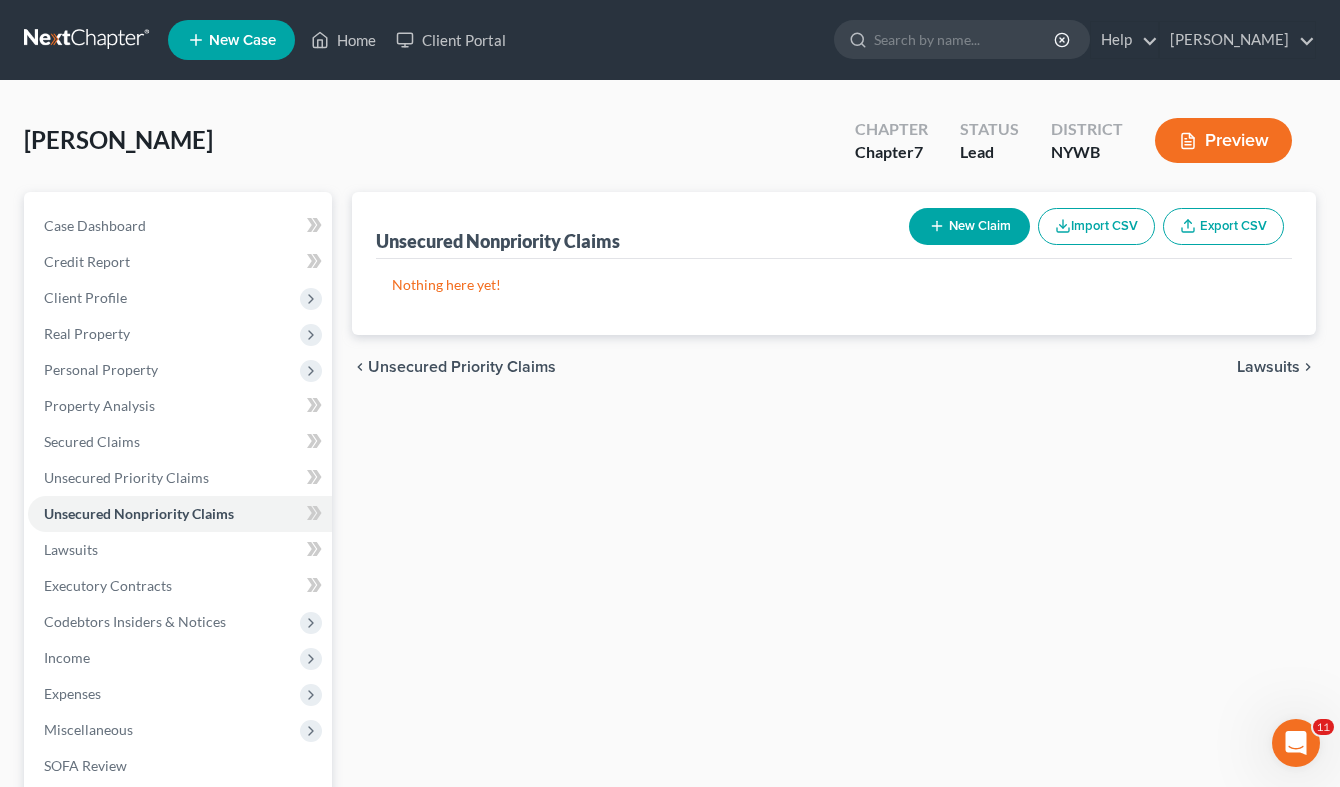 click on "New Claim" at bounding box center (969, 226) 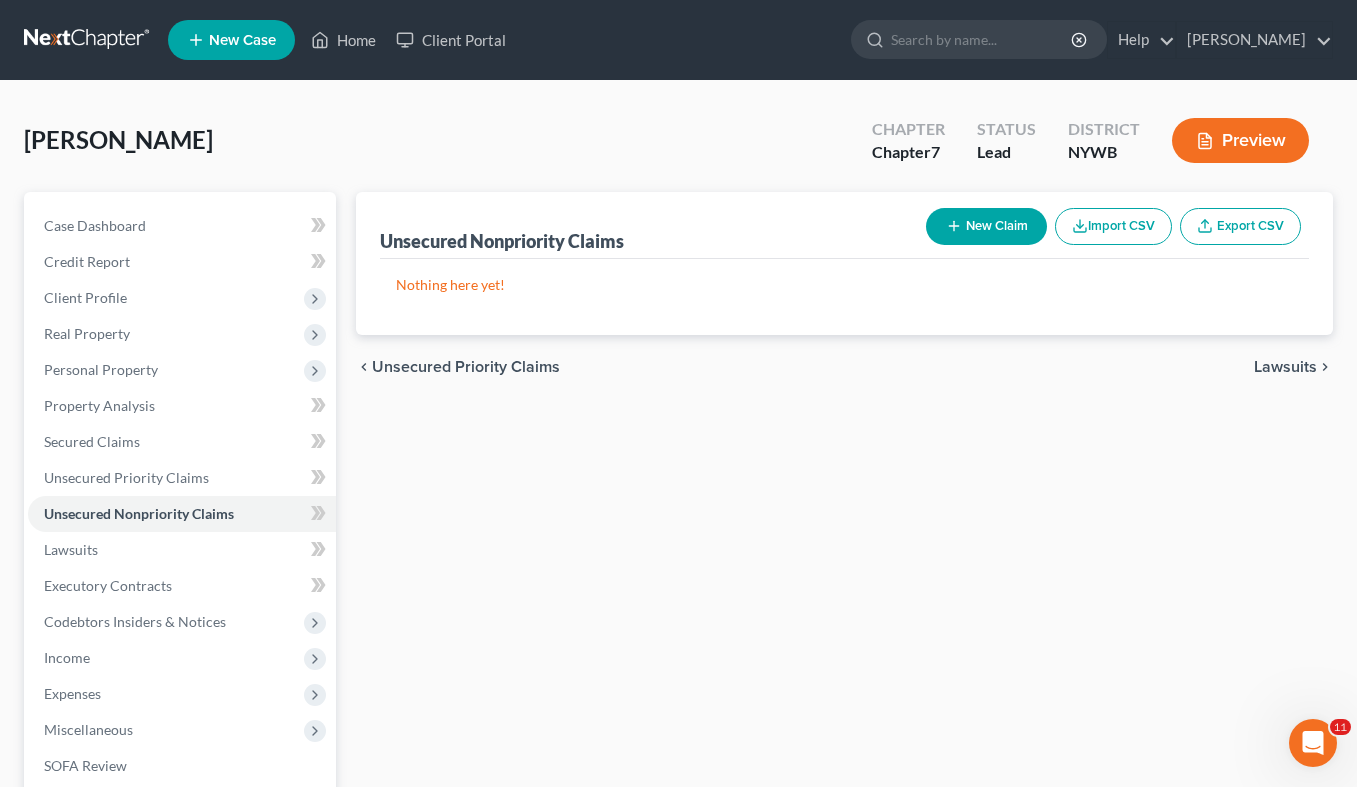 select on "0" 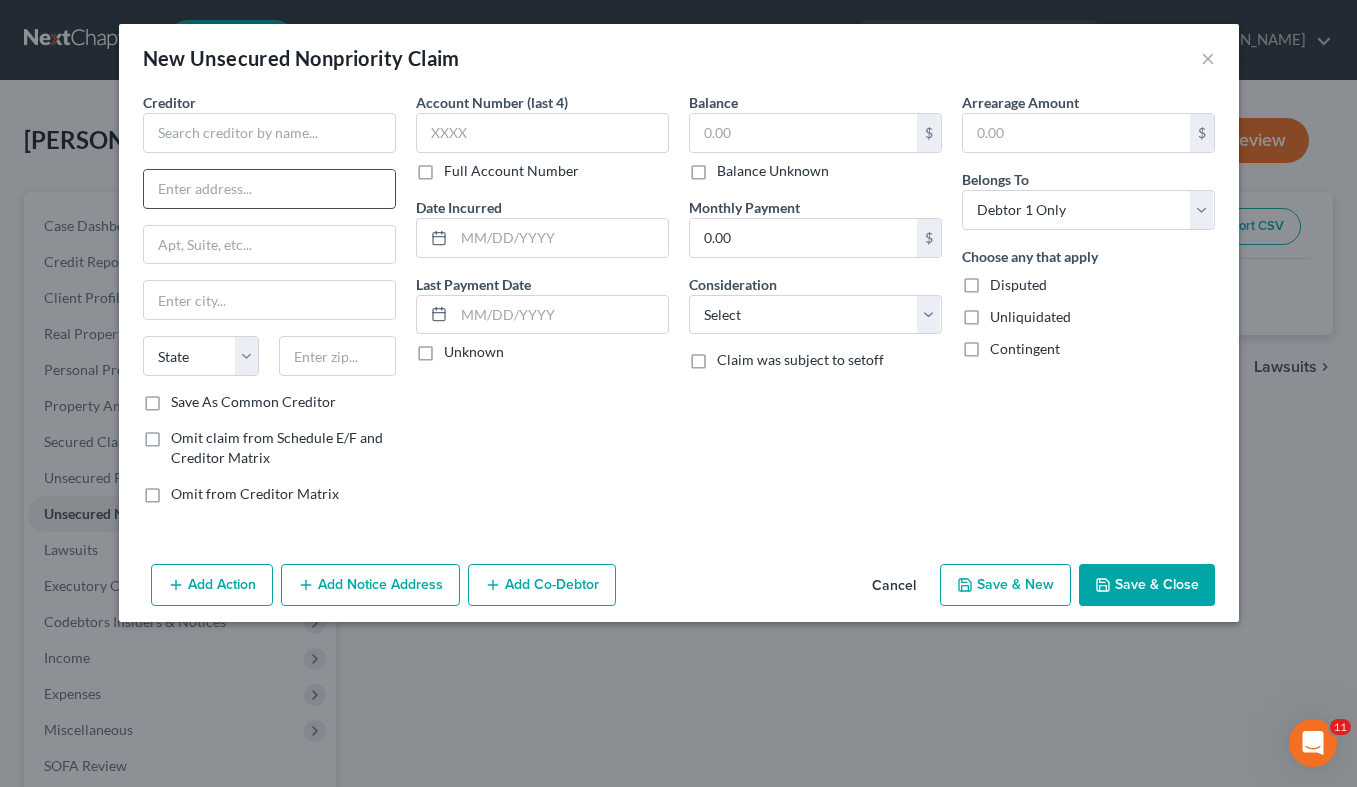 click at bounding box center (269, 189) 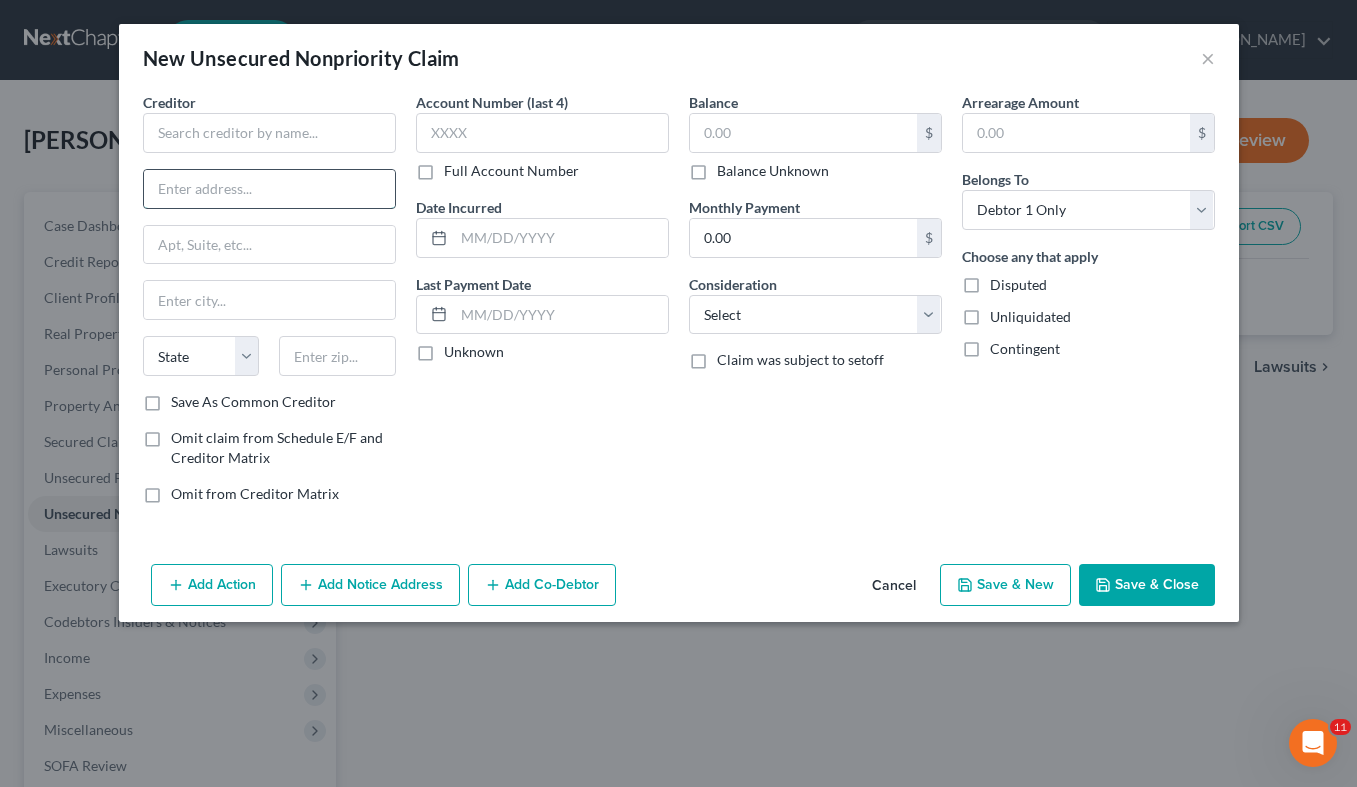 paste on "PO Box 4524" 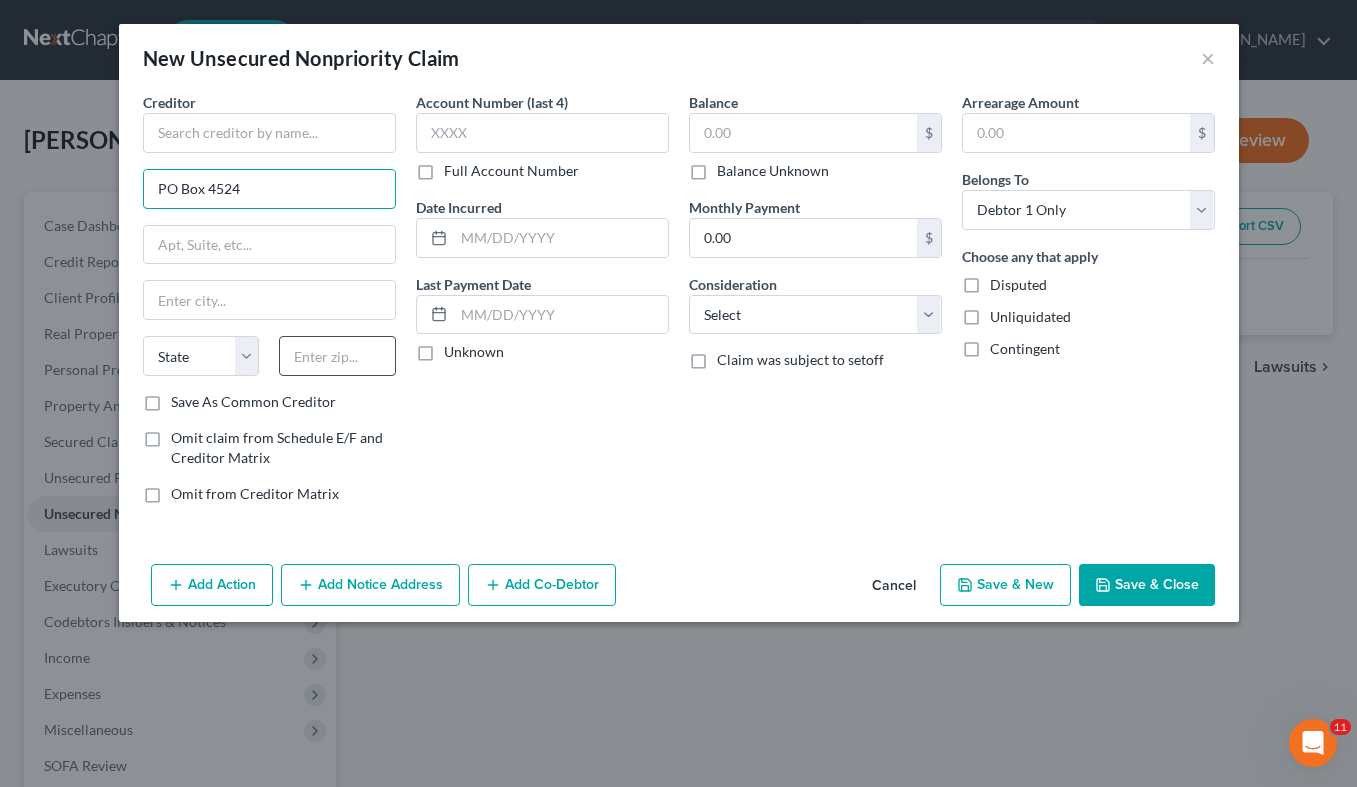 type on "PO Box 4524" 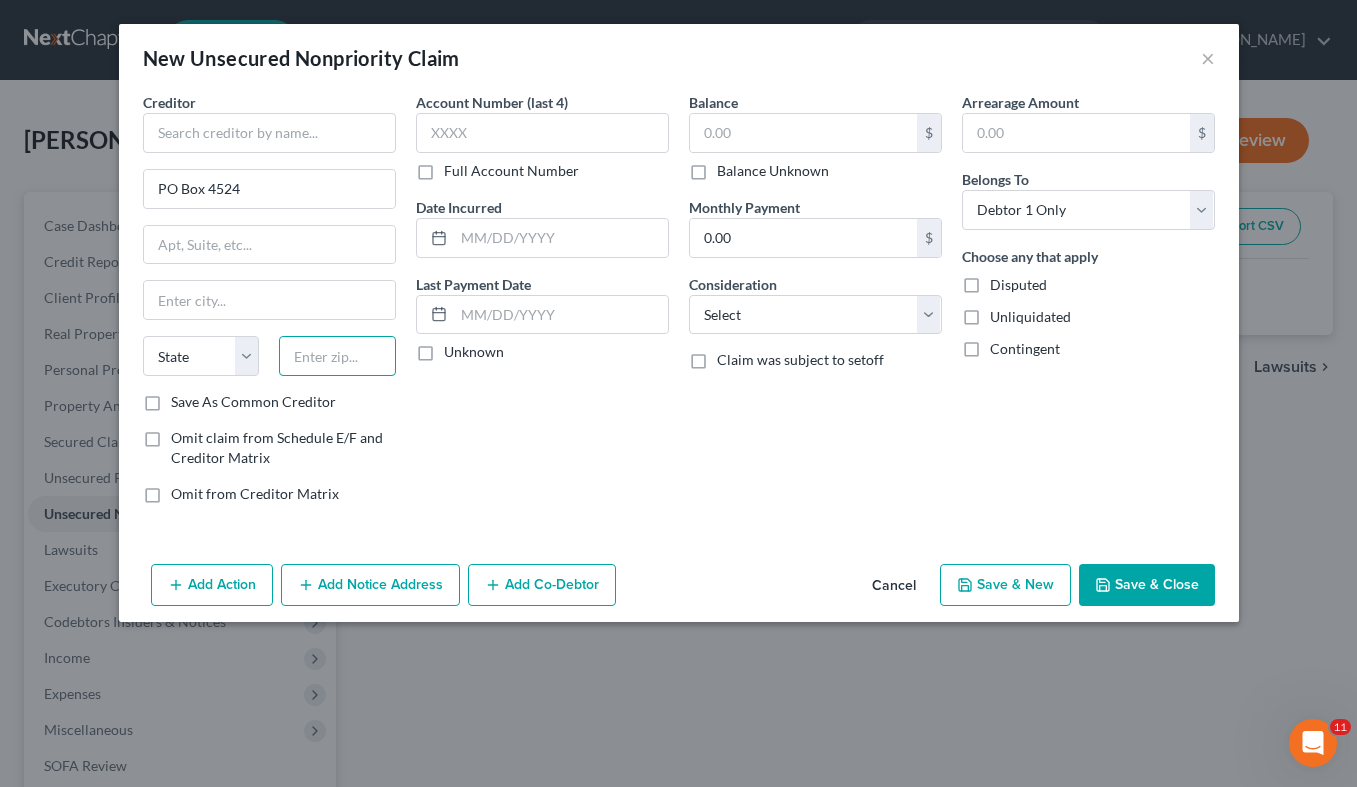 click at bounding box center (337, 356) 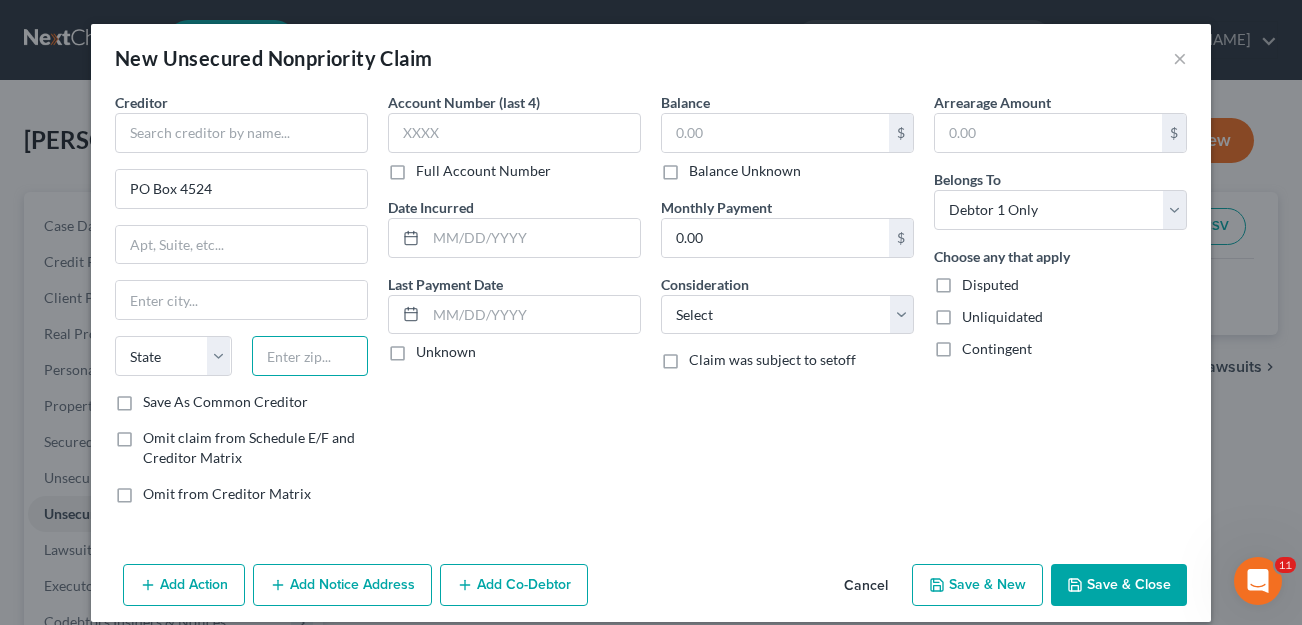 click at bounding box center [310, 356] 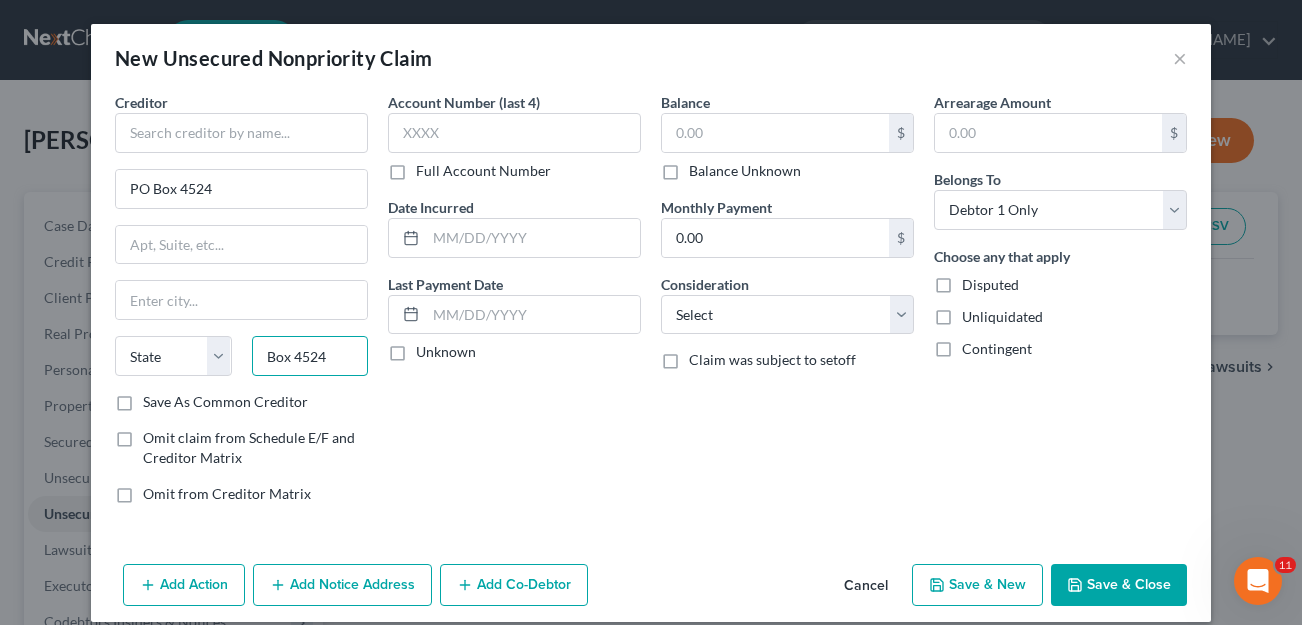 type on "4524" 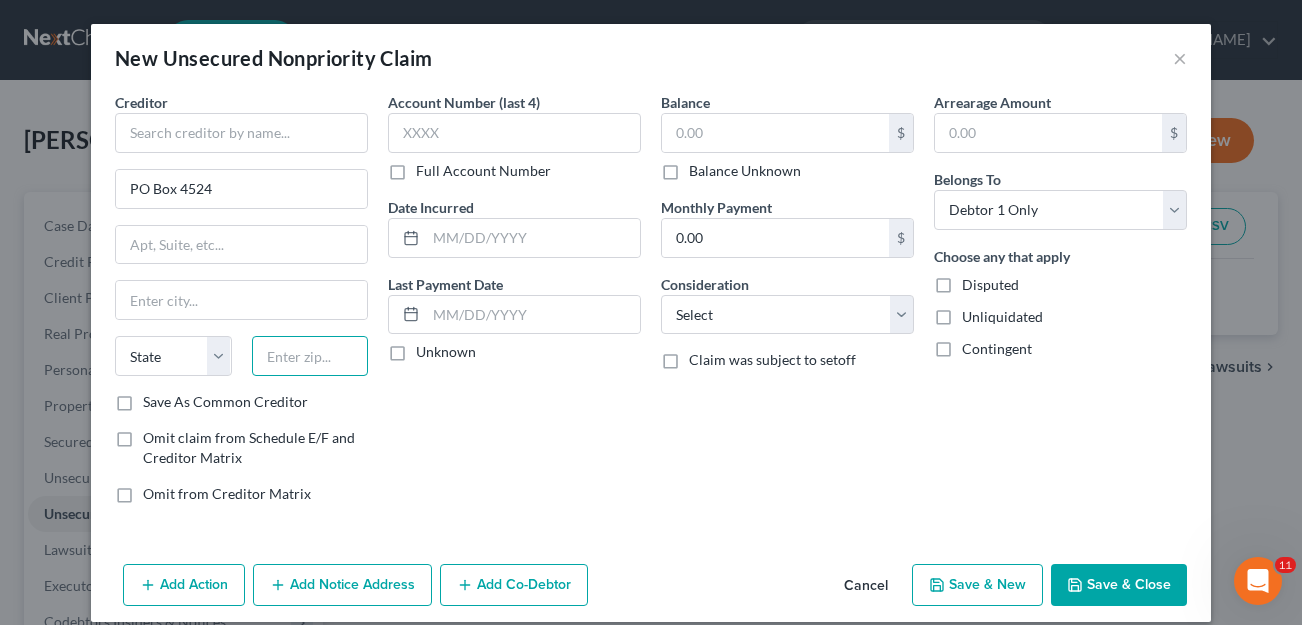 click at bounding box center [310, 356] 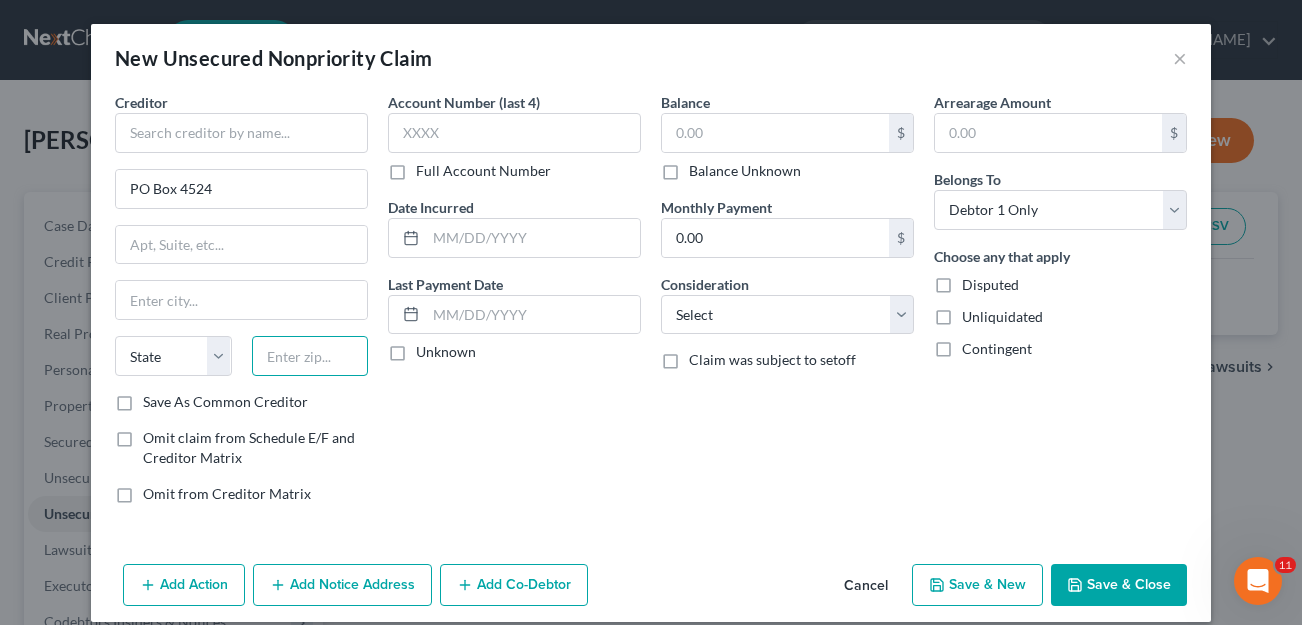 paste on "60197-4524" 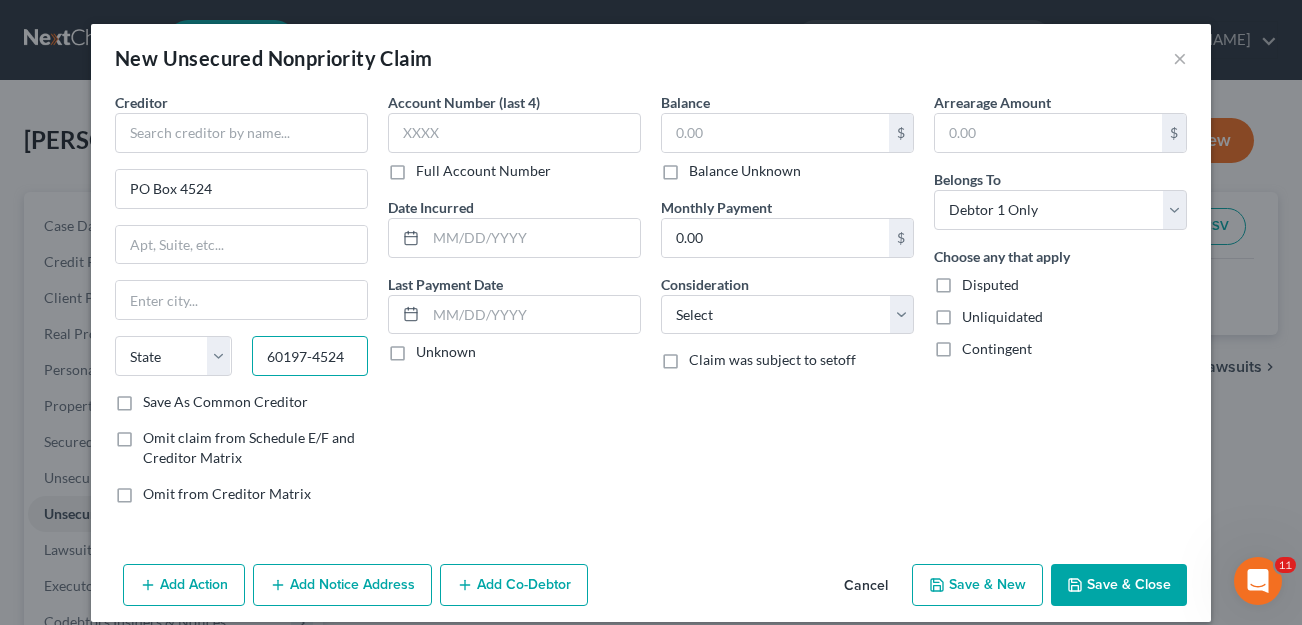 type on "60197-4524" 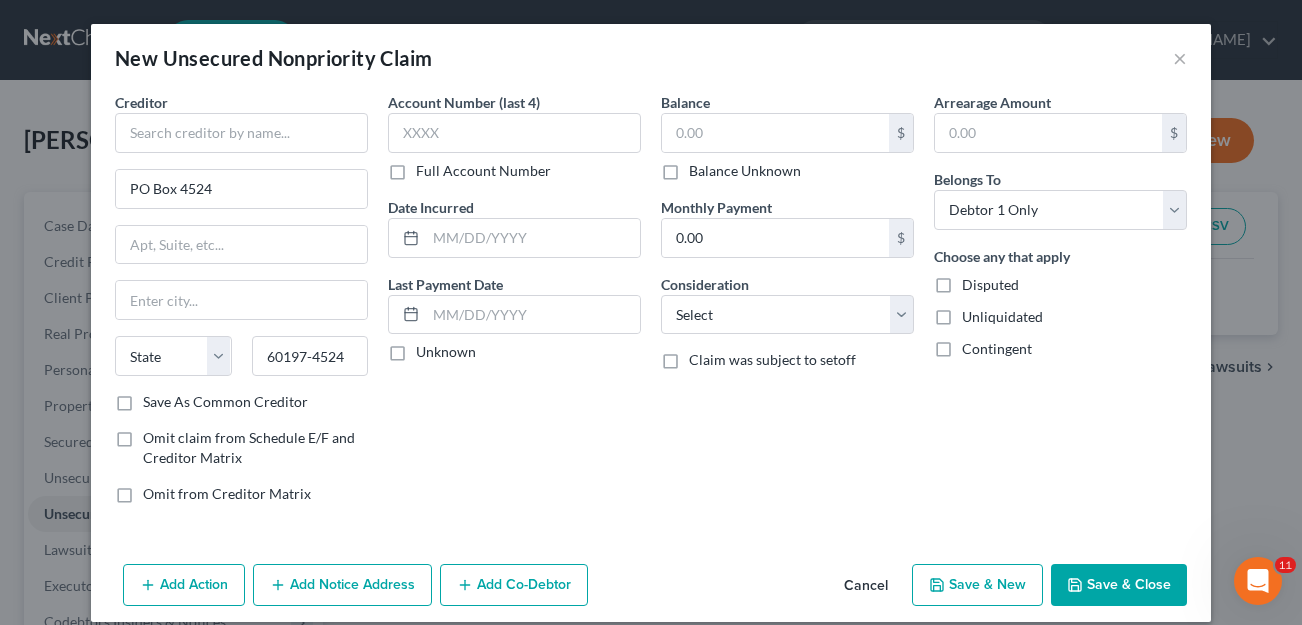 click on "Account Number (last 4)
Full Account Number
Date Incurred         Last Payment Date         Unknown" at bounding box center [514, 306] 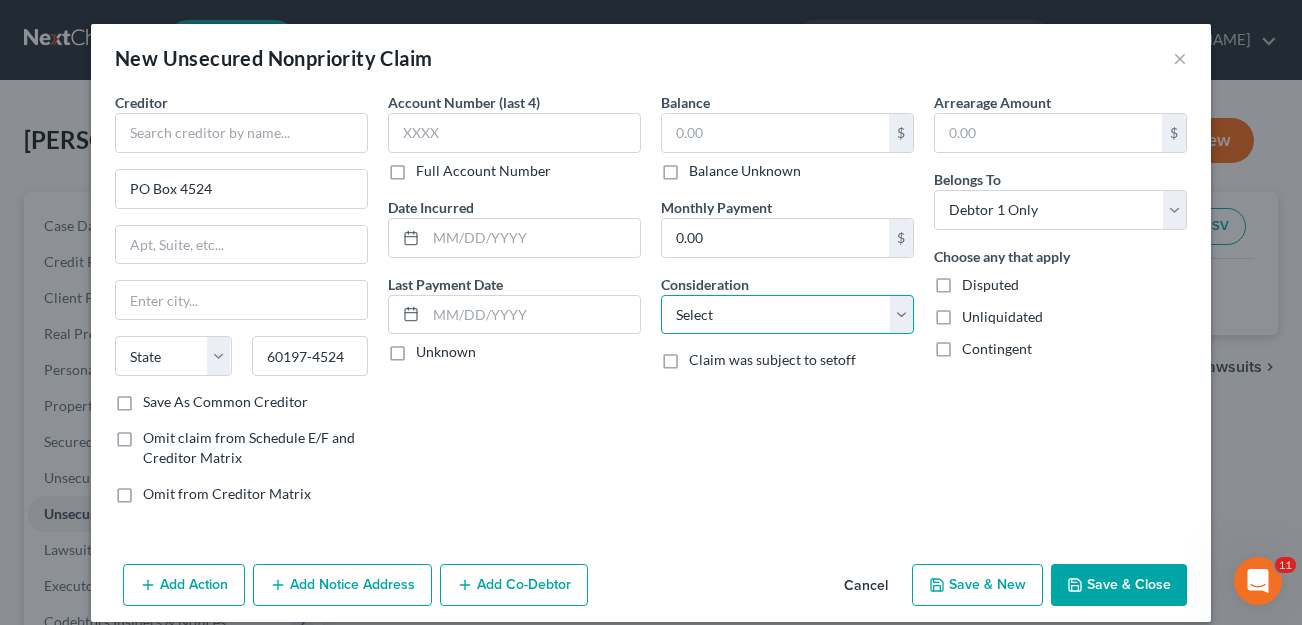 select on "2" 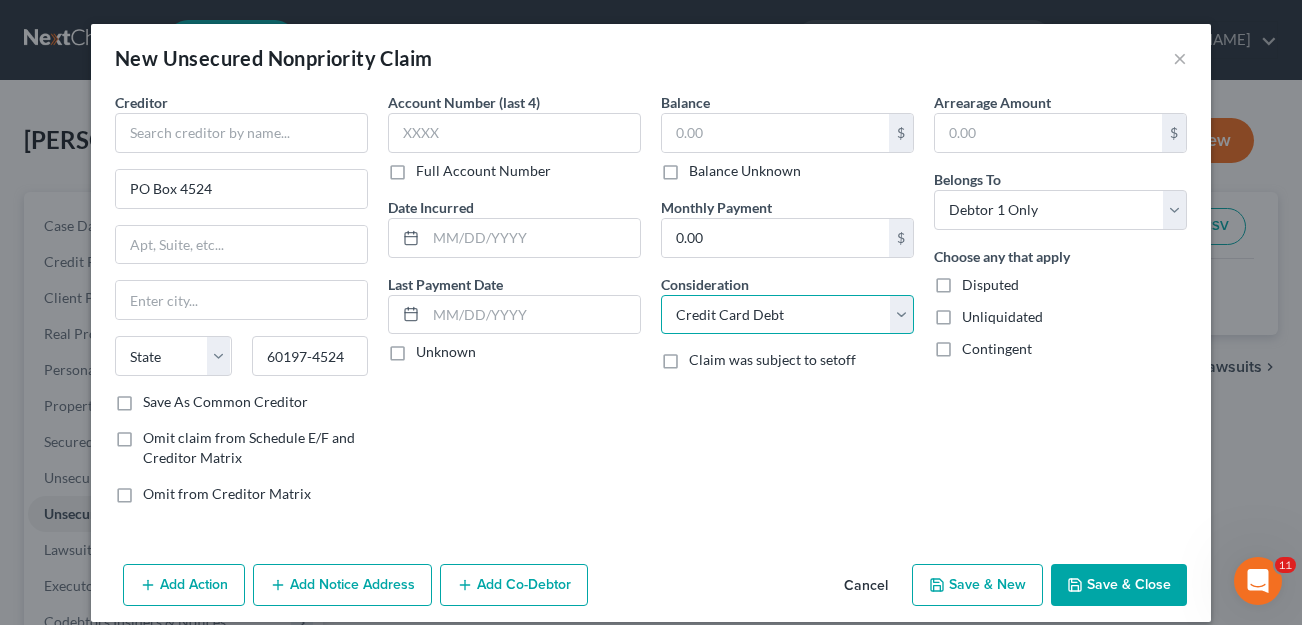 click on "Credit Card Debt" at bounding box center [0, 0] 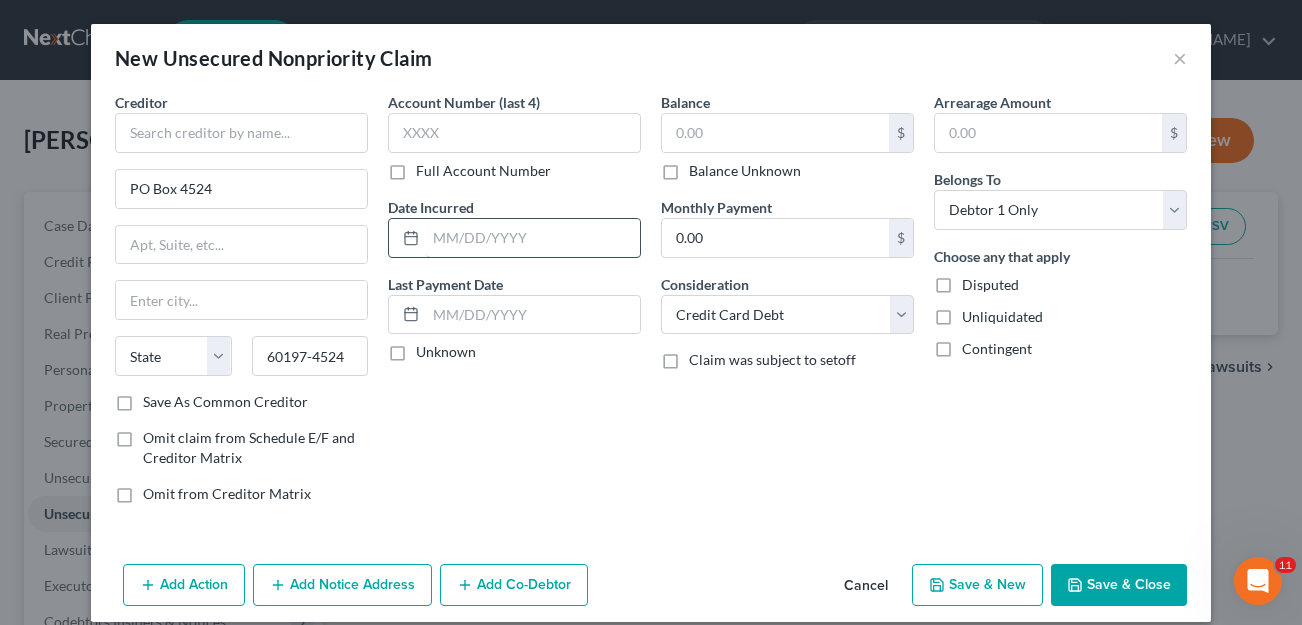 click at bounding box center [533, 238] 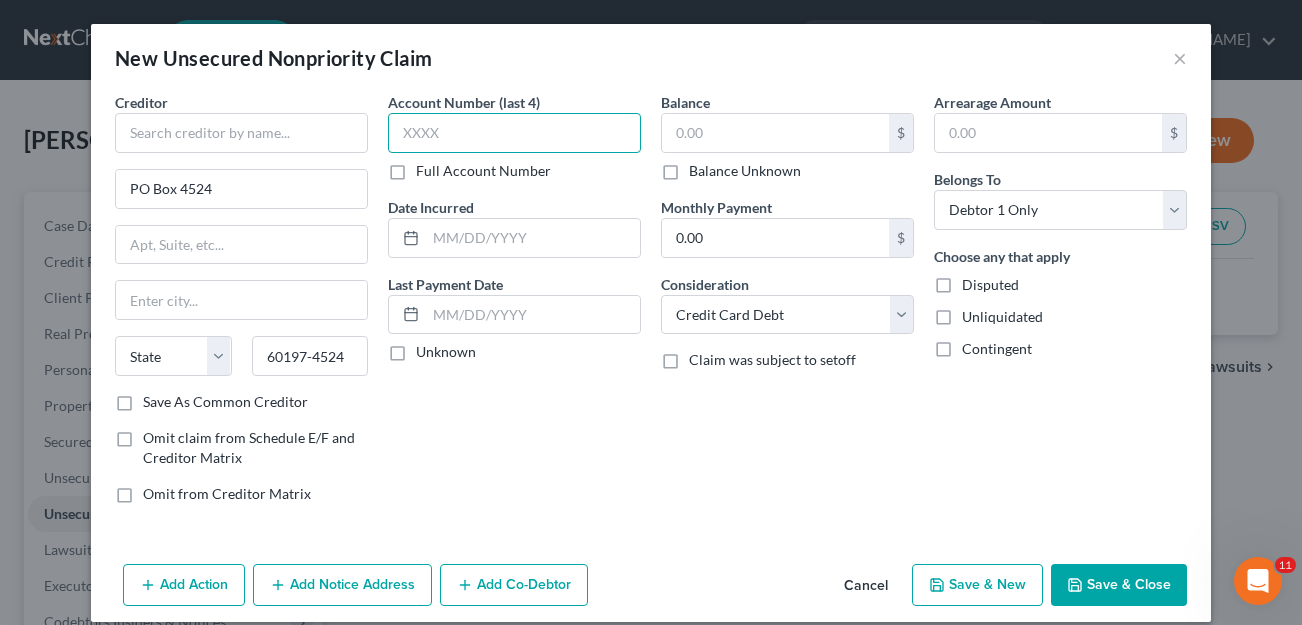 click at bounding box center (514, 133) 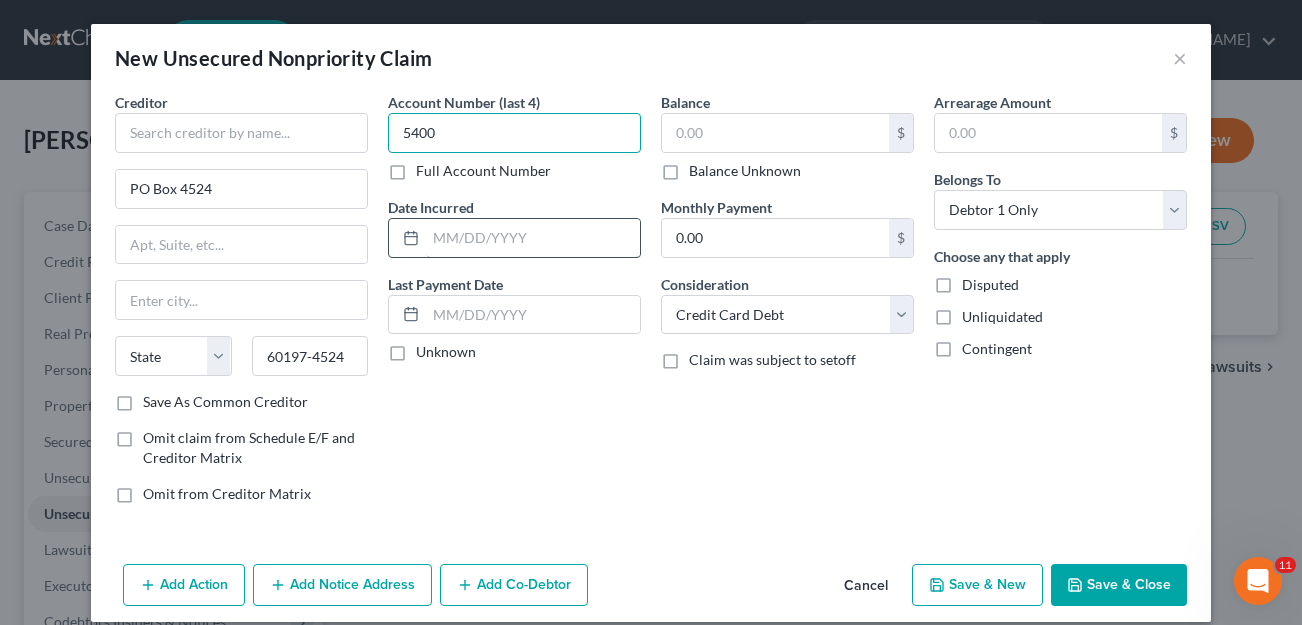type on "5400" 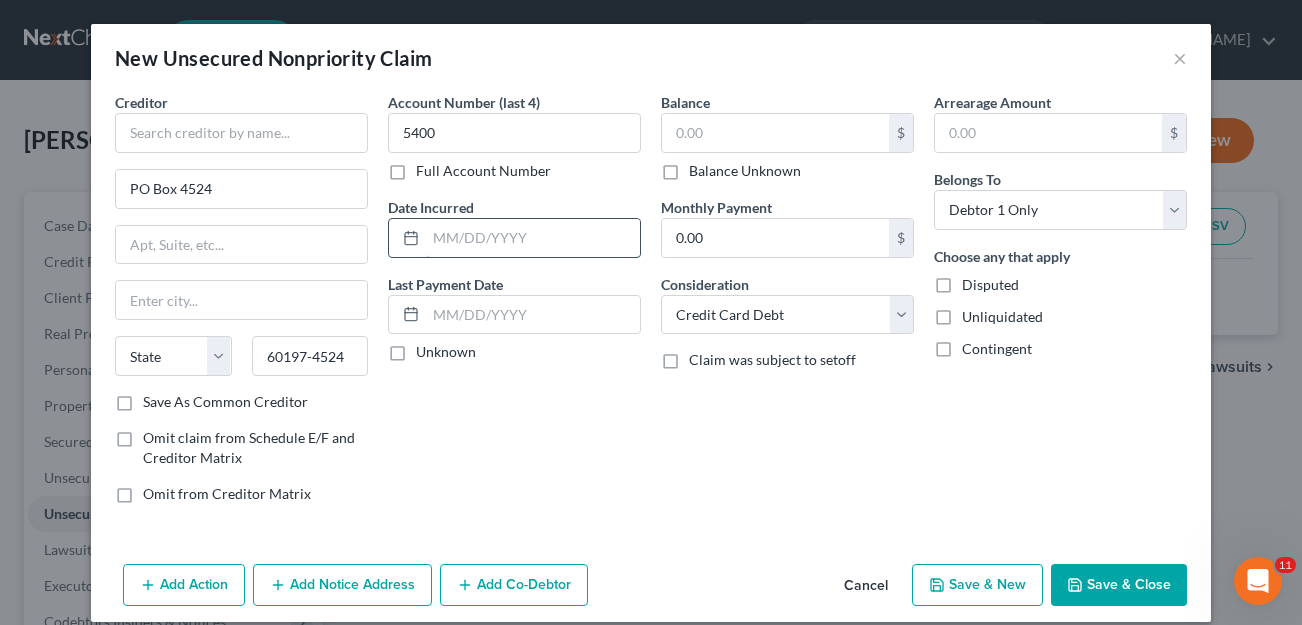 click at bounding box center (533, 238) 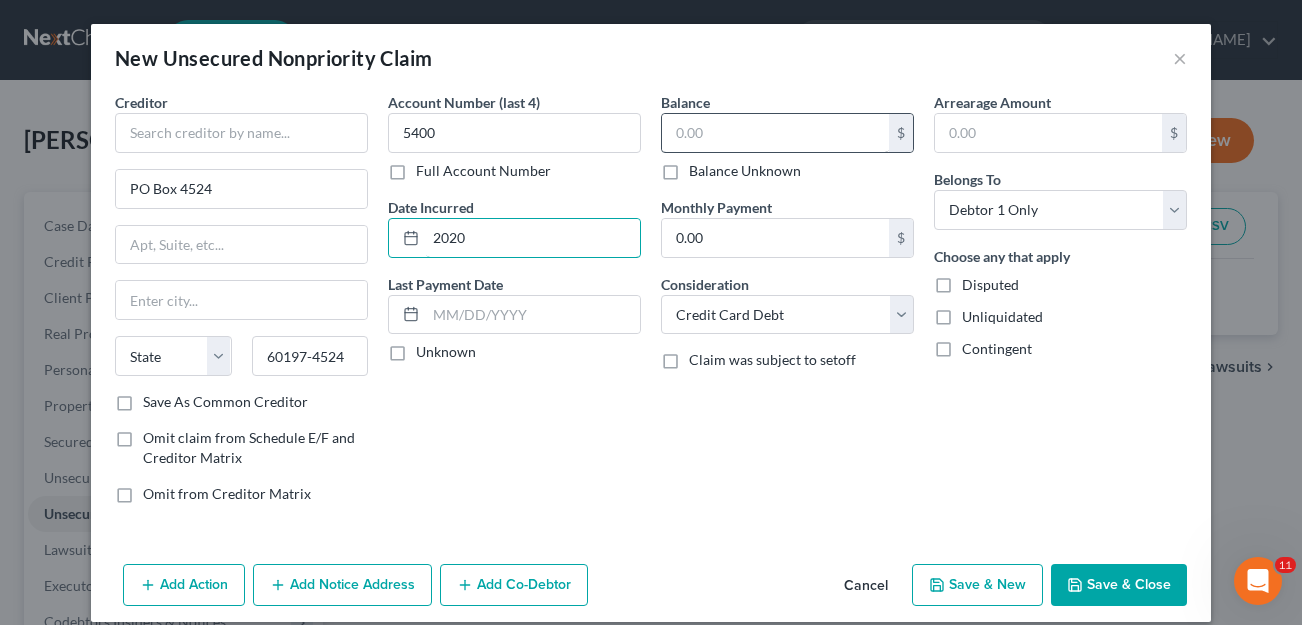 type on "2020" 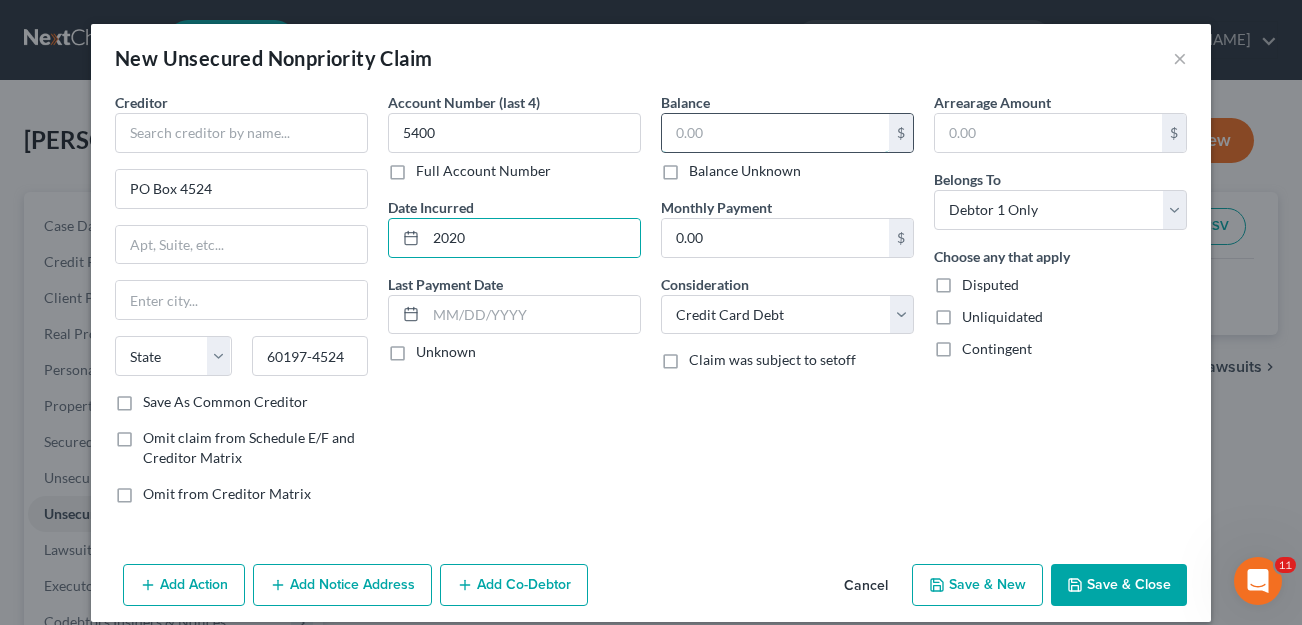 click at bounding box center (775, 133) 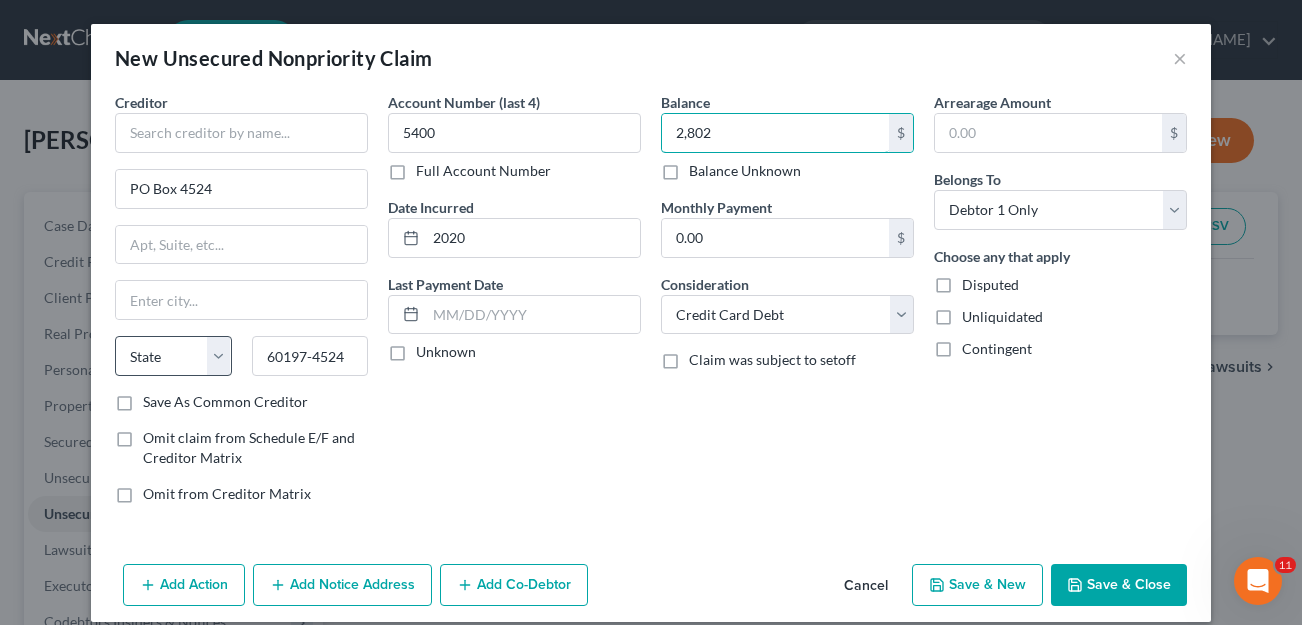 type on "2,802" 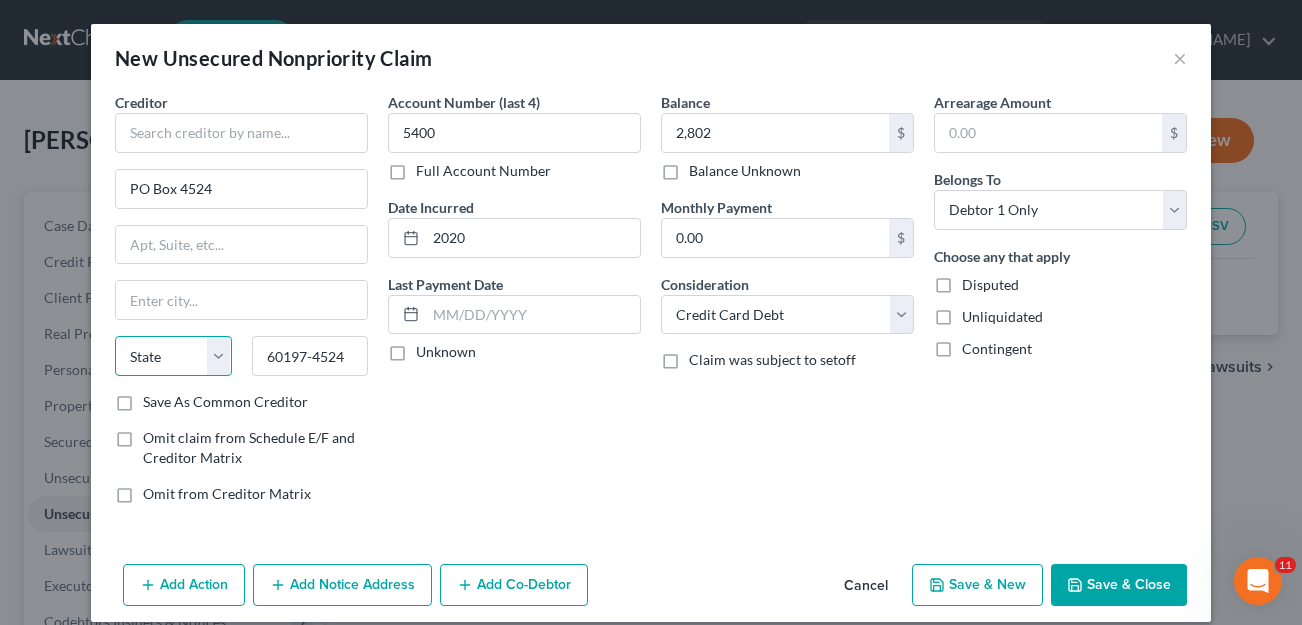 click on "State [US_STATE] AK AR AZ CA CO CT DE DC [GEOGRAPHIC_DATA] [GEOGRAPHIC_DATA] GU HI ID IL IN [GEOGRAPHIC_DATA] [GEOGRAPHIC_DATA] [GEOGRAPHIC_DATA] LA ME MD [GEOGRAPHIC_DATA] [GEOGRAPHIC_DATA] [GEOGRAPHIC_DATA] [GEOGRAPHIC_DATA] [GEOGRAPHIC_DATA] MT NC [GEOGRAPHIC_DATA] [GEOGRAPHIC_DATA] [GEOGRAPHIC_DATA] NH [GEOGRAPHIC_DATA] [GEOGRAPHIC_DATA] [GEOGRAPHIC_DATA] [GEOGRAPHIC_DATA] [GEOGRAPHIC_DATA] [GEOGRAPHIC_DATA] [GEOGRAPHIC_DATA] PR RI SC SD [GEOGRAPHIC_DATA] [GEOGRAPHIC_DATA] [GEOGRAPHIC_DATA] VI [GEOGRAPHIC_DATA] [GEOGRAPHIC_DATA] [GEOGRAPHIC_DATA] WV WI WY" at bounding box center [173, 356] 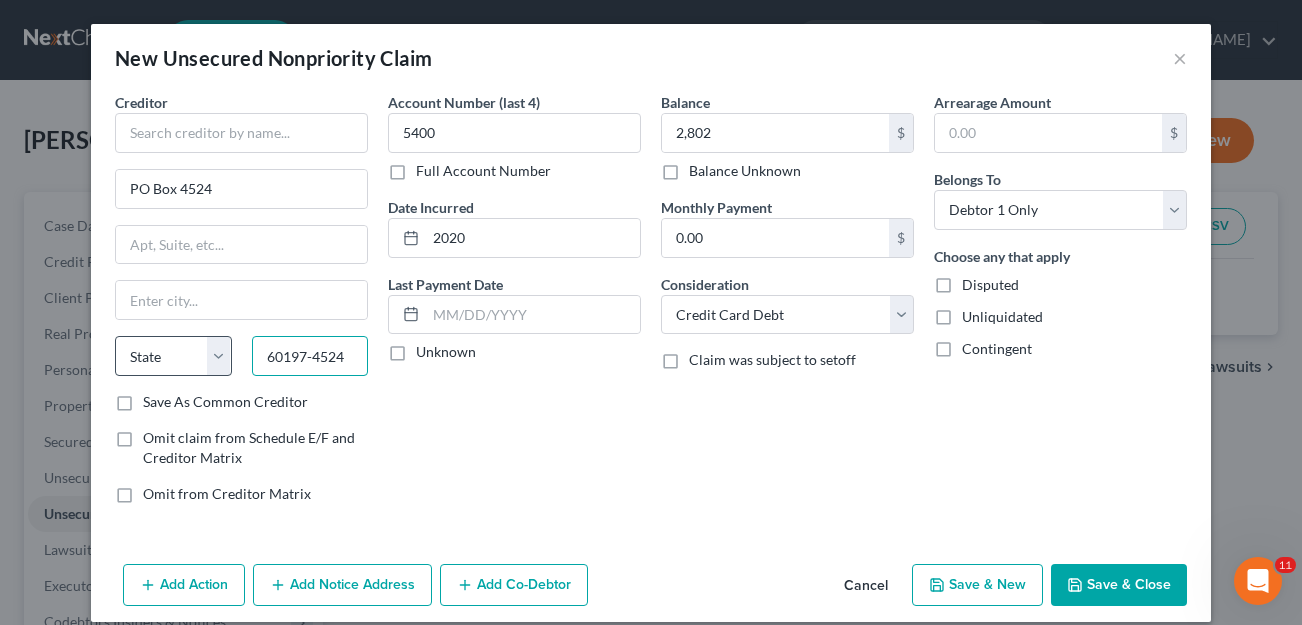 click on "60197-4524" at bounding box center (310, 356) 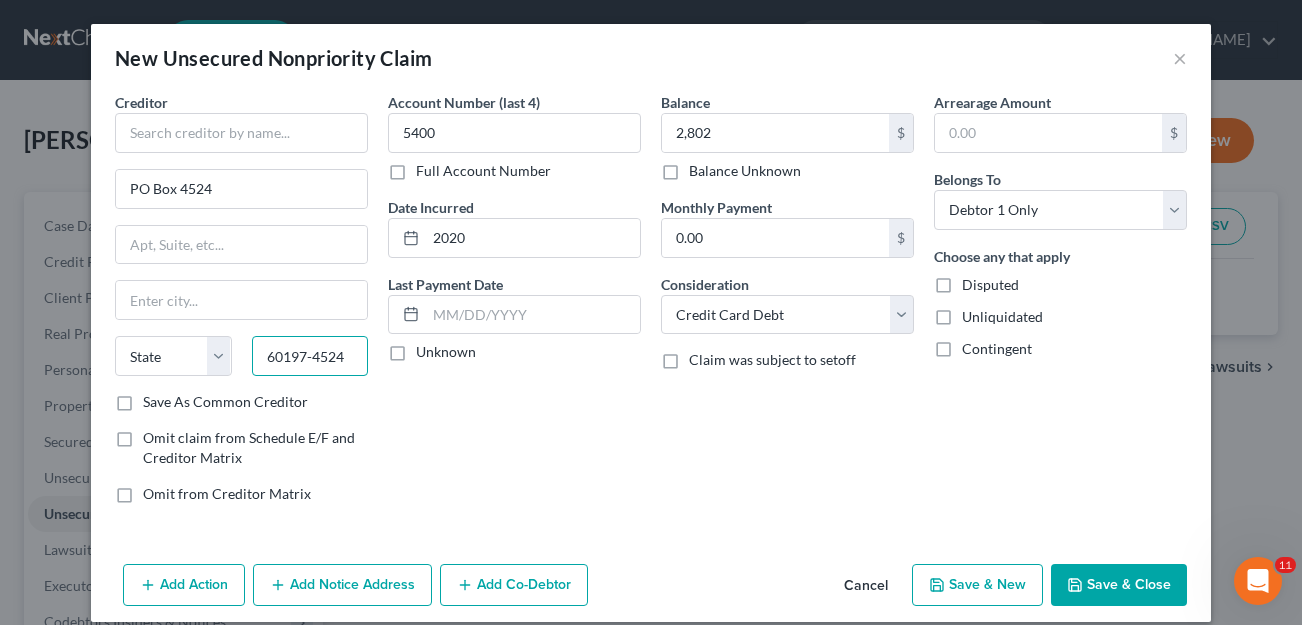 click on "60197-4524" at bounding box center (310, 356) 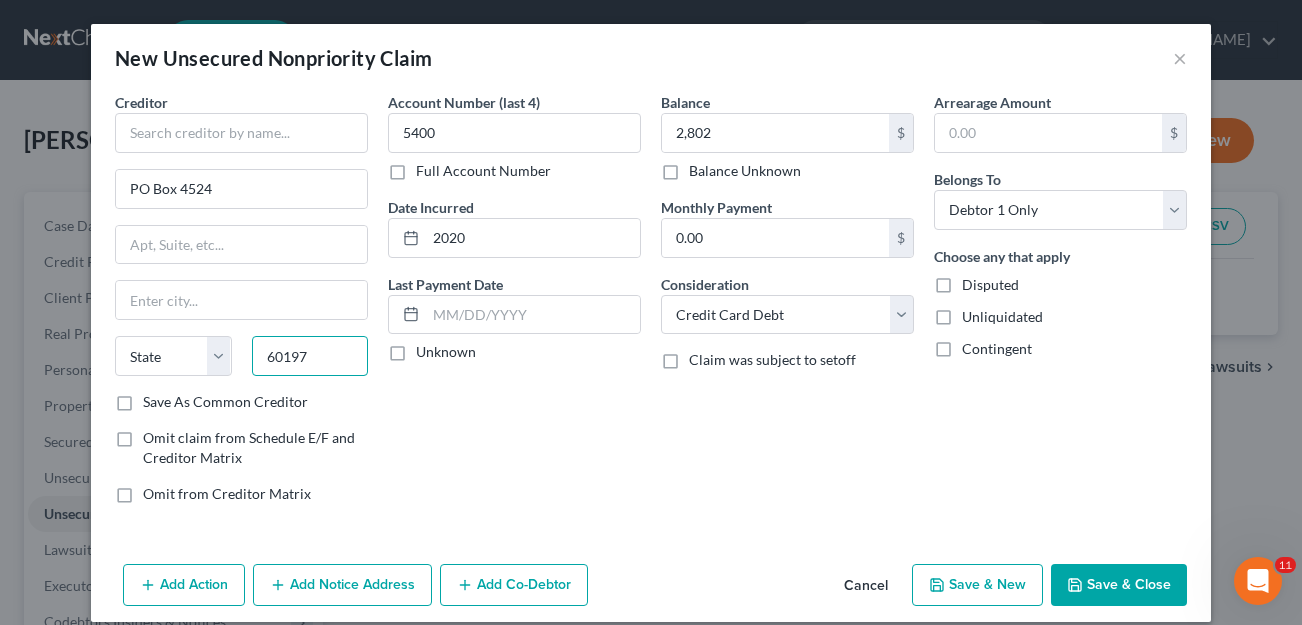 type on "60197" 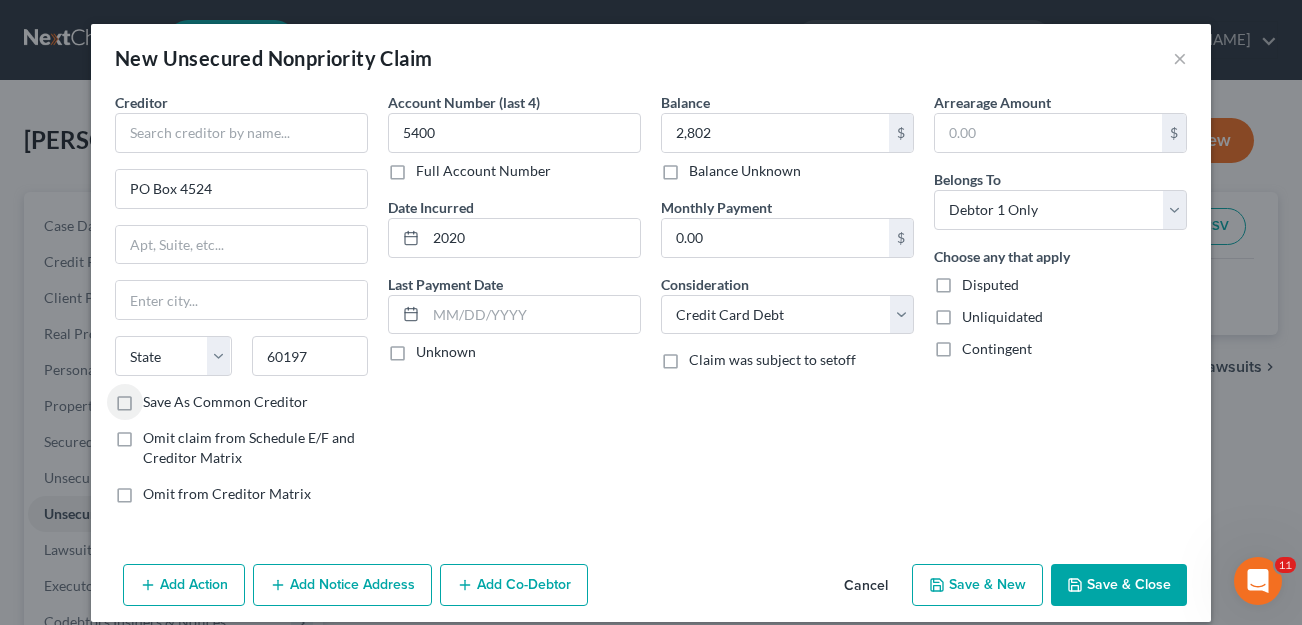 type on "[PERSON_NAME] Stream" 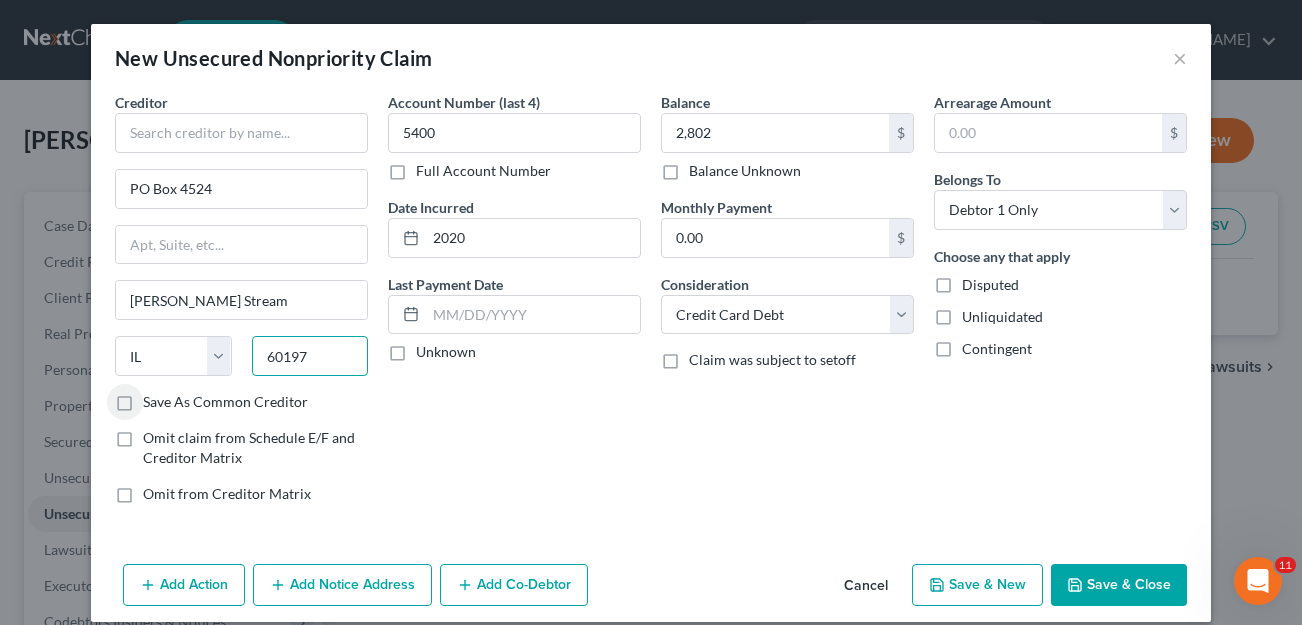 click on "60197" at bounding box center (310, 356) 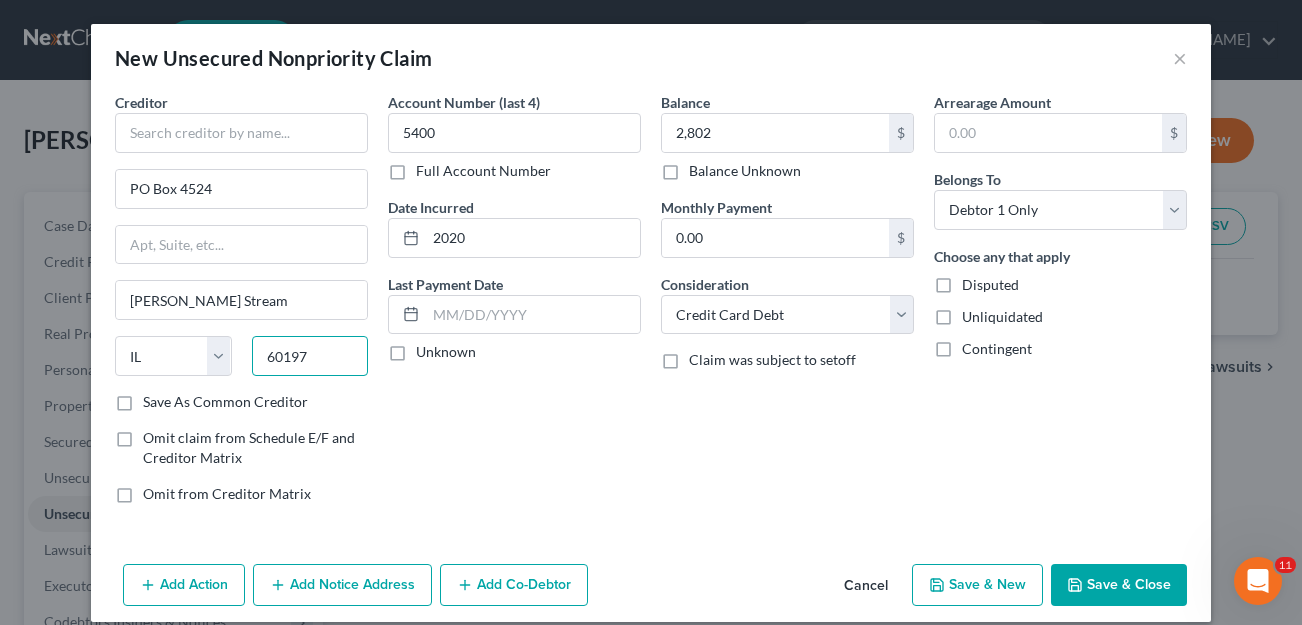 paste on "-4524" 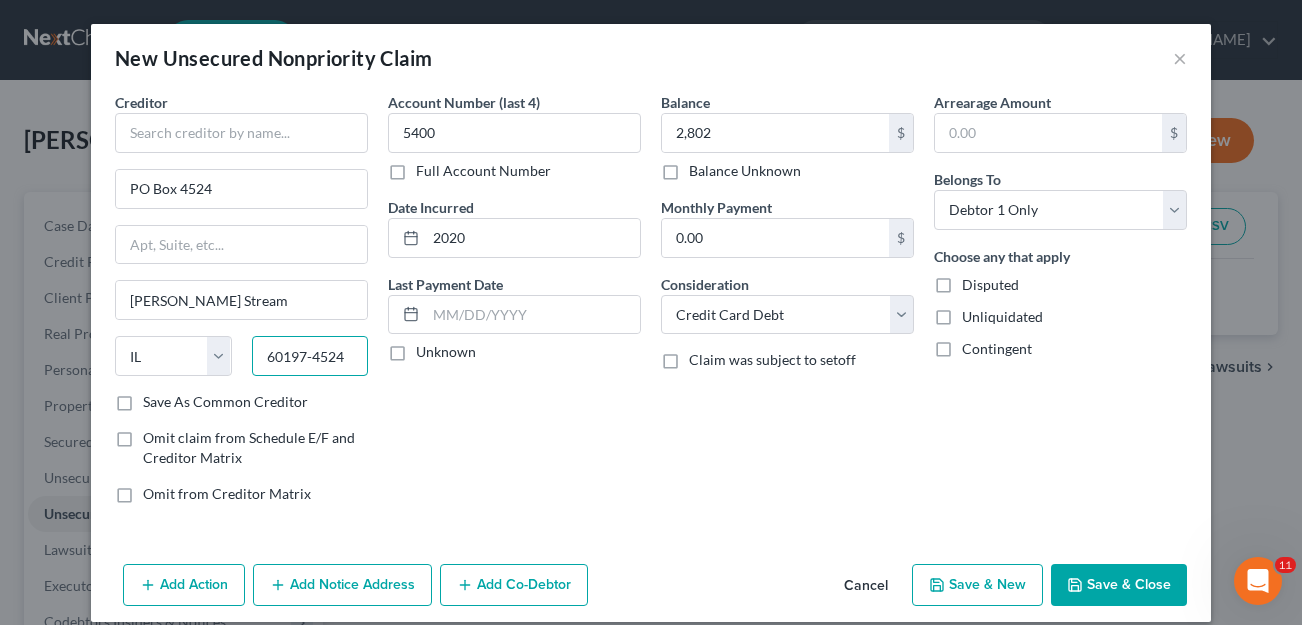type on "60197-4524" 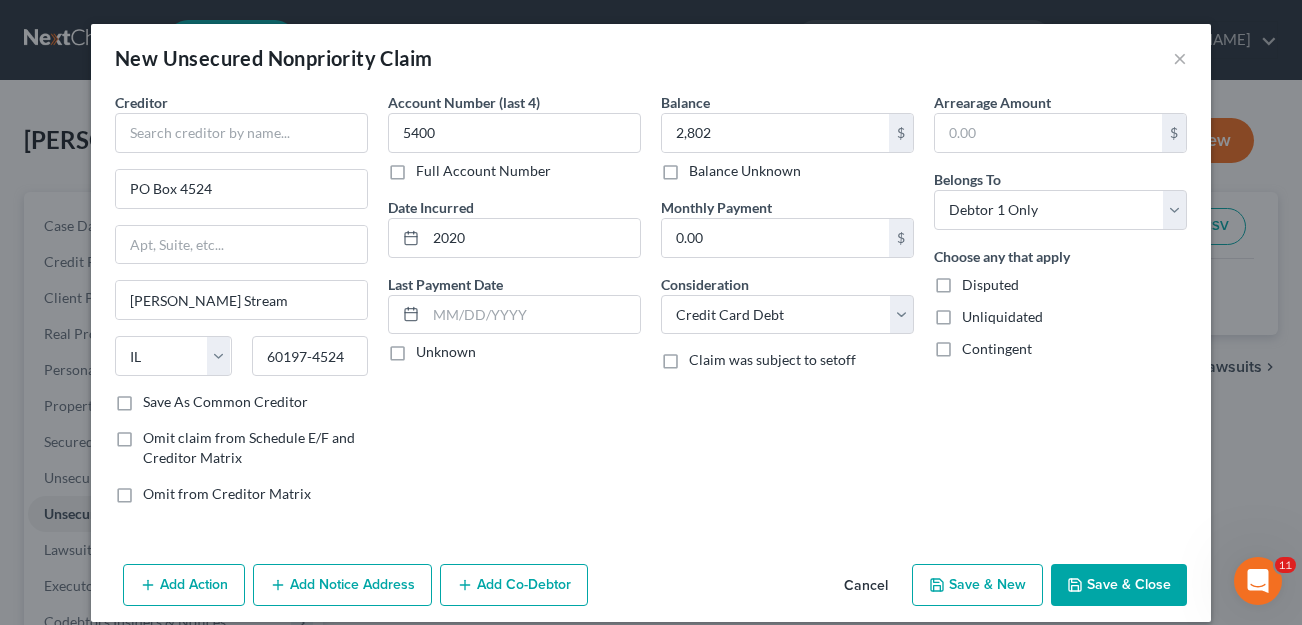 click on "Account Number (last 4)
5400
Full Account Number
Date Incurred         2020 Last Payment Date         Unknown" at bounding box center [514, 306] 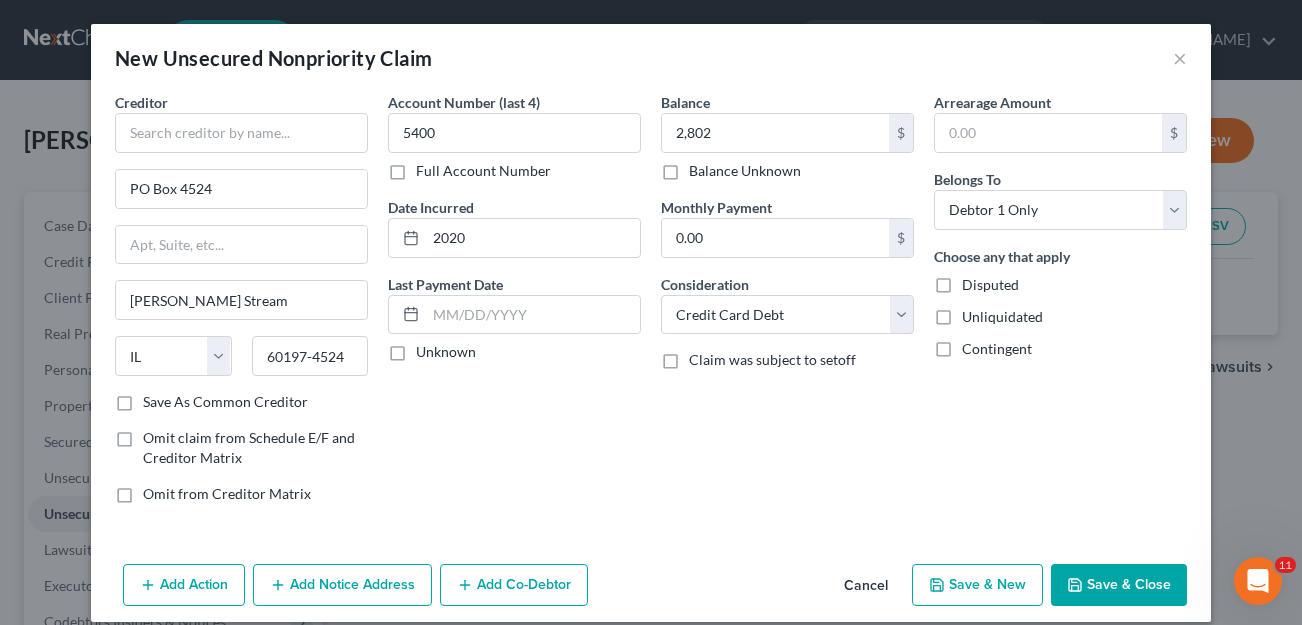click on "Save & Close" at bounding box center (1119, 585) 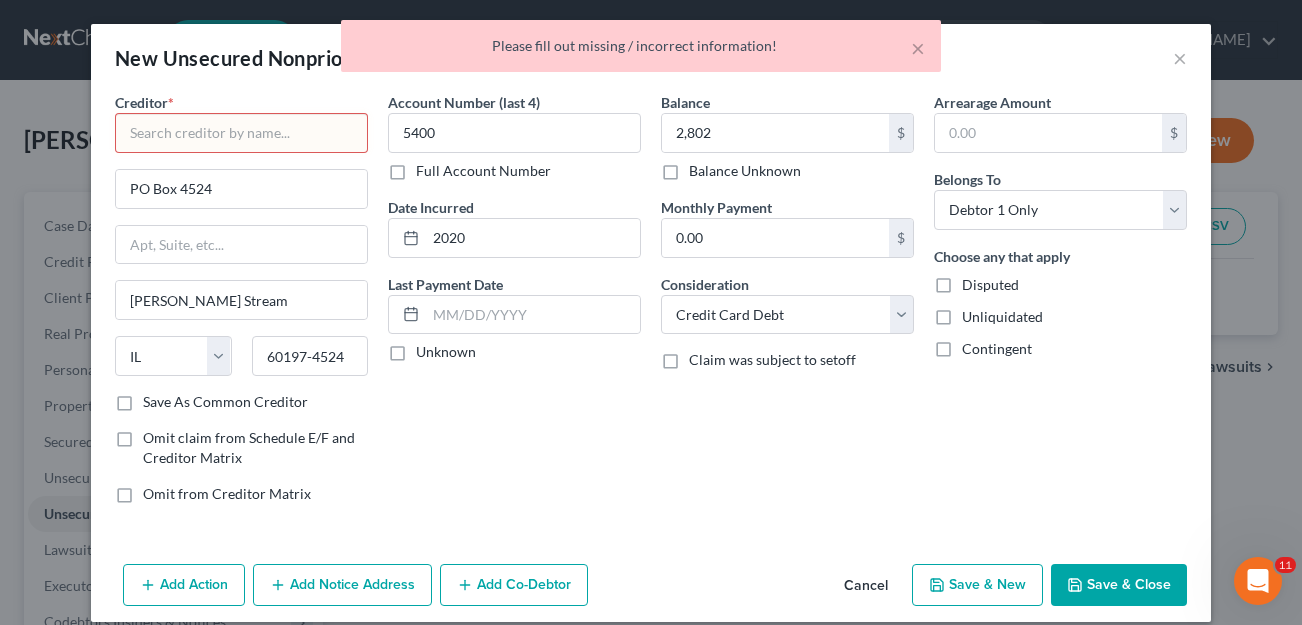 click at bounding box center (241, 133) 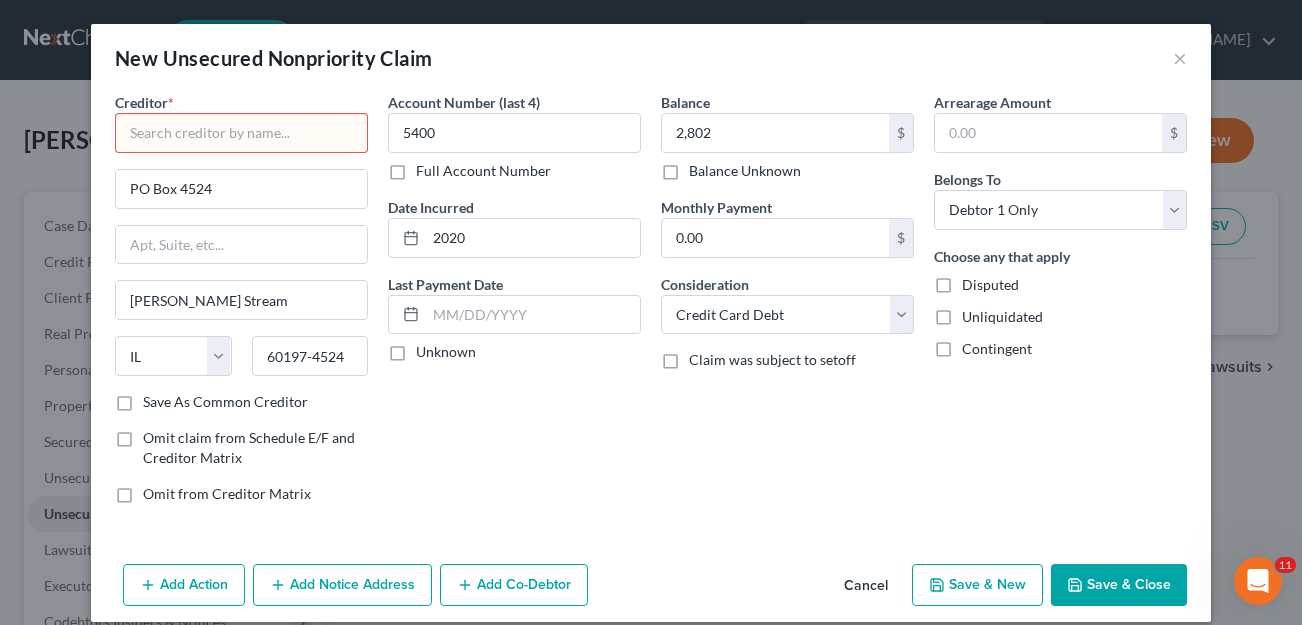 click at bounding box center (241, 133) 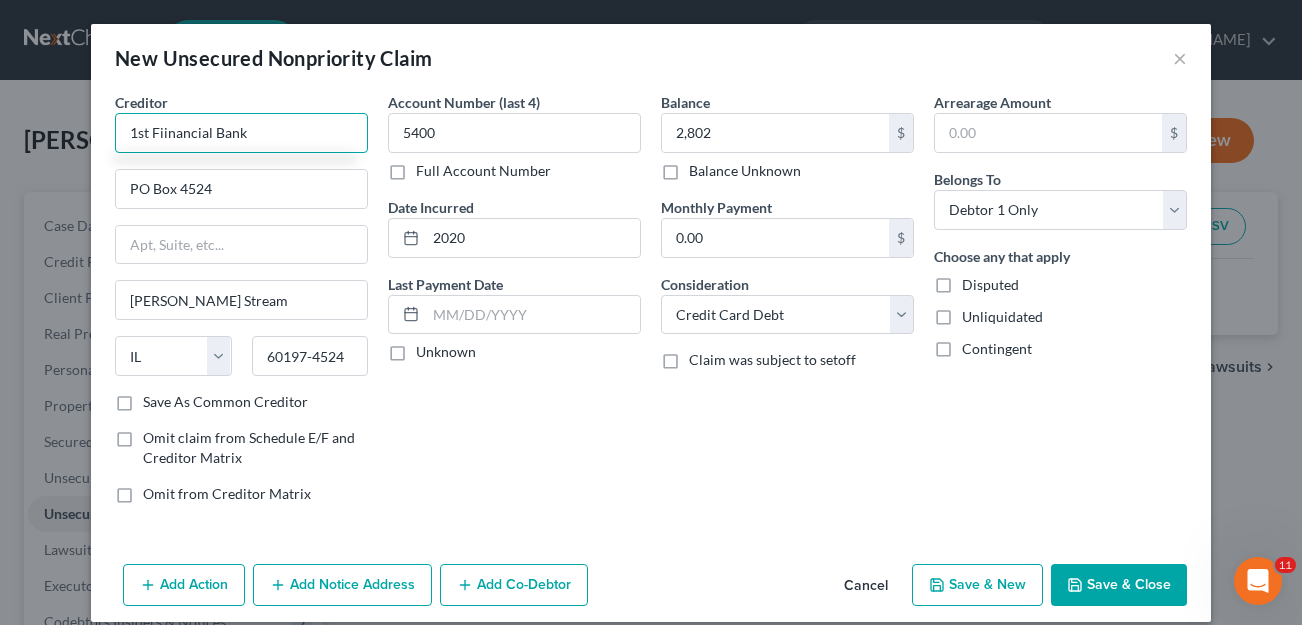 type on "1st Fiinancial Bank" 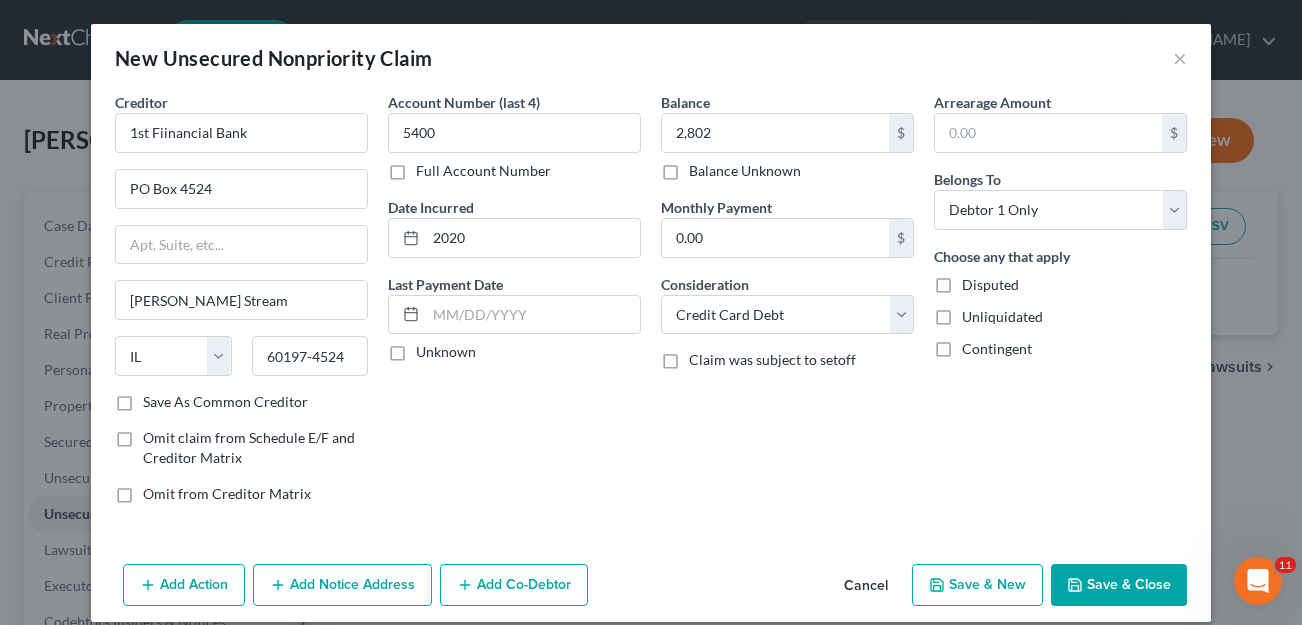 click 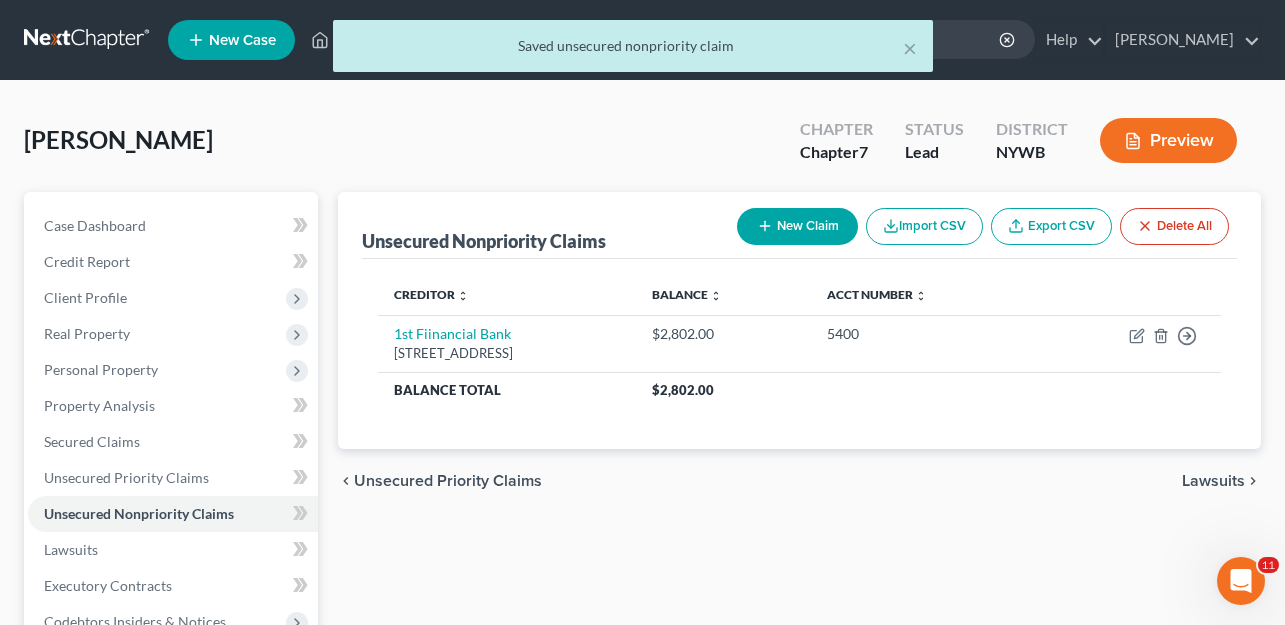 click on "New Claim" at bounding box center [797, 226] 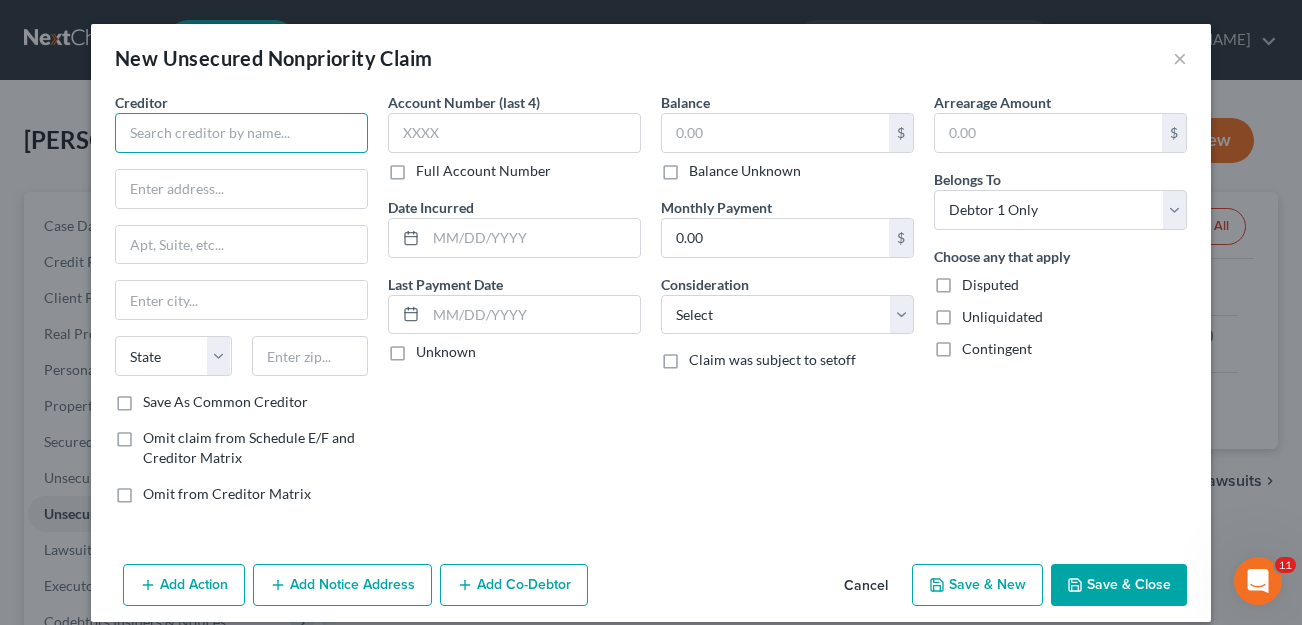 click at bounding box center (241, 133) 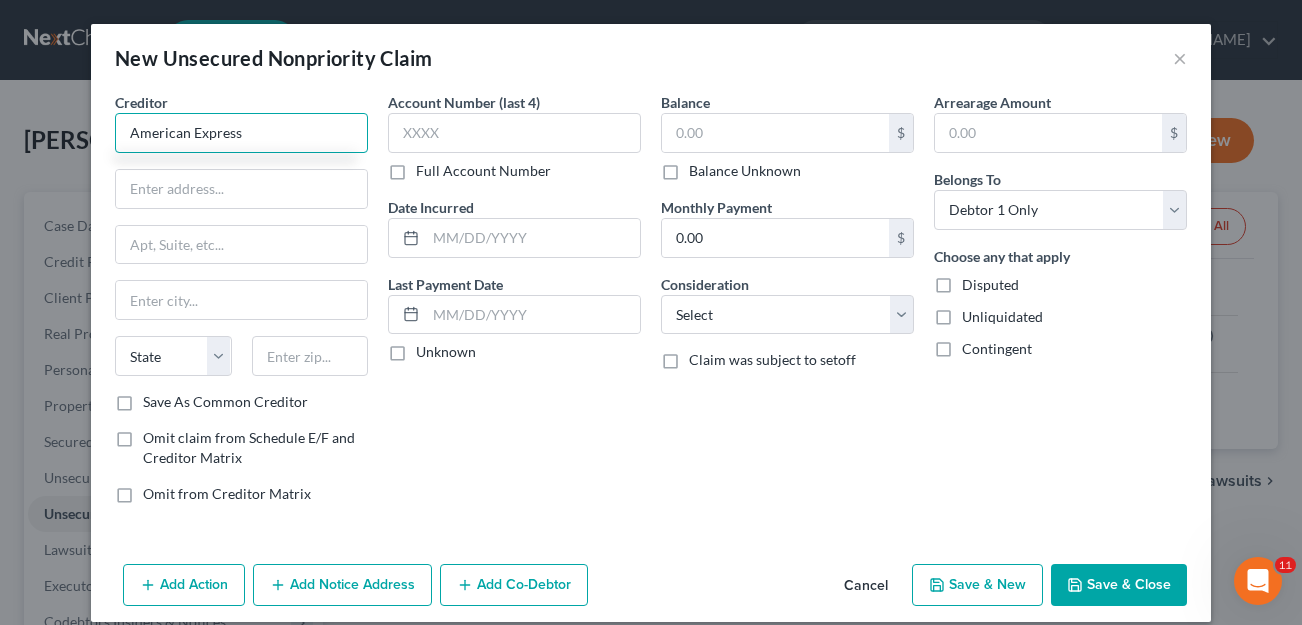 type on "American Express" 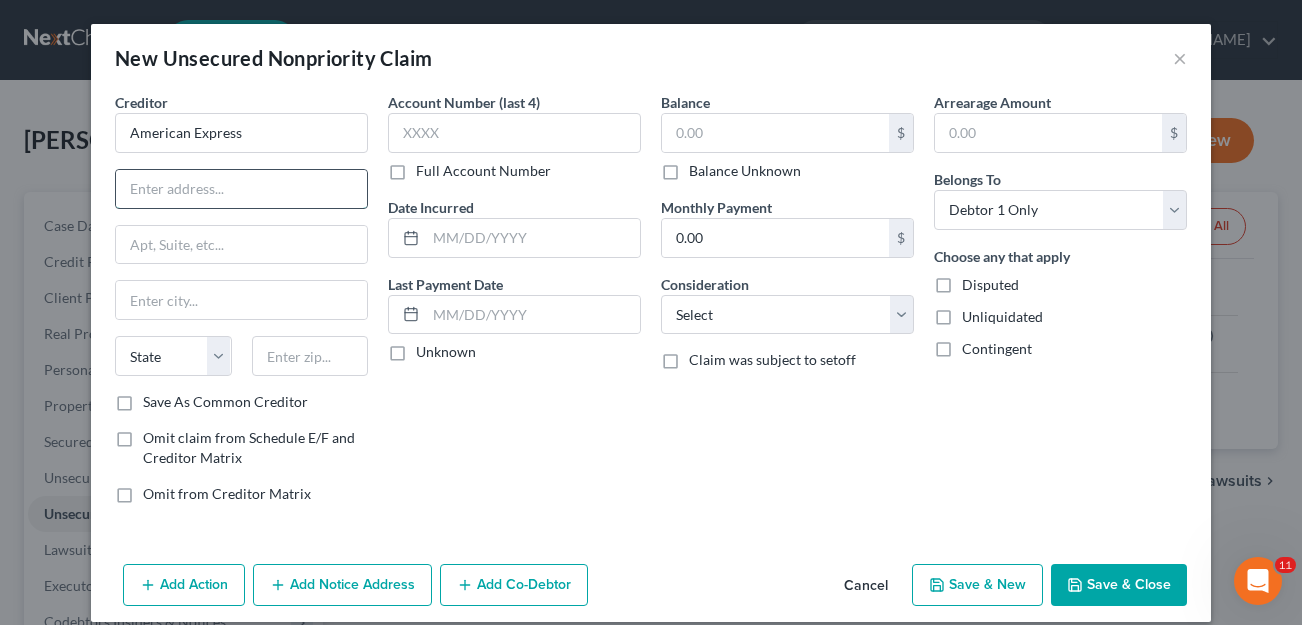 click at bounding box center (241, 189) 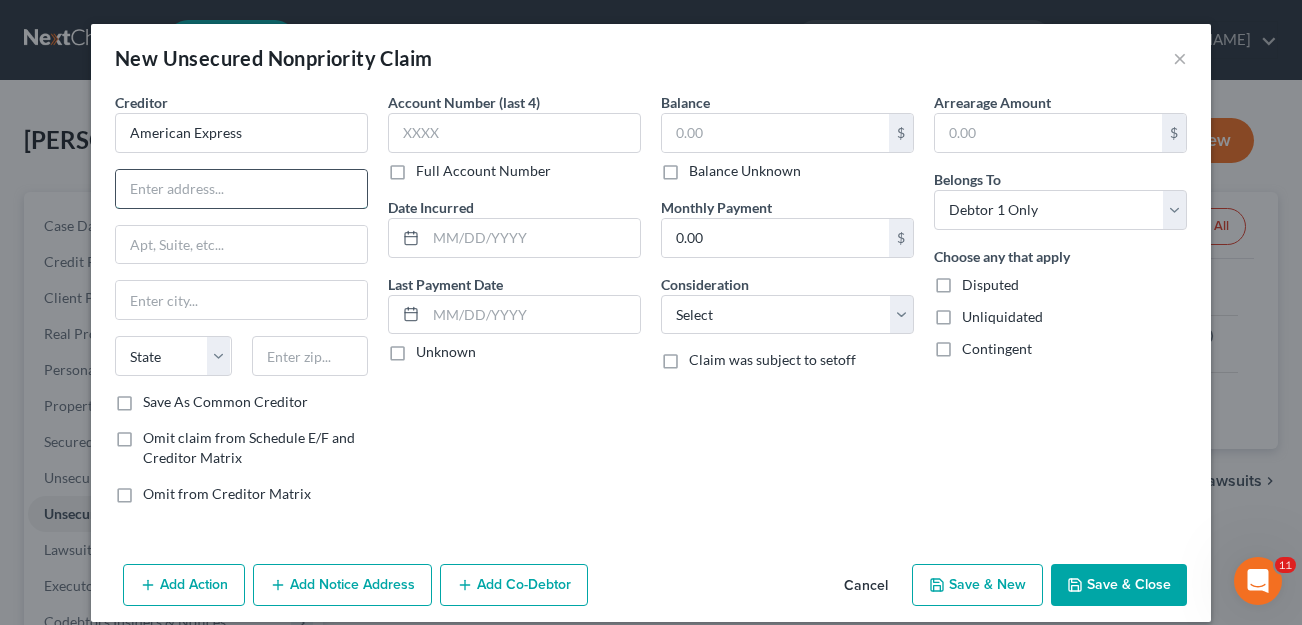 paste on "PO Box 119" 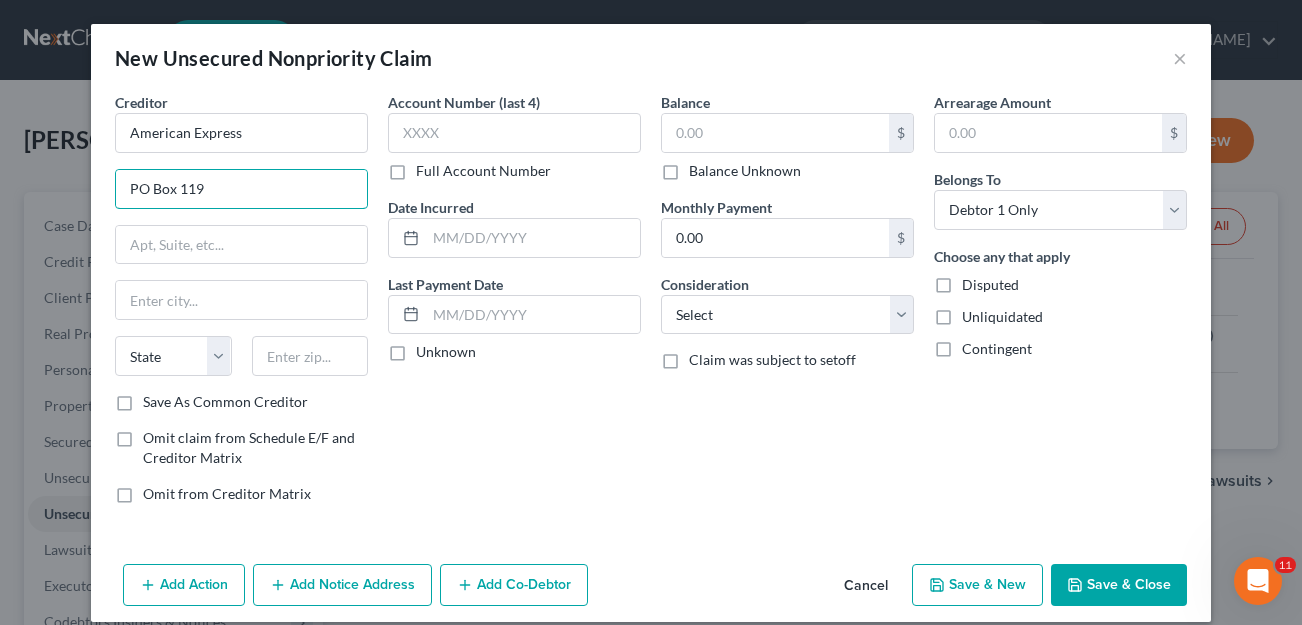 type on "PO Box 119" 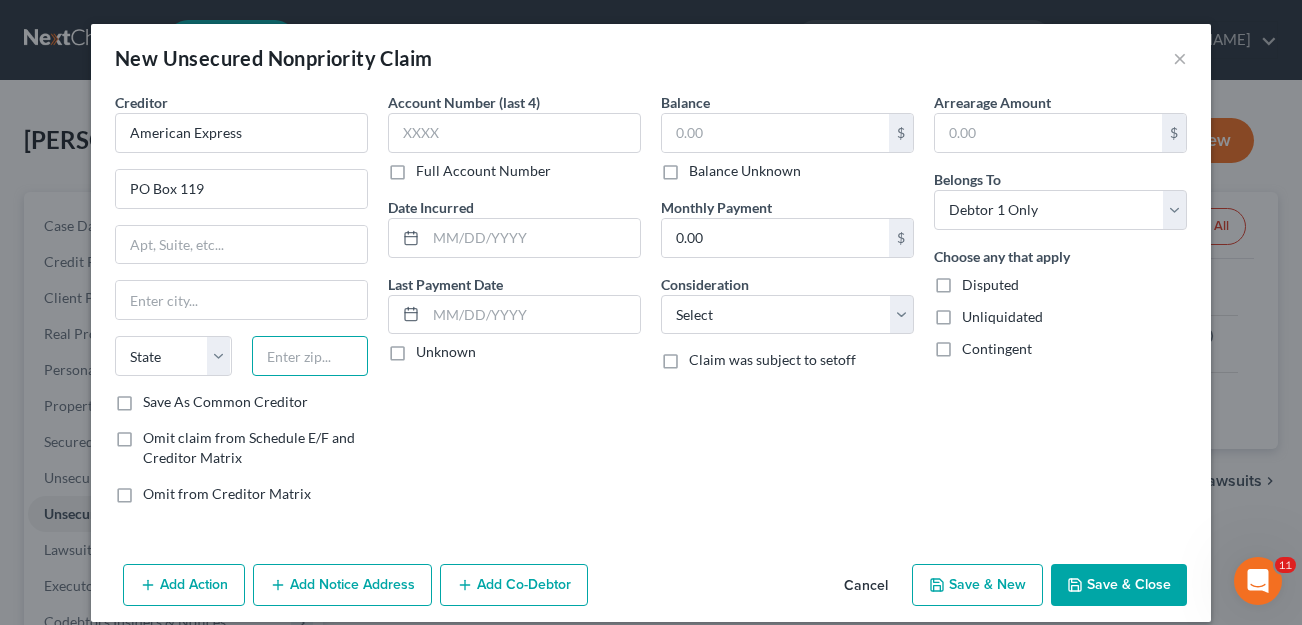 click at bounding box center (310, 356) 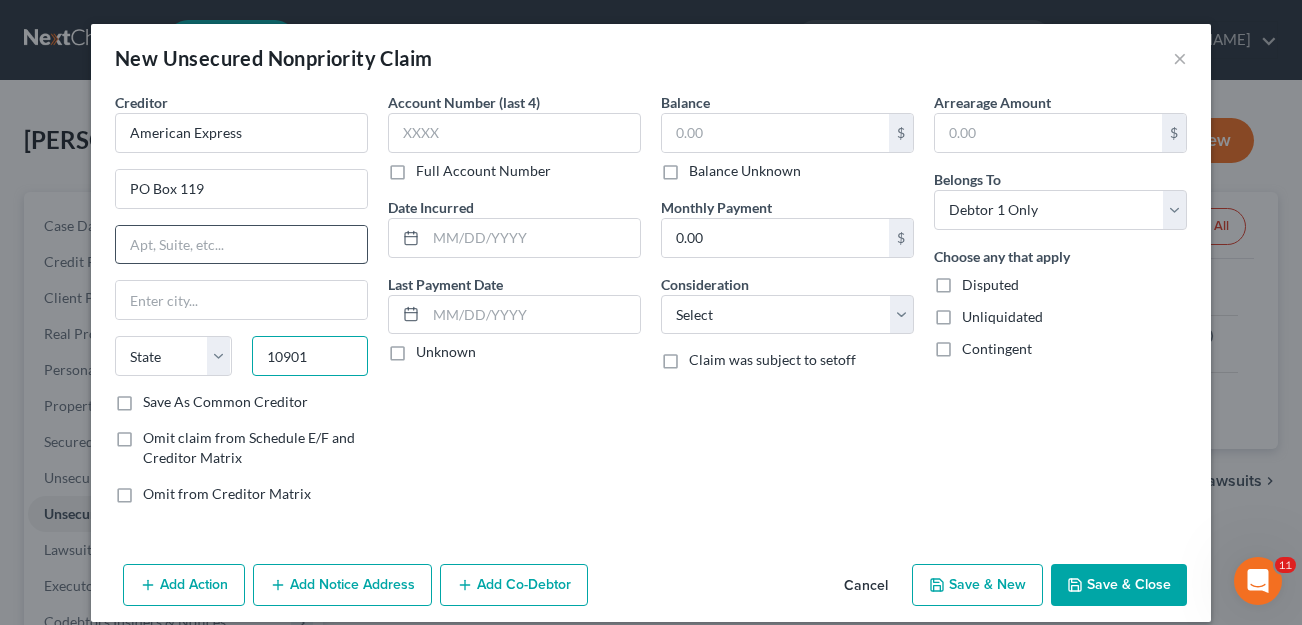 type on "10901" 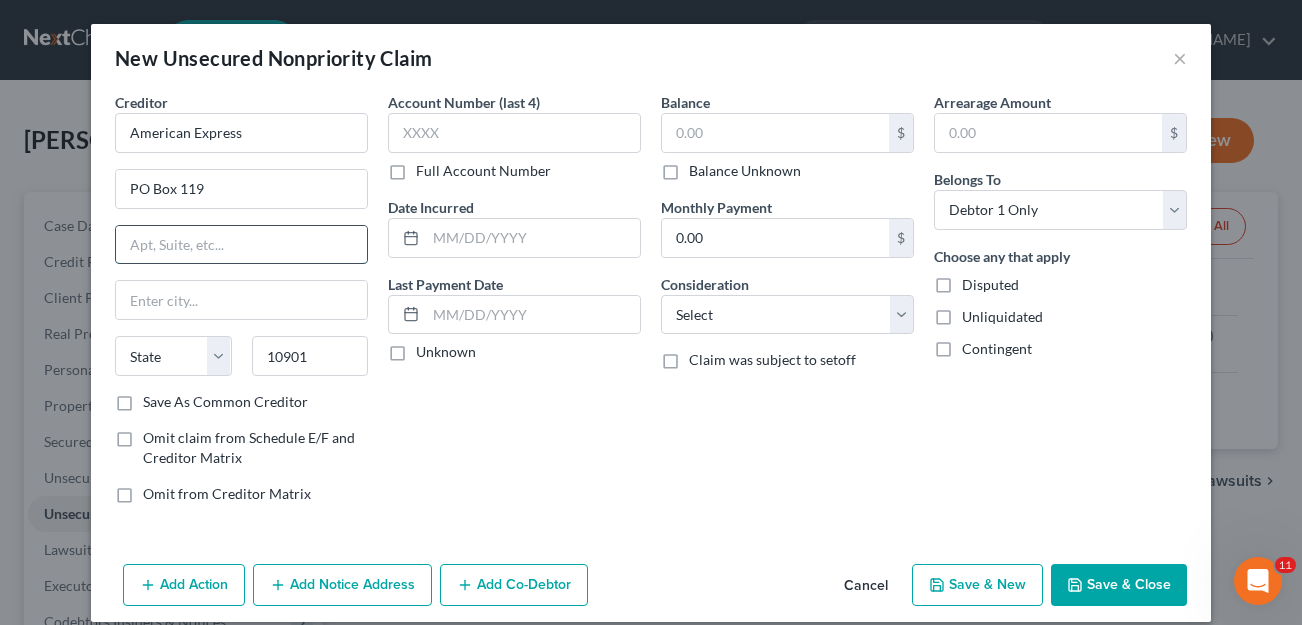 type on "Suffern" 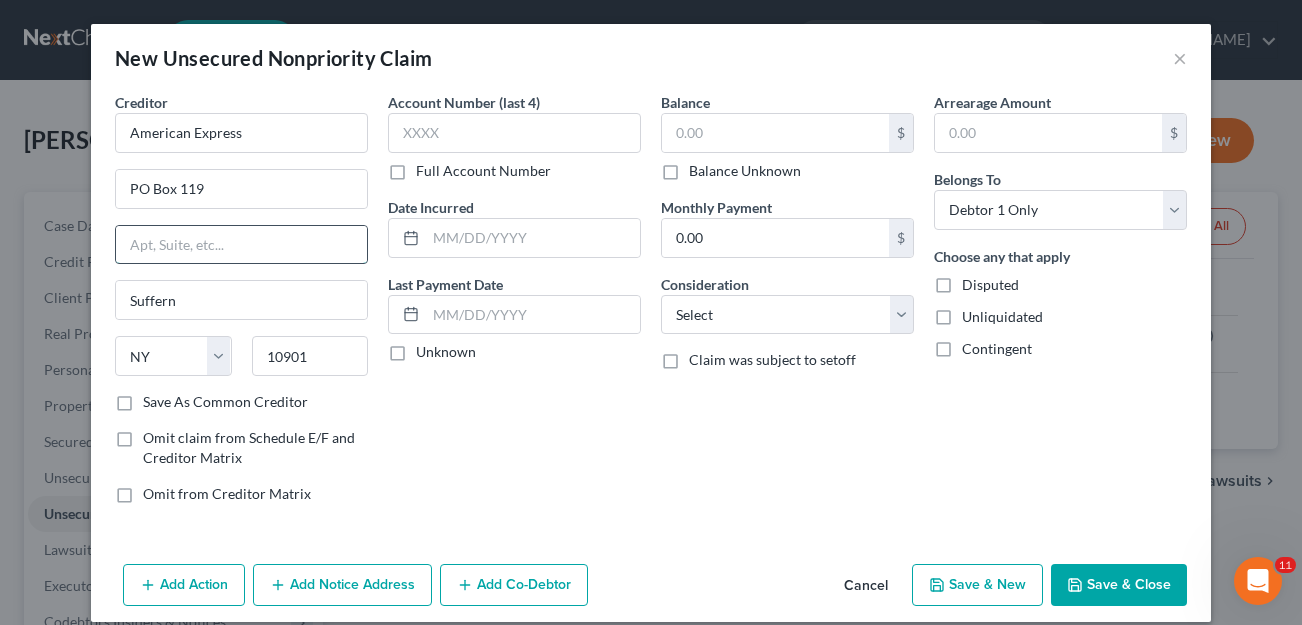 click at bounding box center (241, 245) 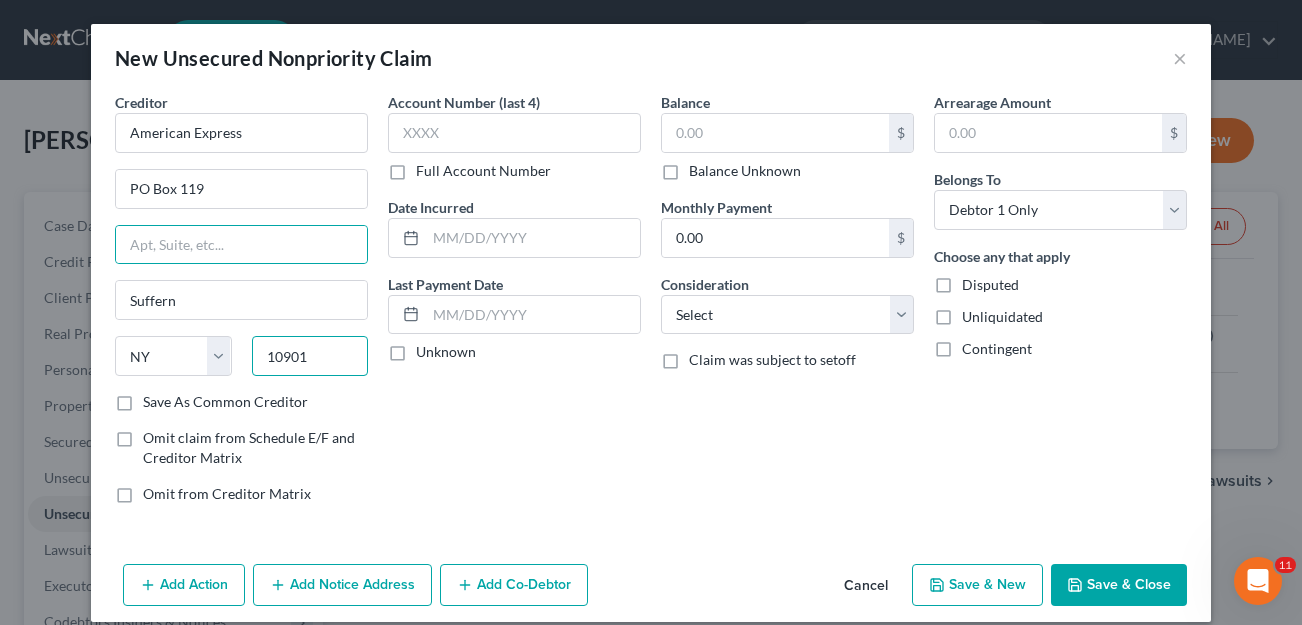 click on "10901" at bounding box center (310, 356) 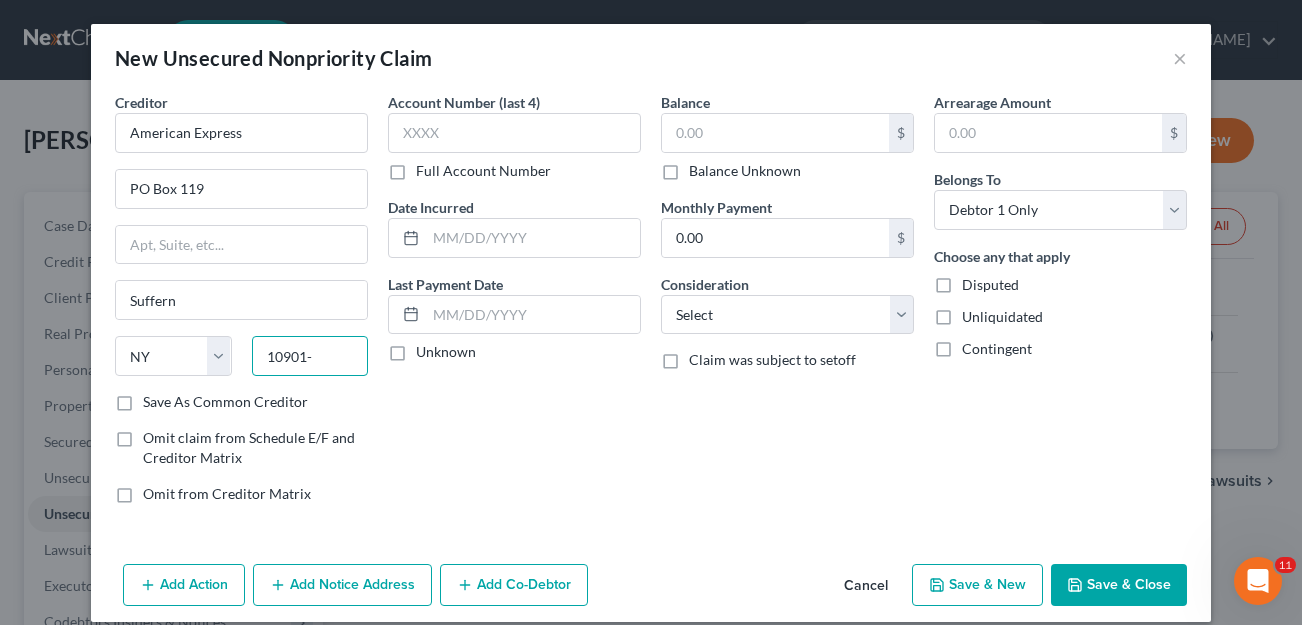 click on "10901-" at bounding box center [310, 356] 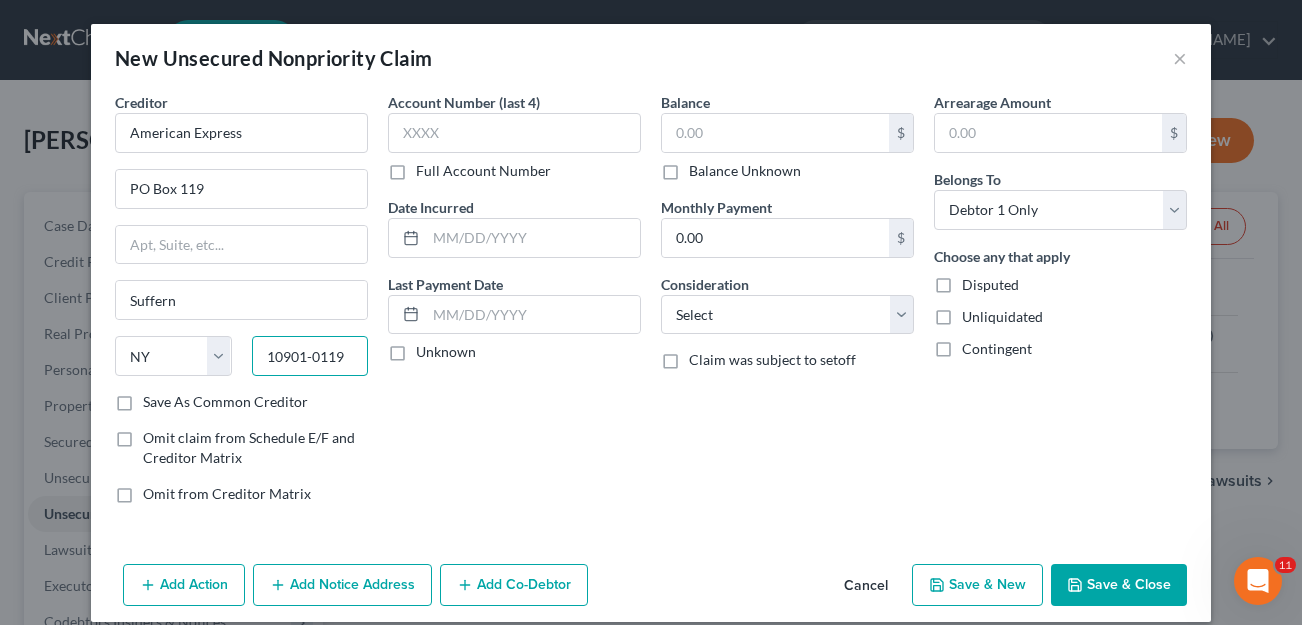 type on "10901-0119" 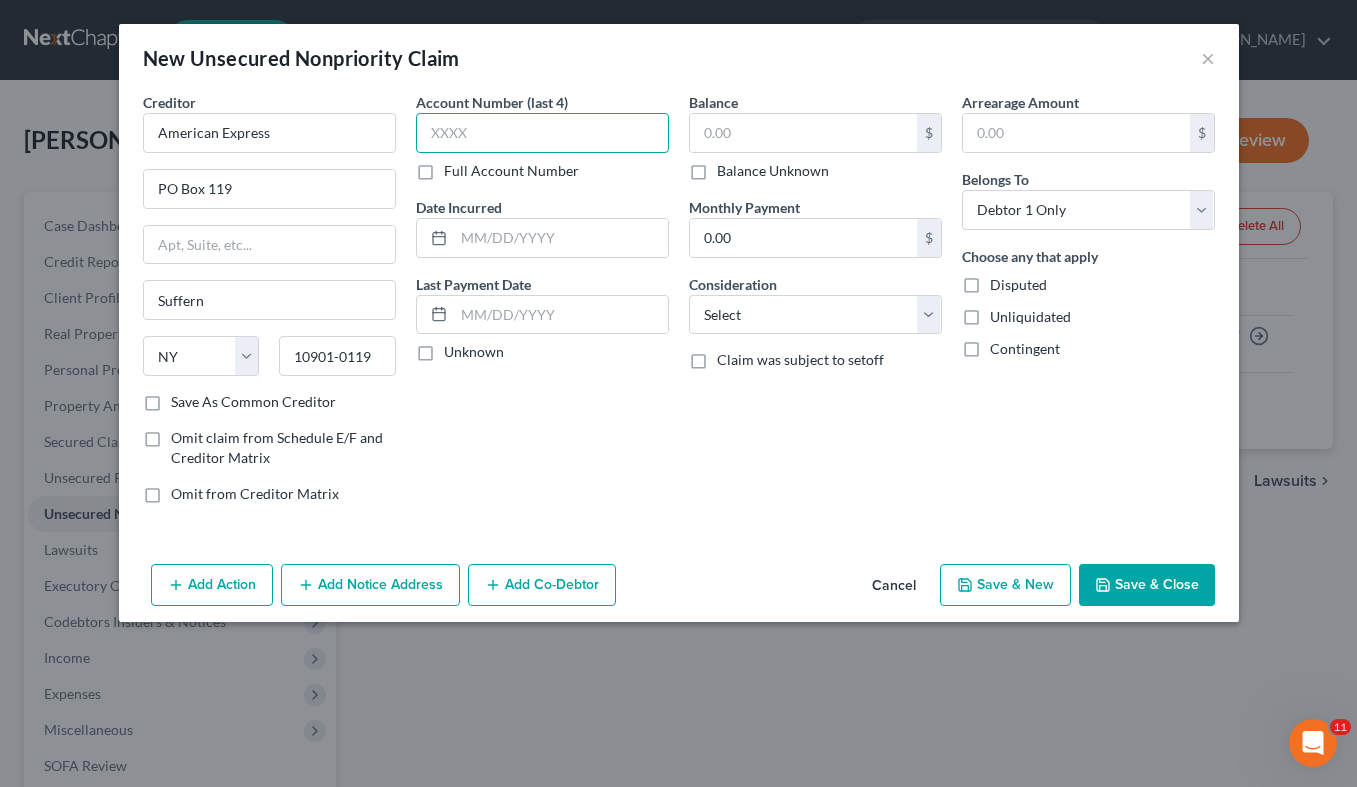 click at bounding box center (542, 133) 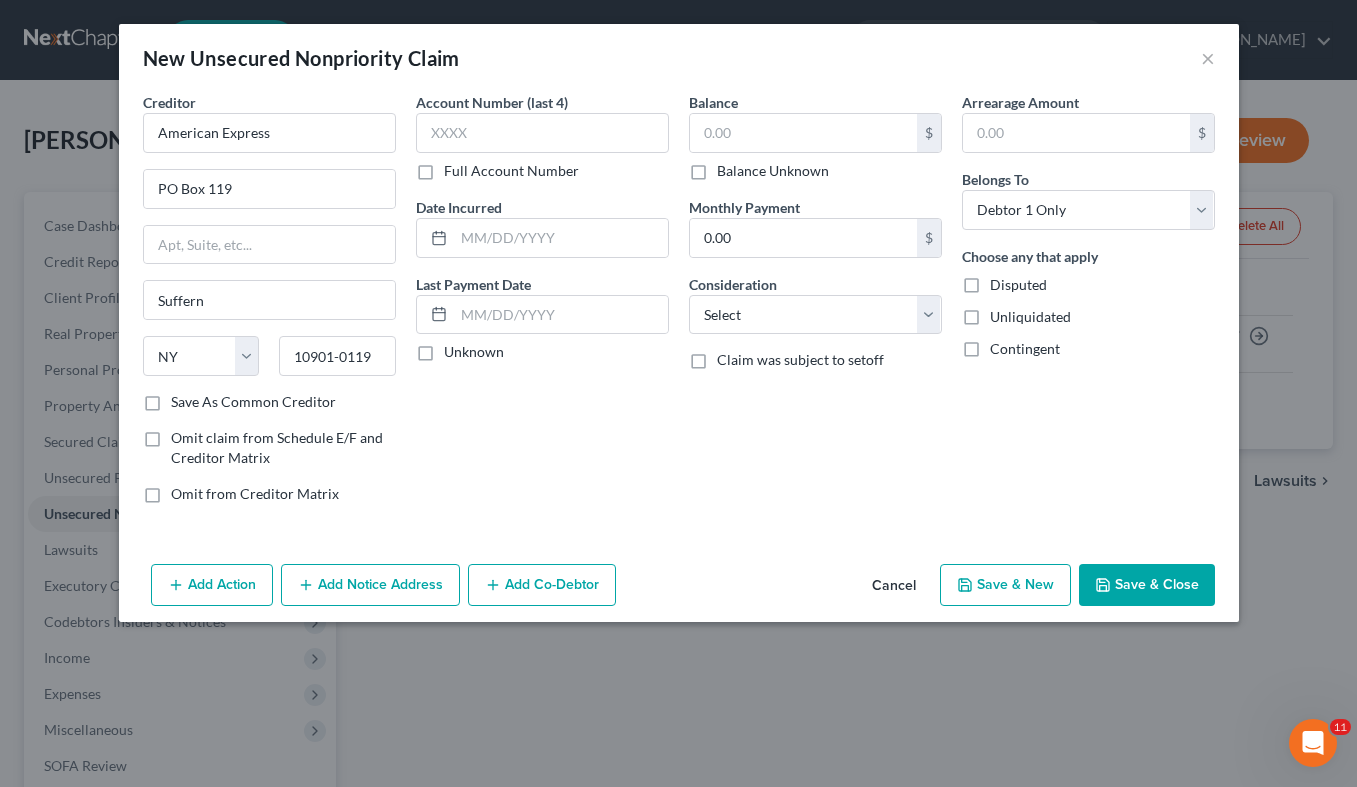 click on "Save & Close" at bounding box center [1147, 585] 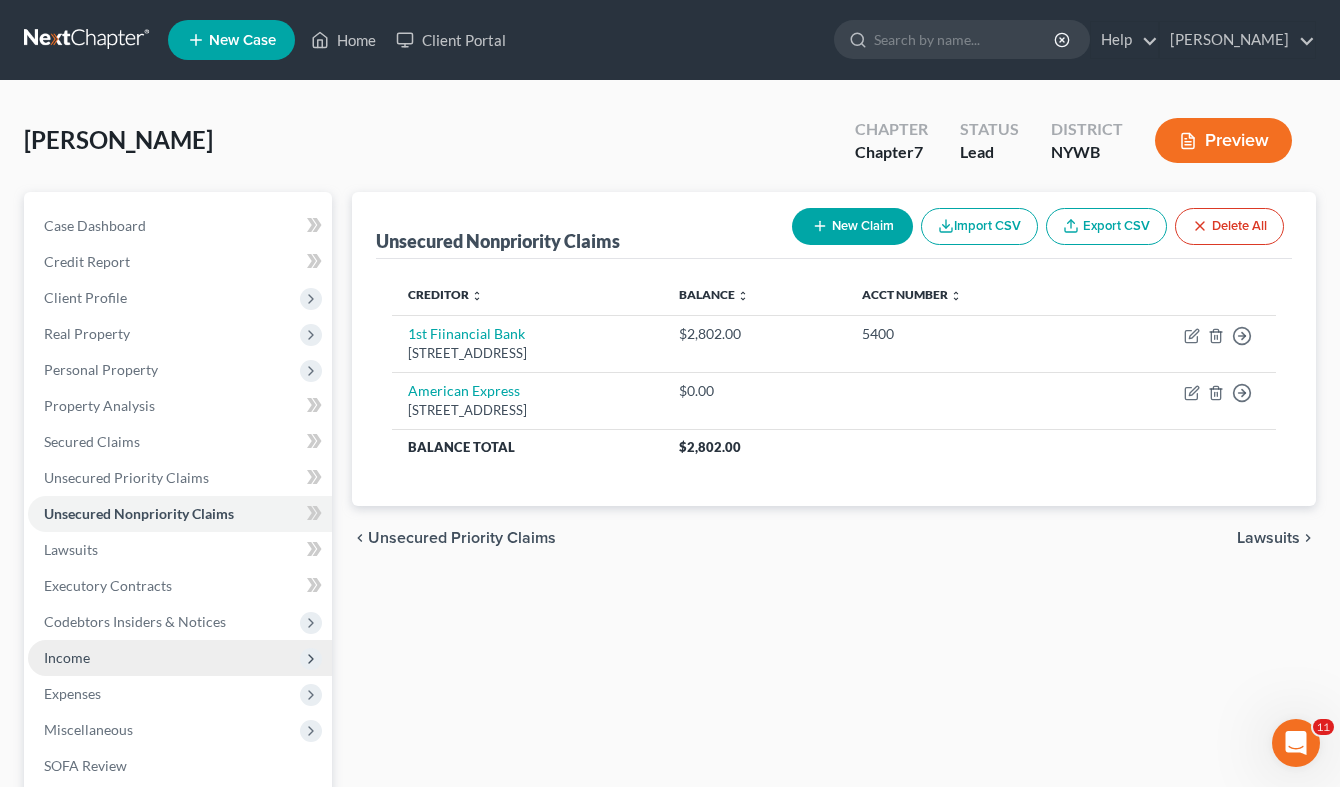 click on "Income" at bounding box center (180, 658) 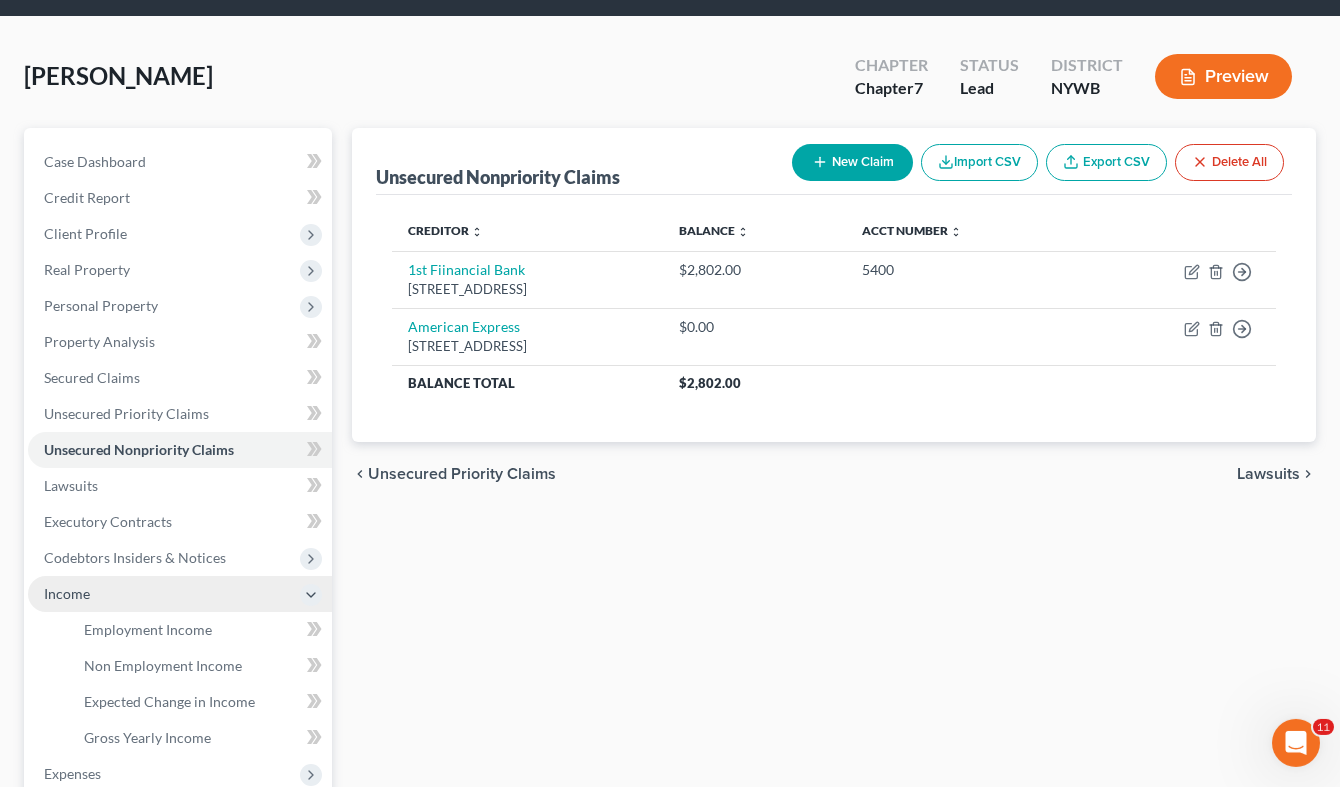 scroll, scrollTop: 102, scrollLeft: 0, axis: vertical 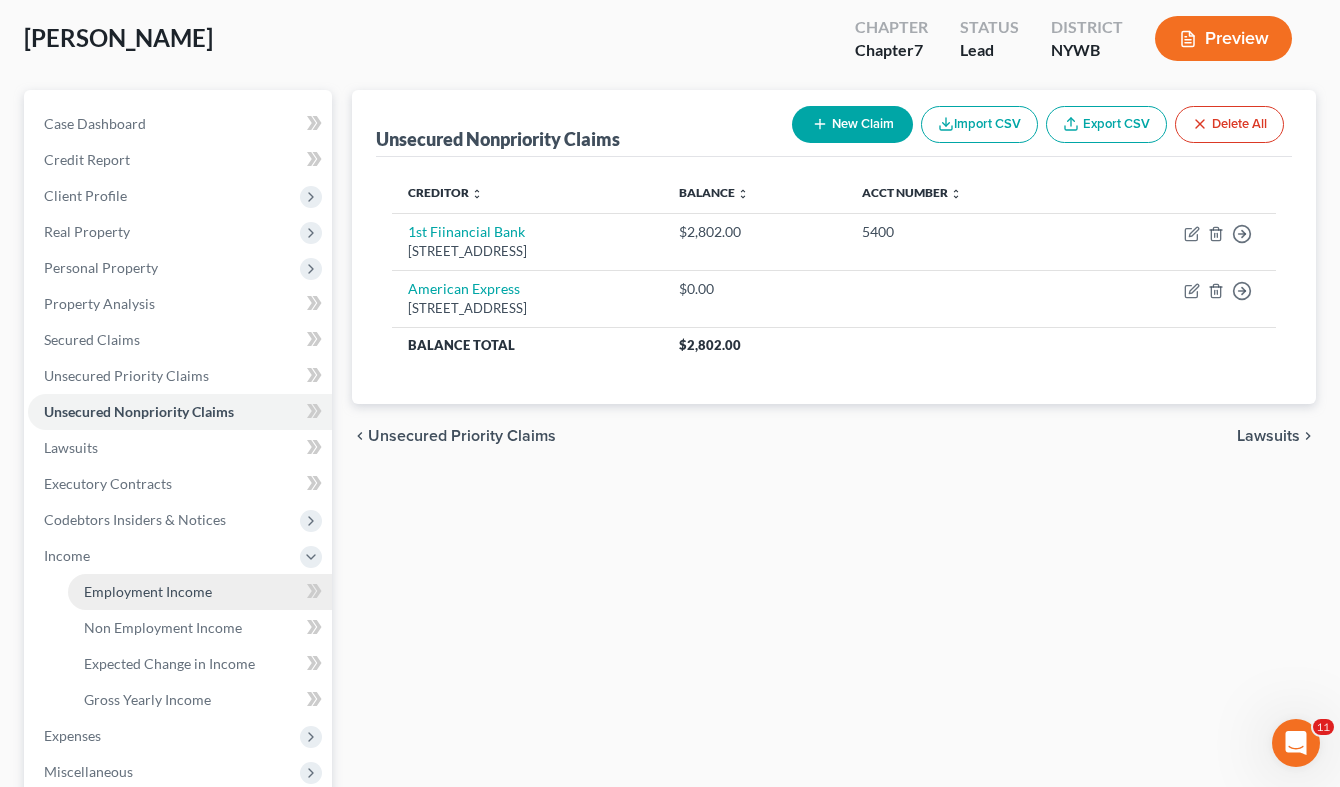 click on "Employment Income" at bounding box center [148, 591] 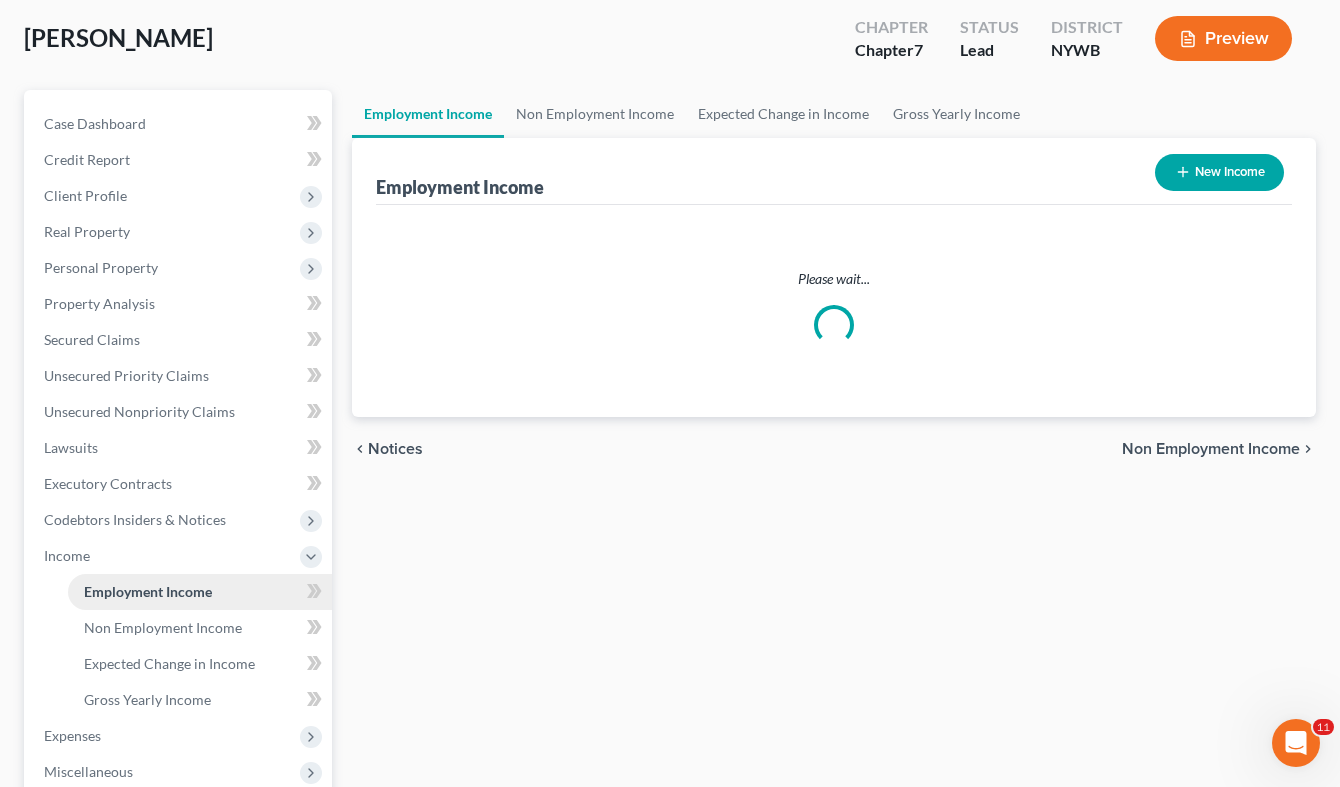 click on "Employment Income" at bounding box center [148, 591] 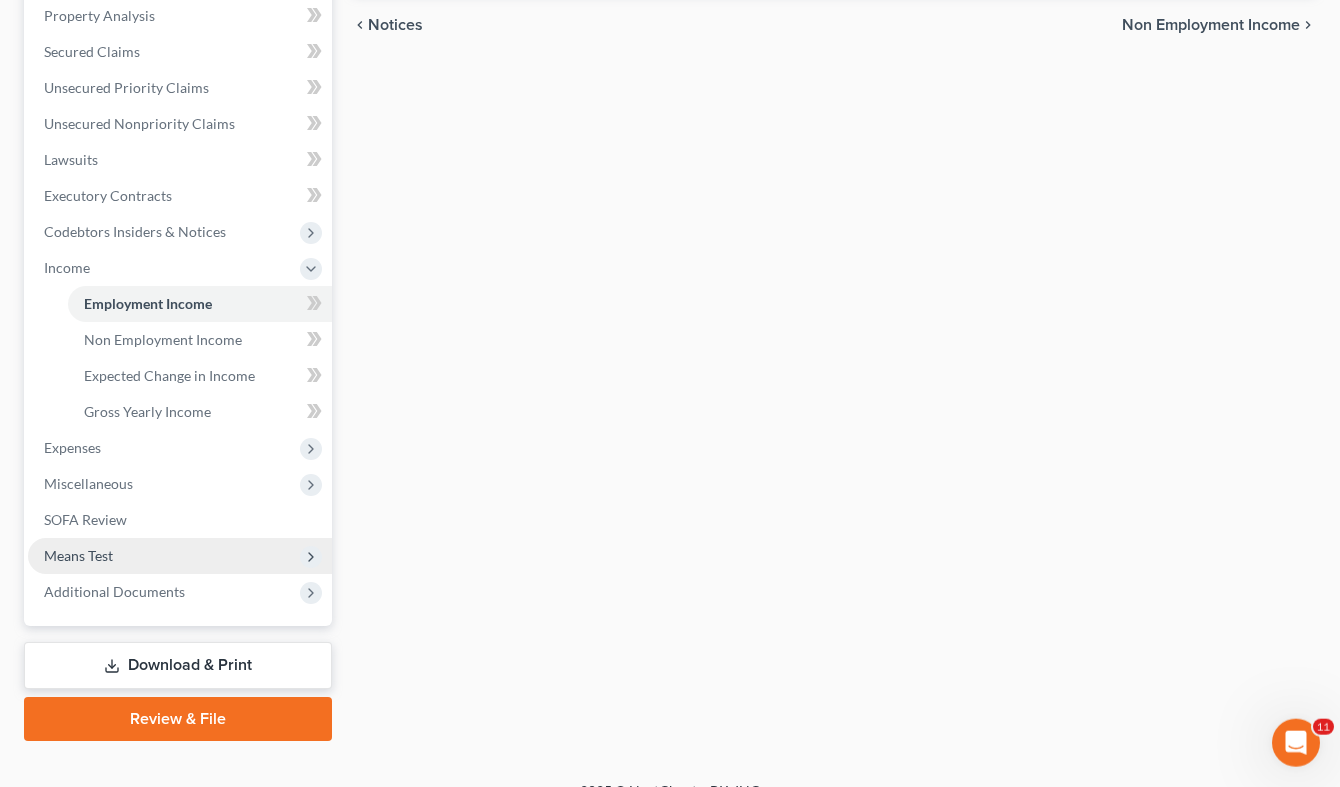 scroll, scrollTop: 408, scrollLeft: 0, axis: vertical 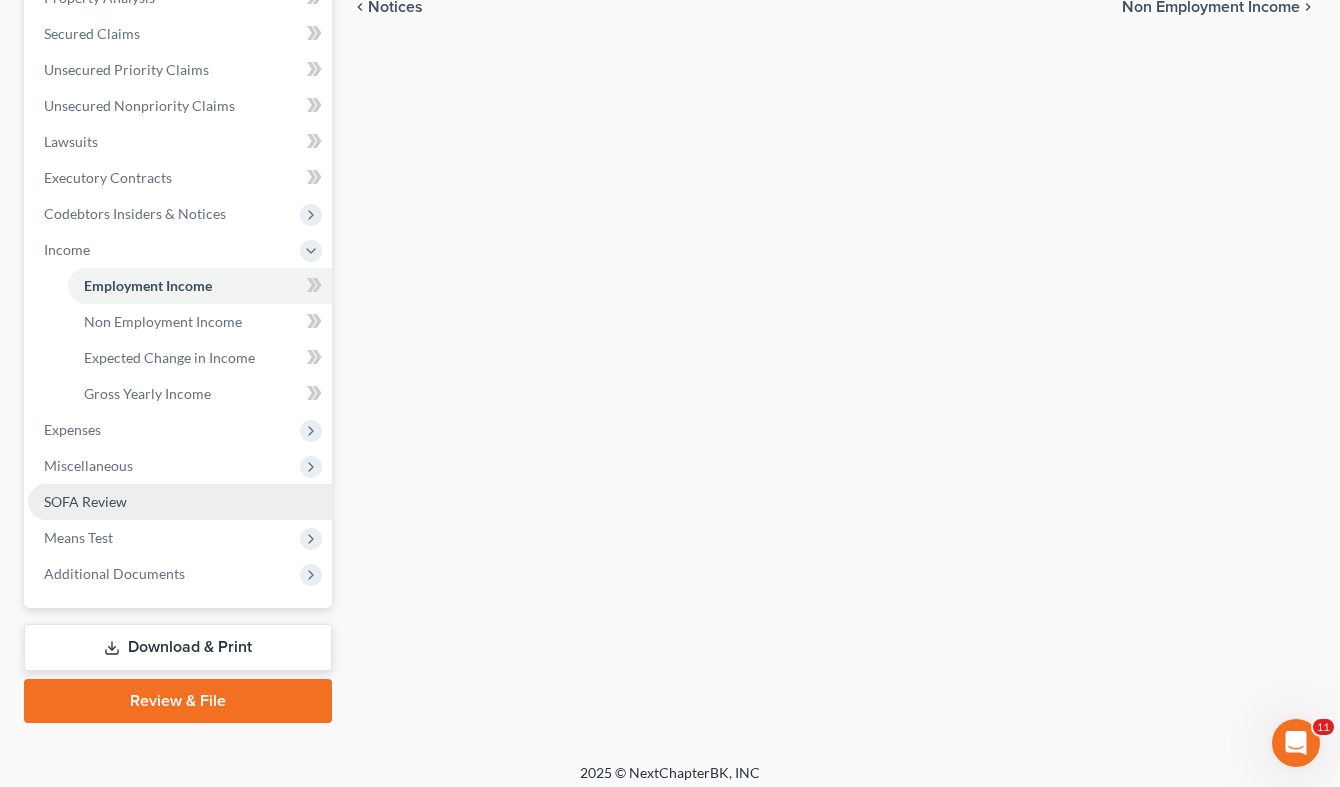 click on "SOFA Review" at bounding box center [85, 501] 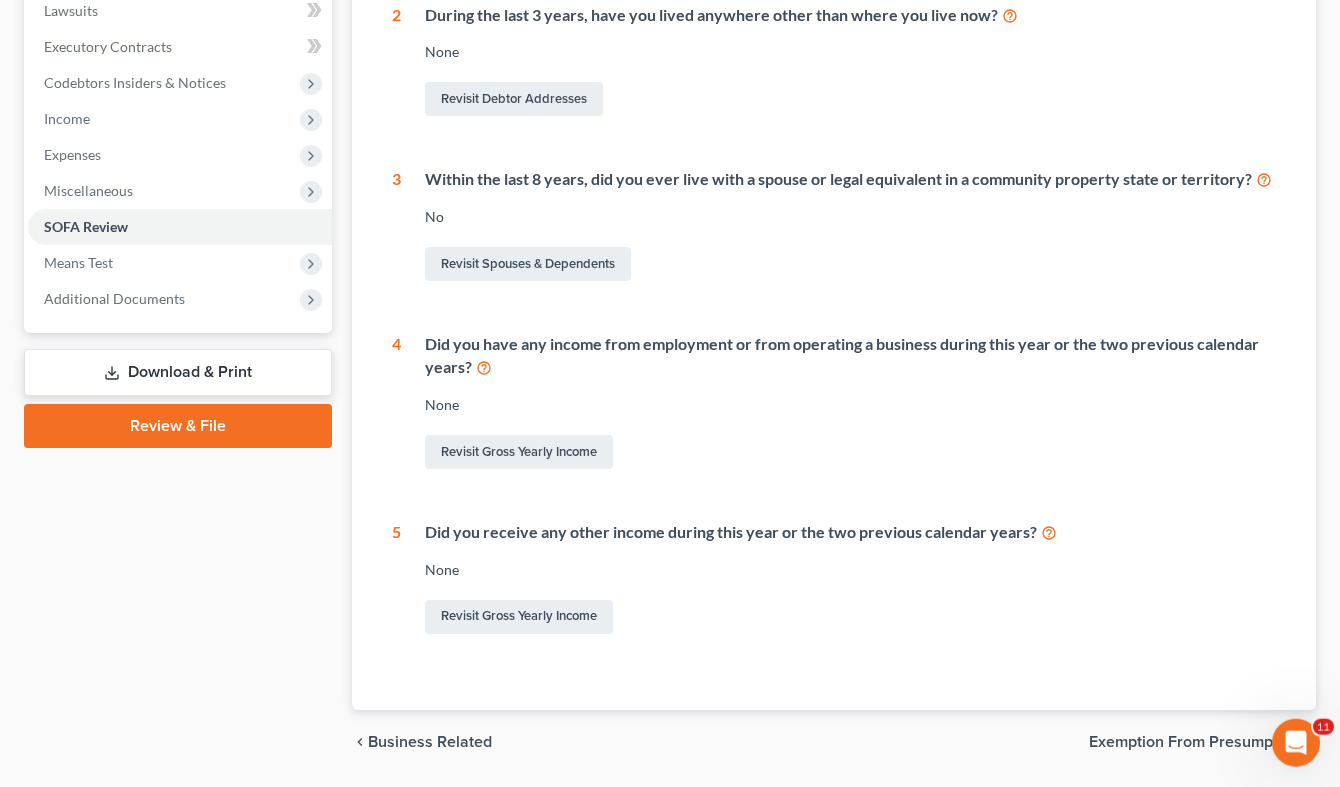 scroll, scrollTop: 499, scrollLeft: 0, axis: vertical 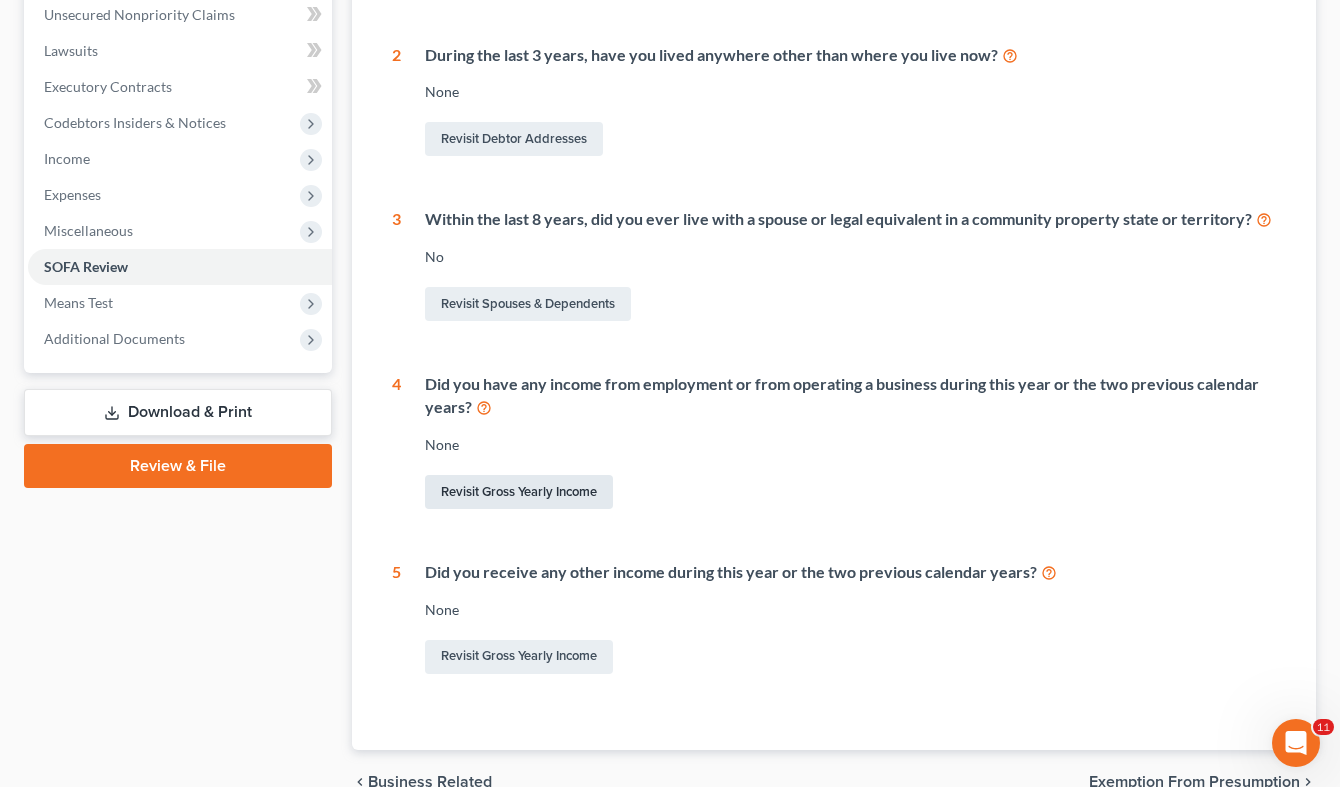 click on "Revisit Gross Yearly Income" at bounding box center [519, 492] 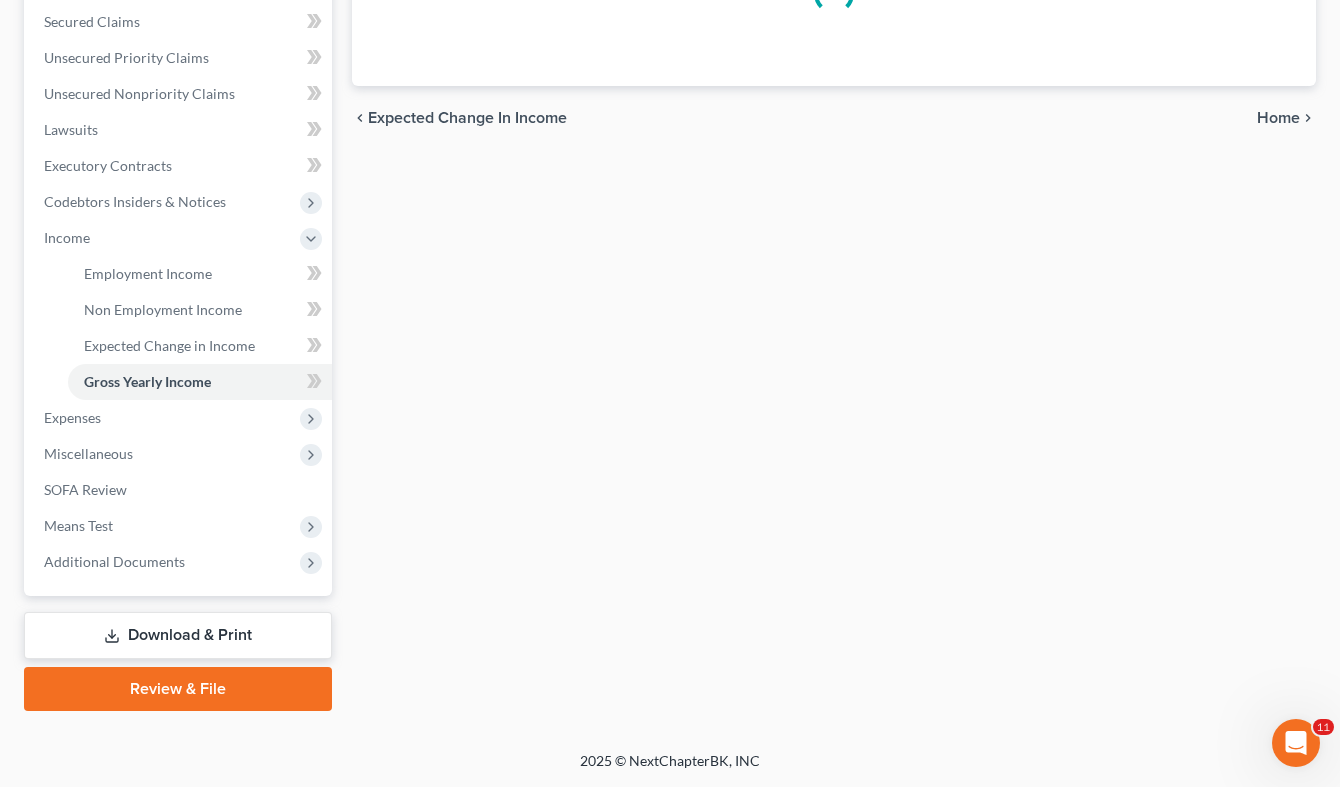 scroll, scrollTop: 274, scrollLeft: 0, axis: vertical 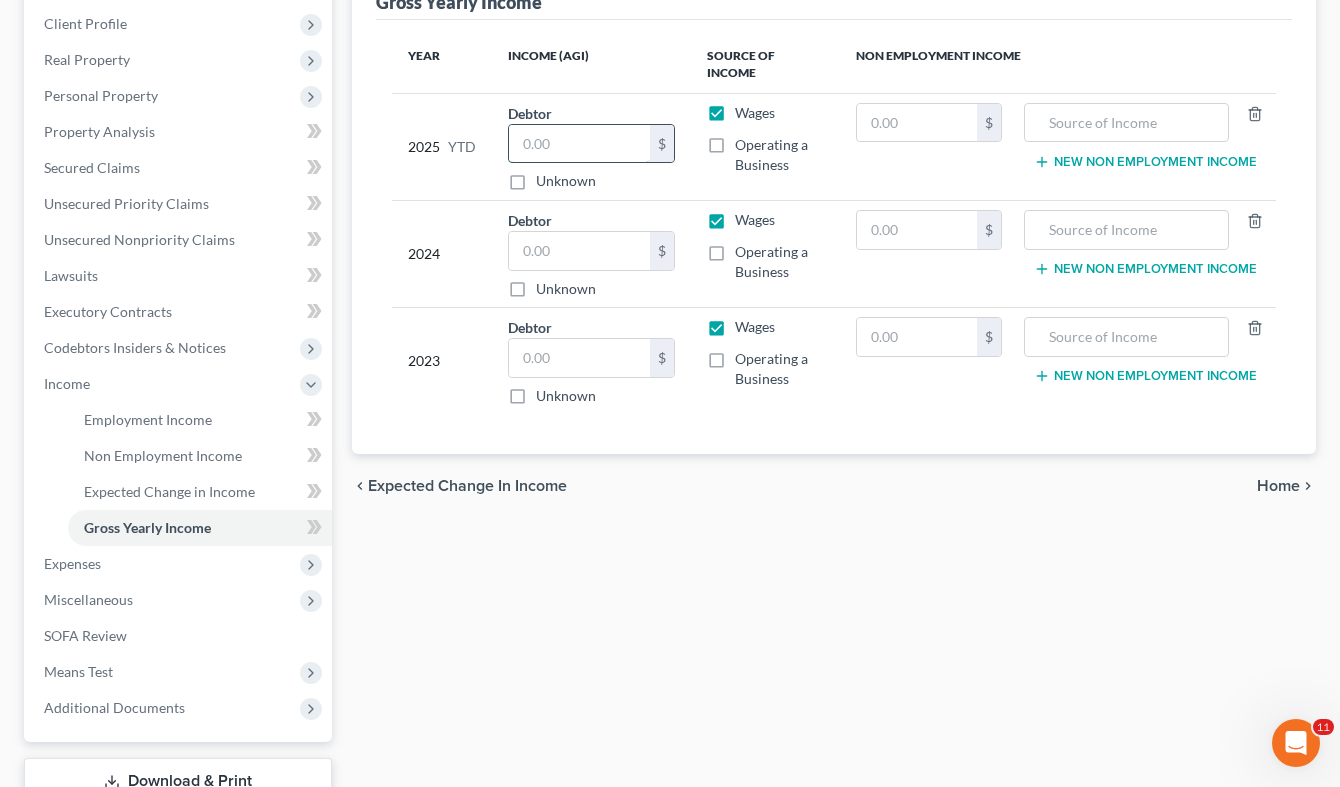 click at bounding box center [579, 144] 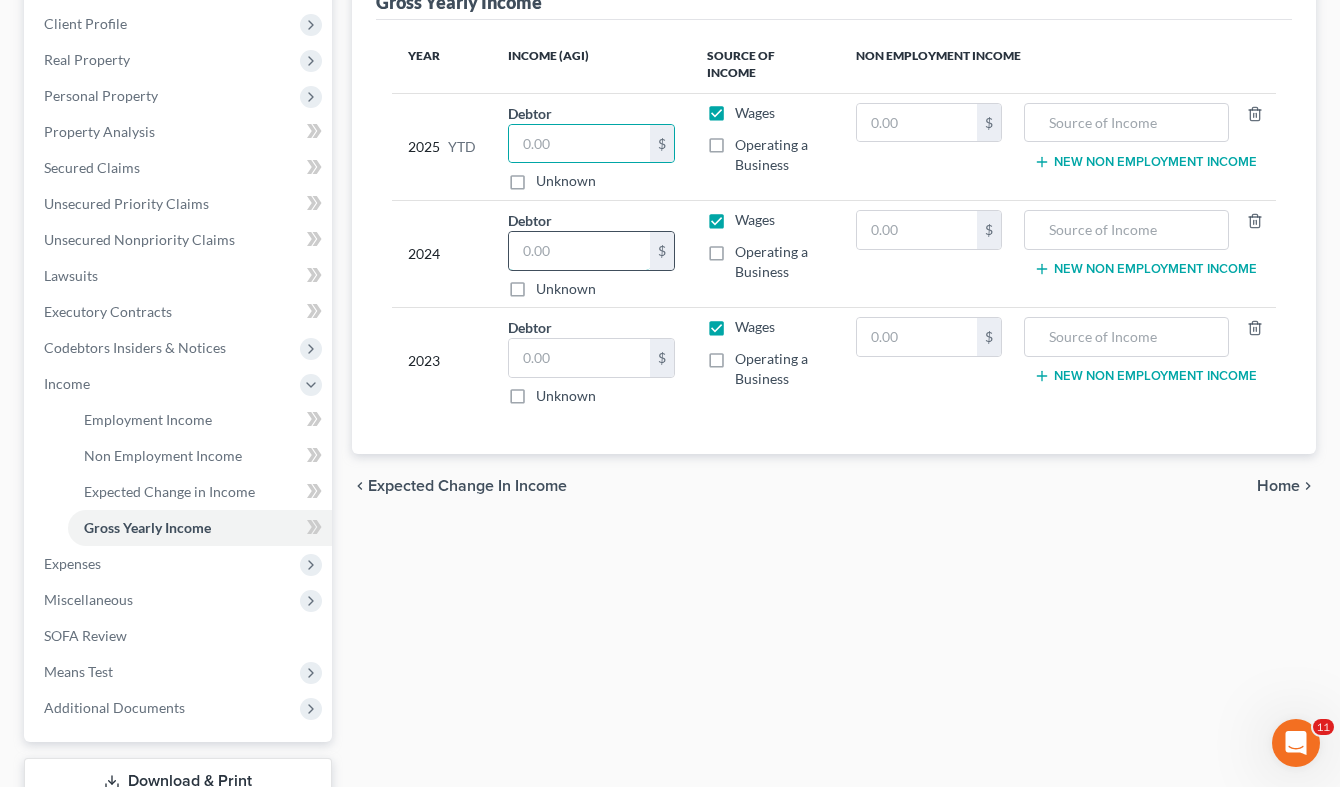 click at bounding box center [579, 251] 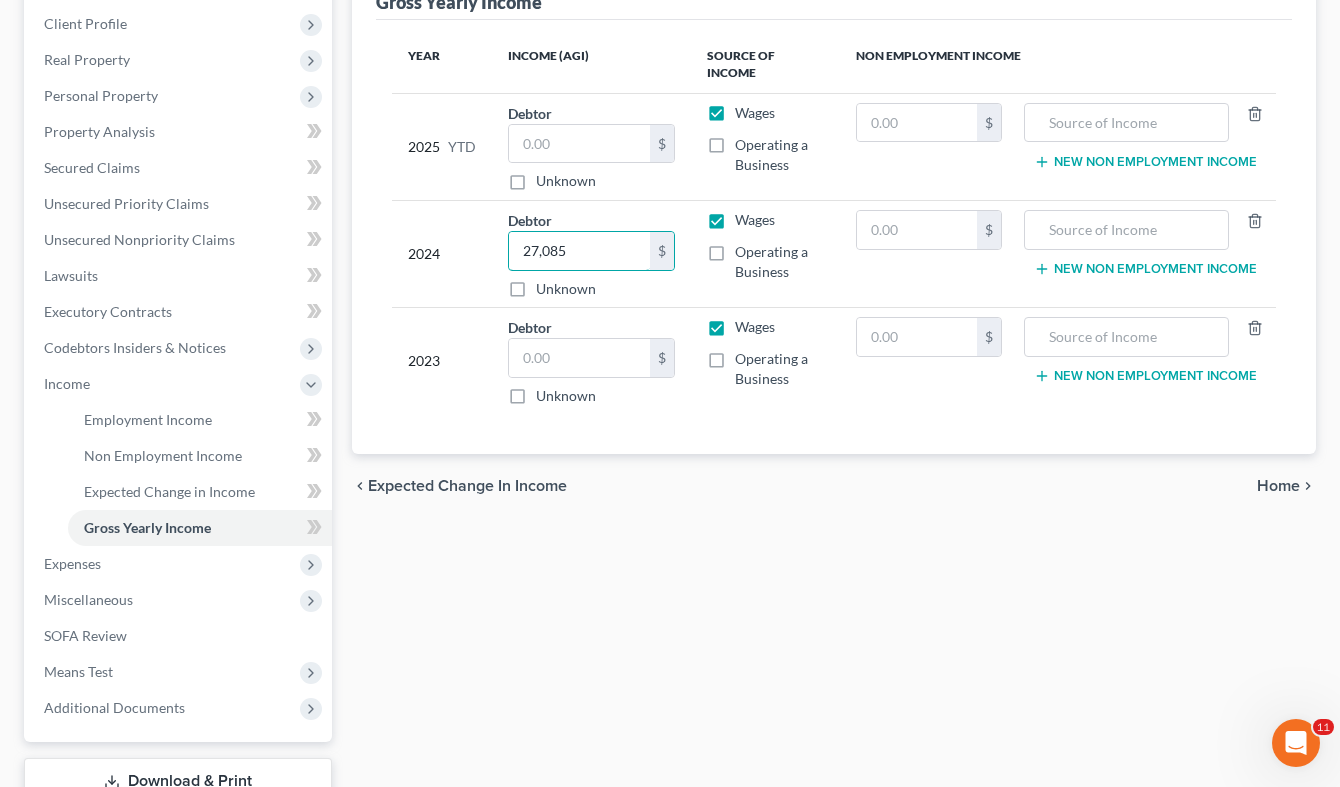 type on "27,085" 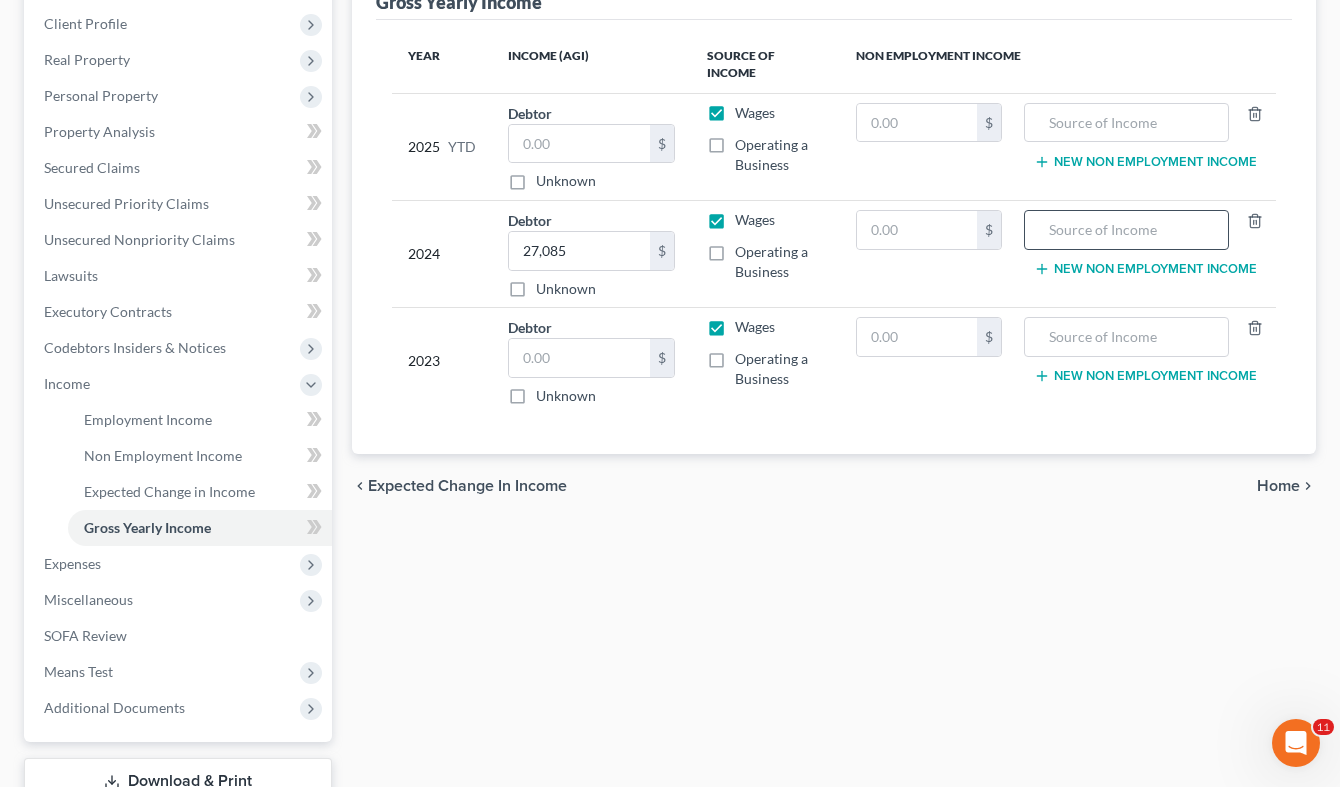 click at bounding box center [1126, 230] 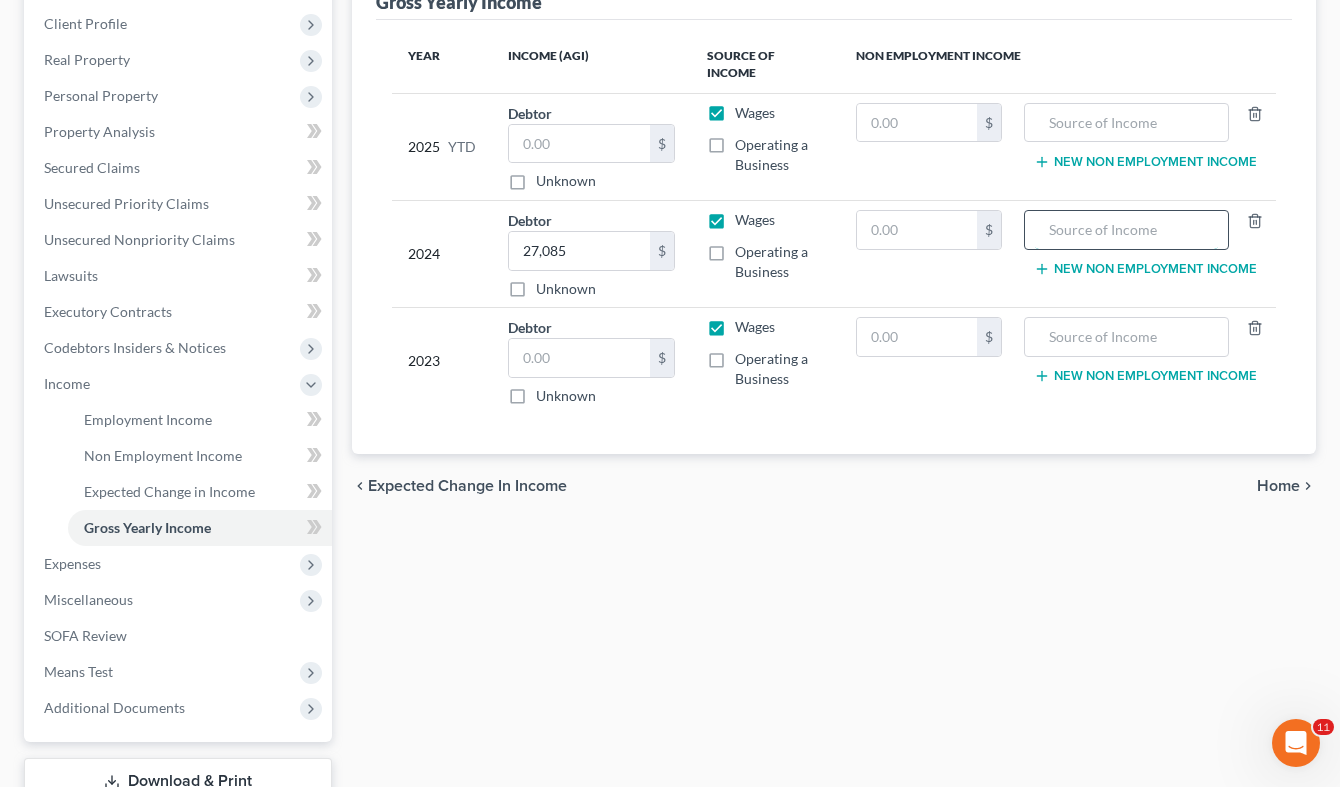 click at bounding box center [1126, 230] 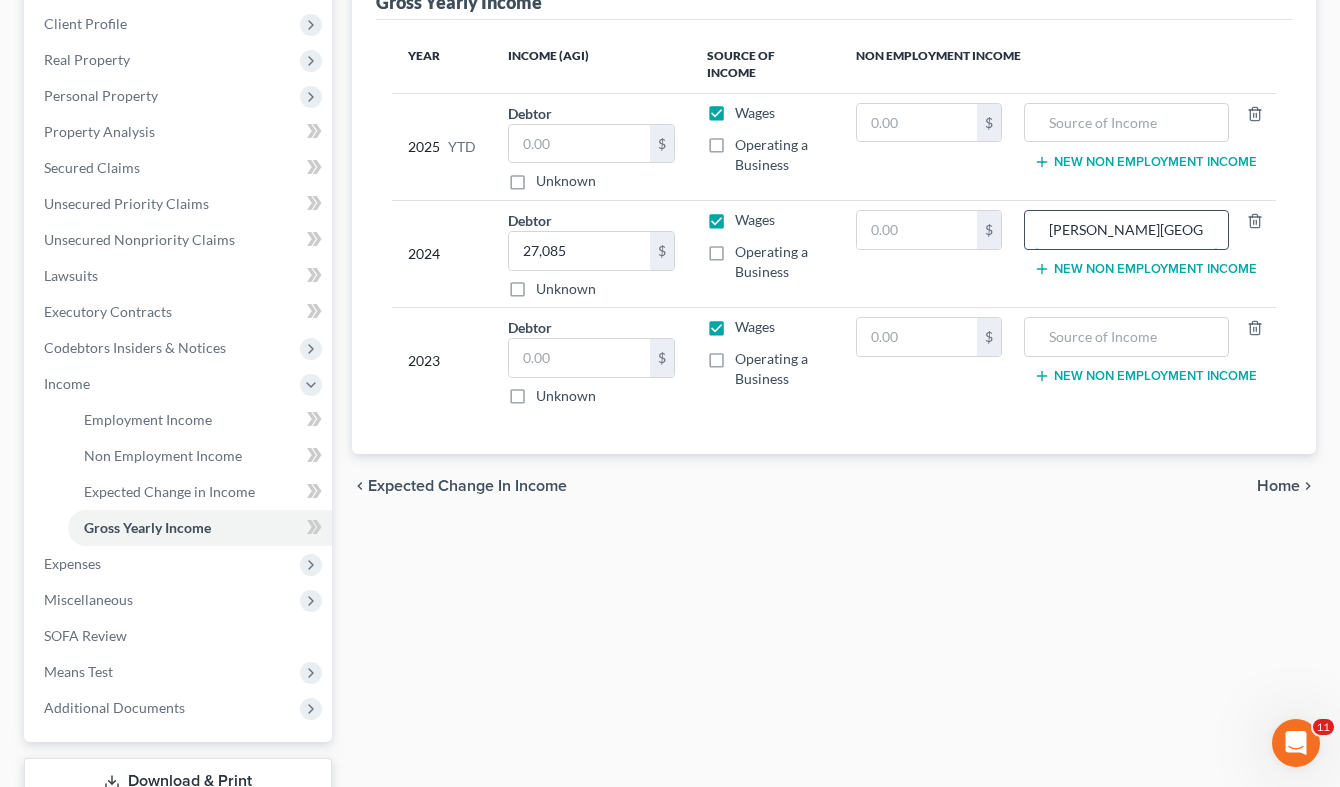 scroll, scrollTop: 0, scrollLeft: 36, axis: horizontal 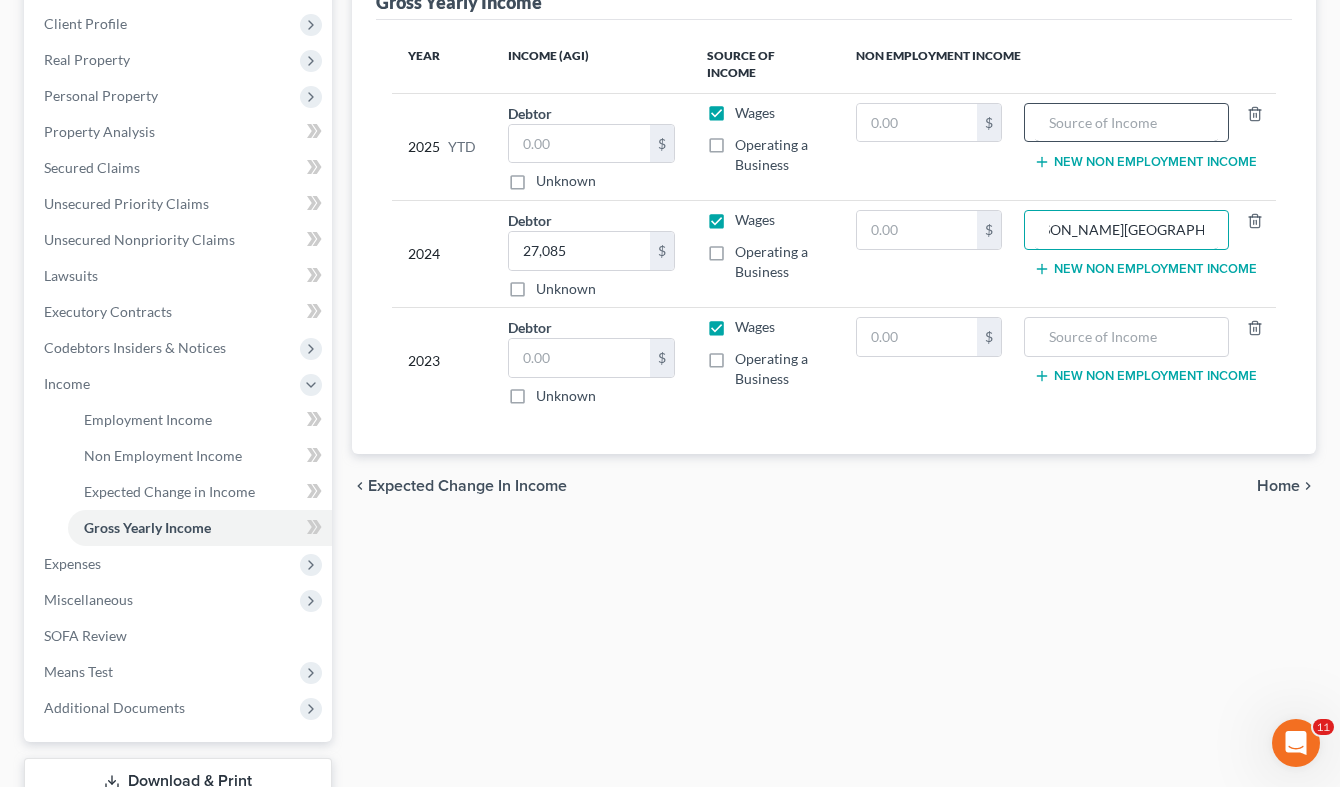 type on "[PERSON_NAME][GEOGRAPHIC_DATA]" 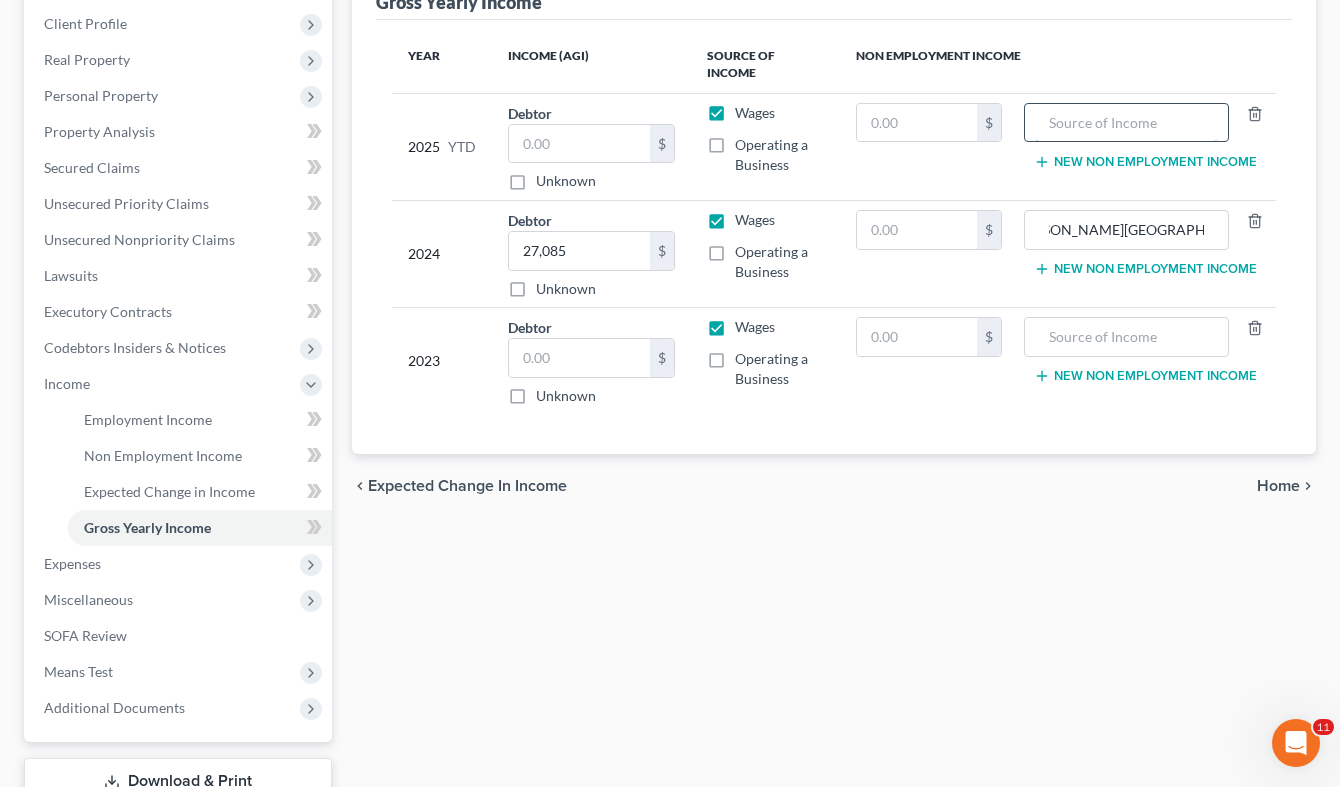 click at bounding box center (1126, 123) 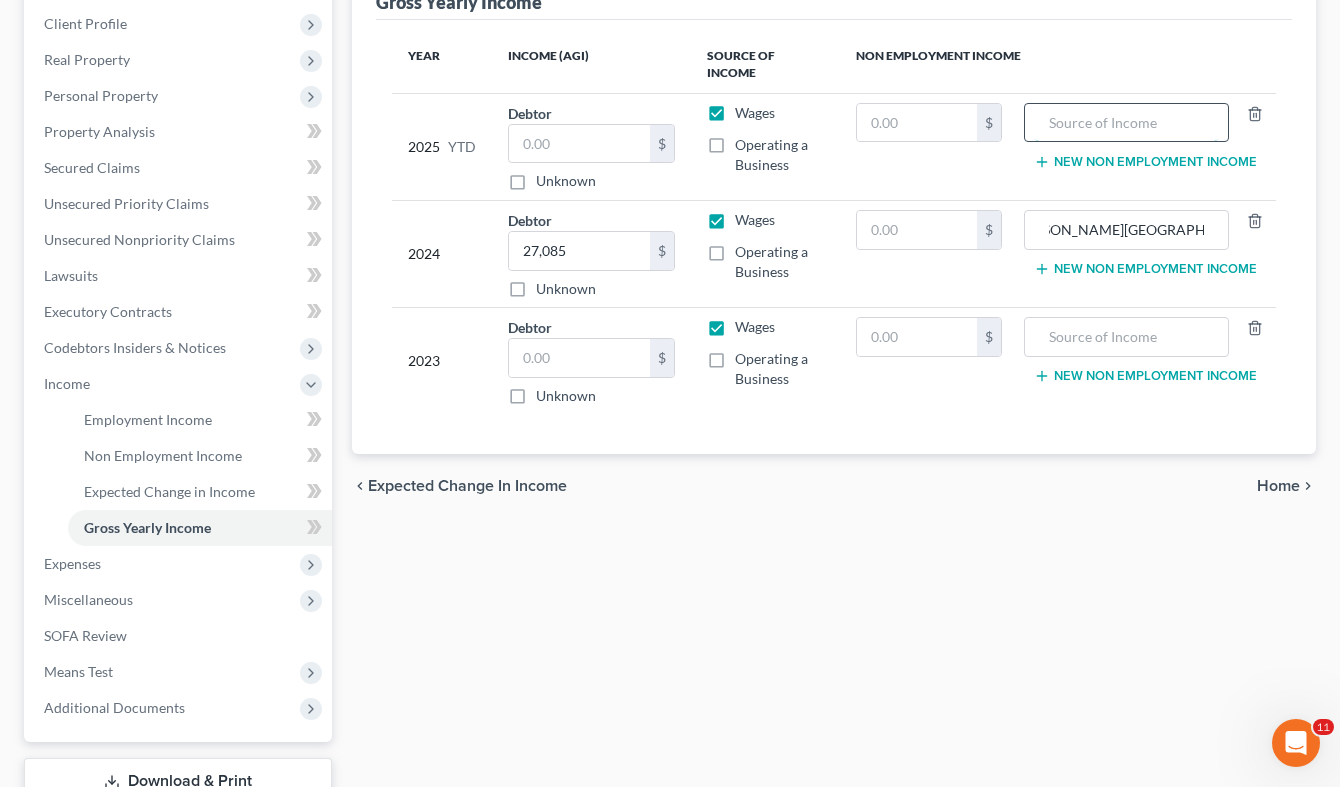 paste on "[PERSON_NAME][GEOGRAPHIC_DATA]" 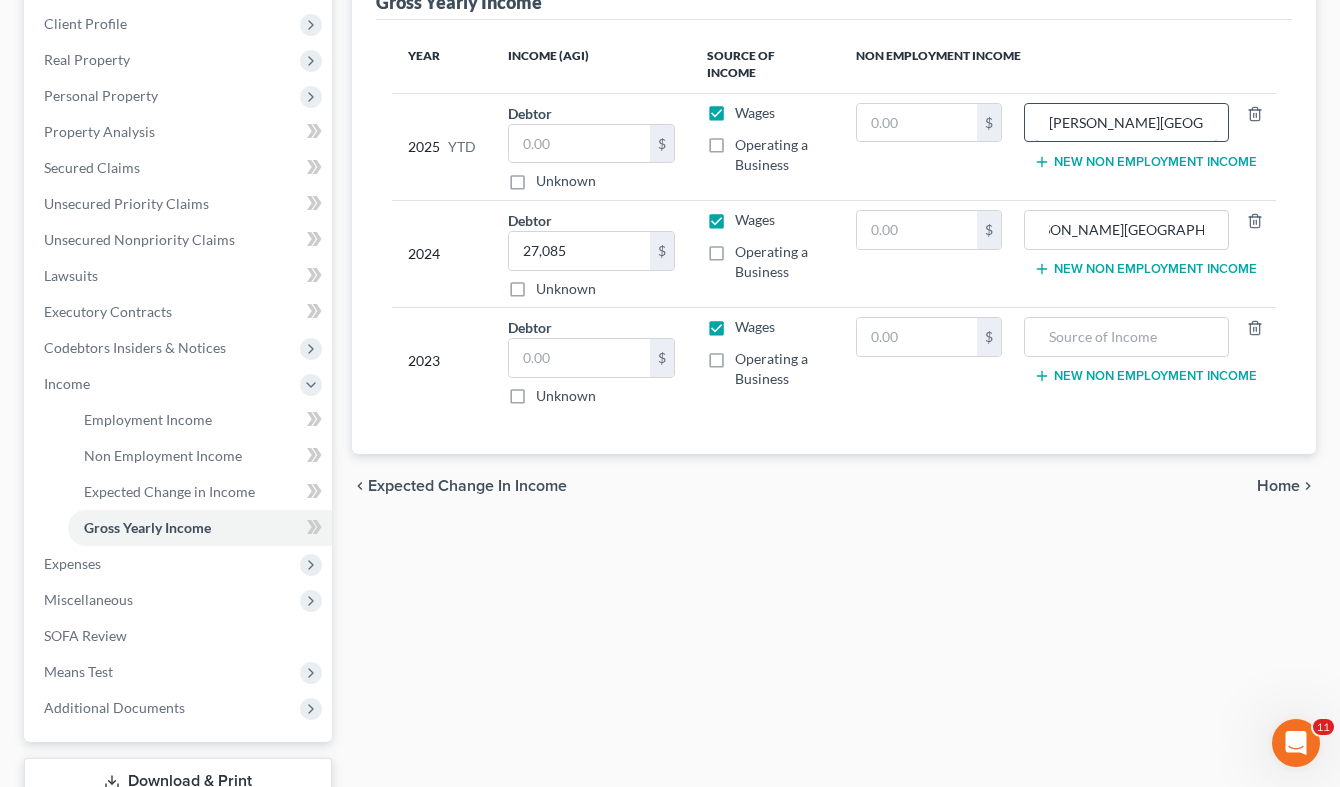scroll, scrollTop: 0, scrollLeft: 36, axis: horizontal 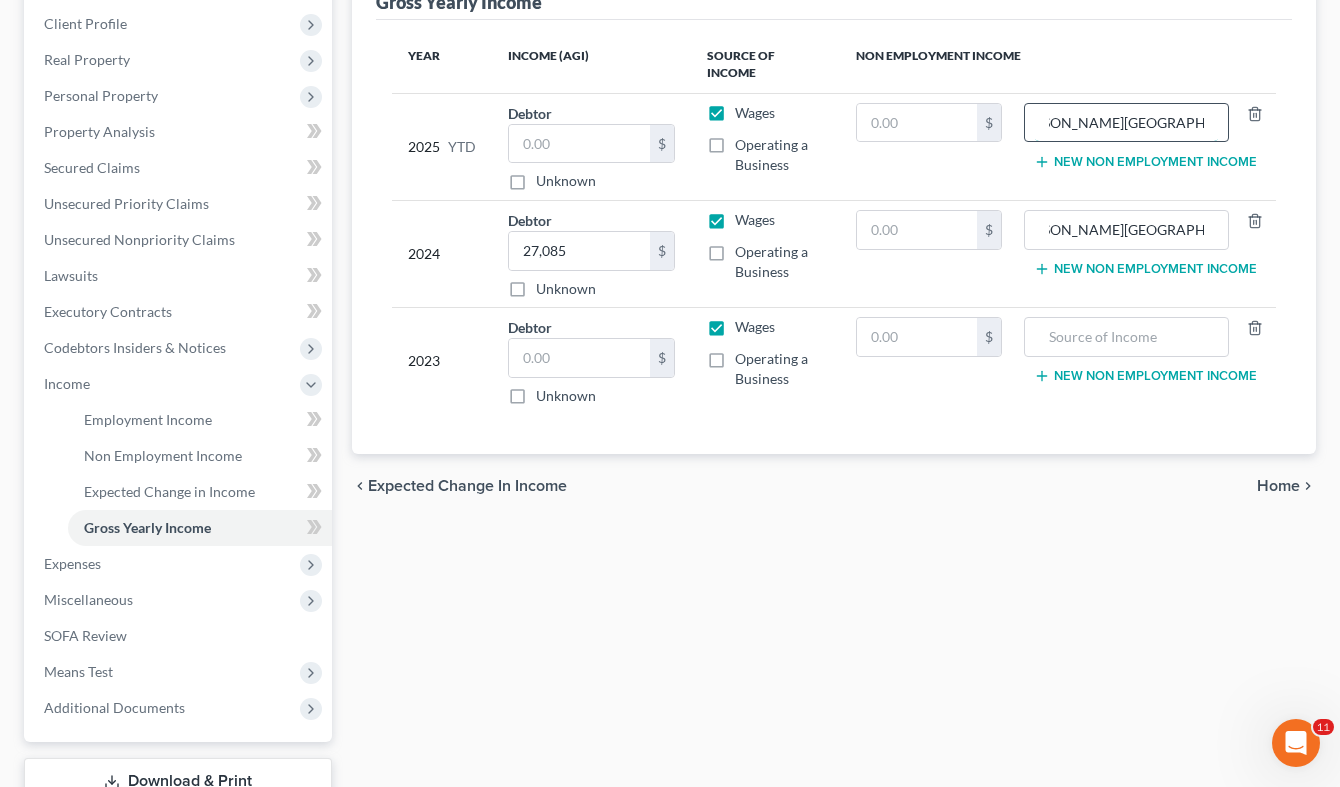 click on "[PERSON_NAME][GEOGRAPHIC_DATA]" at bounding box center [1126, 123] 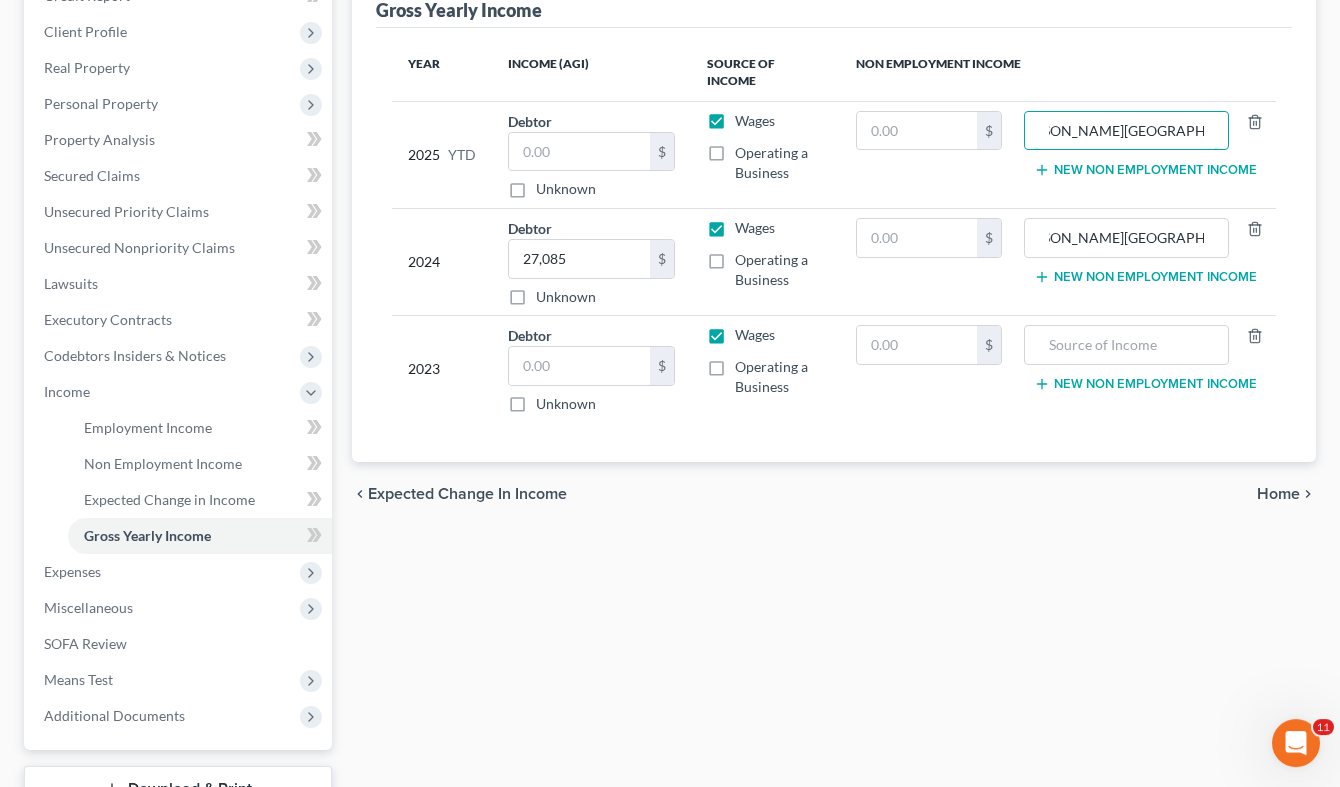 scroll, scrollTop: 274, scrollLeft: 0, axis: vertical 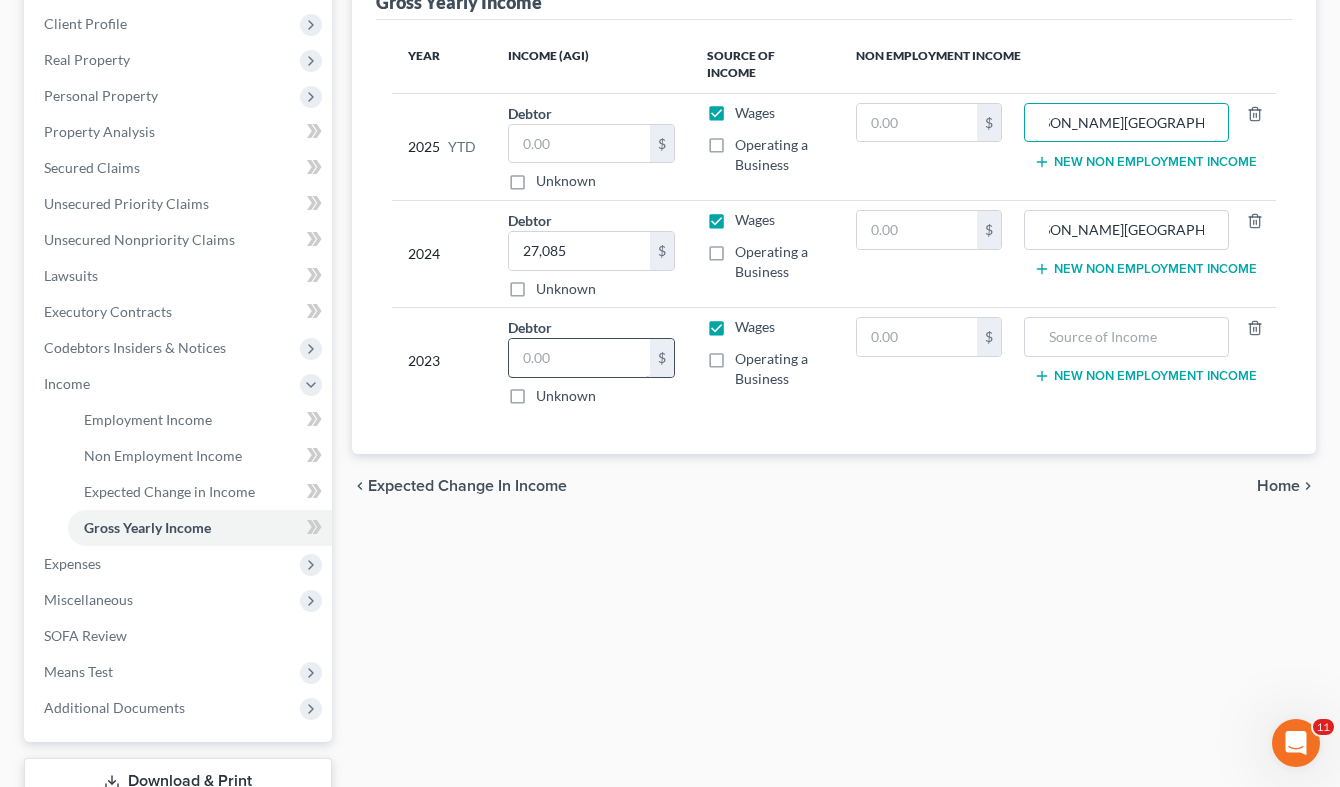type on "[PERSON_NAME][GEOGRAPHIC_DATA]" 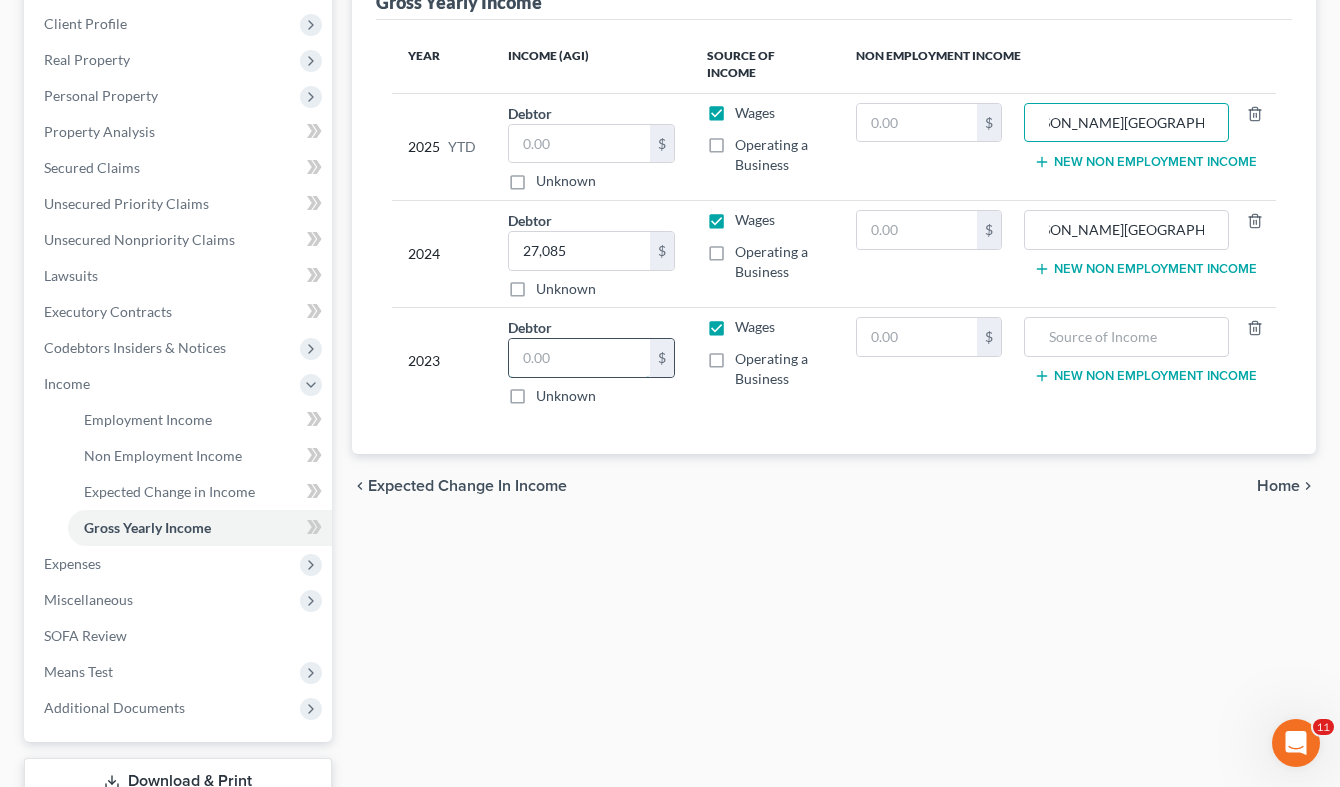 click at bounding box center [579, 358] 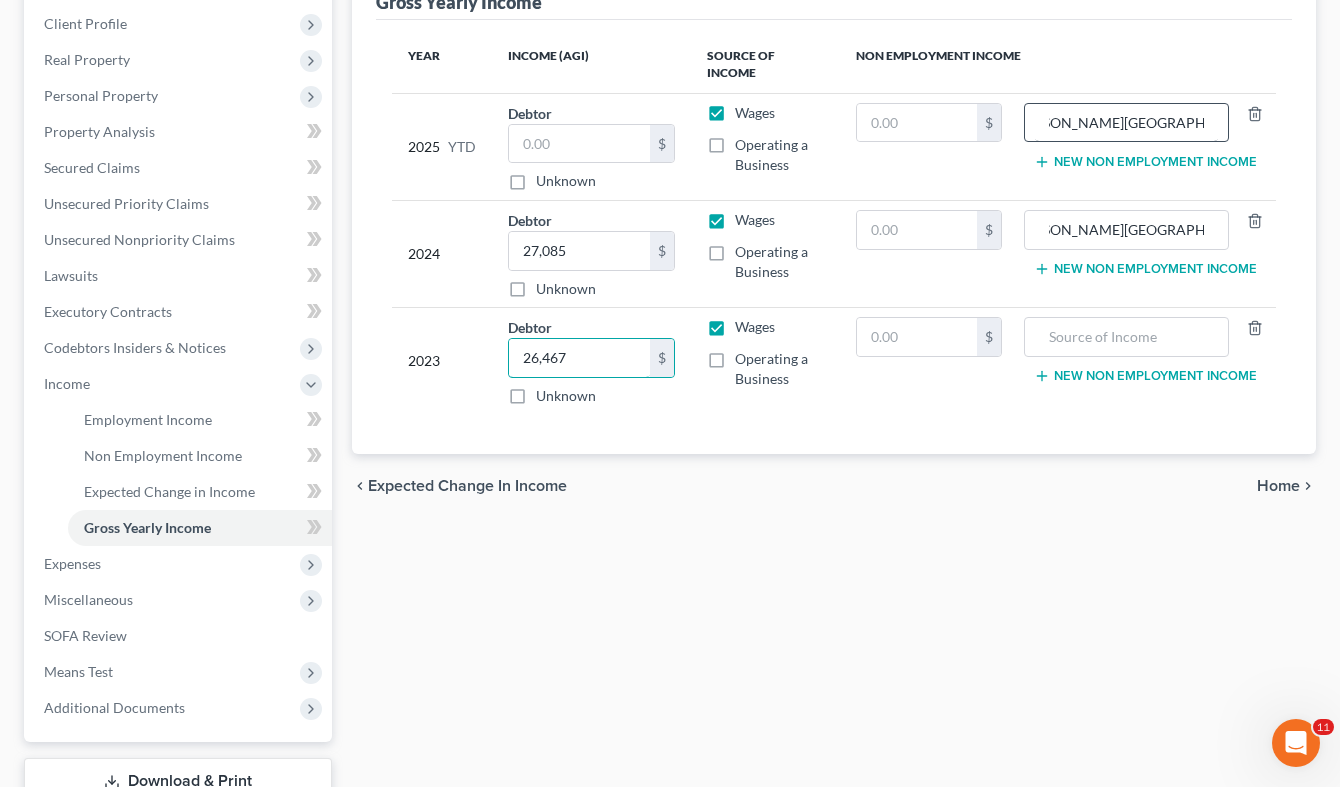 type on "26,467" 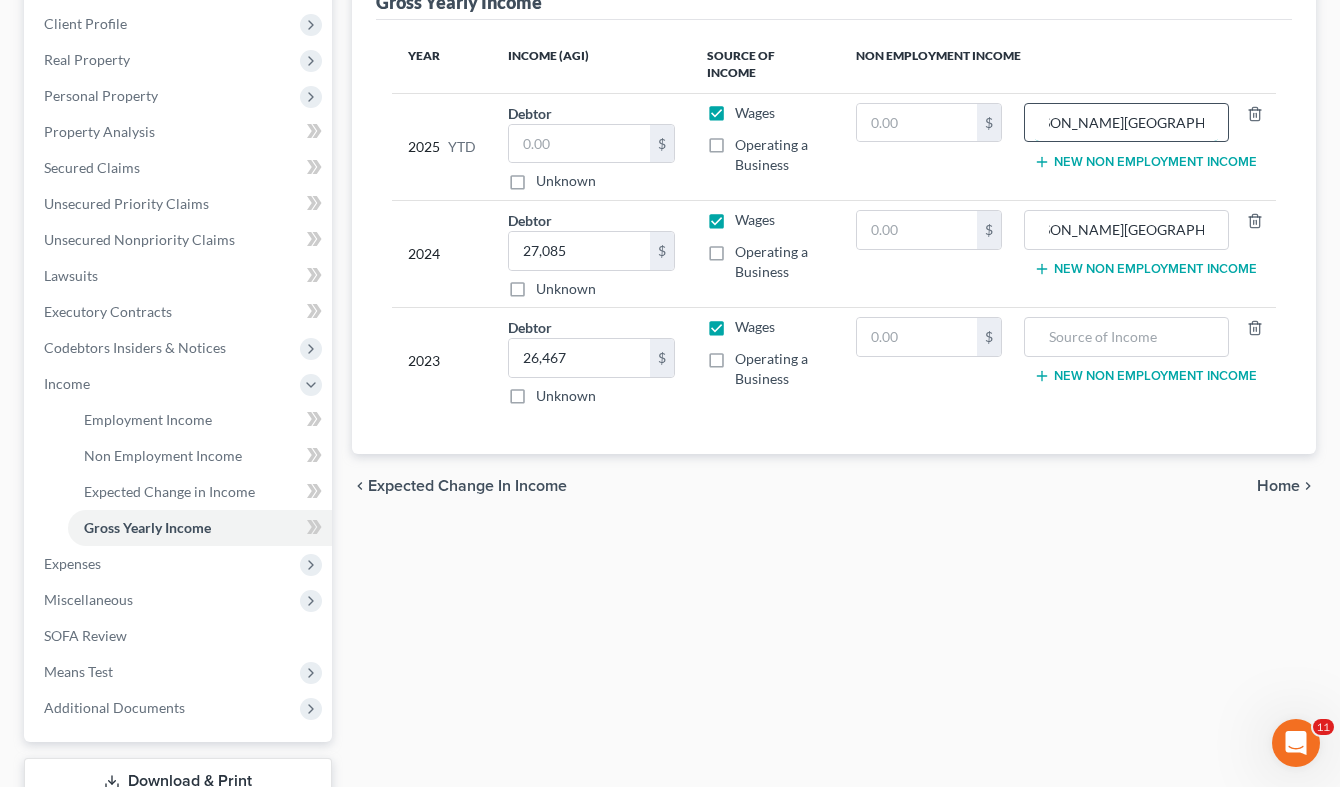 click on "[PERSON_NAME][GEOGRAPHIC_DATA]" at bounding box center [1126, 123] 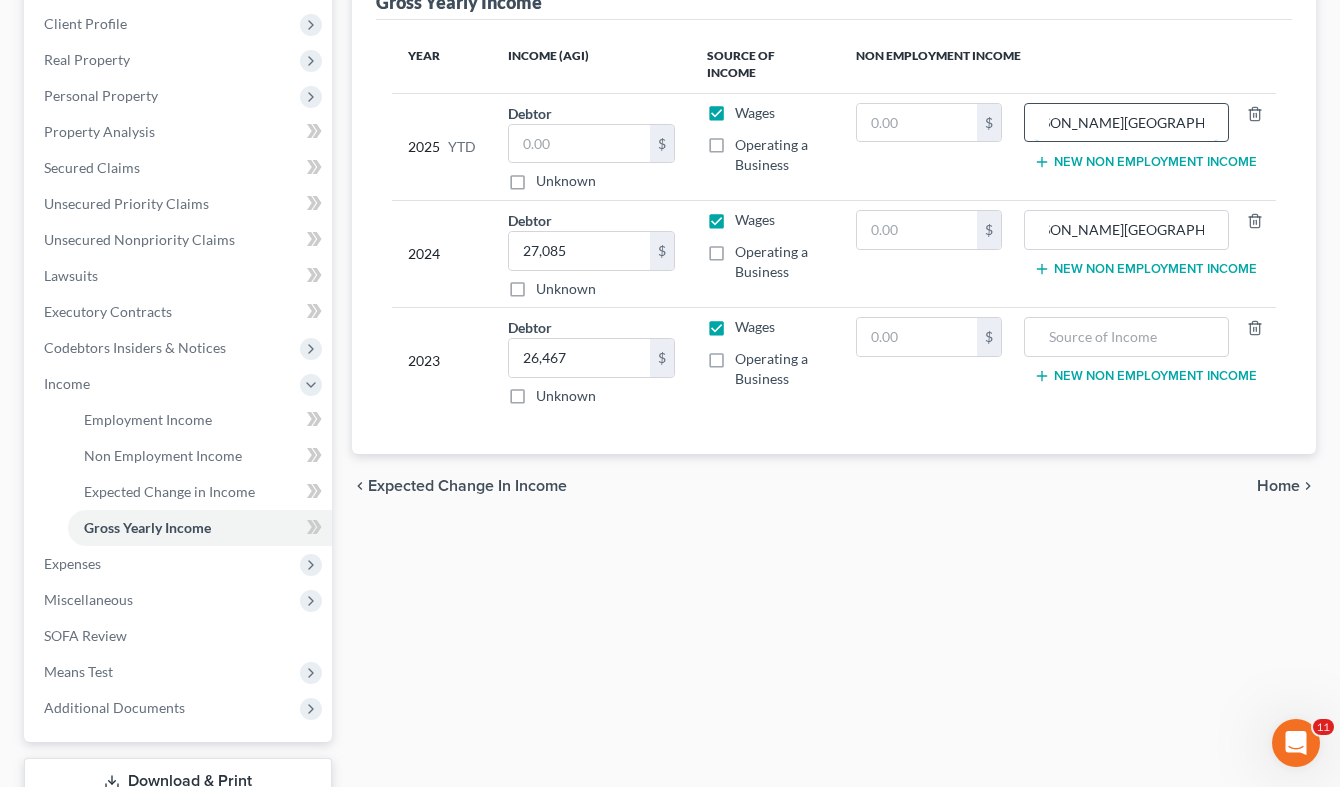 scroll, scrollTop: 0, scrollLeft: 0, axis: both 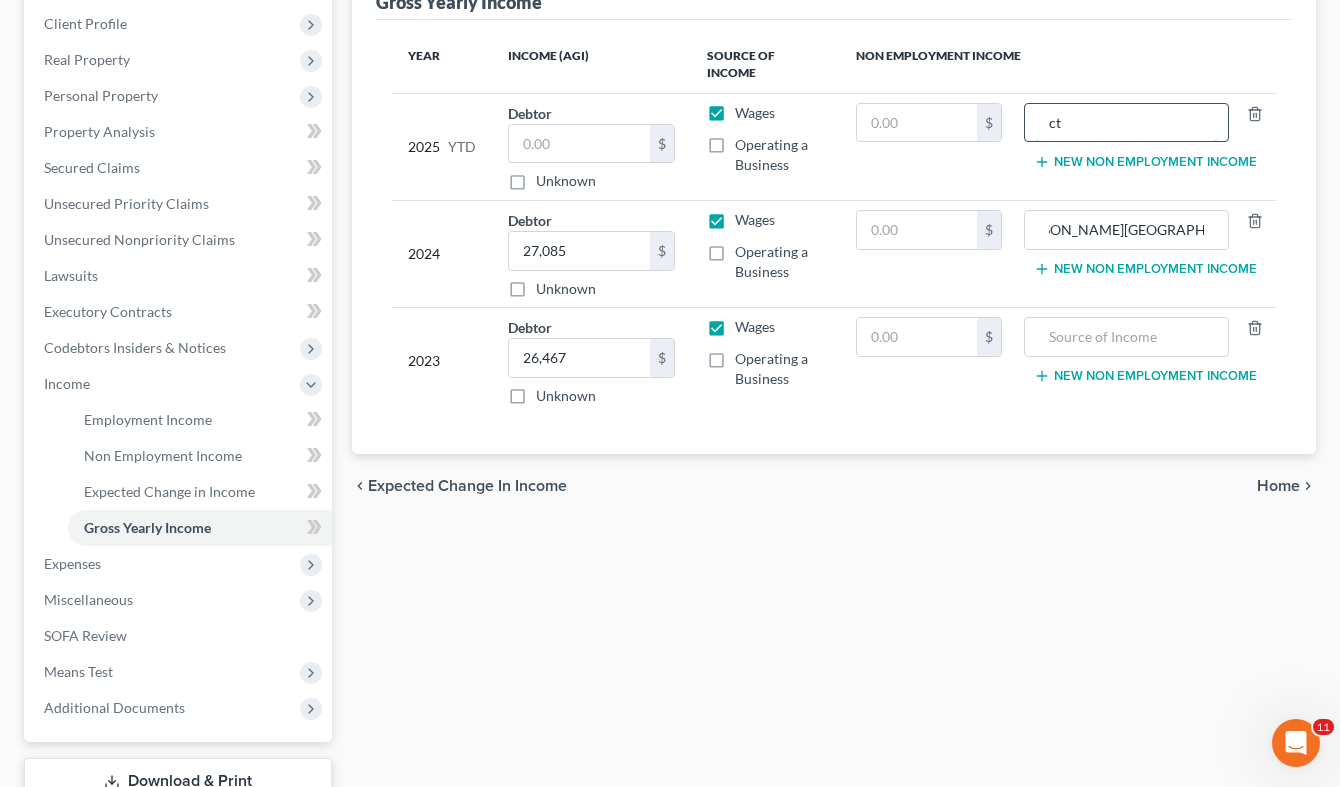 type on "t" 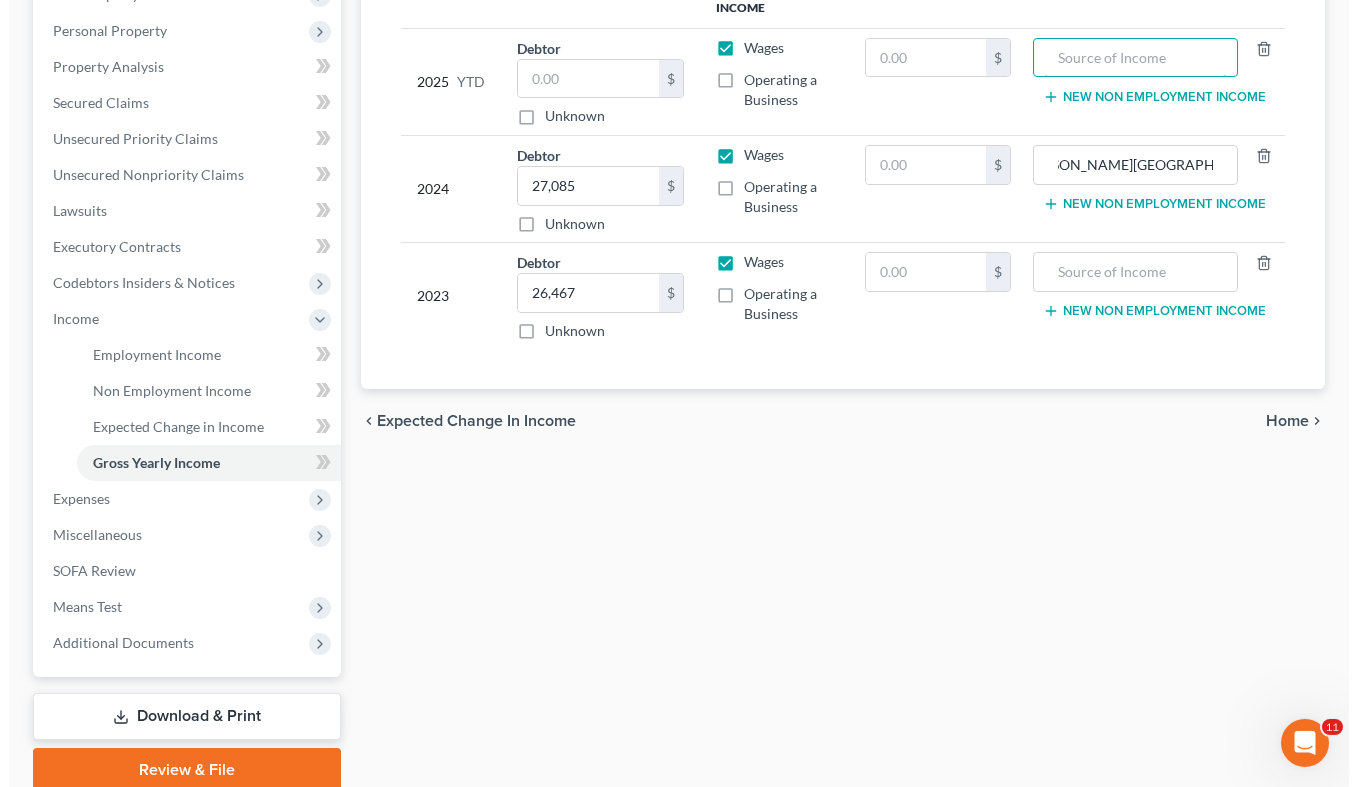 scroll, scrollTop: 376, scrollLeft: 0, axis: vertical 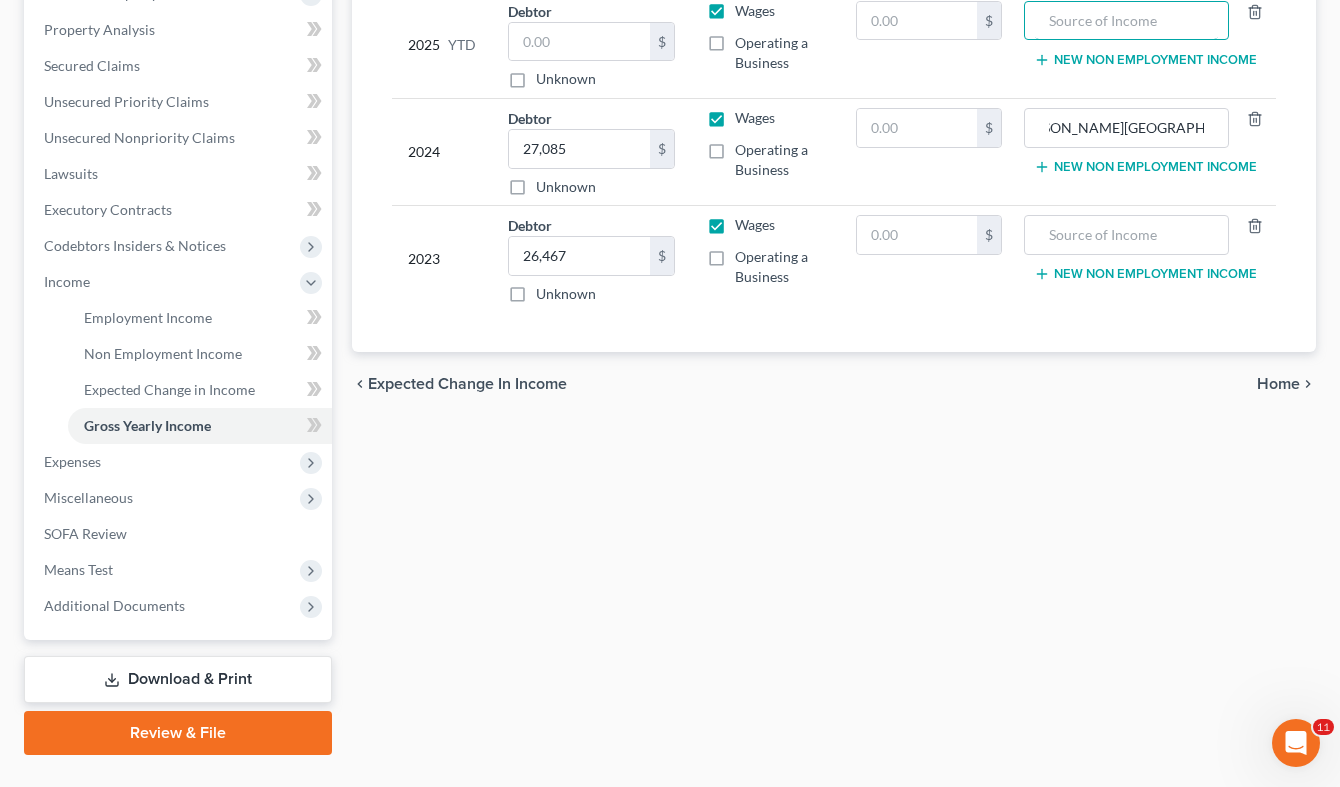type 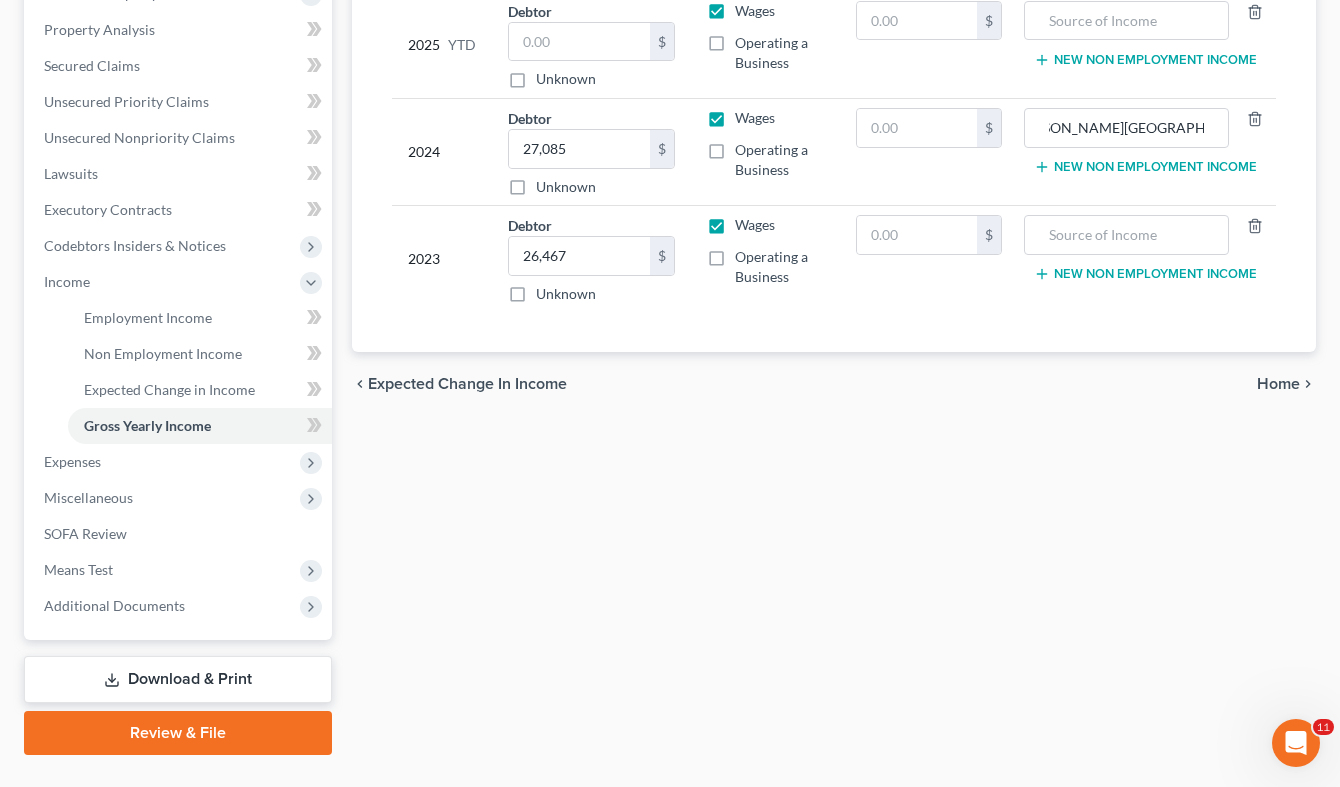 click on "Home" at bounding box center (1278, 384) 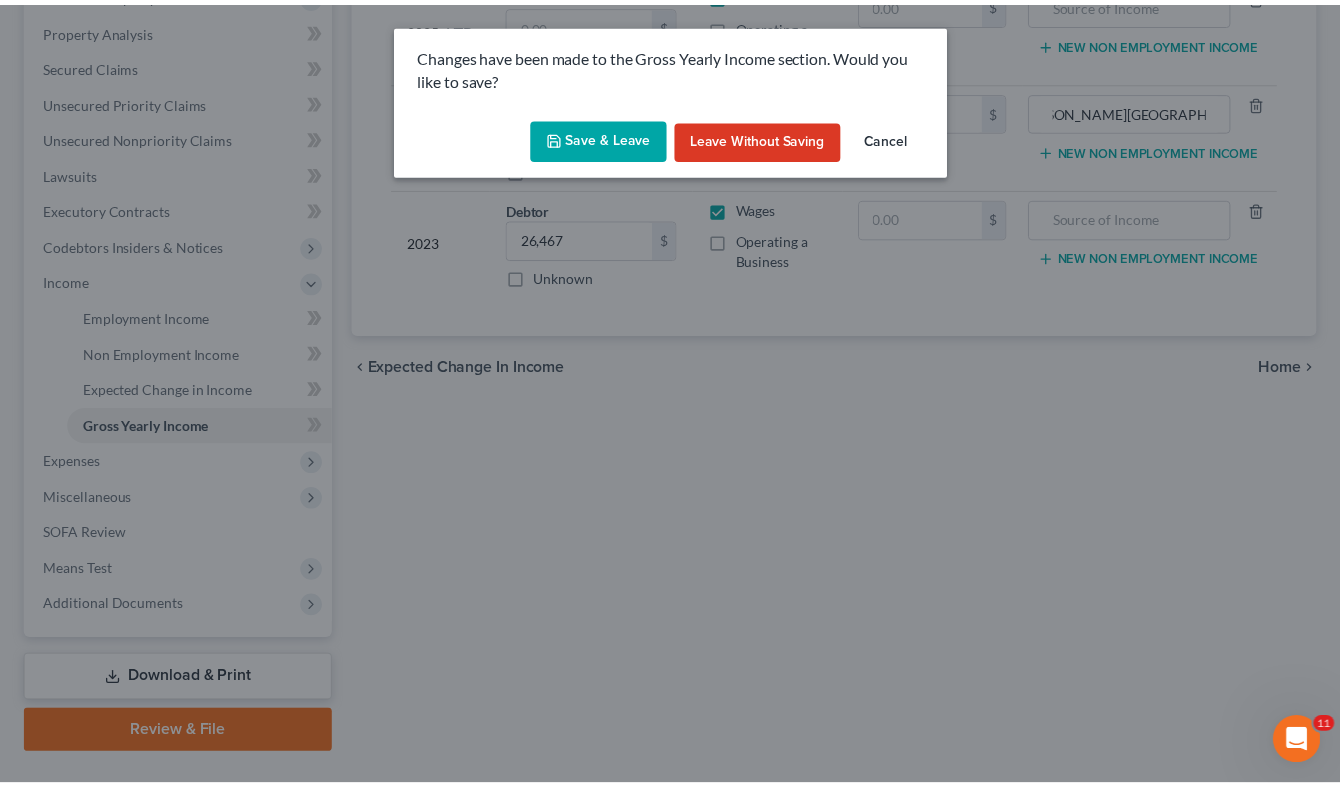scroll, scrollTop: 0, scrollLeft: 35, axis: horizontal 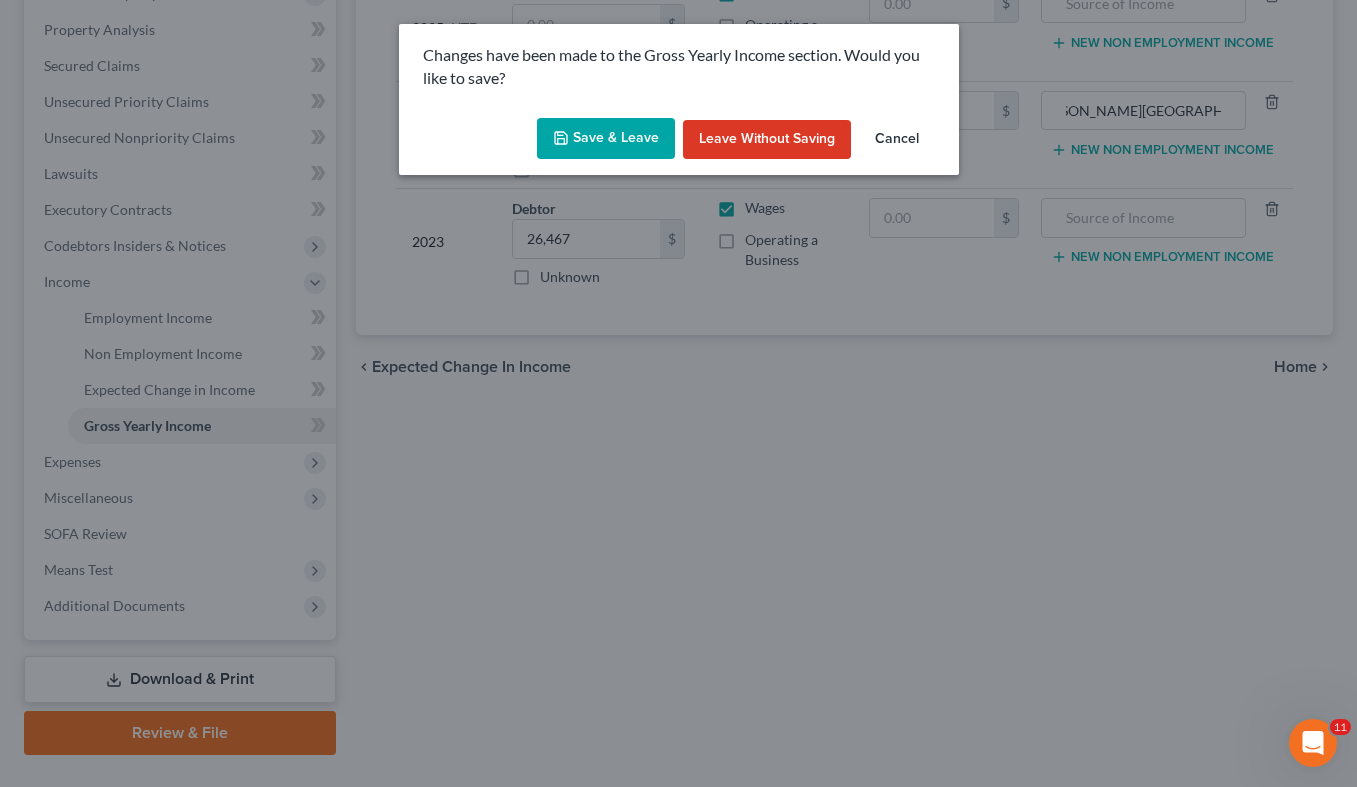click on "Save & Leave" at bounding box center [606, 139] 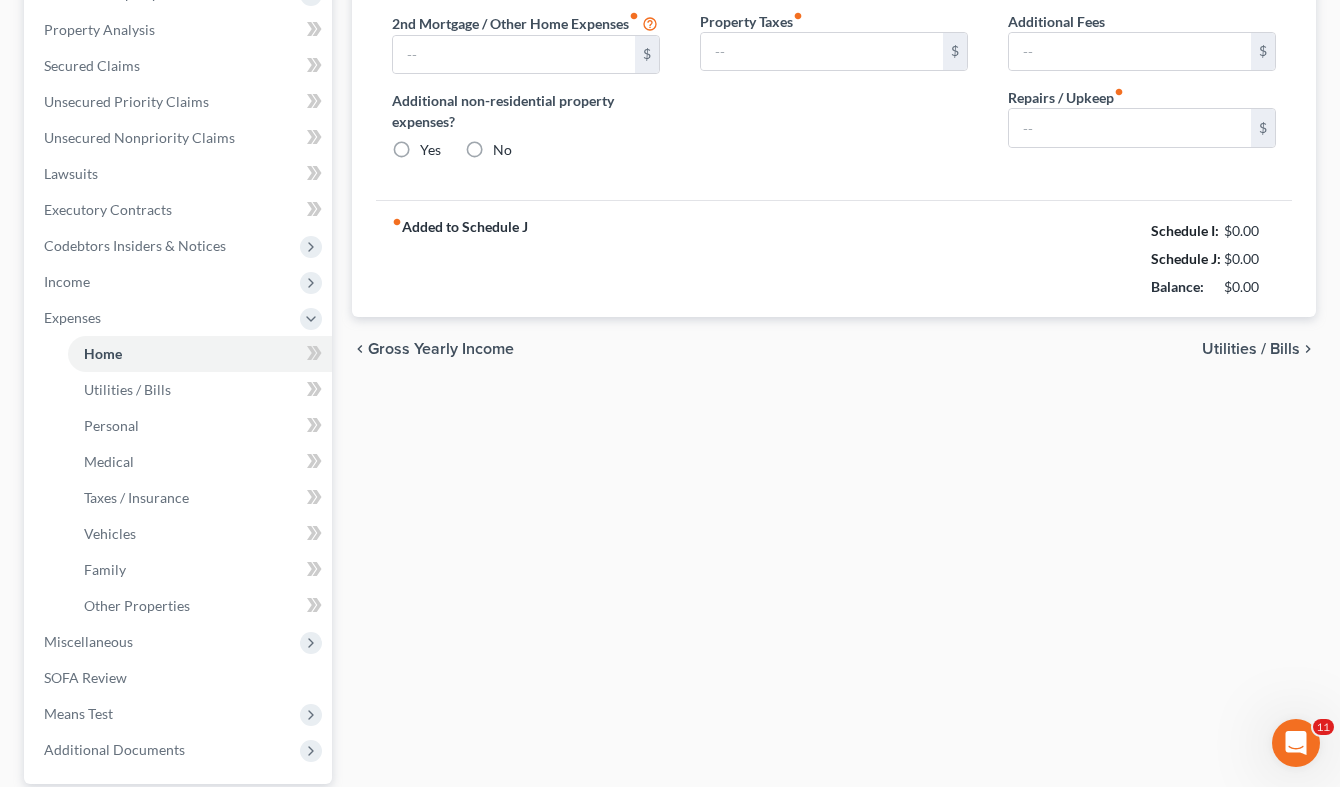 type on "0.00" 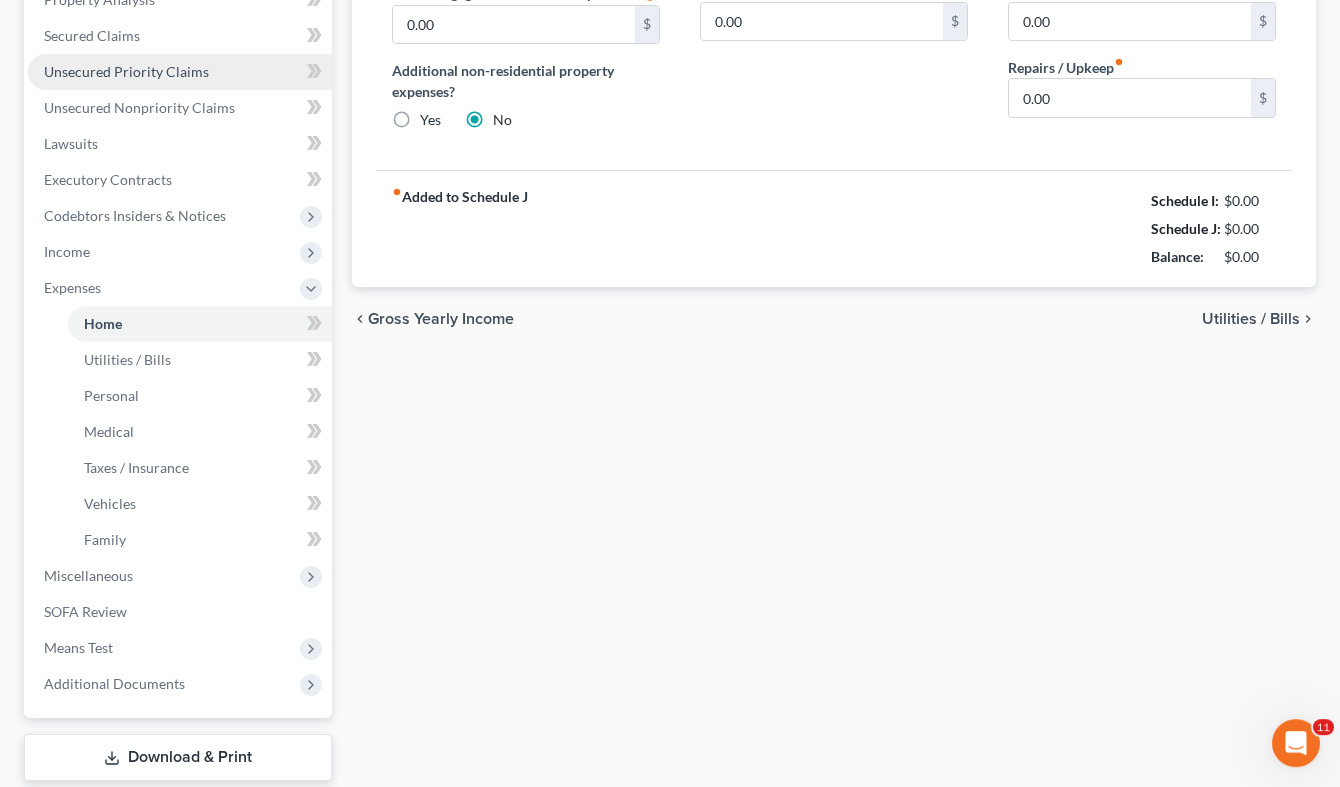 scroll, scrollTop: 408, scrollLeft: 0, axis: vertical 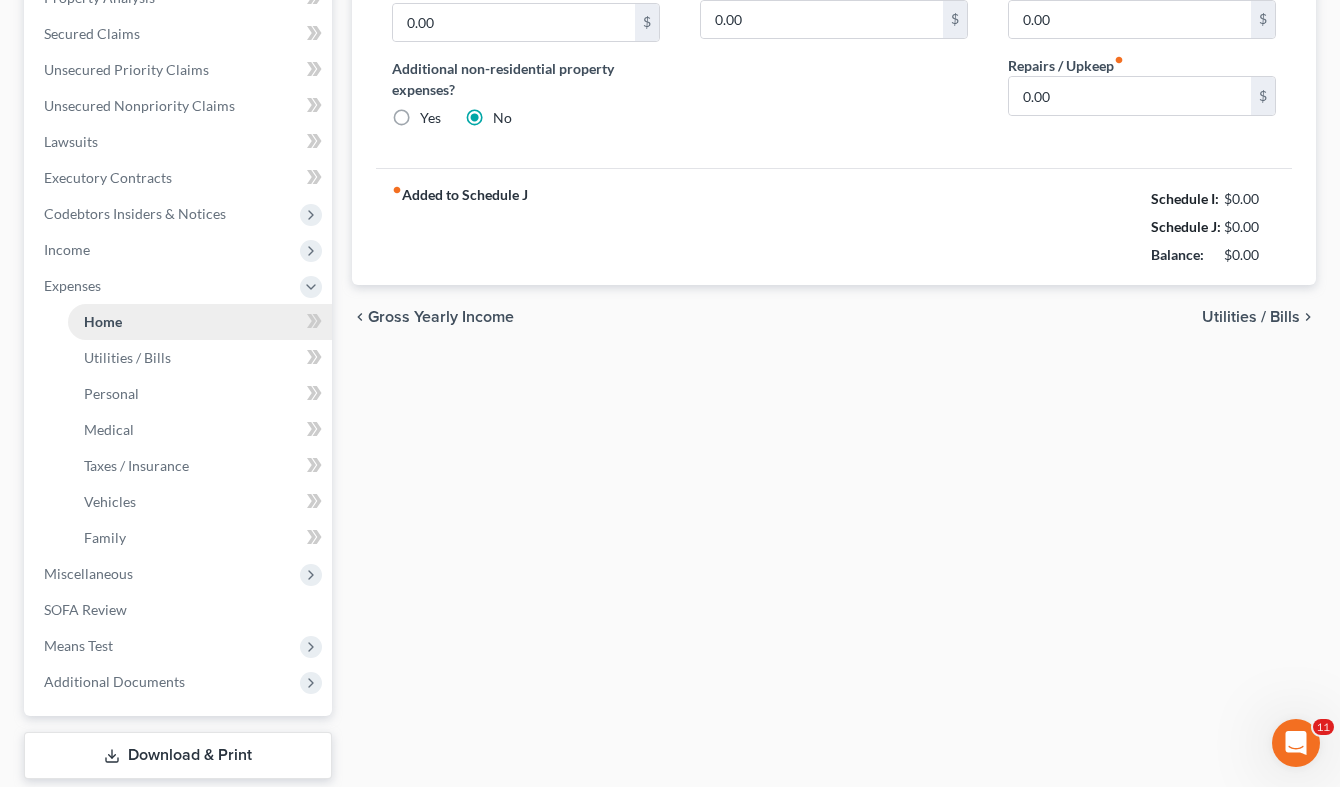 click on "Home" at bounding box center [200, 322] 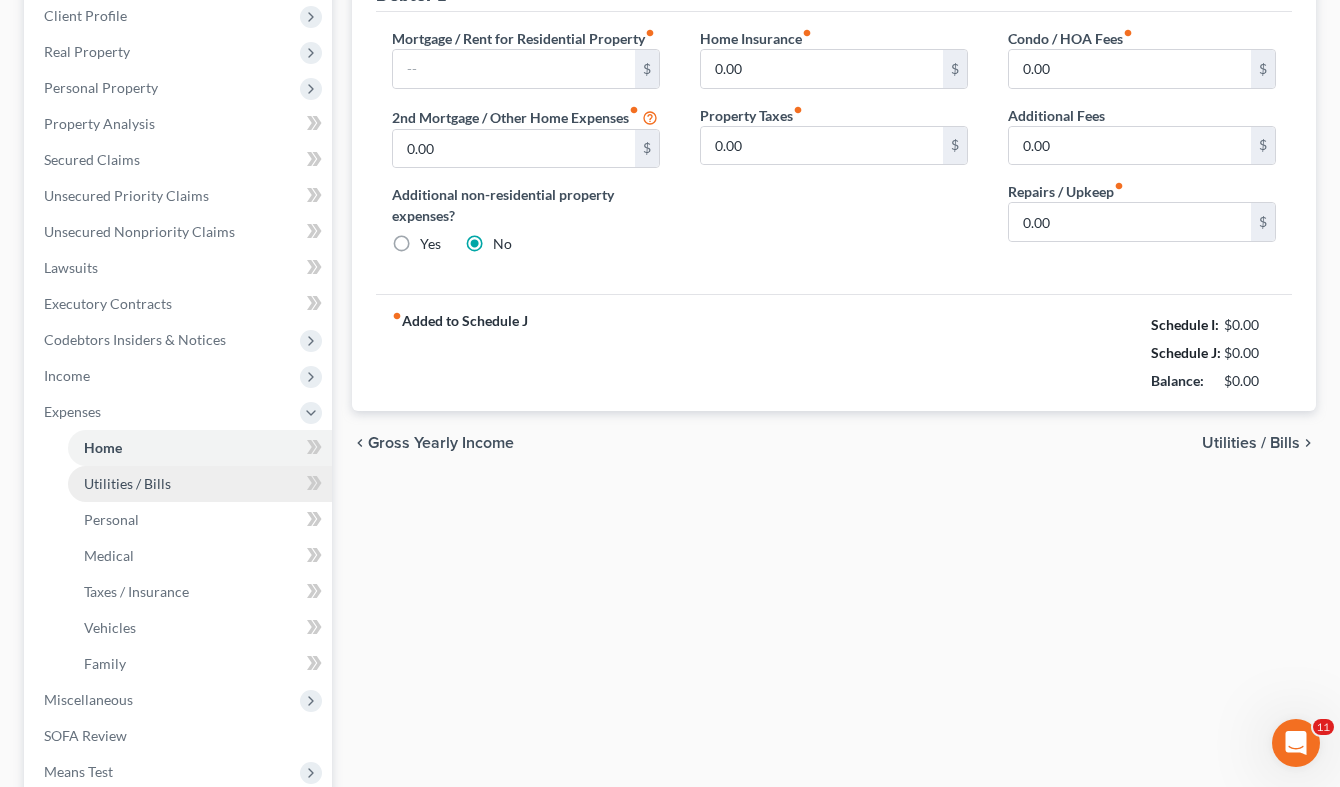 scroll, scrollTop: 306, scrollLeft: 0, axis: vertical 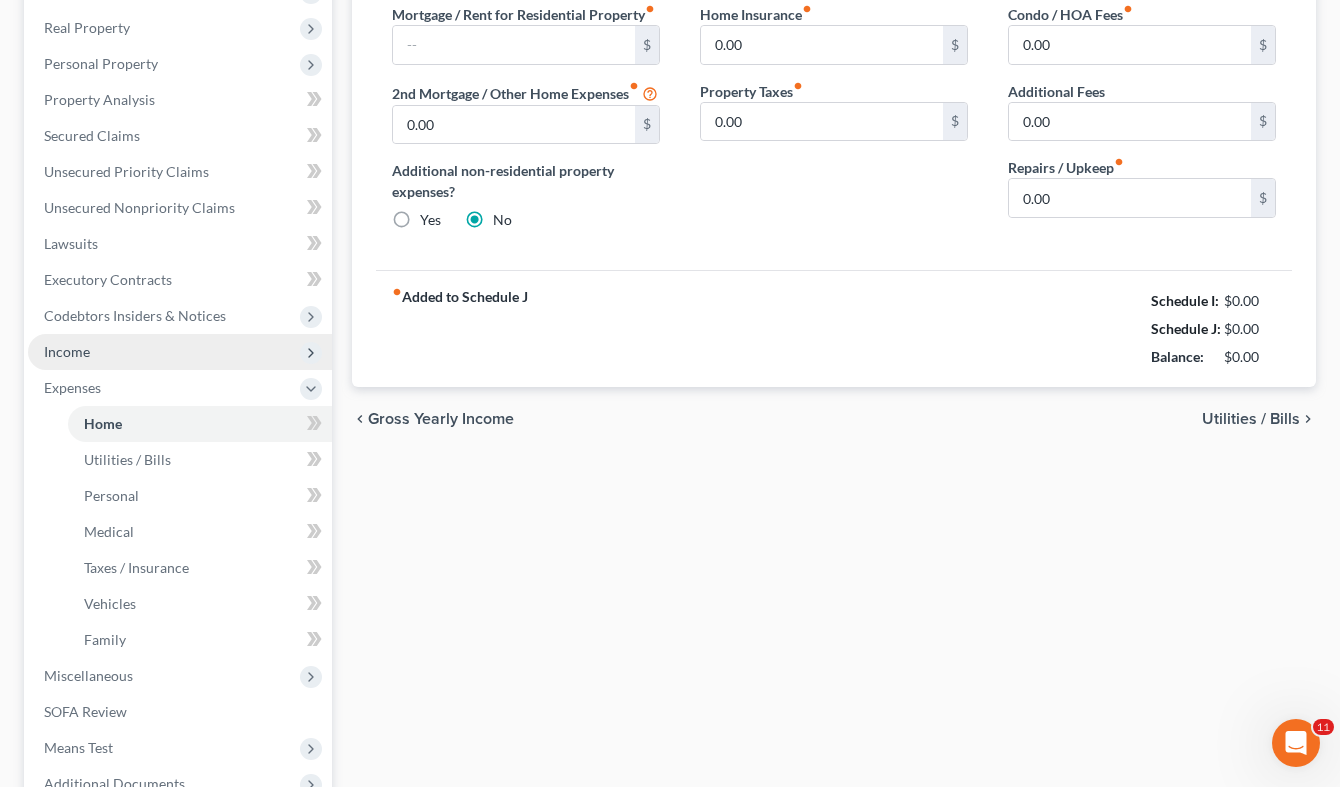 click 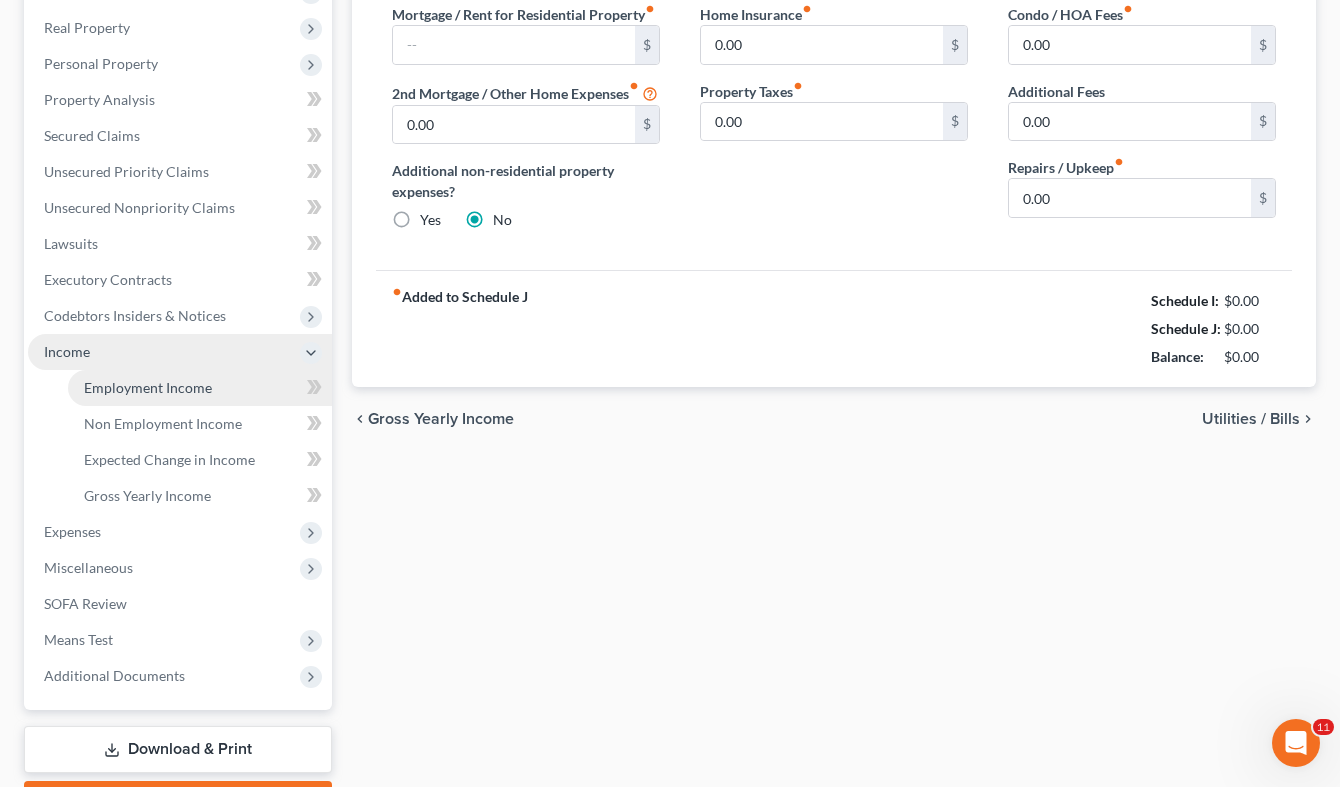 click on "Employment Income" at bounding box center (148, 387) 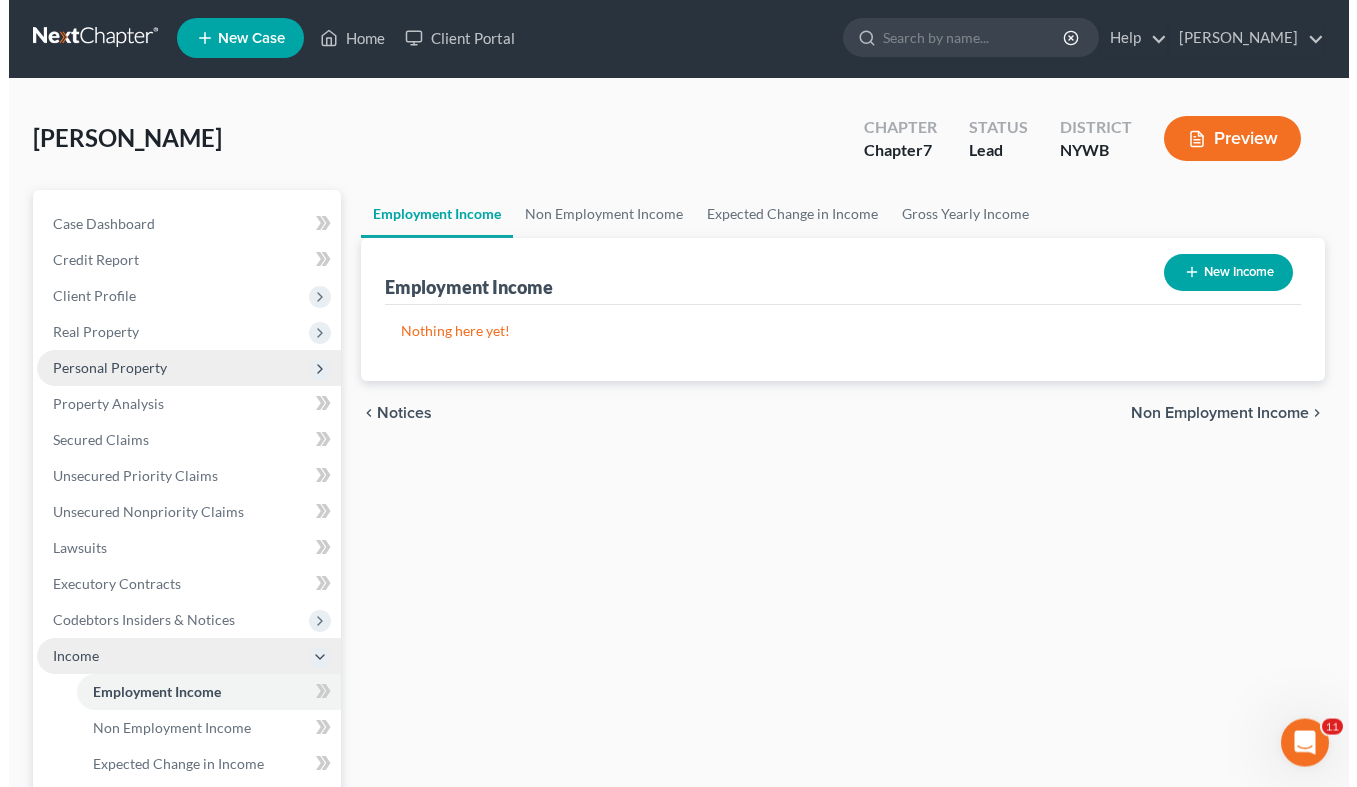 scroll, scrollTop: 0, scrollLeft: 0, axis: both 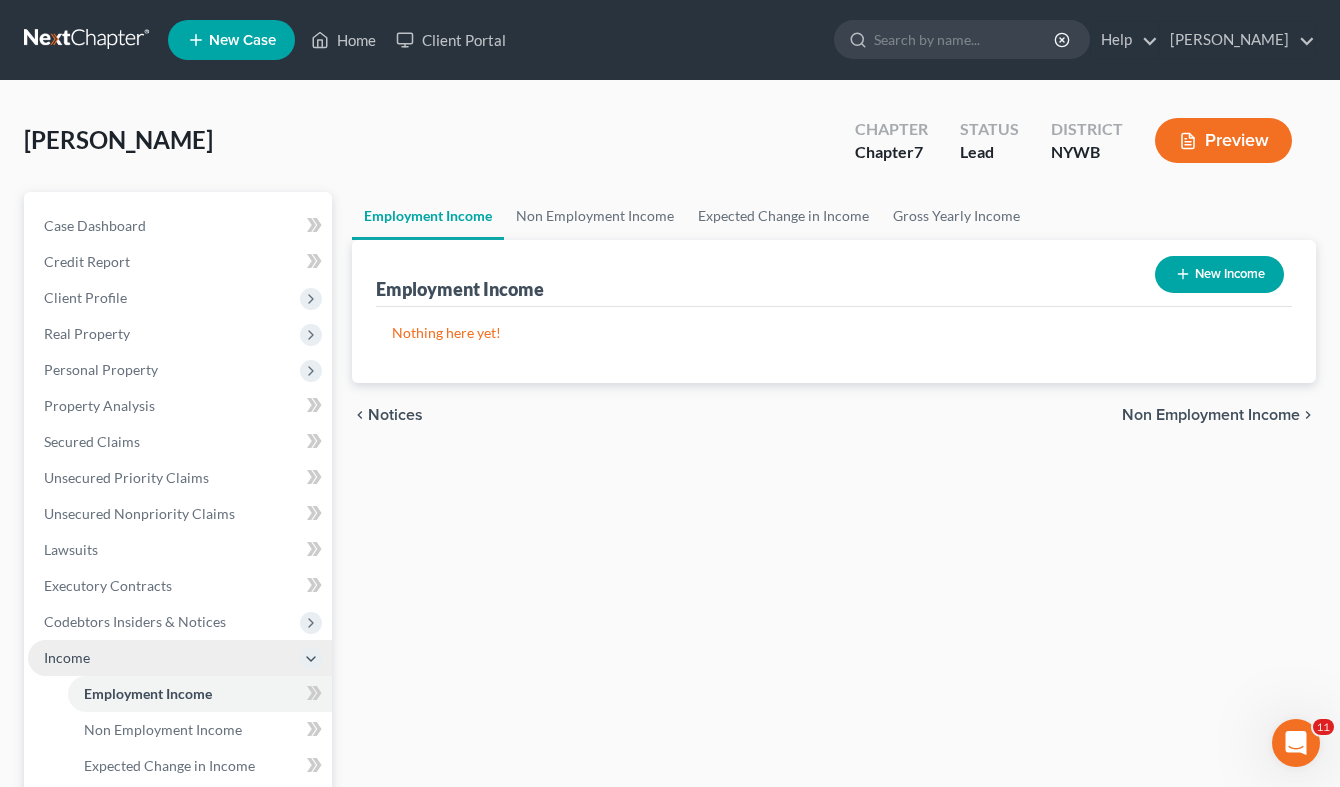 click on "New Income" at bounding box center [1219, 274] 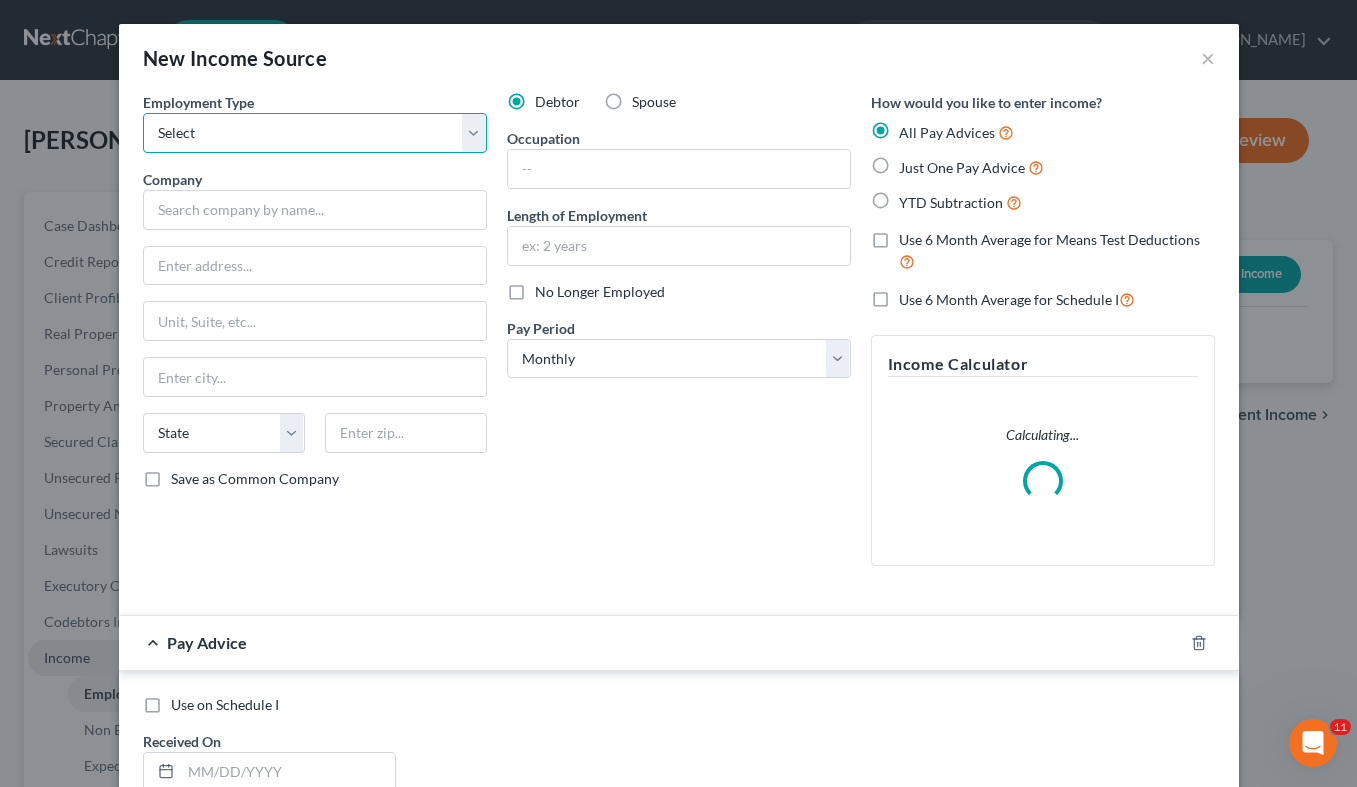 click on "Select Full or [DEMOGRAPHIC_DATA] Employment Self Employment" at bounding box center (315, 133) 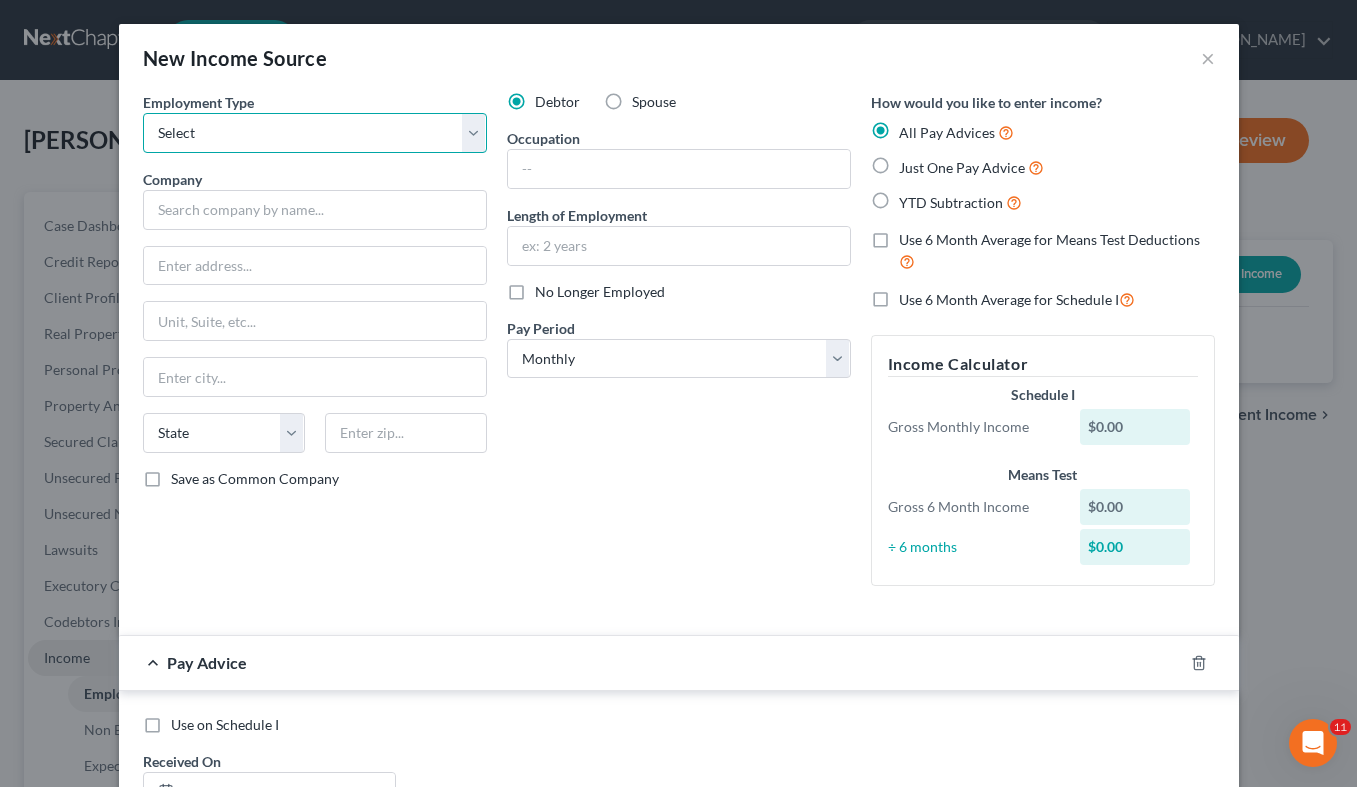 select on "0" 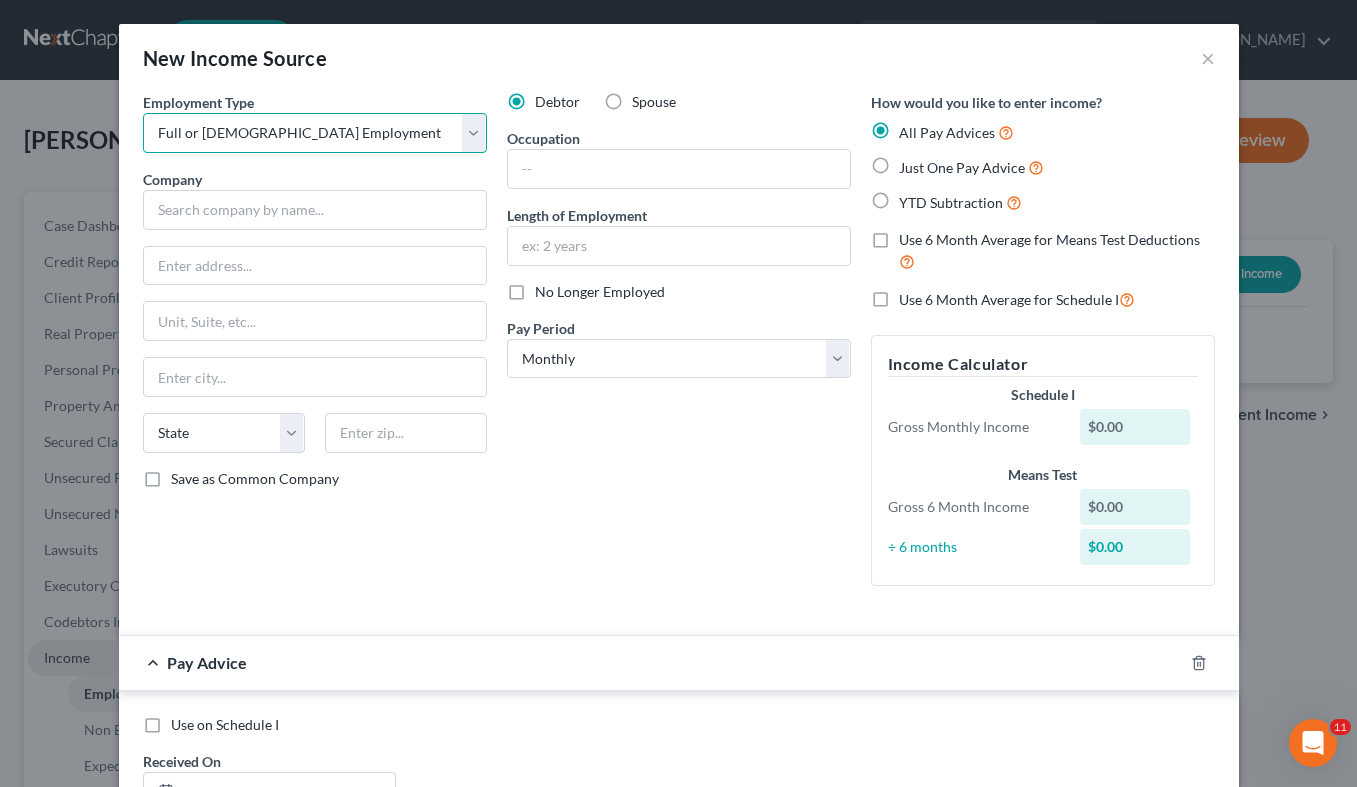 click on "Full or [DEMOGRAPHIC_DATA] Employment" at bounding box center [0, 0] 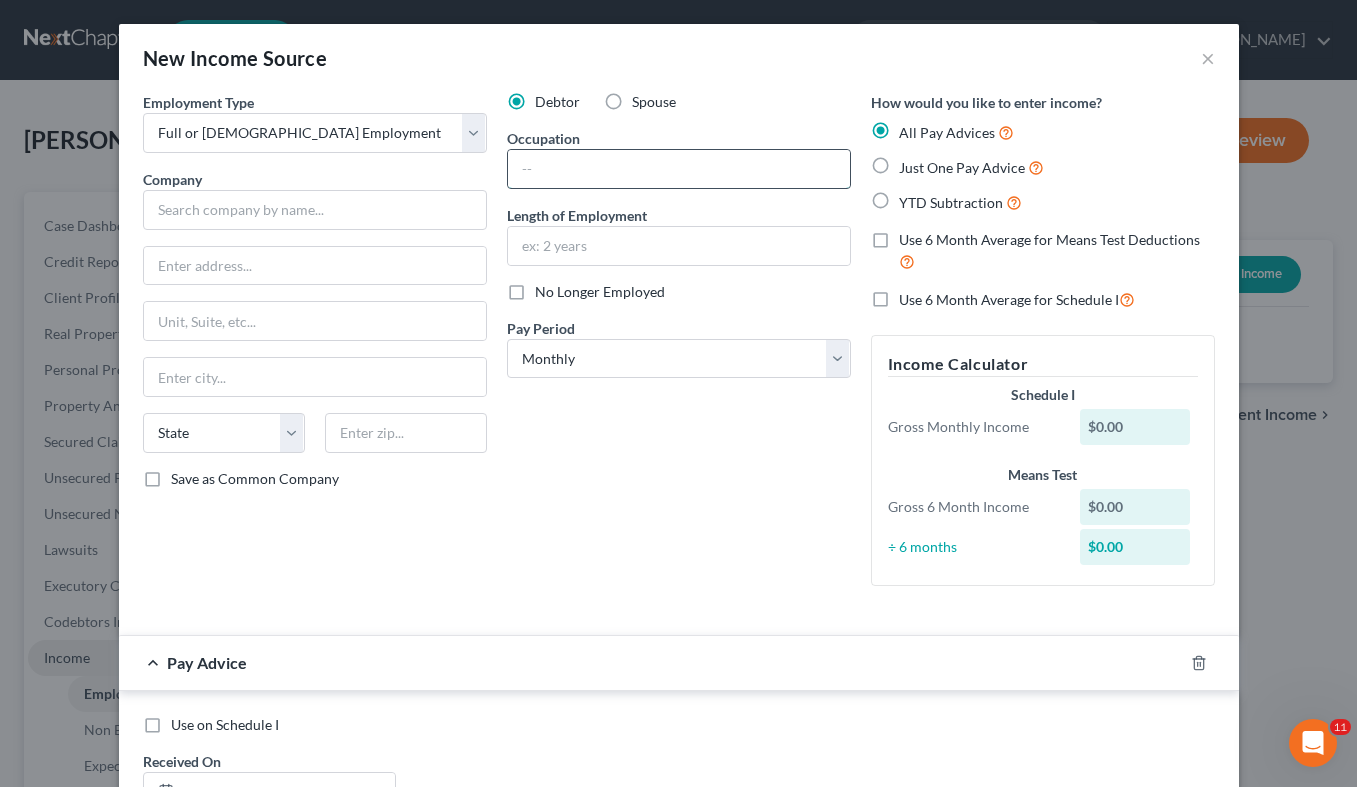 click at bounding box center (679, 169) 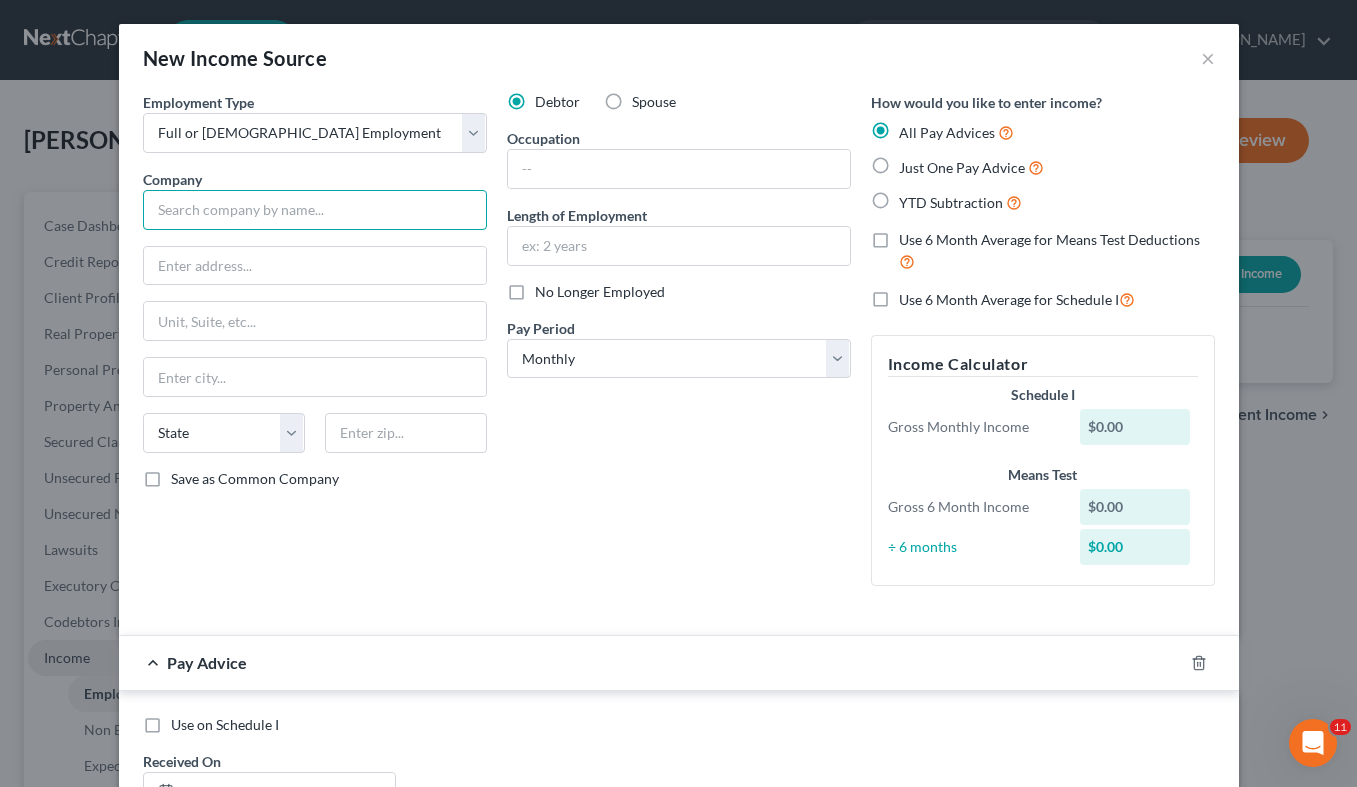 click at bounding box center [315, 210] 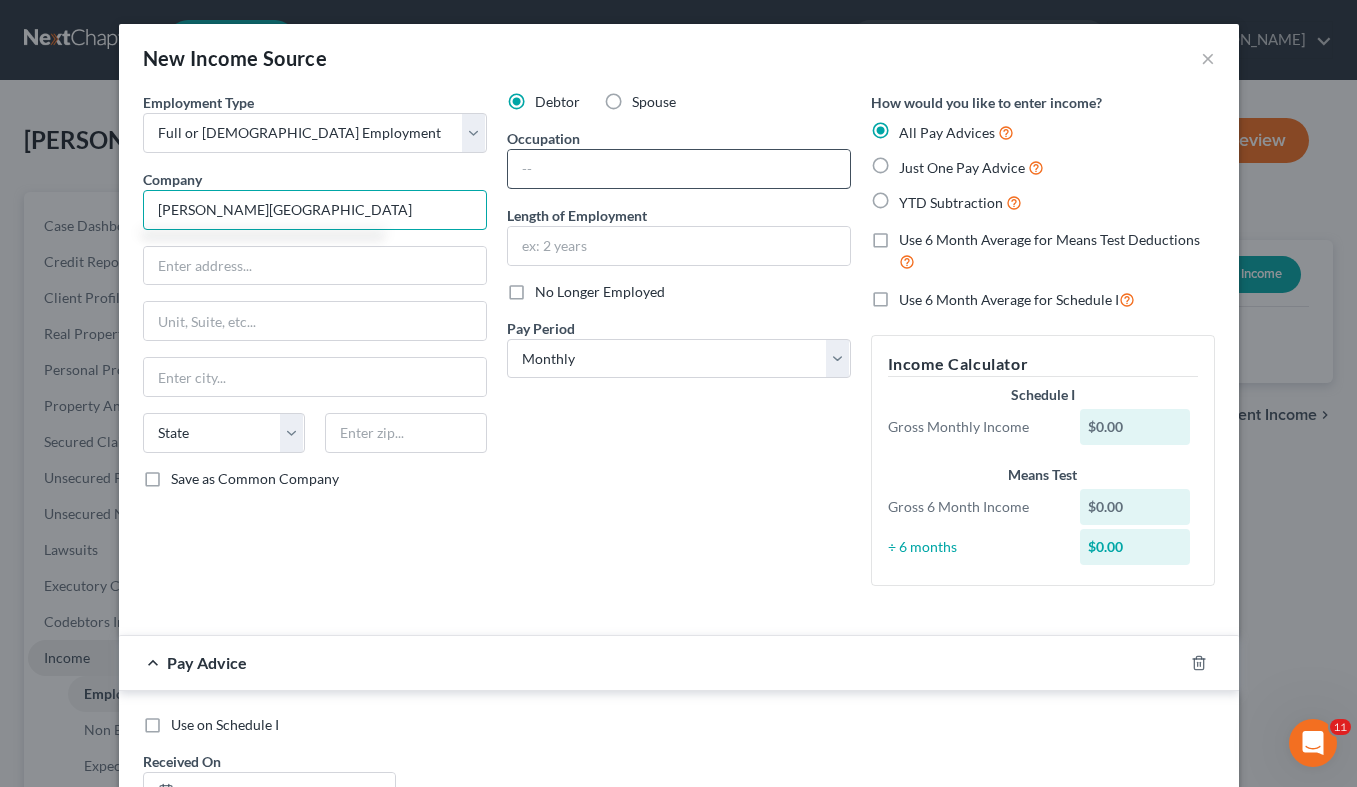 type on "[PERSON_NAME][GEOGRAPHIC_DATA]" 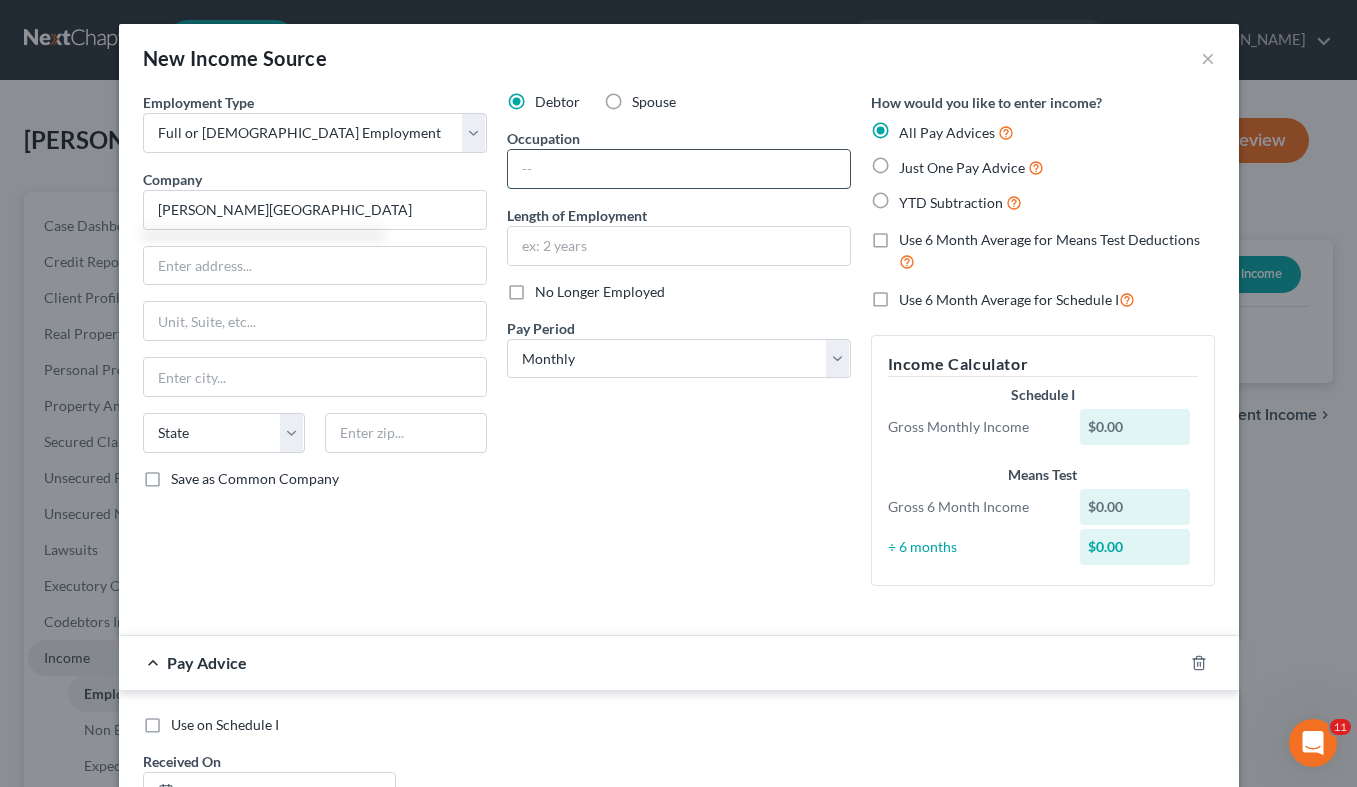 click at bounding box center [679, 169] 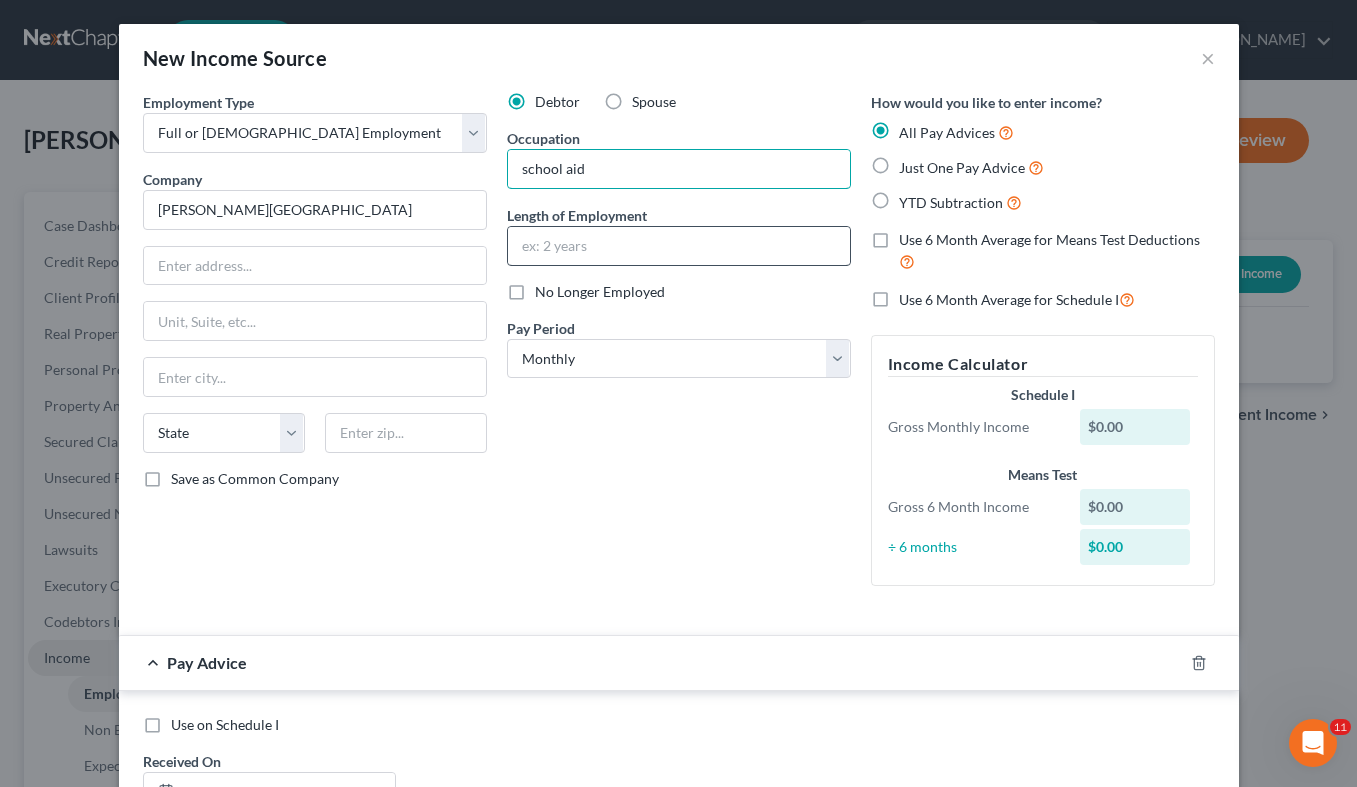 type on "school aid" 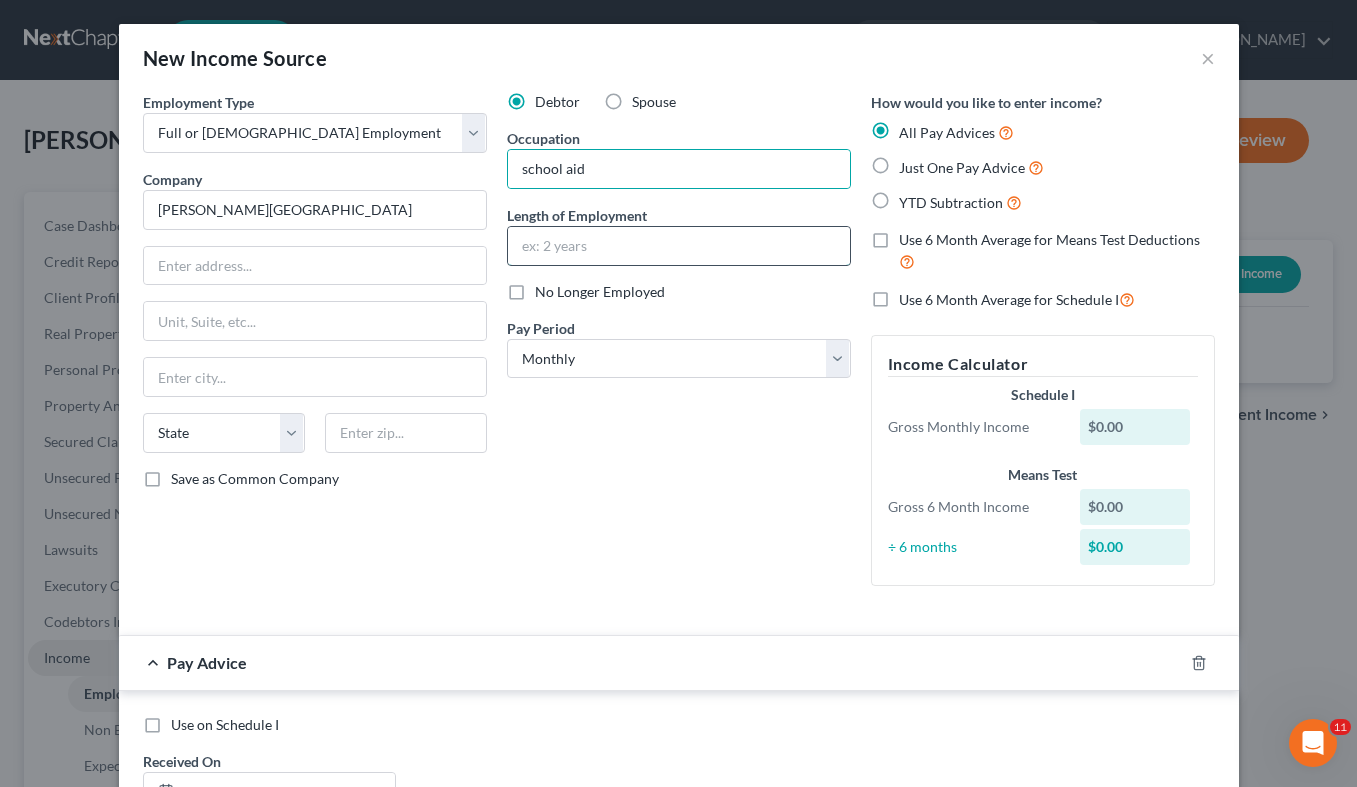 click at bounding box center [679, 246] 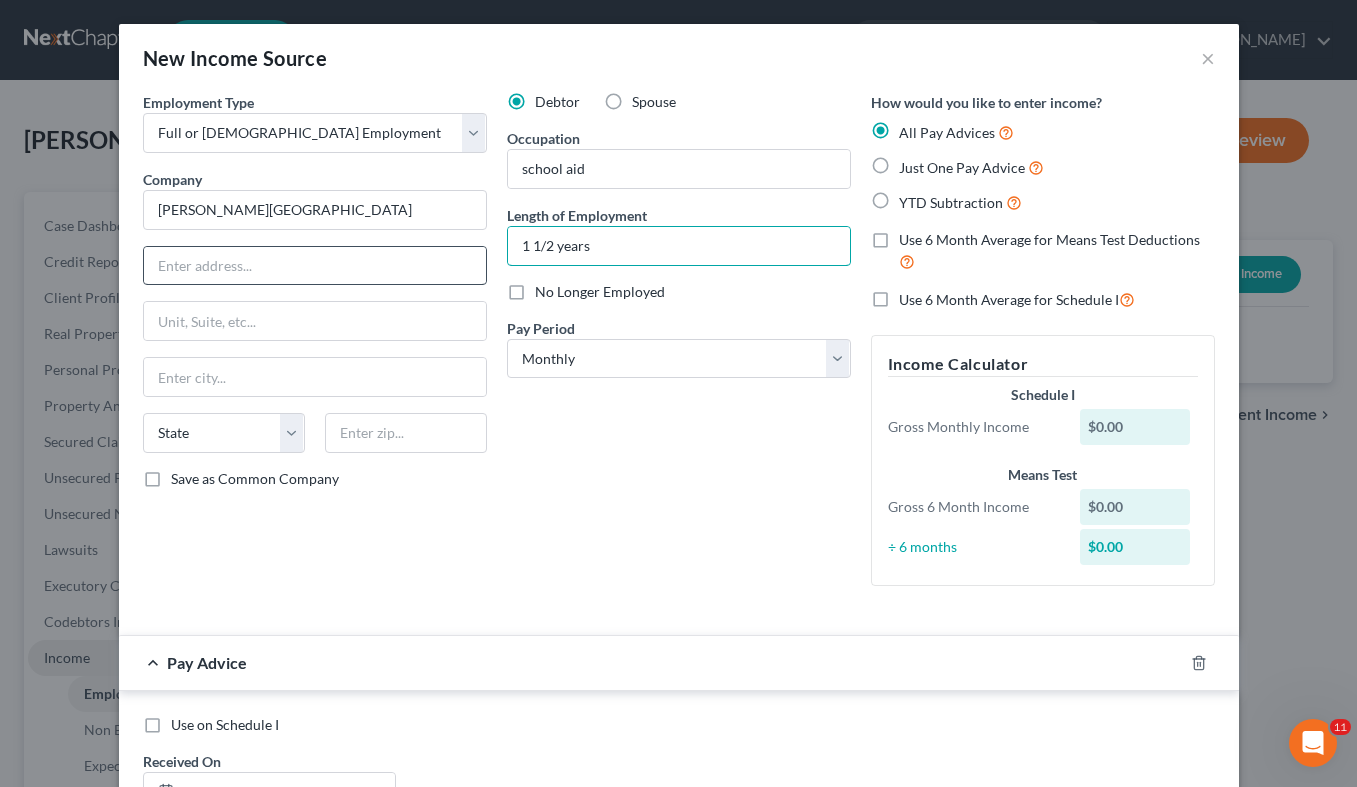 type on "1 1/2 years" 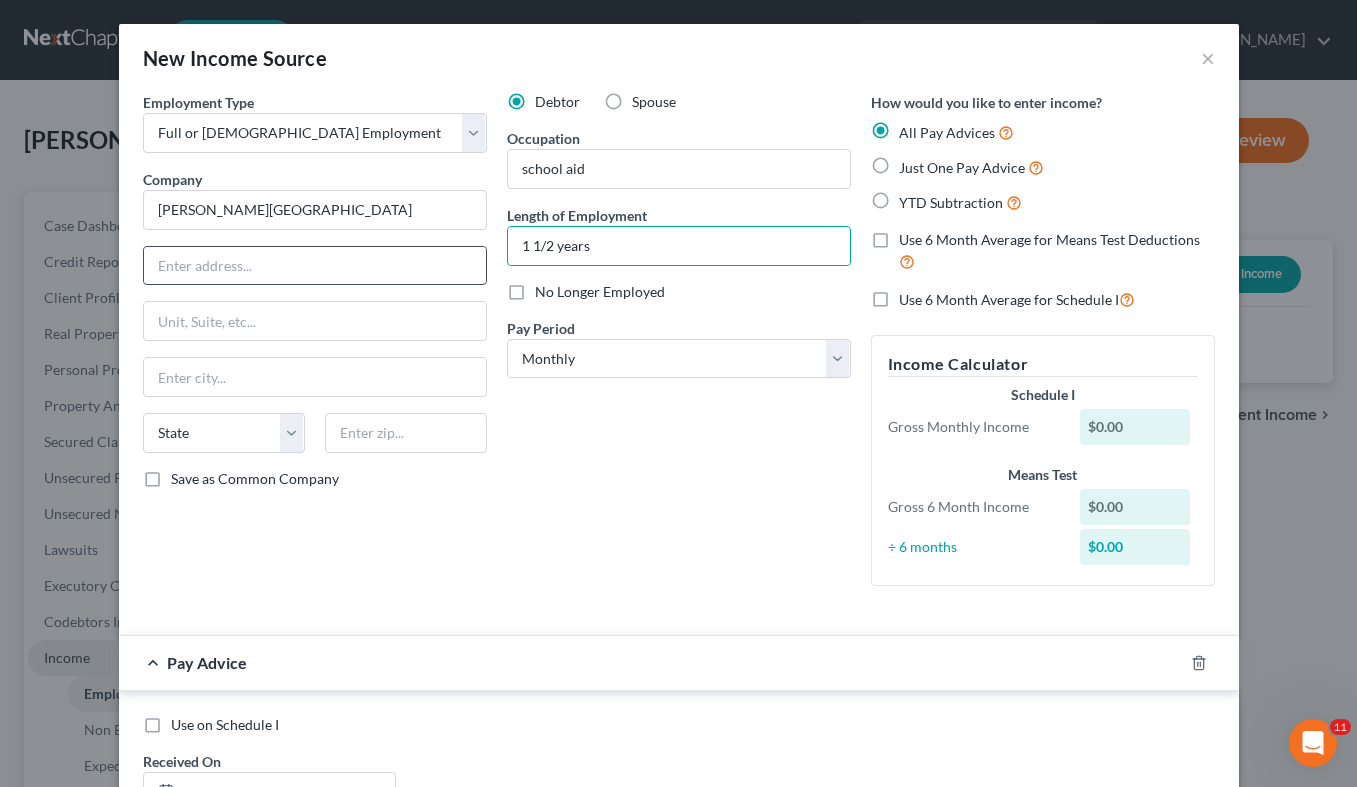 click at bounding box center [315, 266] 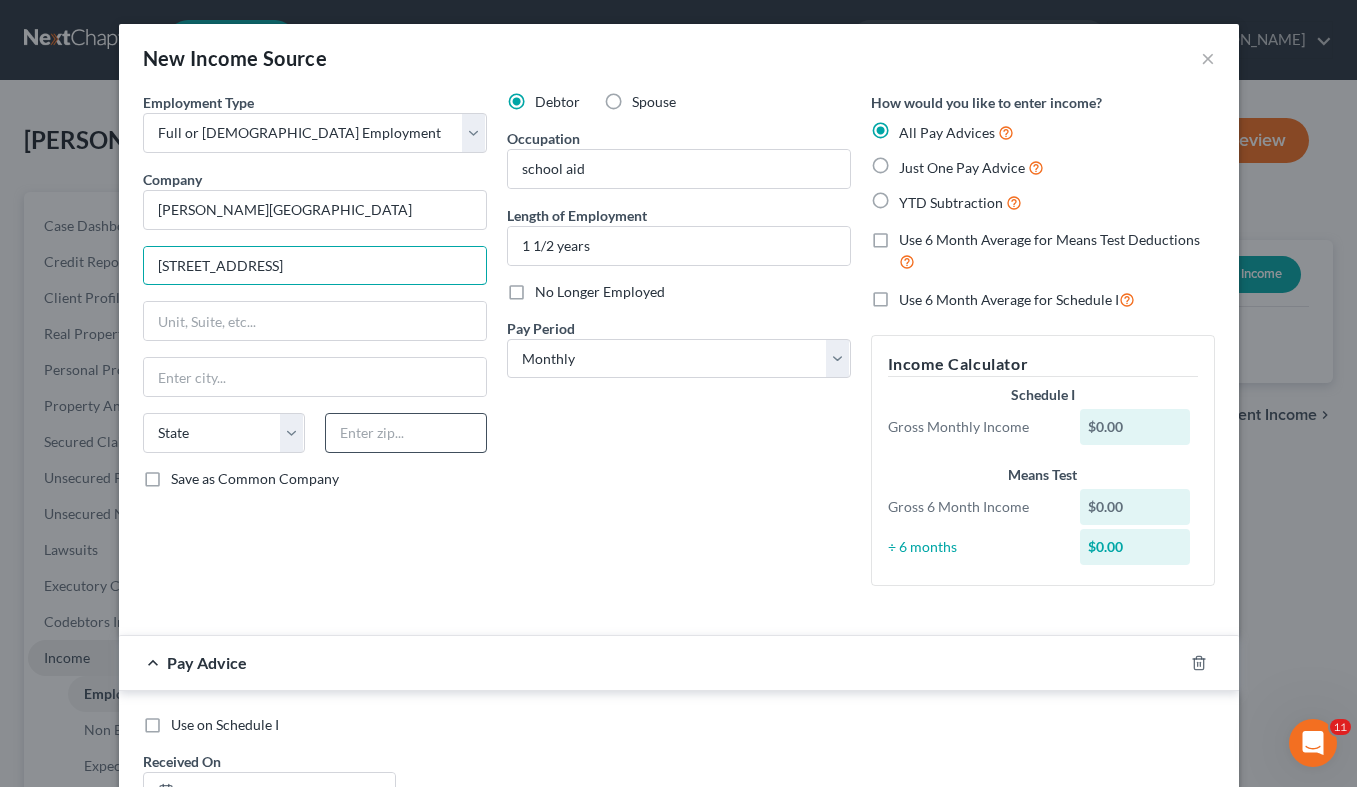 type on "[STREET_ADDRESS]" 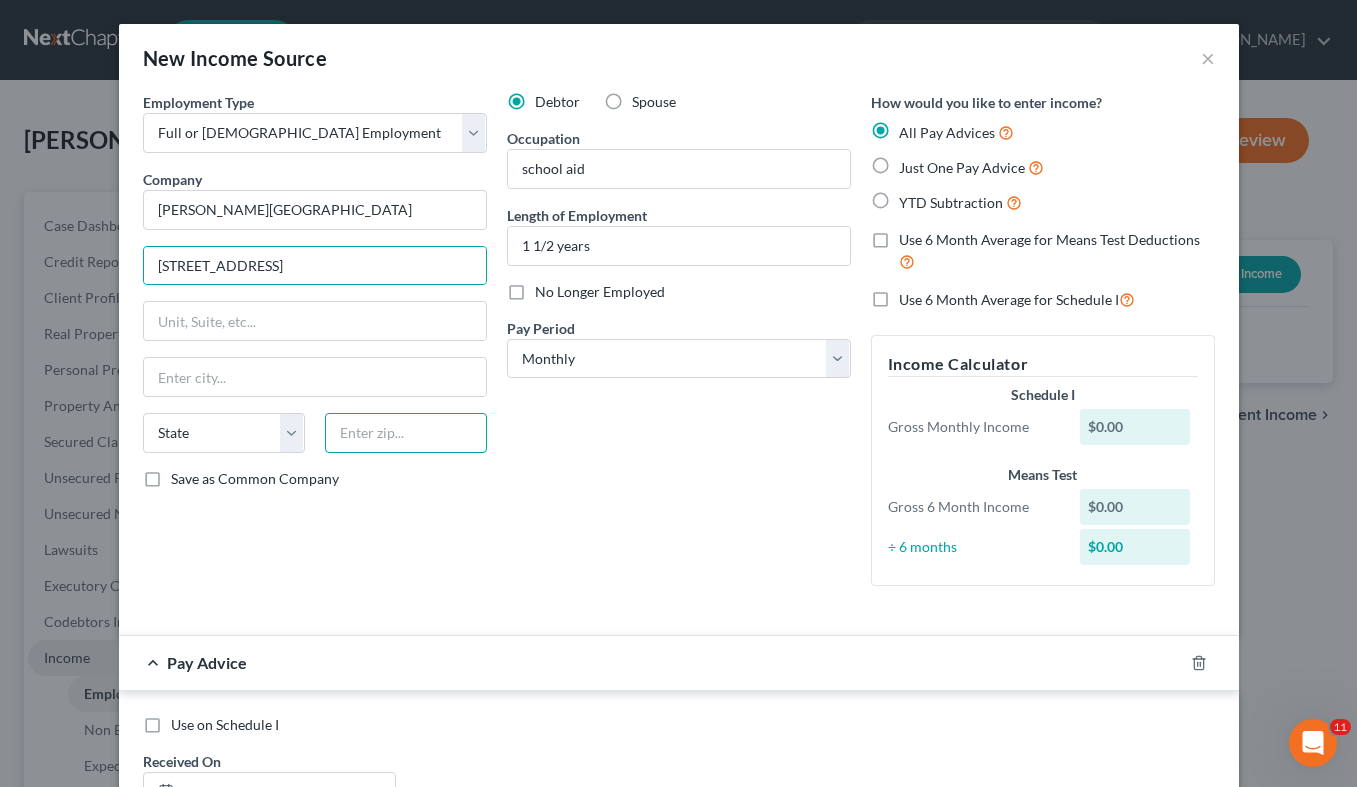 click at bounding box center (406, 433) 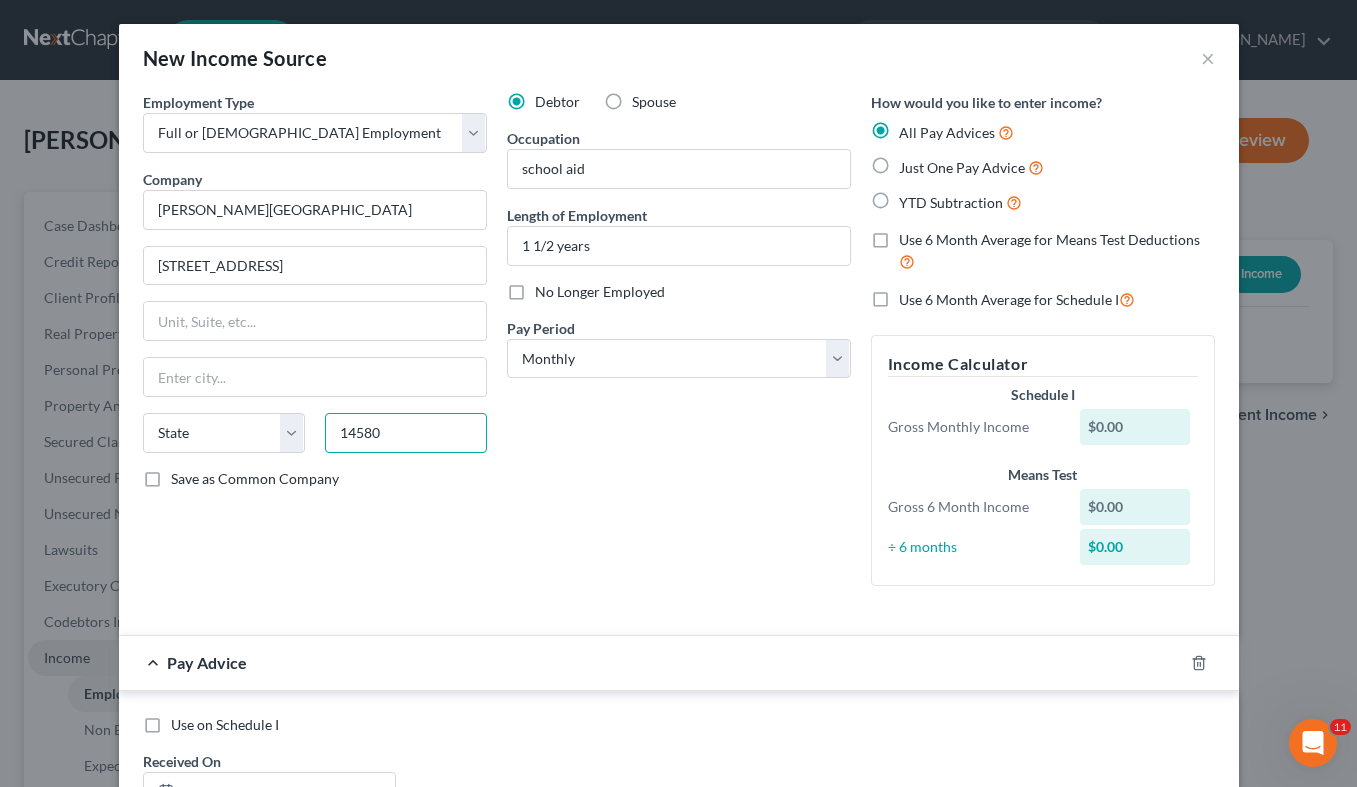 type on "14580" 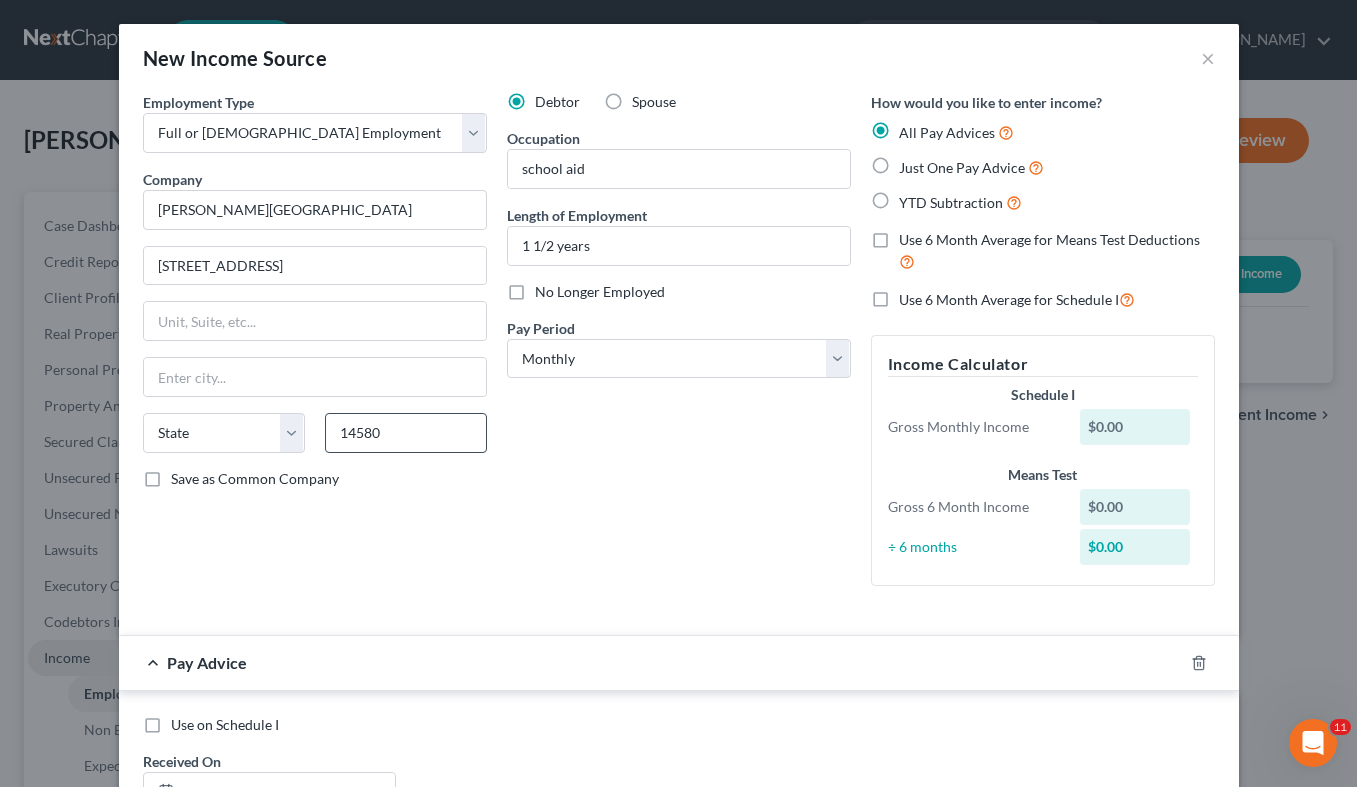 type on "[PERSON_NAME]" 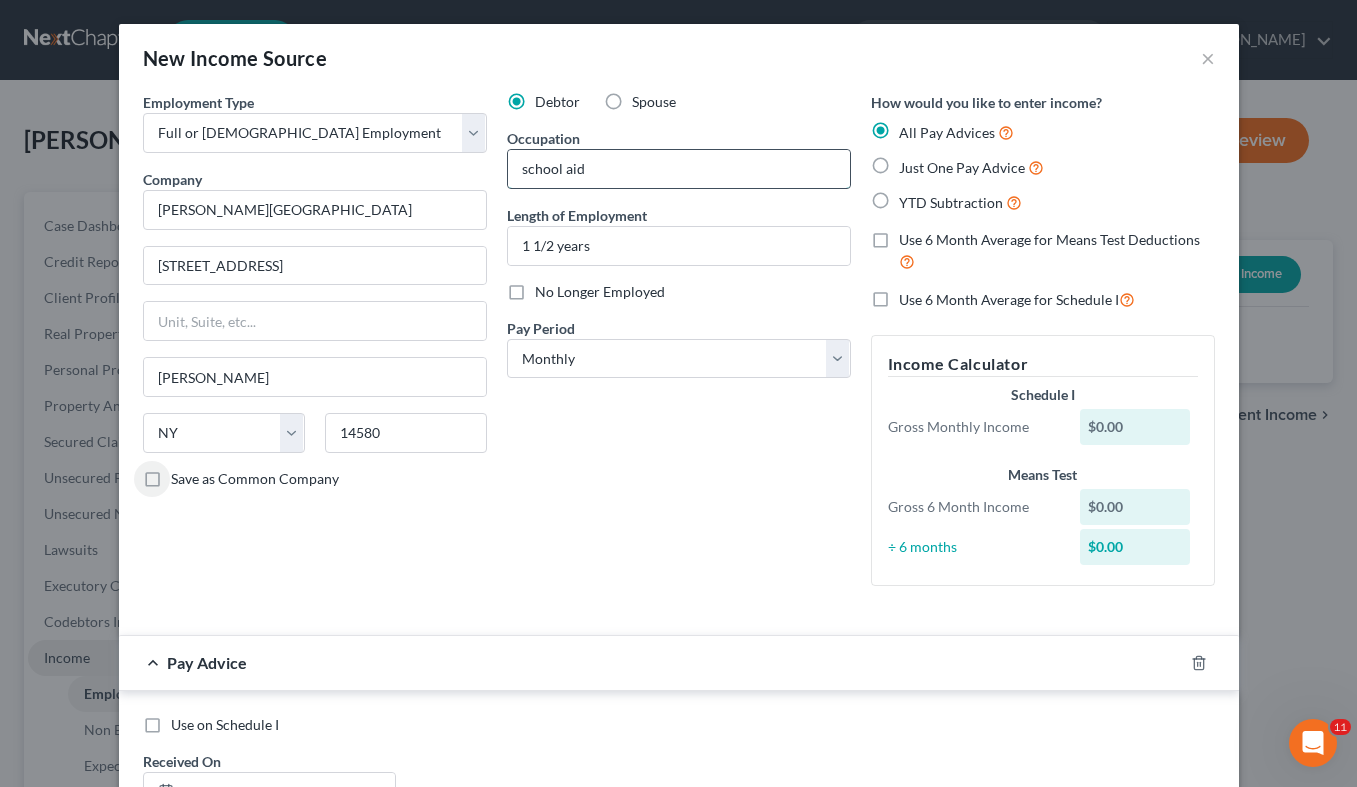 drag, startPoint x: 528, startPoint y: 165, endPoint x: 623, endPoint y: 162, distance: 95.047356 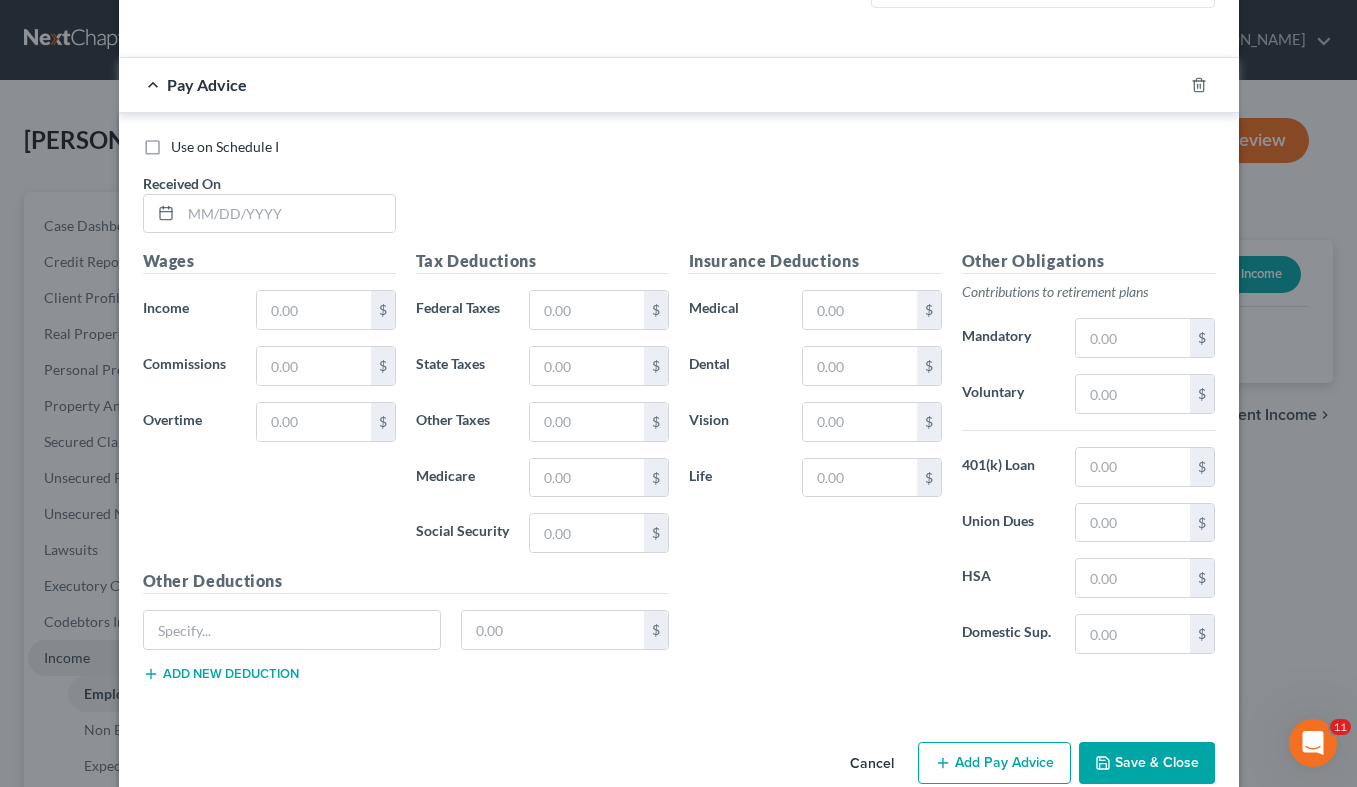 scroll, scrollTop: 615, scrollLeft: 0, axis: vertical 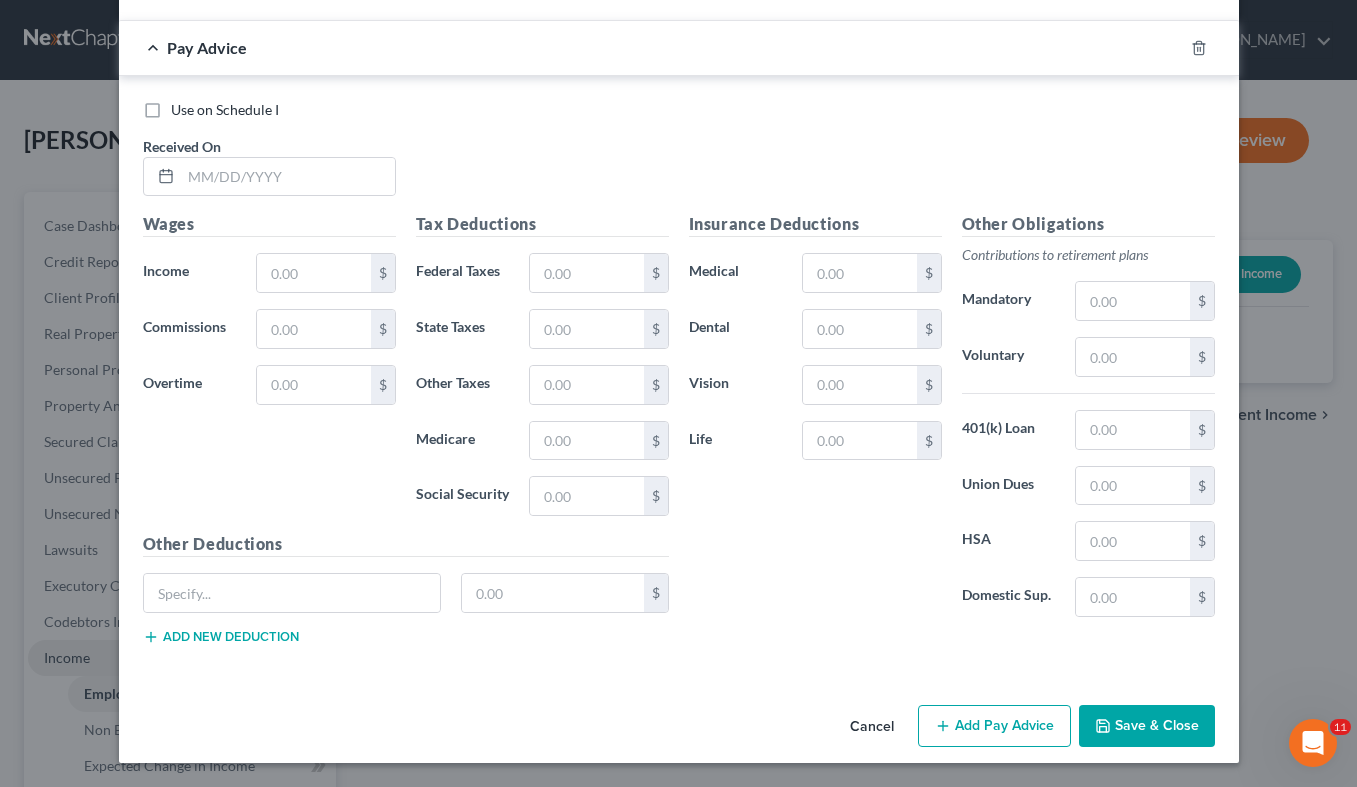 type on "student aid" 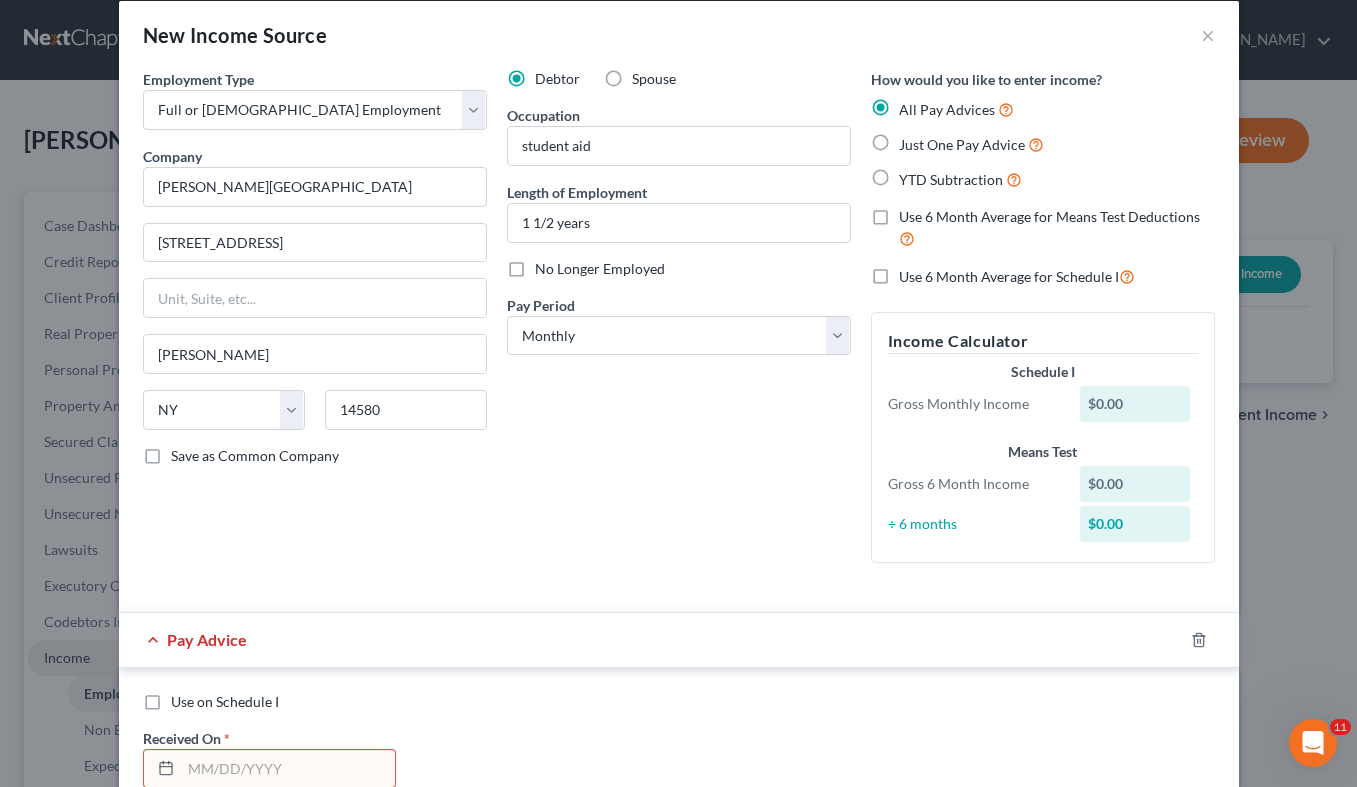 scroll, scrollTop: 0, scrollLeft: 0, axis: both 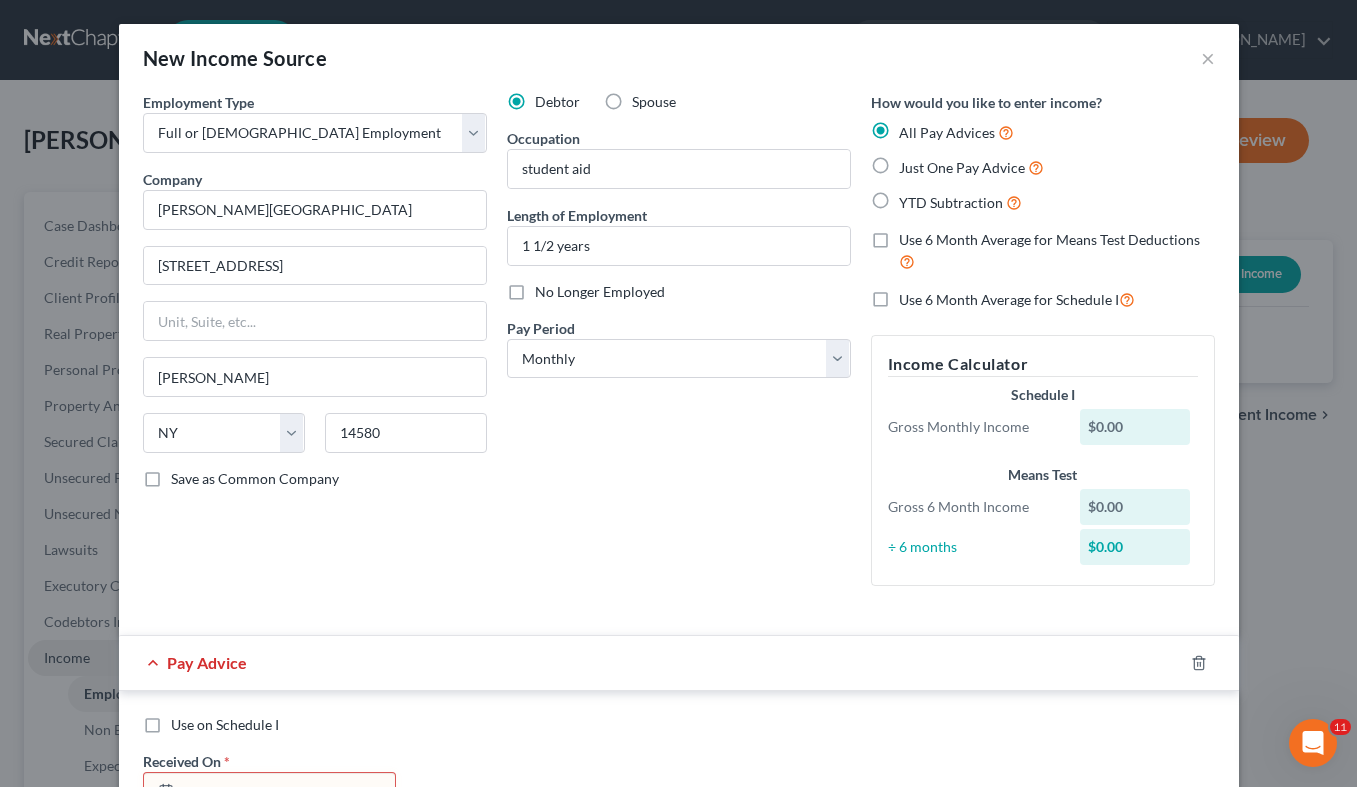 click on "Just One Pay Advice" at bounding box center (971, 167) 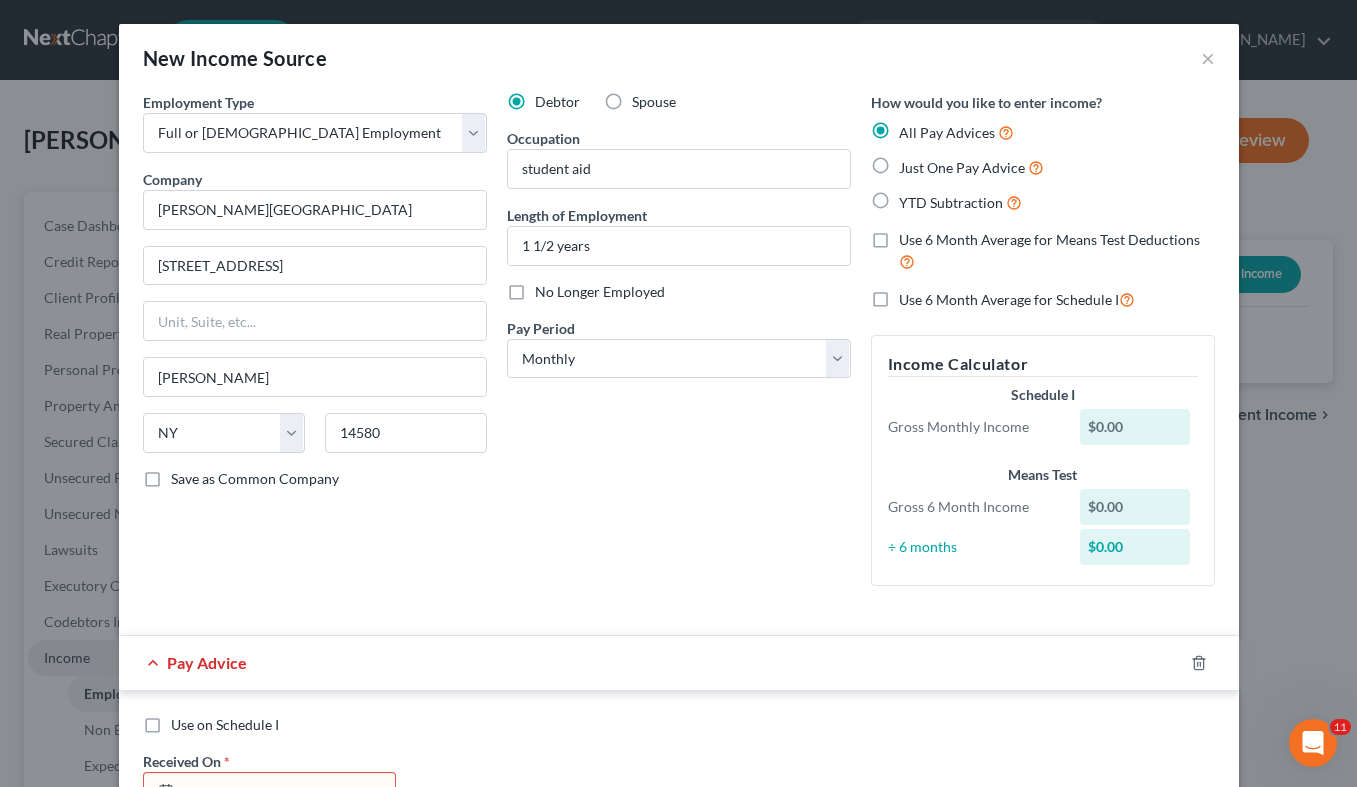 click on "Just One Pay Advice" at bounding box center [913, 162] 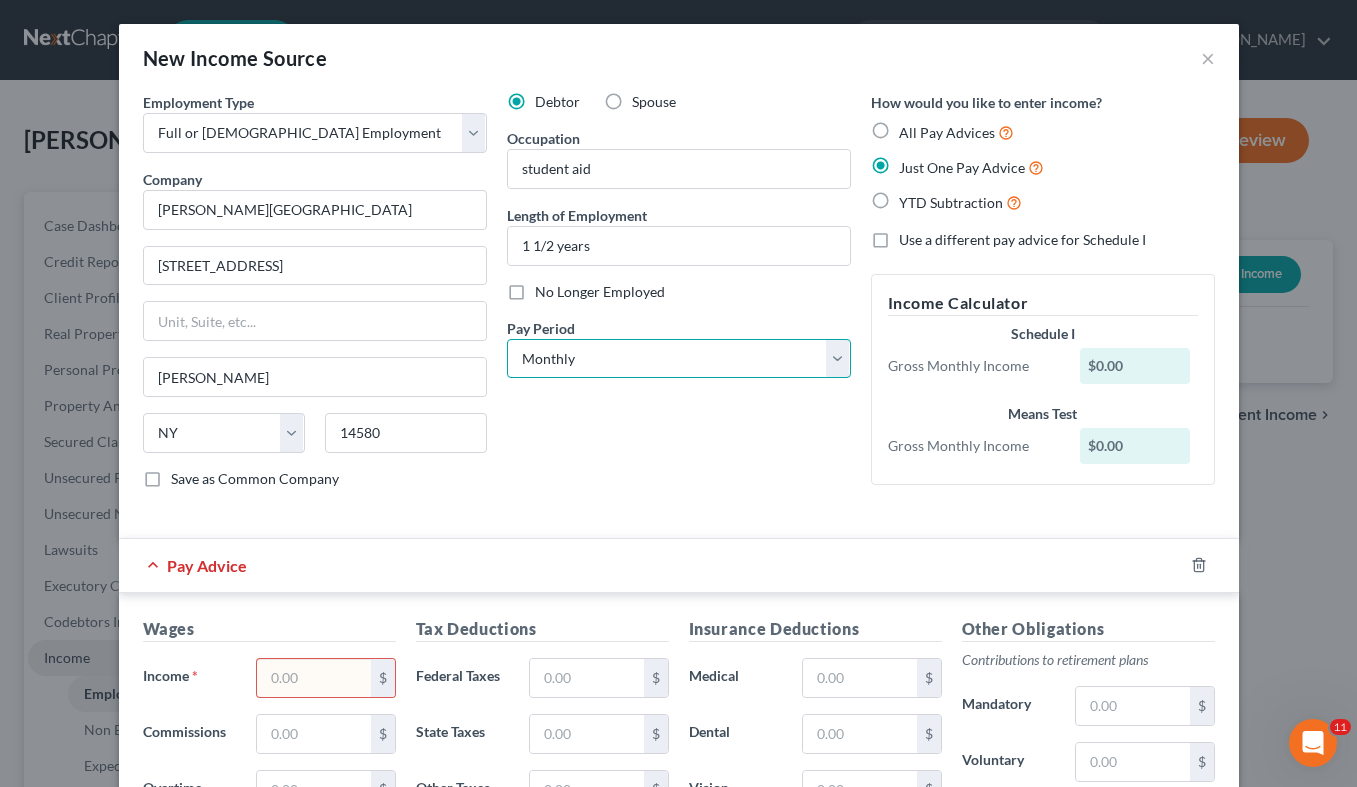 click on "Select Monthly Twice Monthly Every Other Week Weekly" at bounding box center (679, 359) 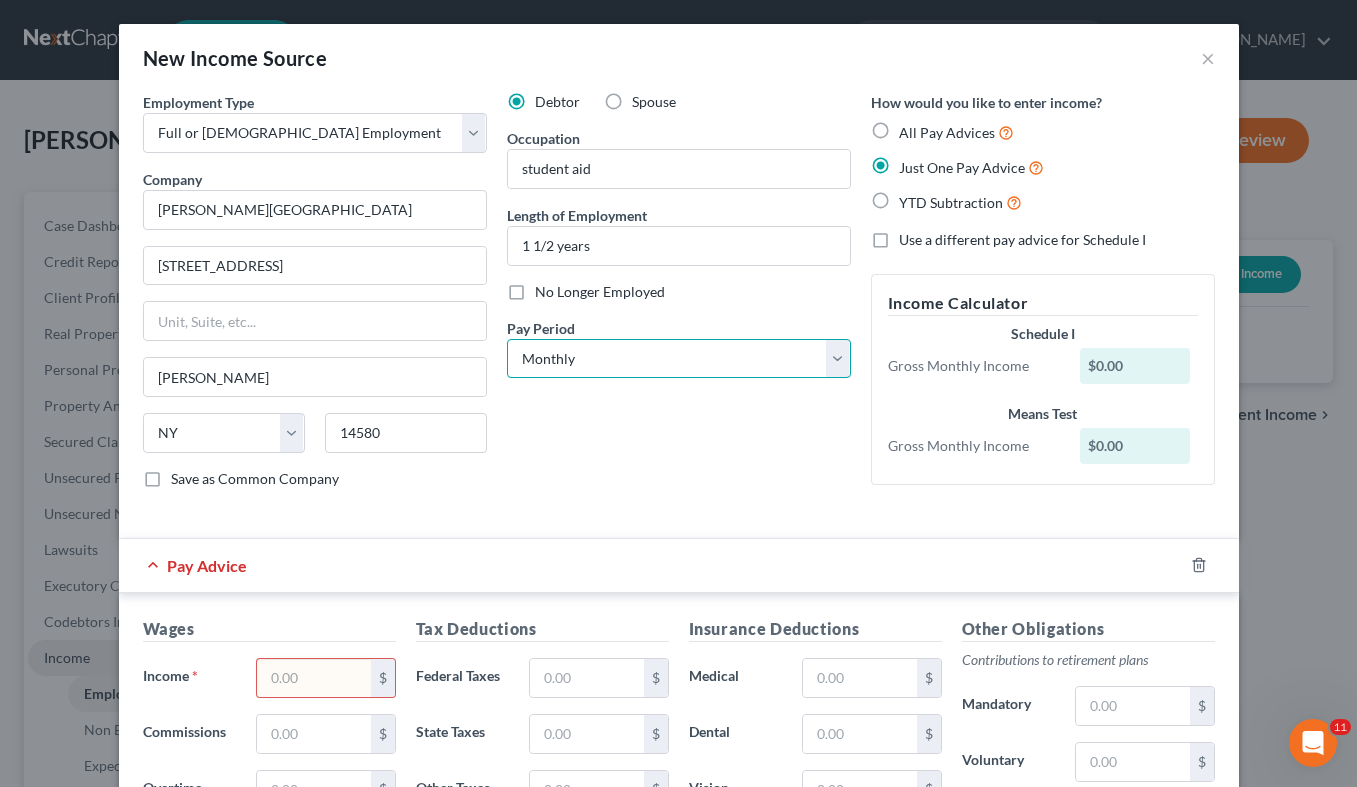 select on "1" 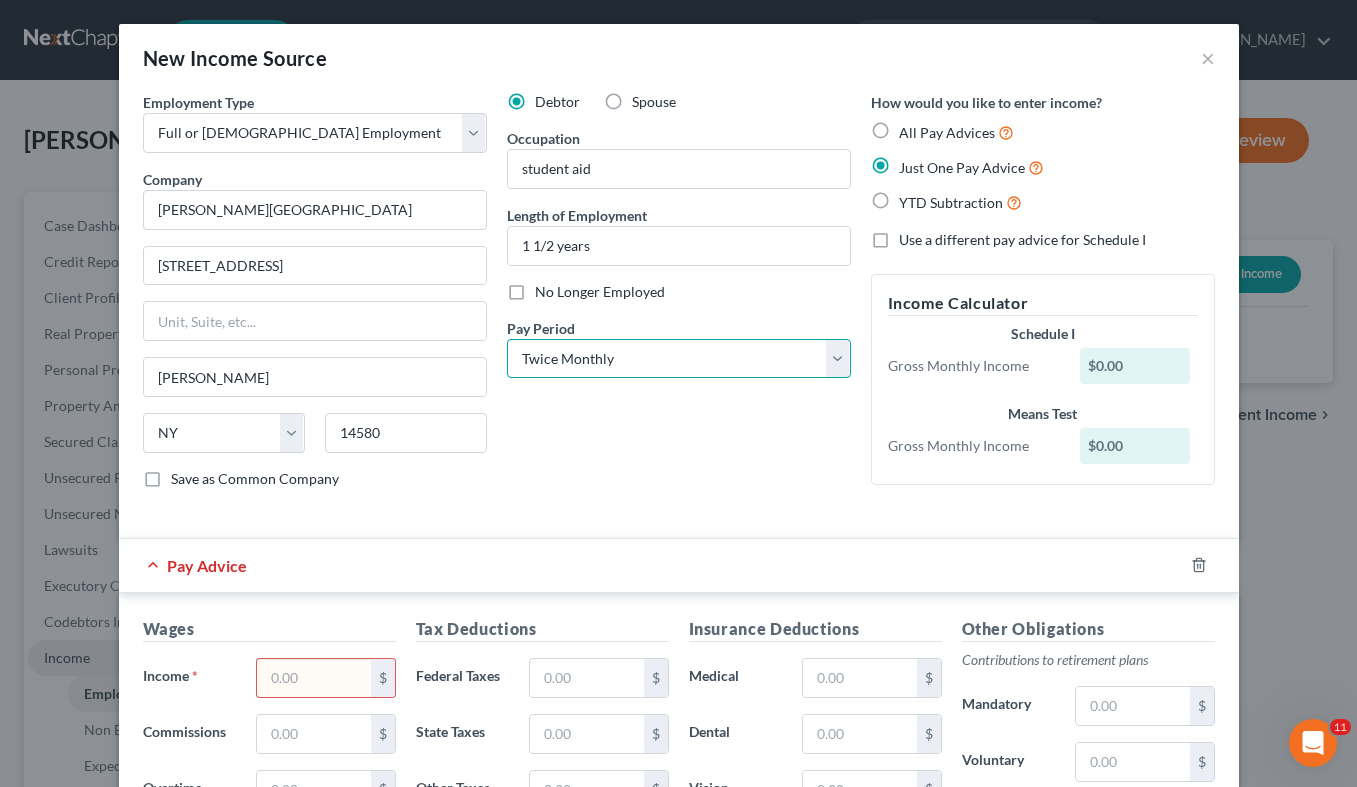 click on "Twice Monthly" at bounding box center (0, 0) 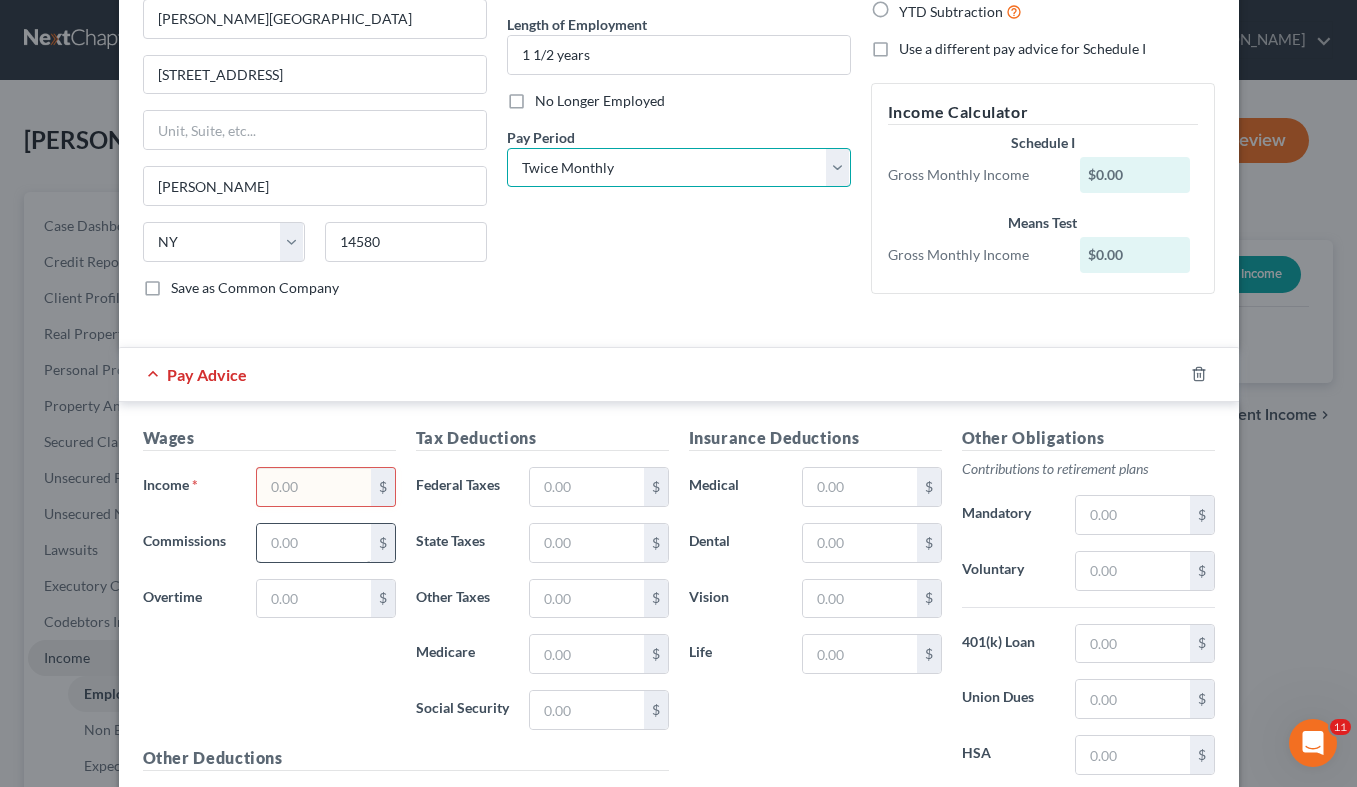 scroll, scrollTop: 204, scrollLeft: 0, axis: vertical 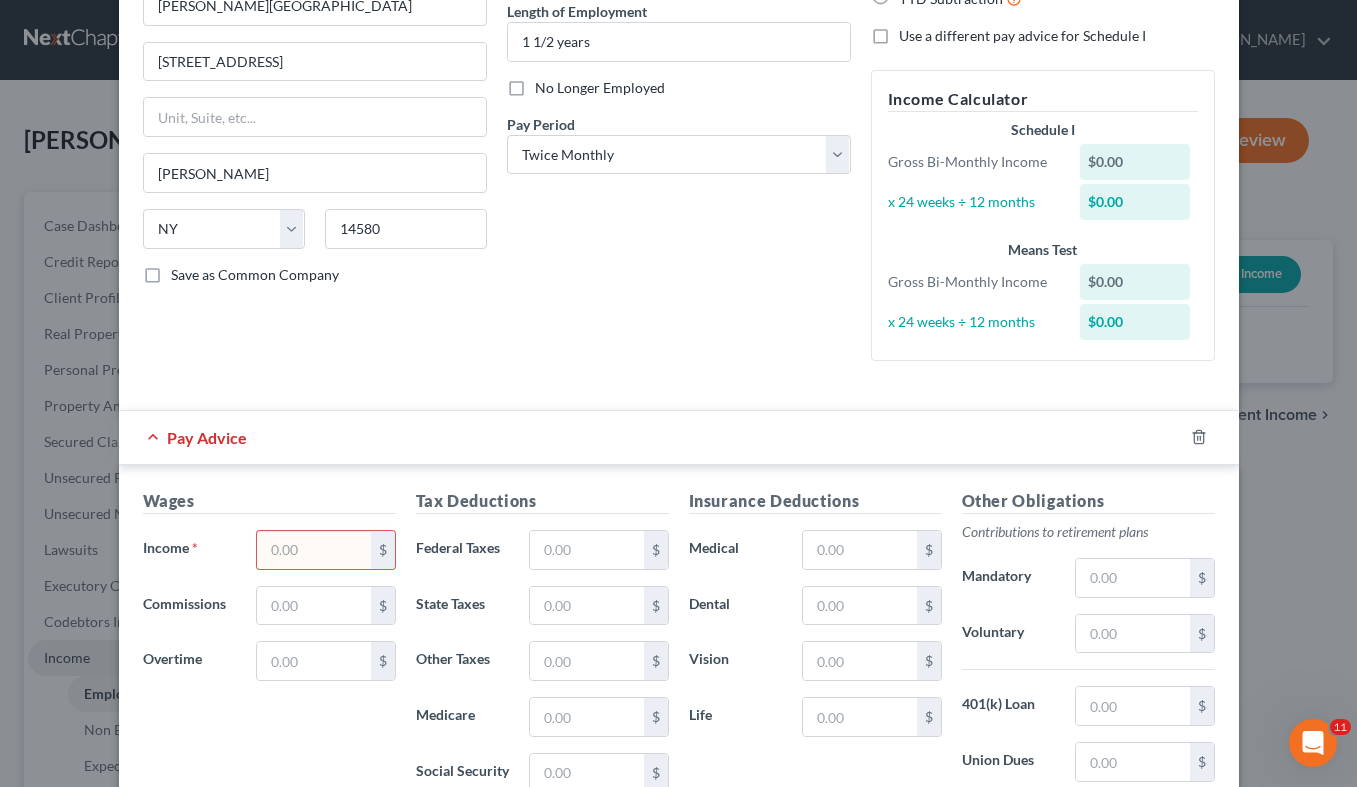 click at bounding box center (313, 550) 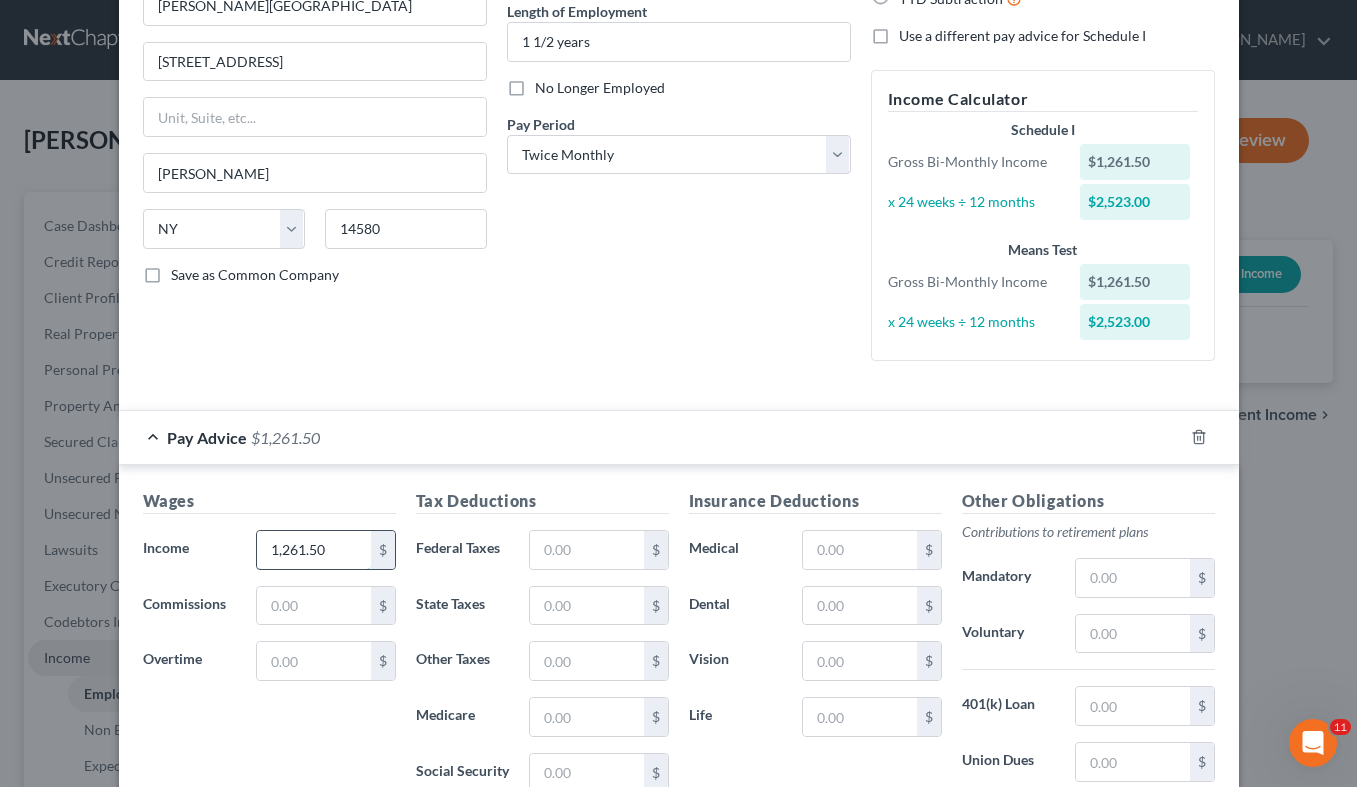 type on "1,261.50" 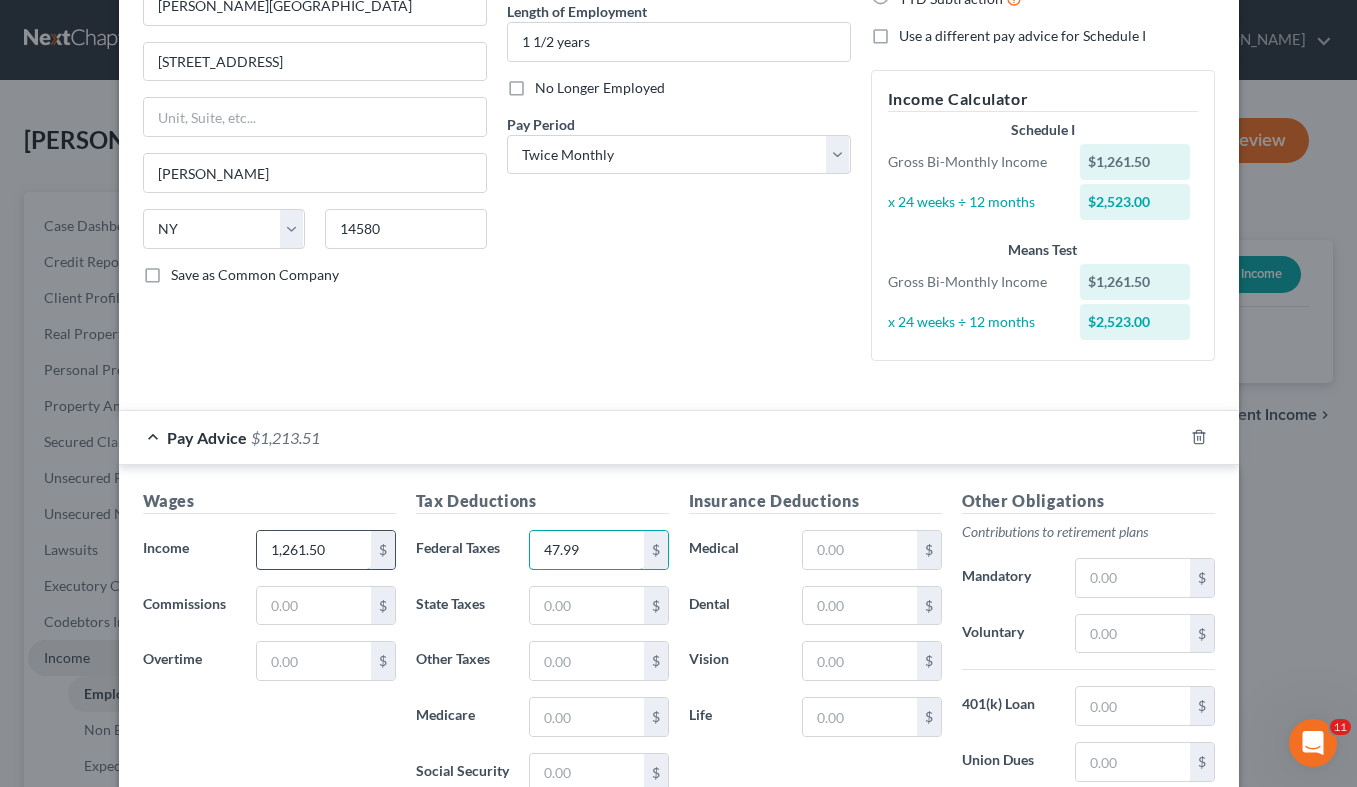 type on "47.99" 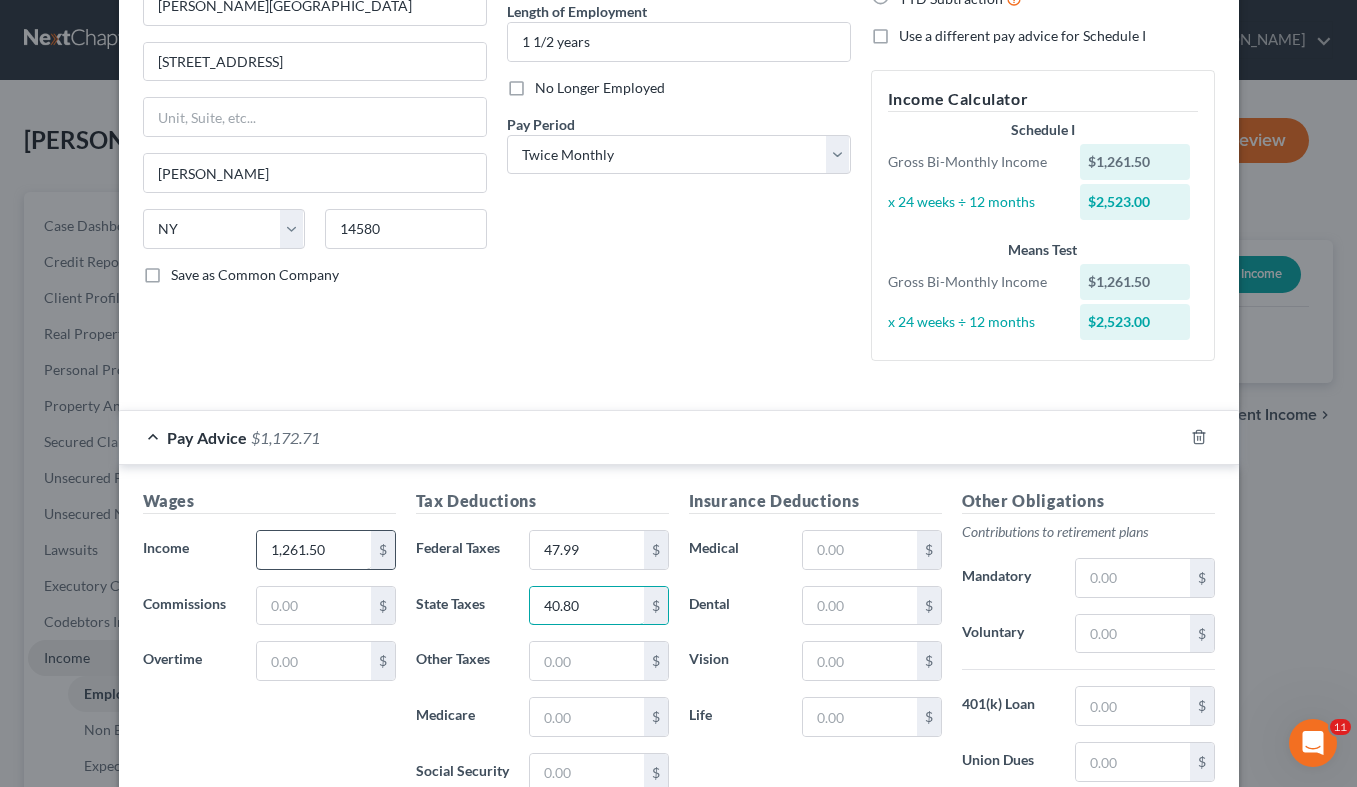 type on "40.80" 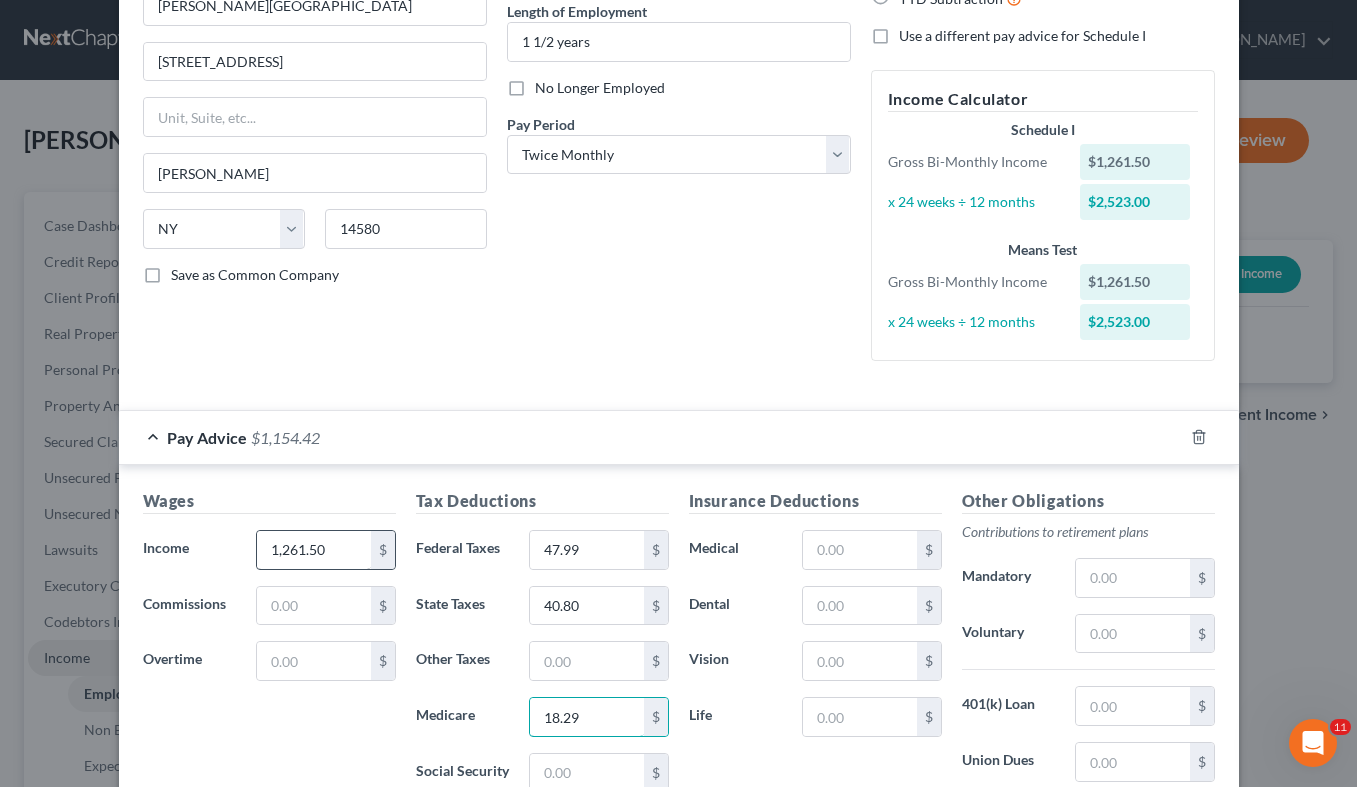 type on "18.29" 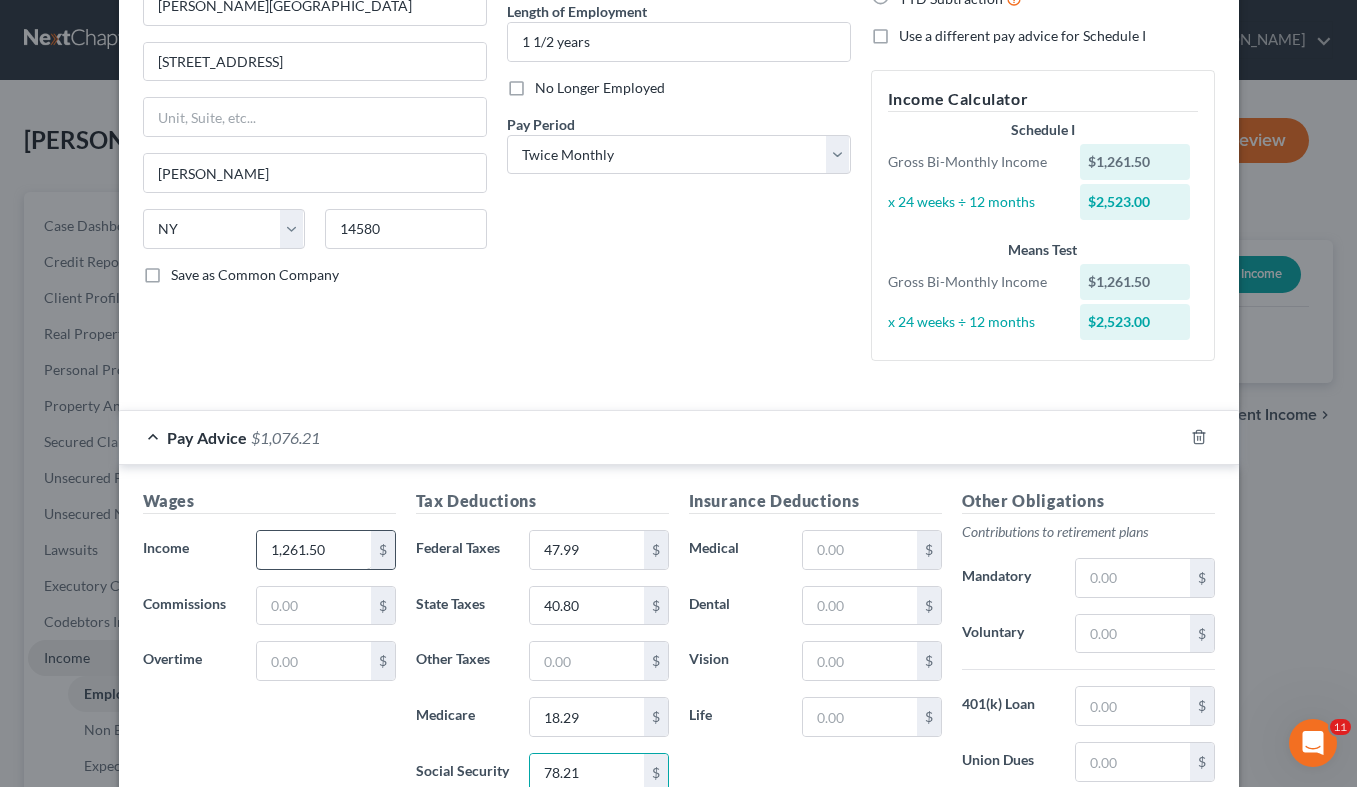 type on "78.21" 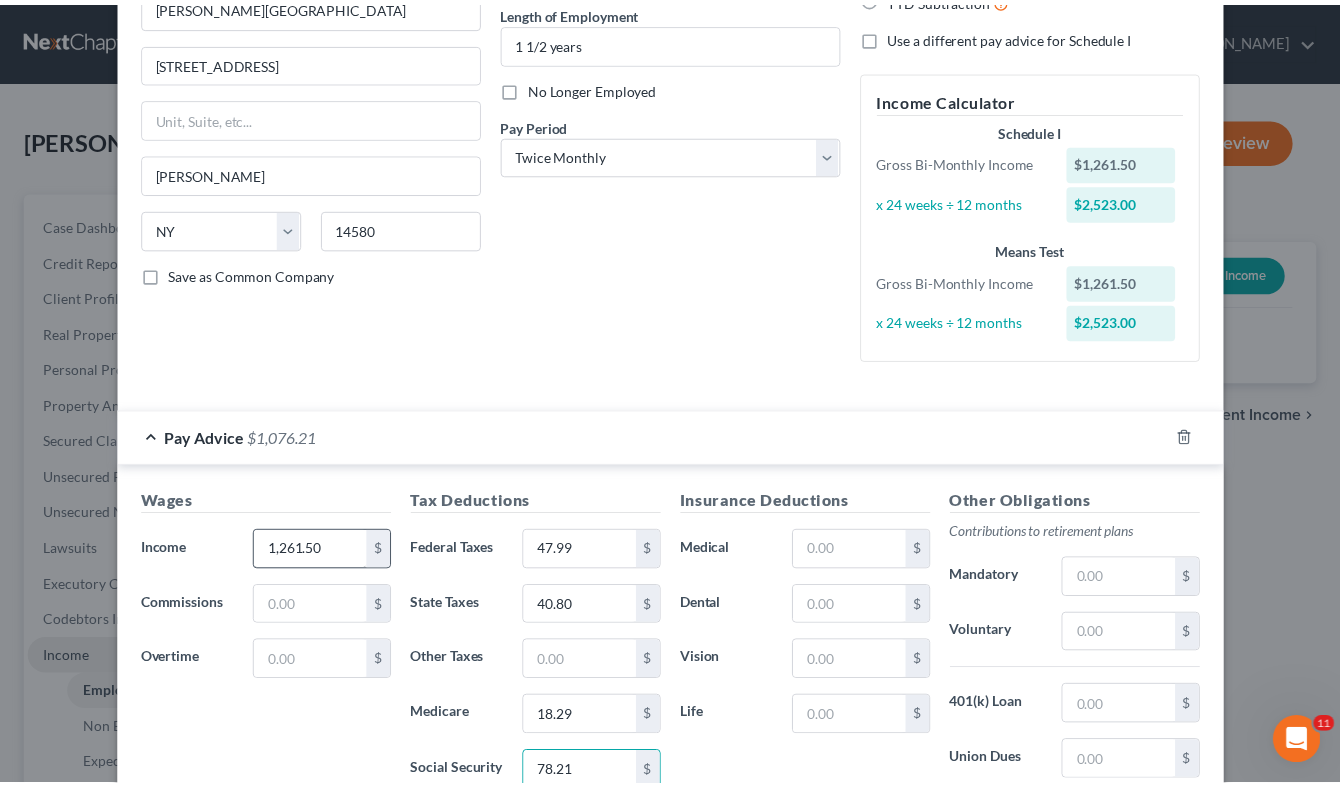 scroll, scrollTop: 480, scrollLeft: 0, axis: vertical 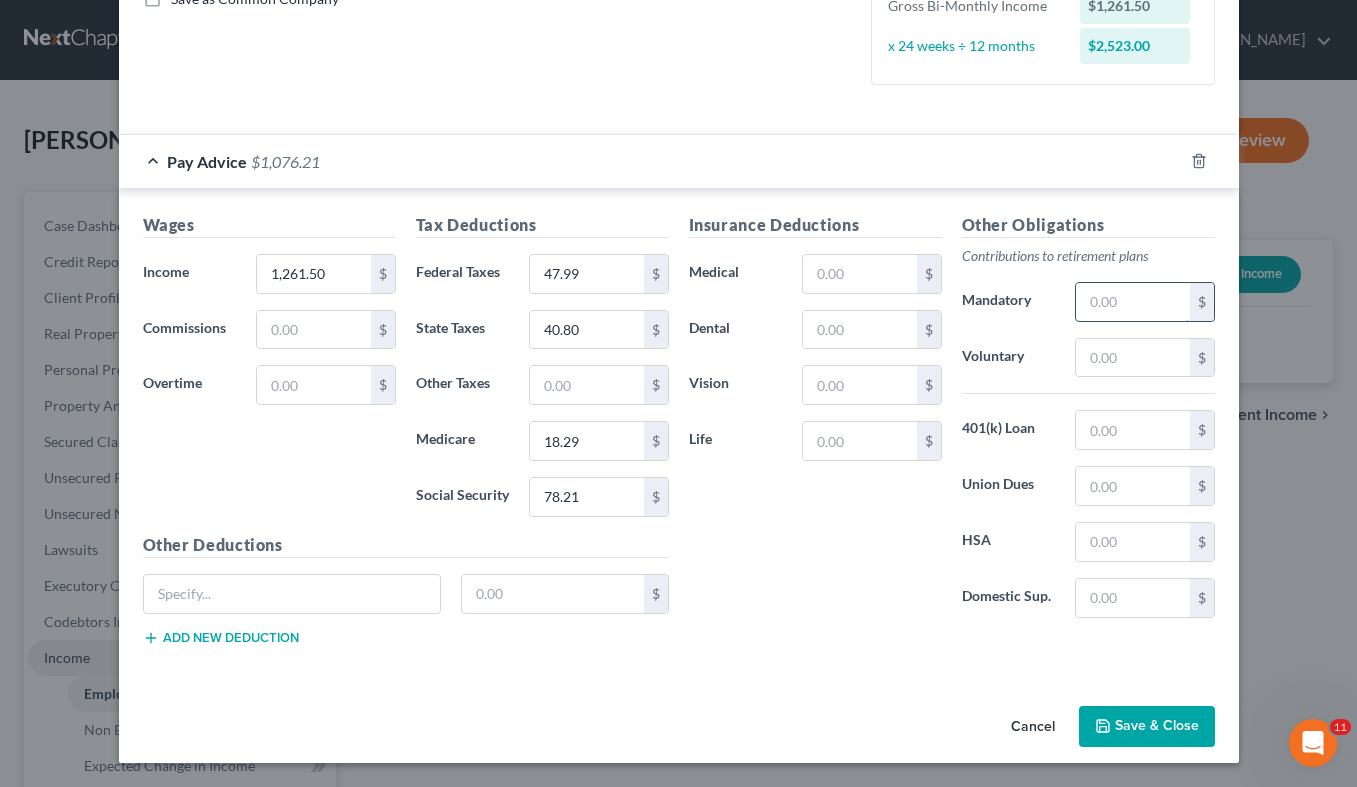 click at bounding box center (1132, 302) 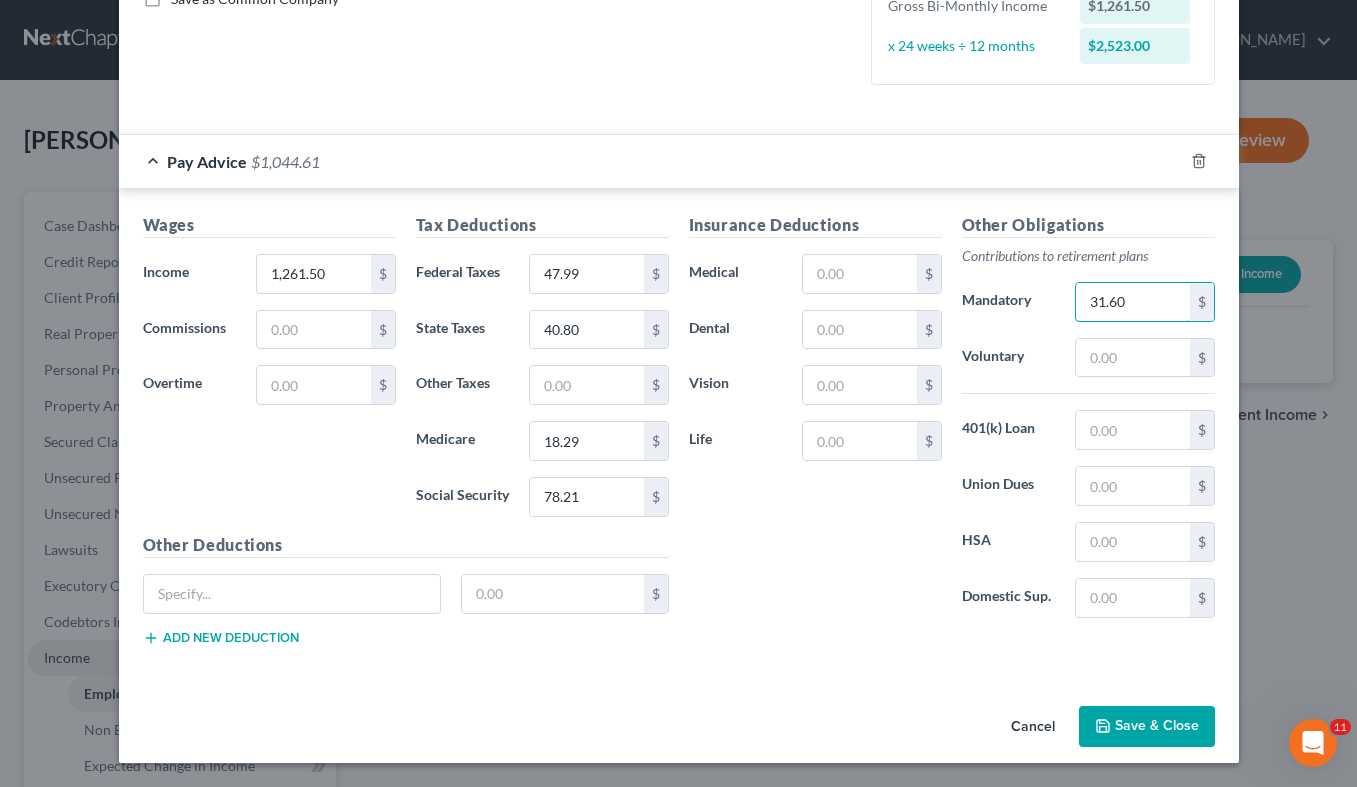 type on "31.60" 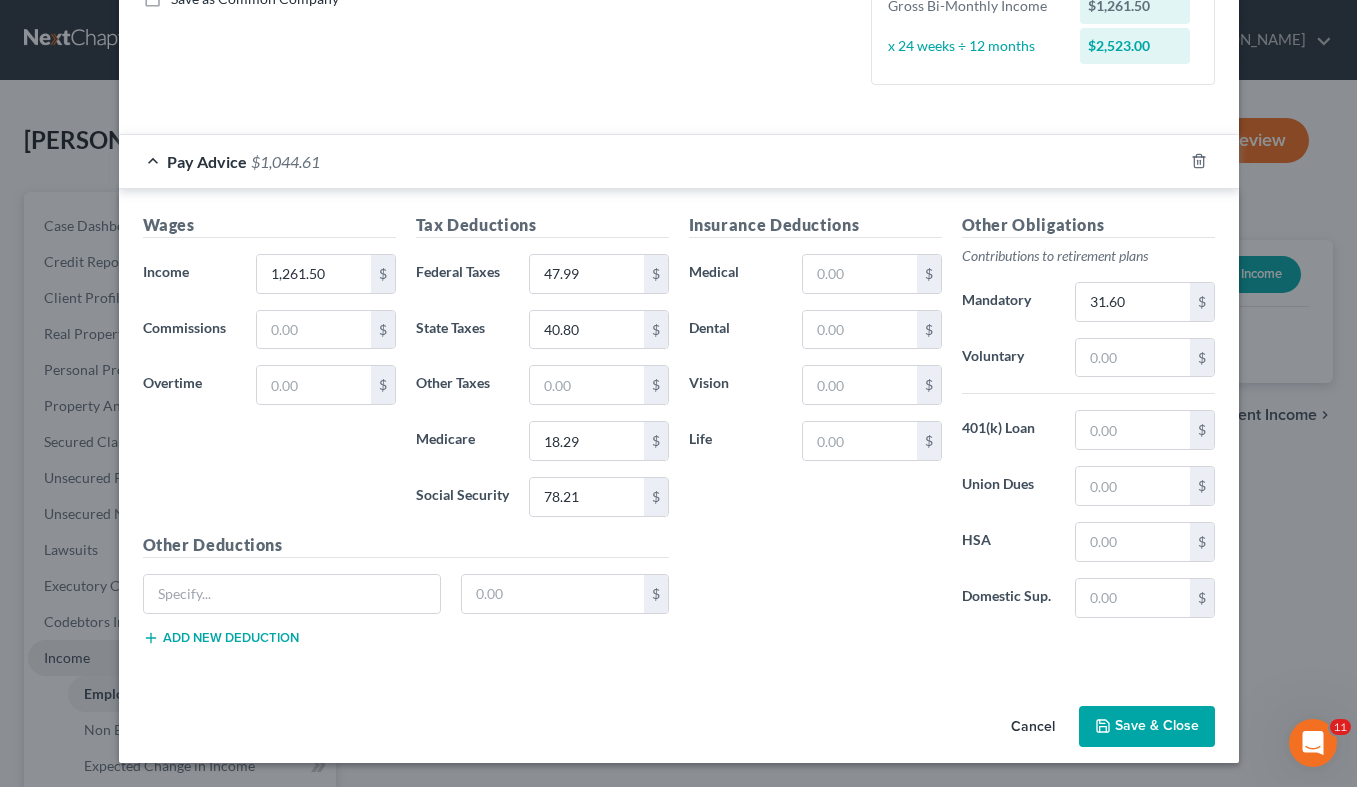 click on "Save & Close" at bounding box center (1147, 727) 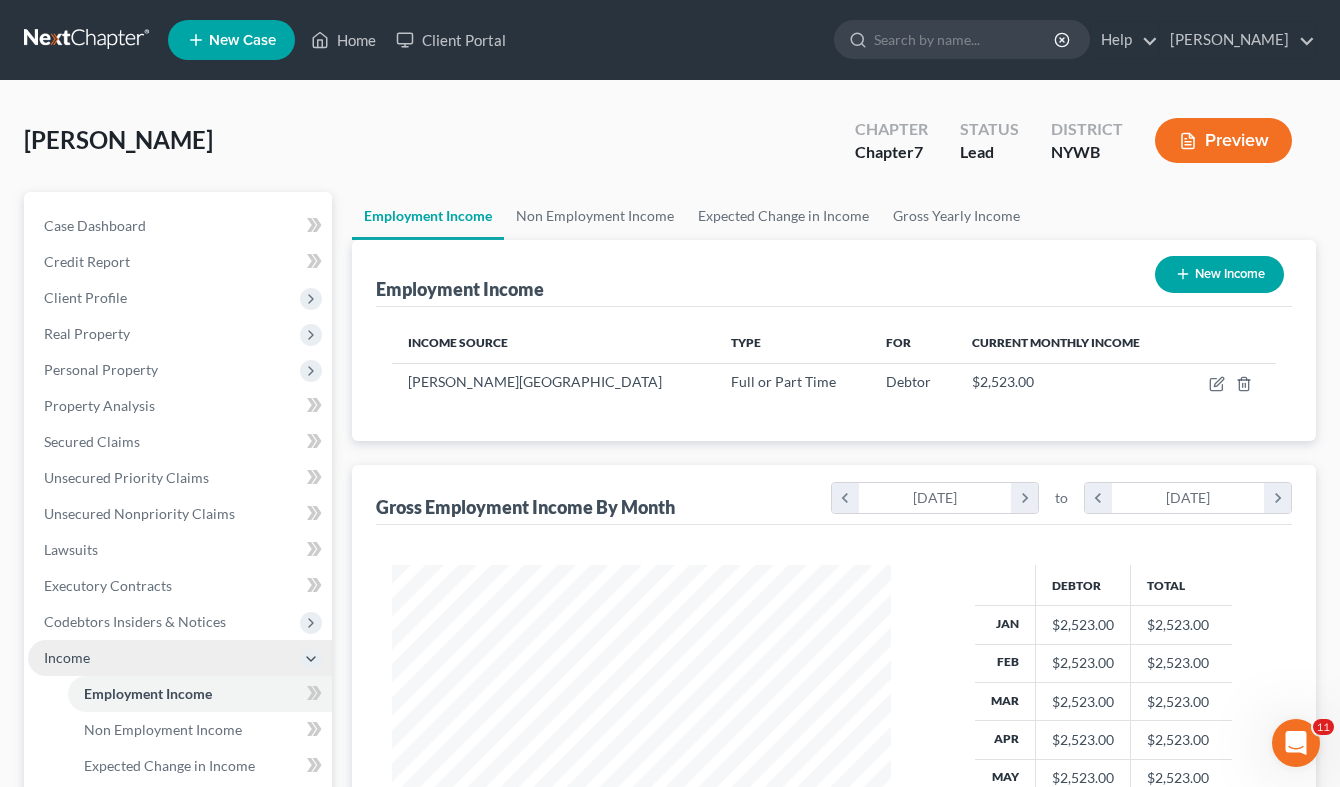 scroll, scrollTop: 358, scrollLeft: 539, axis: both 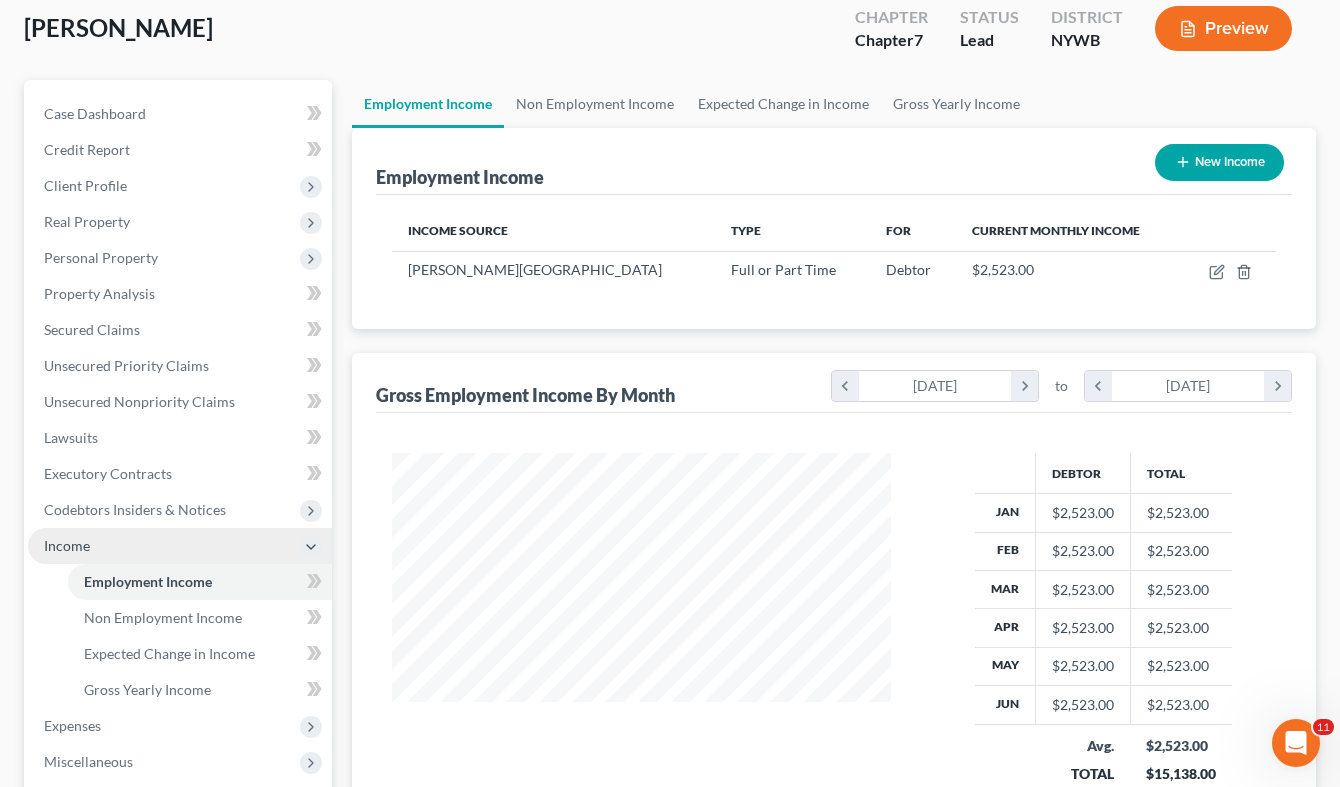 click on "New Income" at bounding box center [1219, 162] 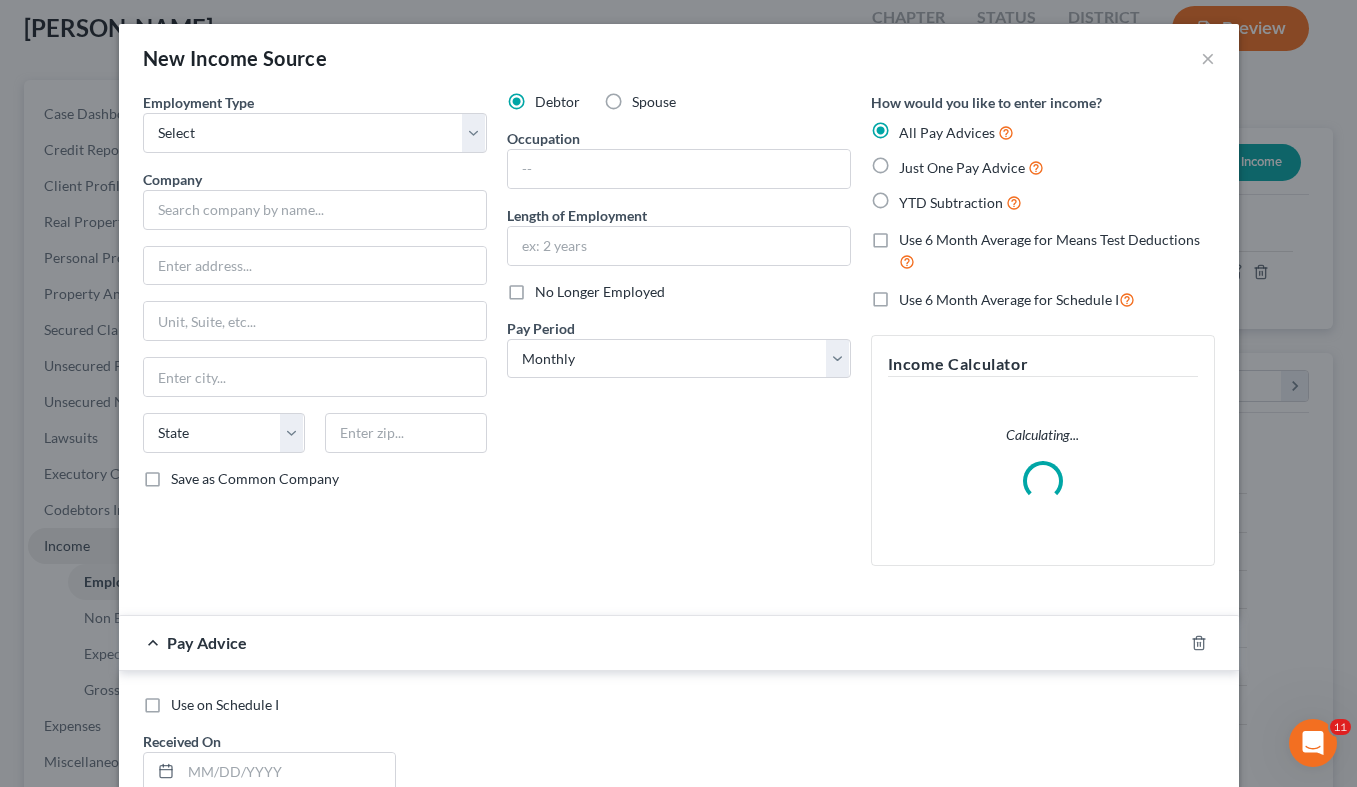 scroll, scrollTop: 999641, scrollLeft: 999453, axis: both 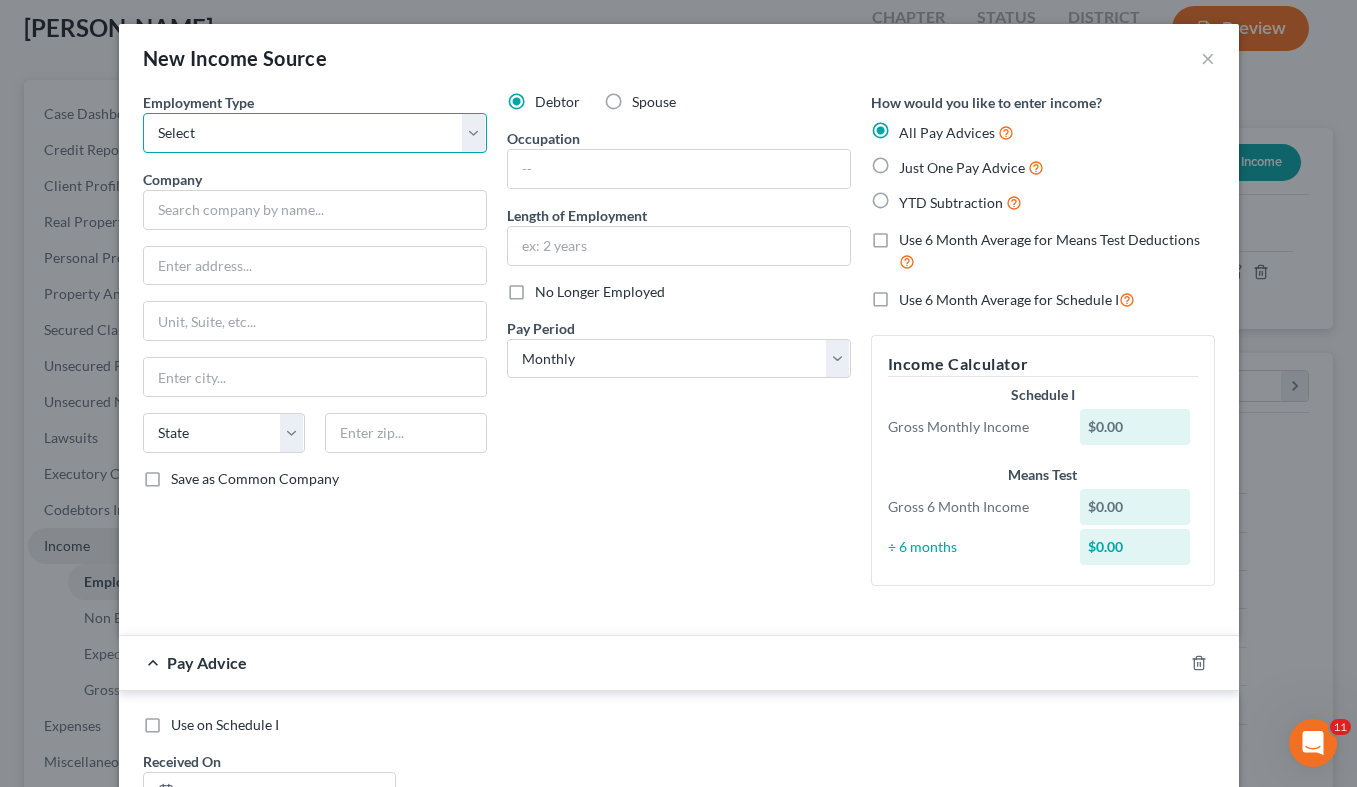 click on "Select Full or [DEMOGRAPHIC_DATA] Employment Self Employment" at bounding box center (315, 133) 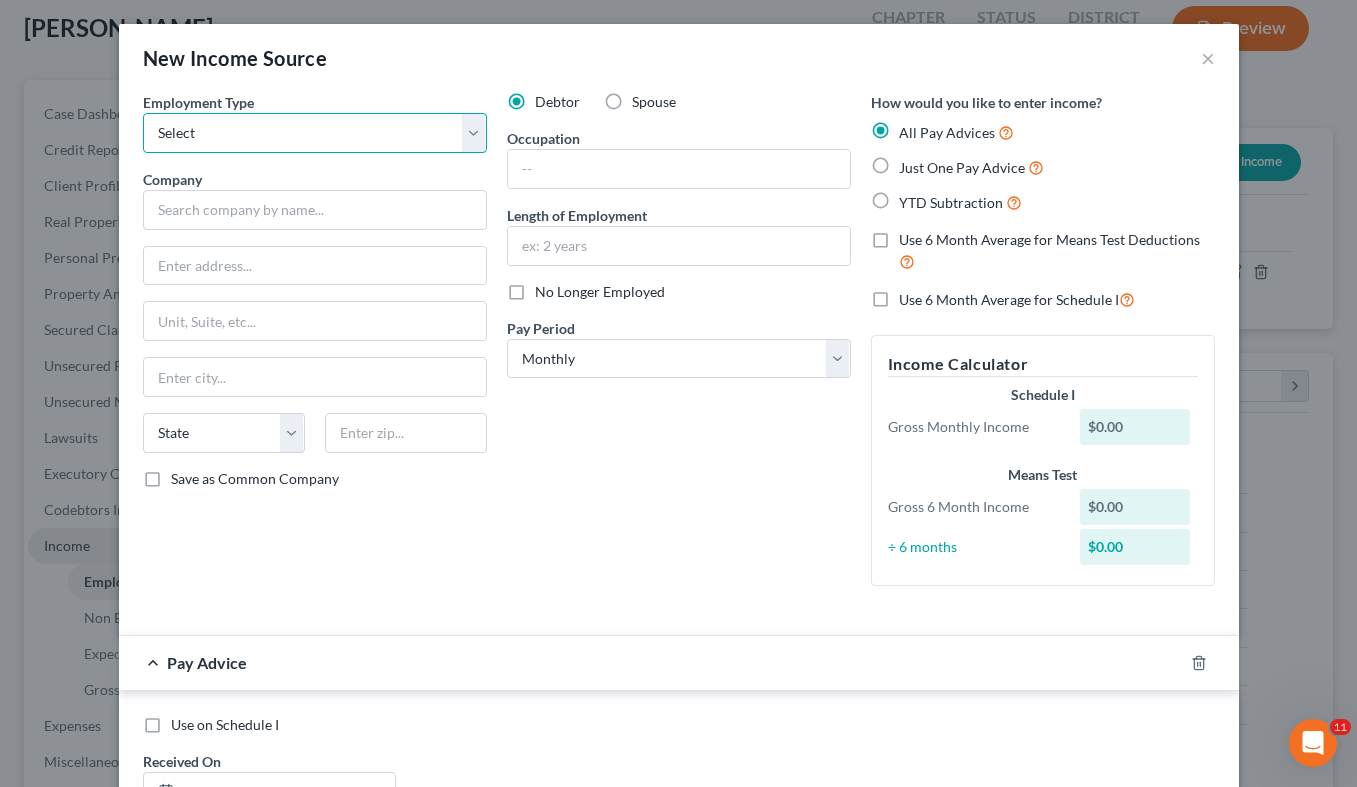select on "0" 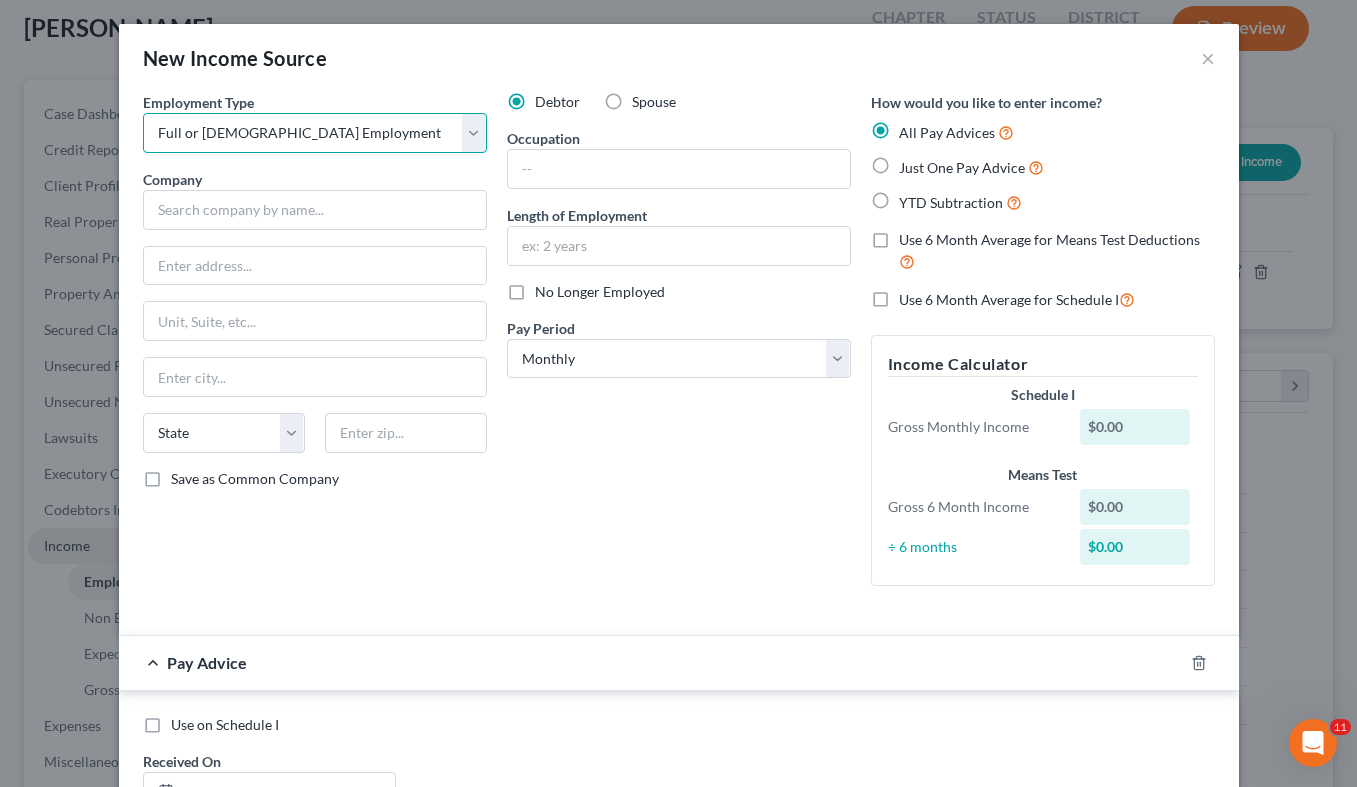 click on "Full or [DEMOGRAPHIC_DATA] Employment" at bounding box center [0, 0] 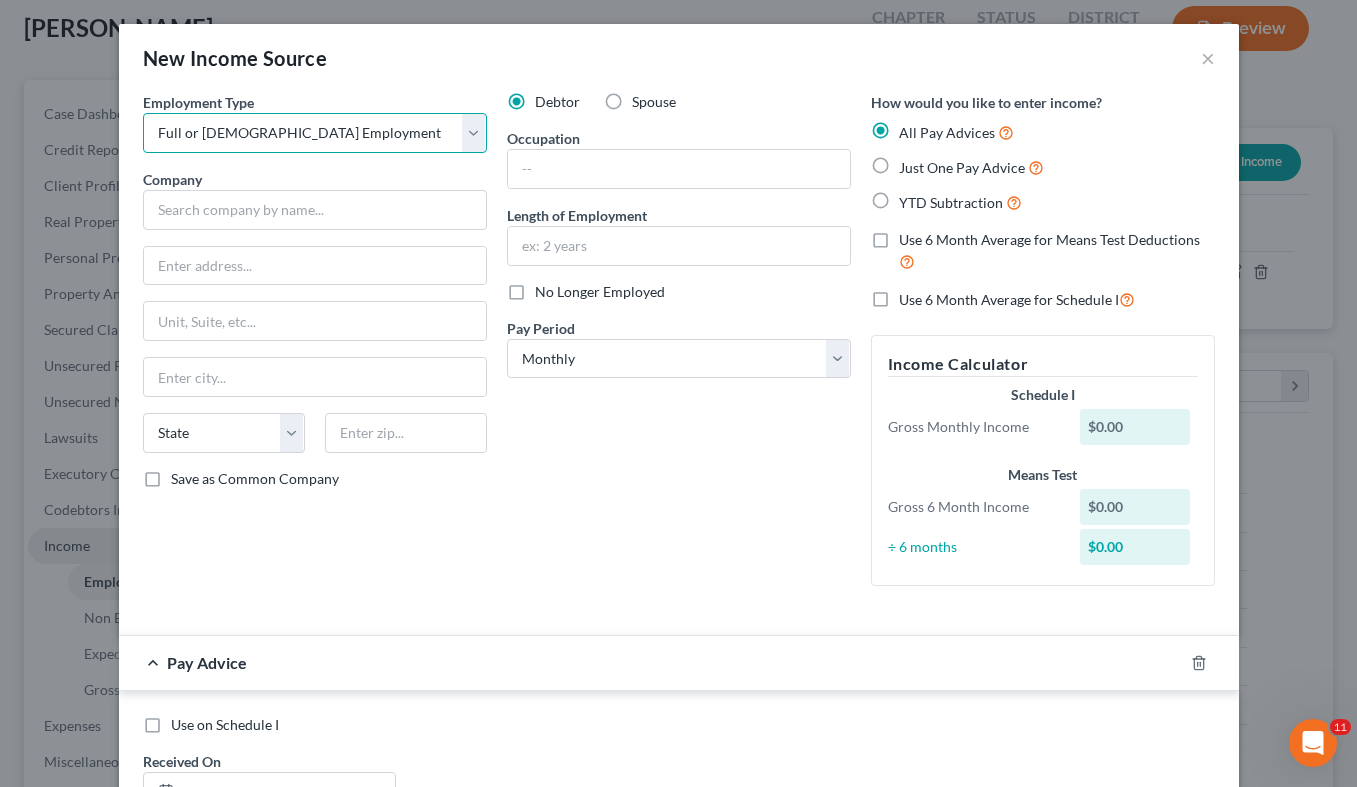 click on "Select Full or [DEMOGRAPHIC_DATA] Employment Self Employment" at bounding box center (315, 133) 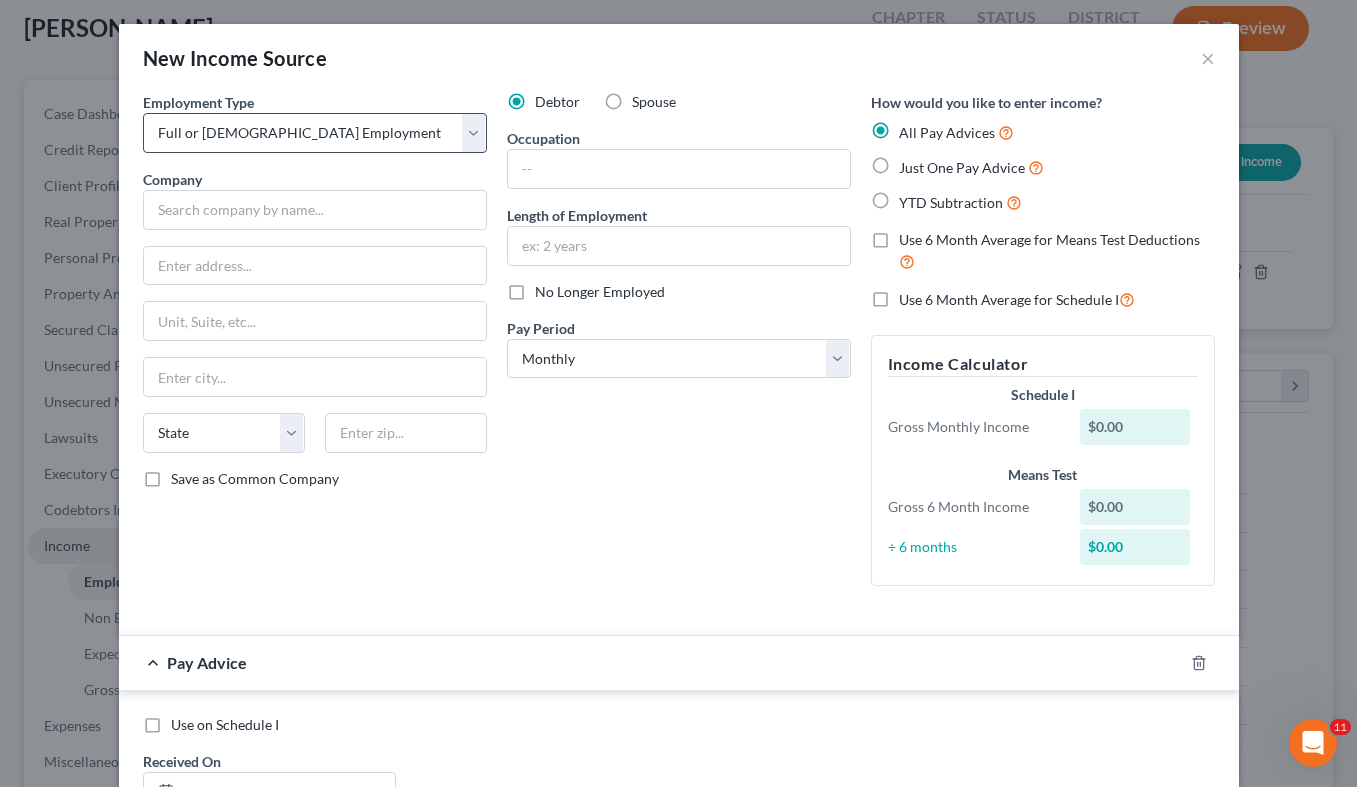 click on "New Income Source ×" at bounding box center [679, 58] 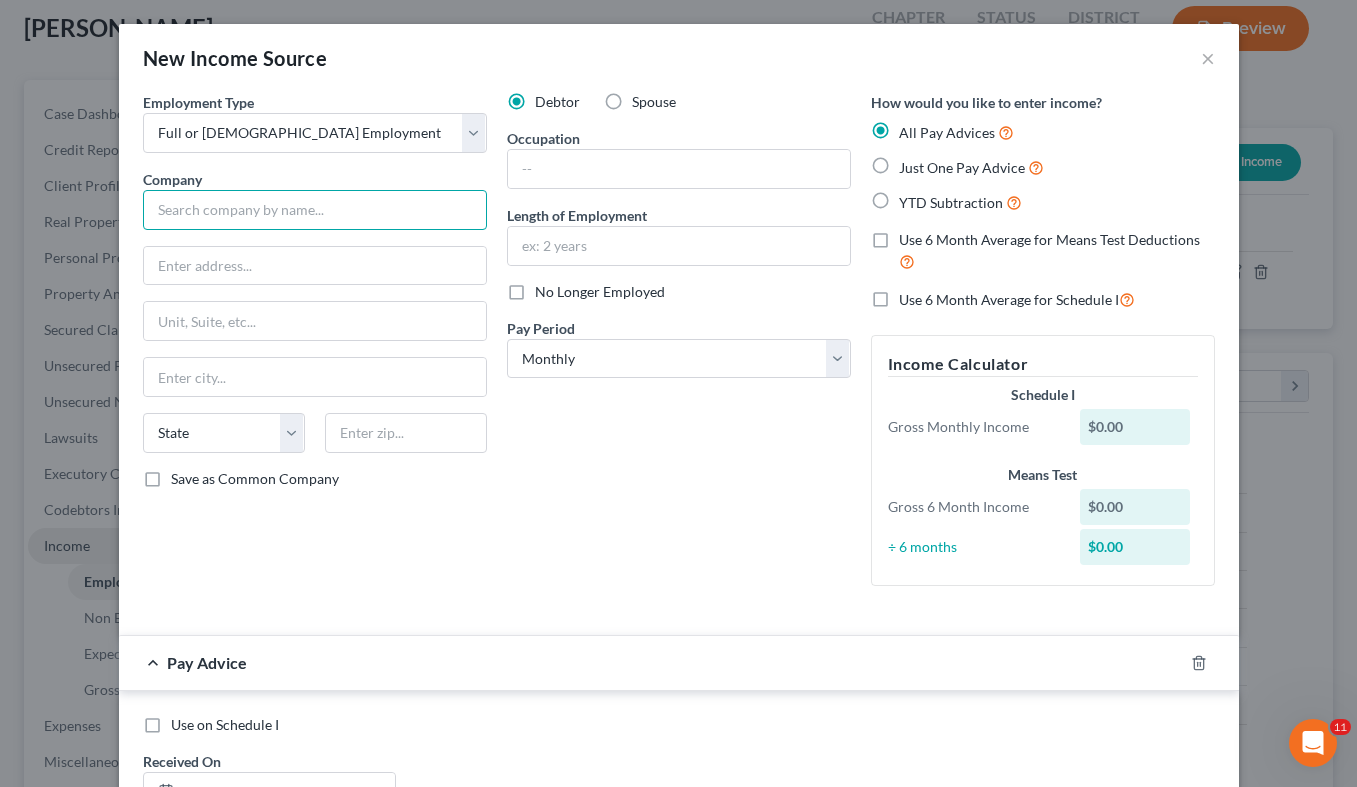 click at bounding box center (315, 210) 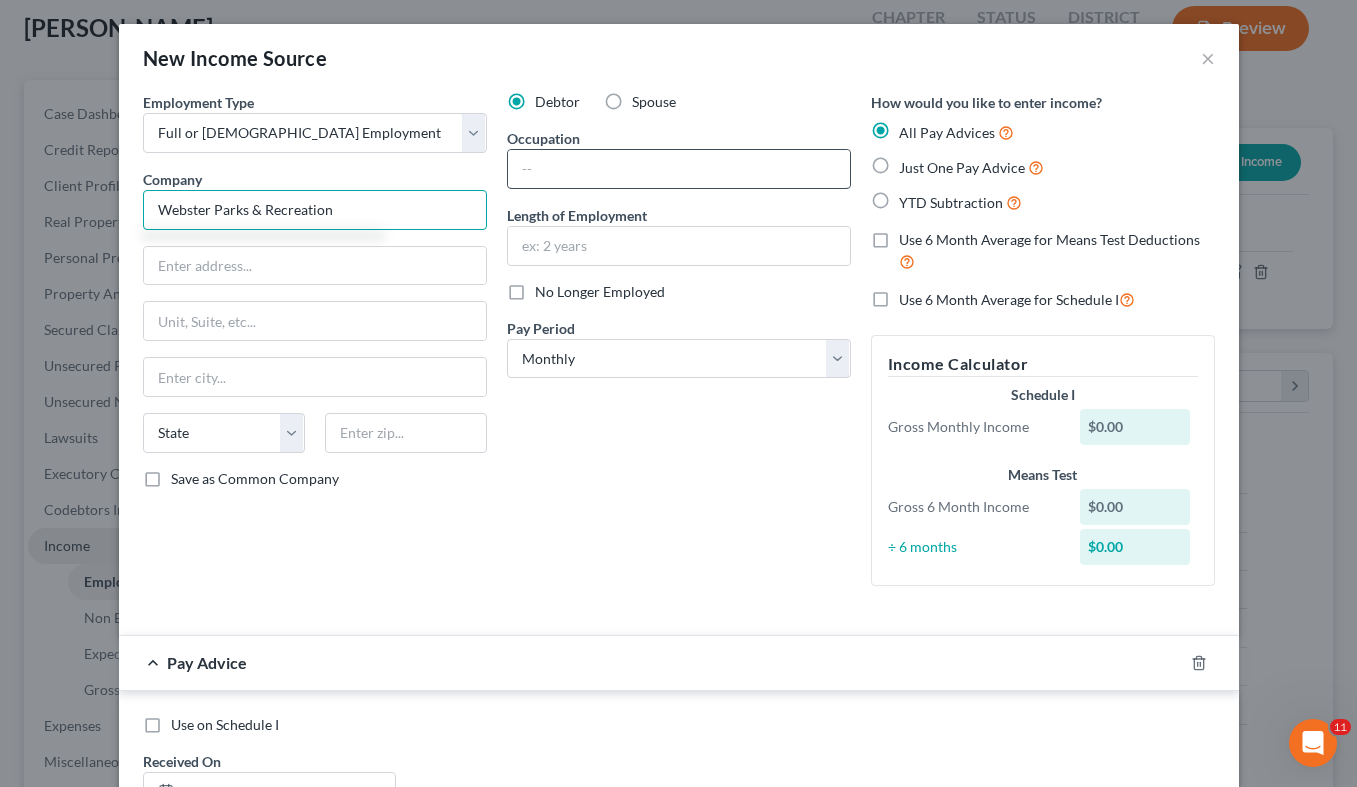 type on "Webster Parks & Recreation" 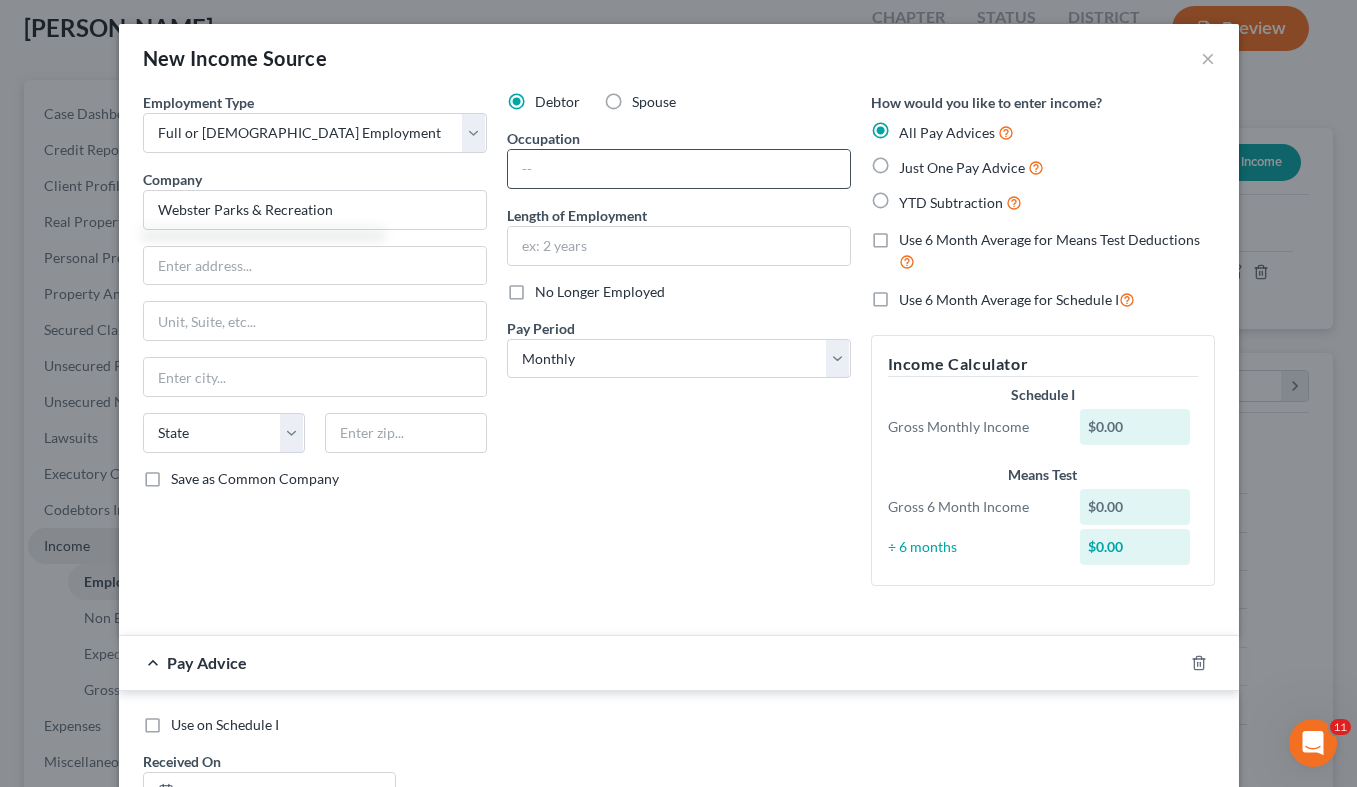 click at bounding box center [679, 169] 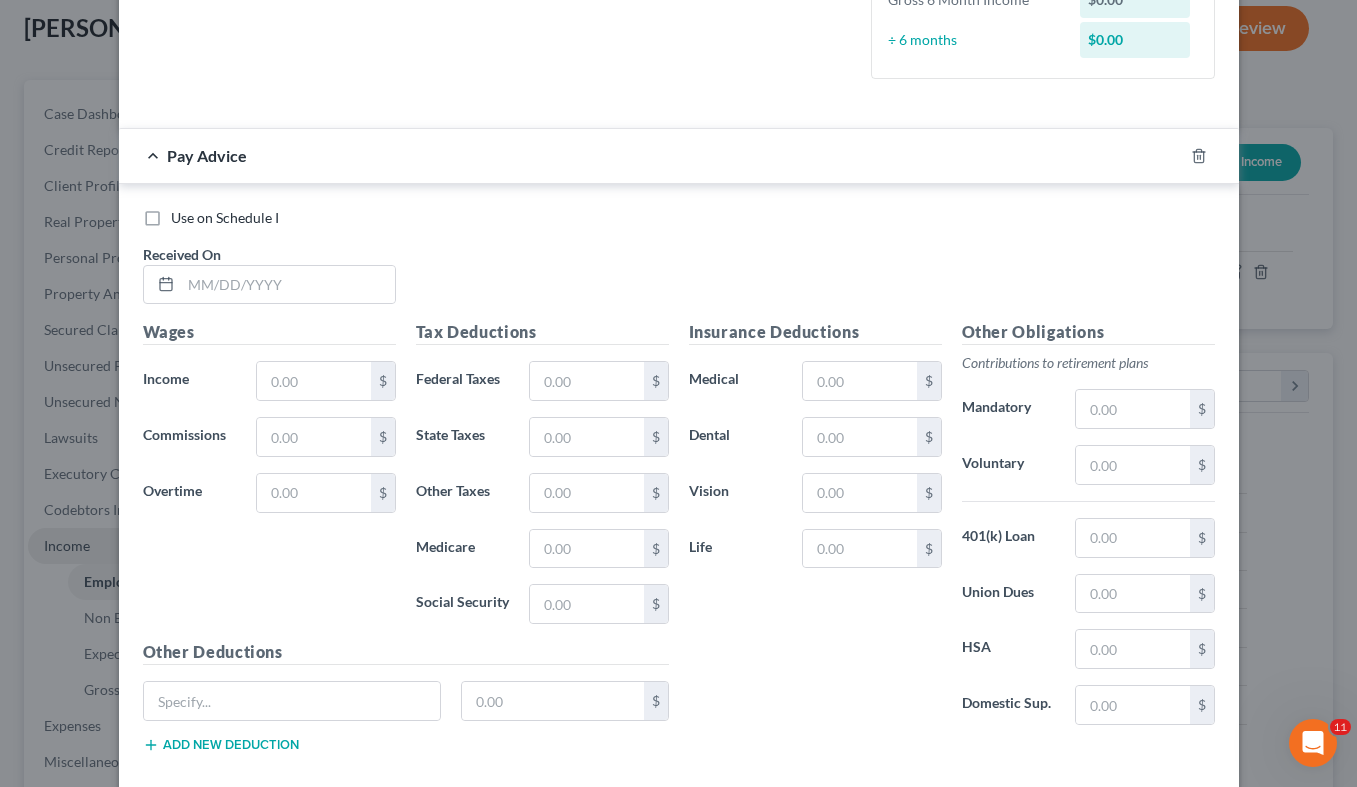 scroll, scrollTop: 612, scrollLeft: 0, axis: vertical 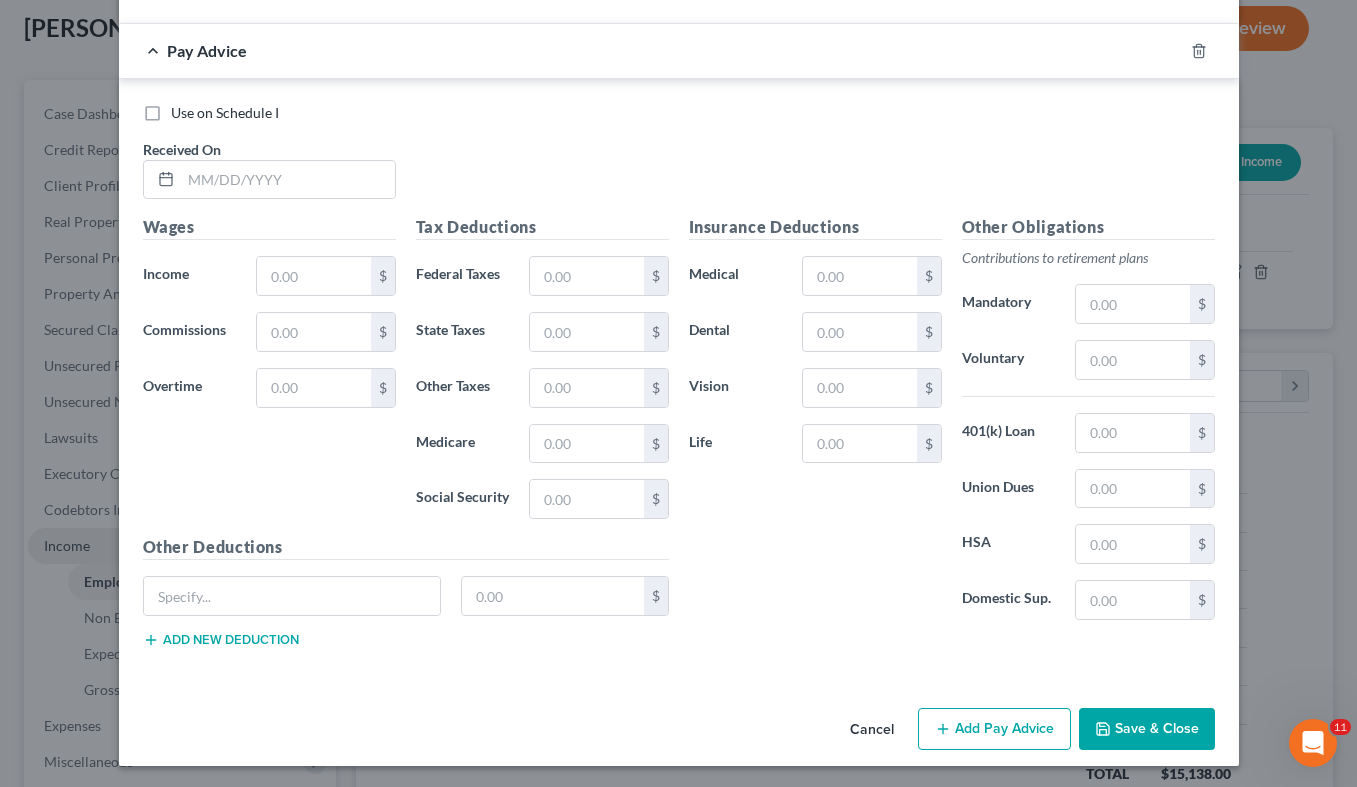 type on "Youth Volleyball instructor" 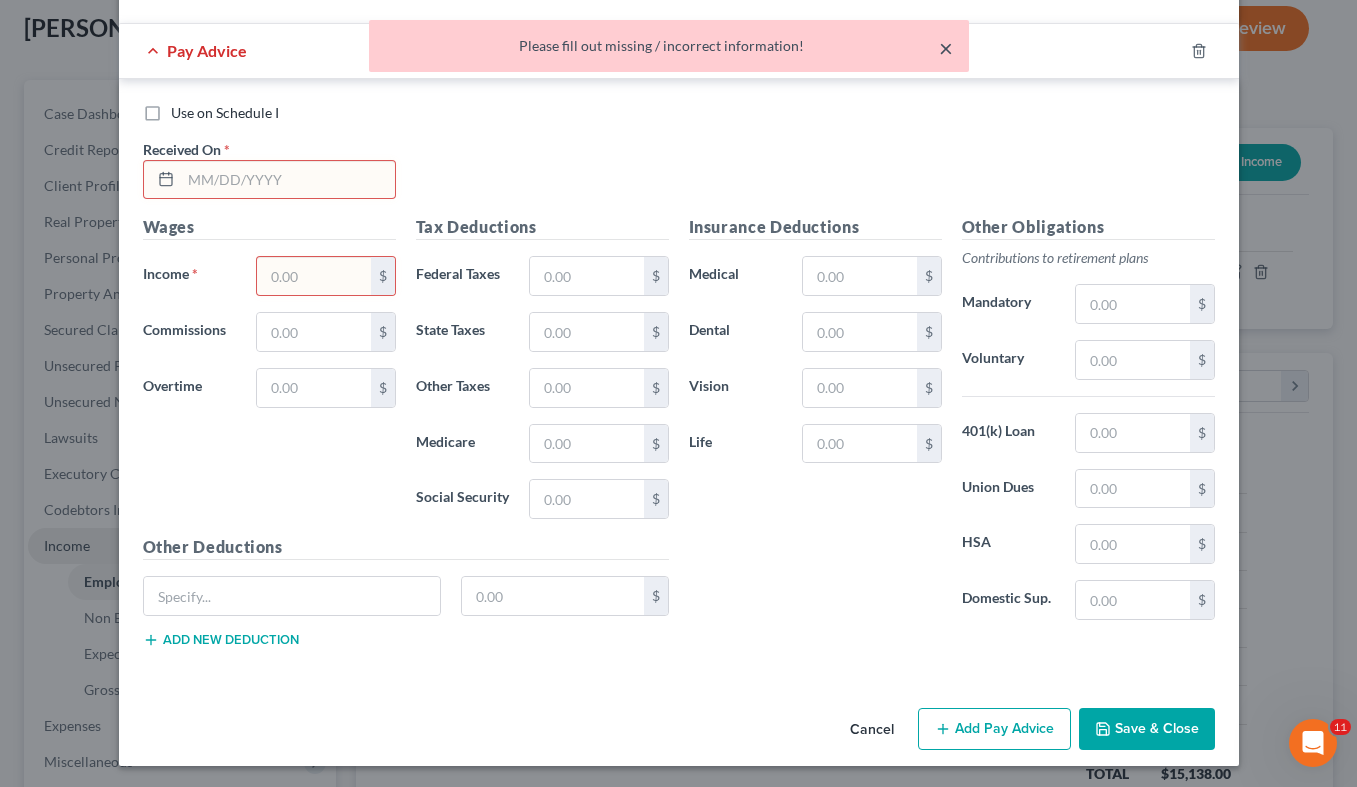 click on "×" at bounding box center [946, 48] 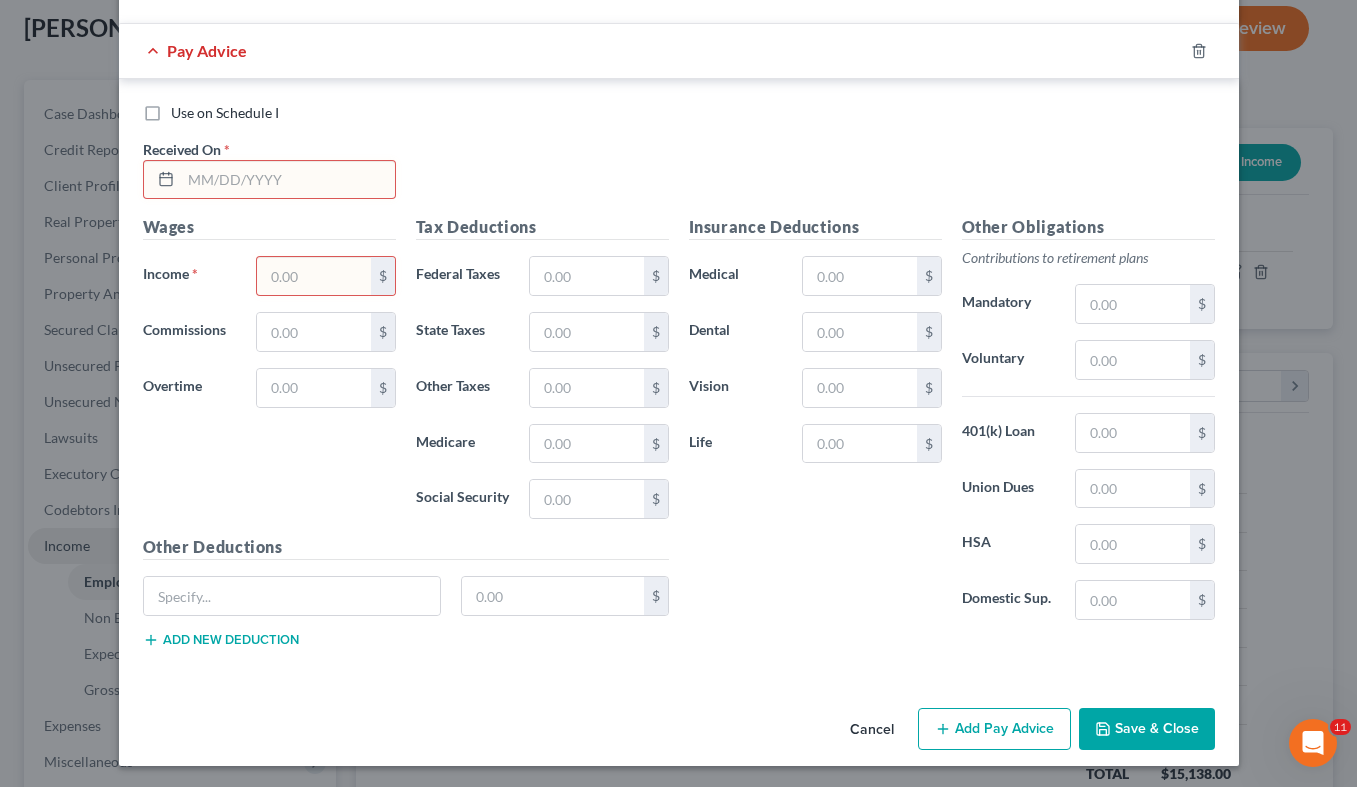 click at bounding box center [288, 180] 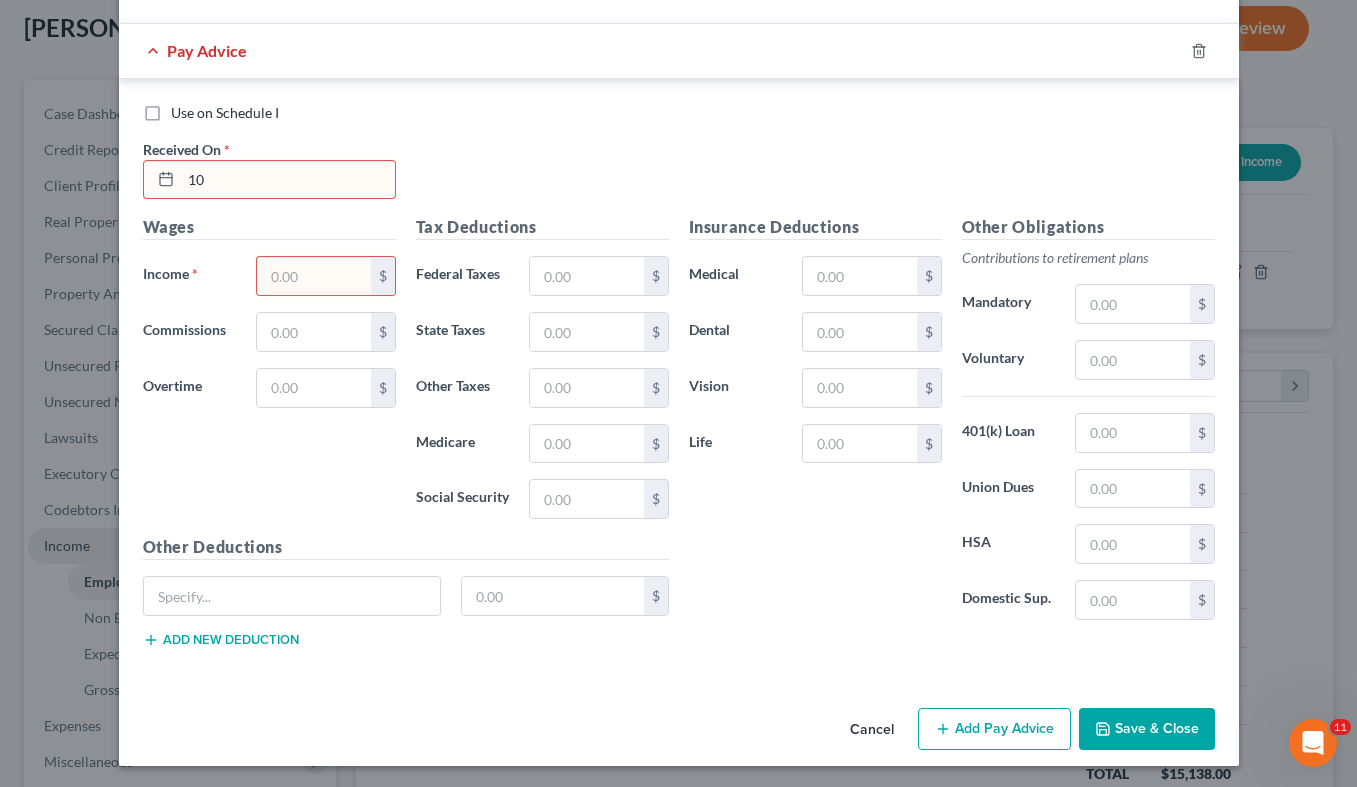 type on "1" 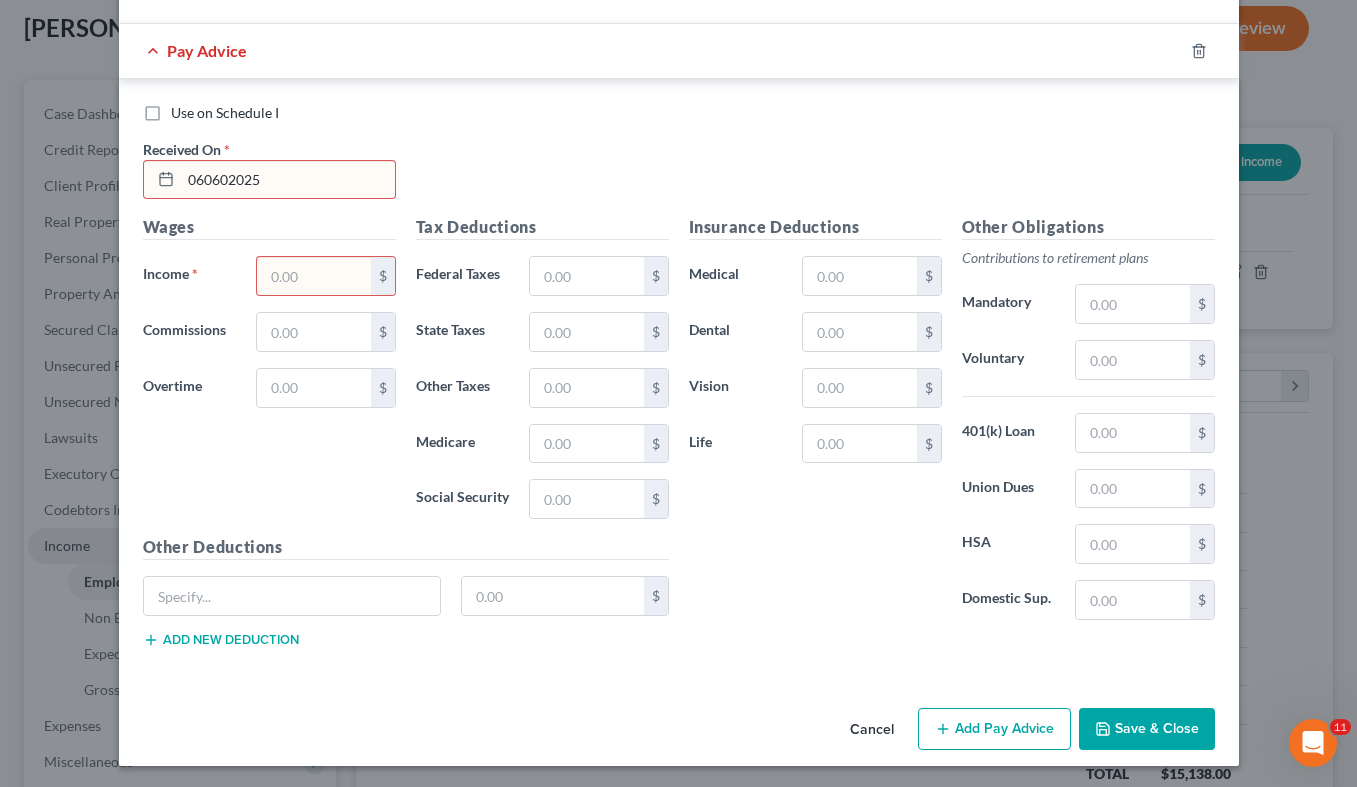 type on "060602025" 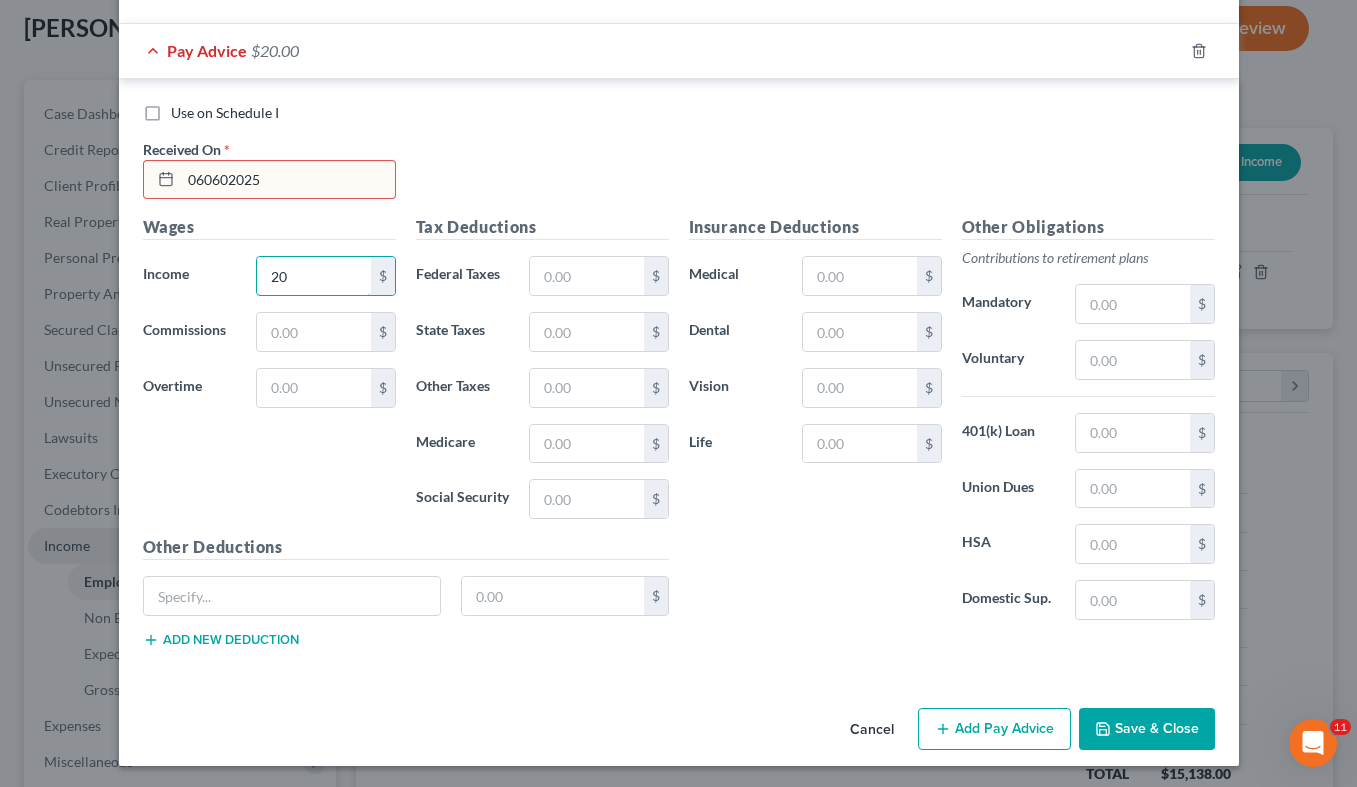 type on "20" 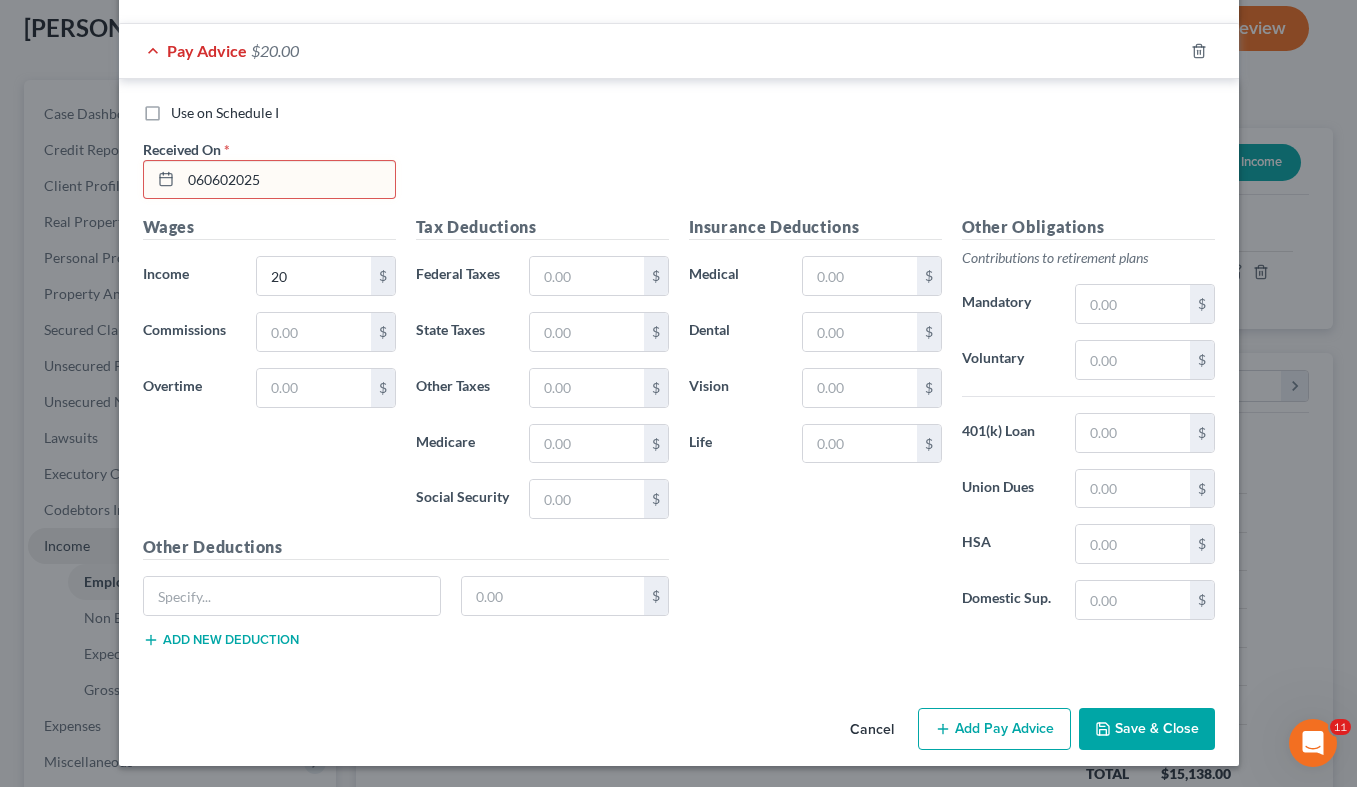 click 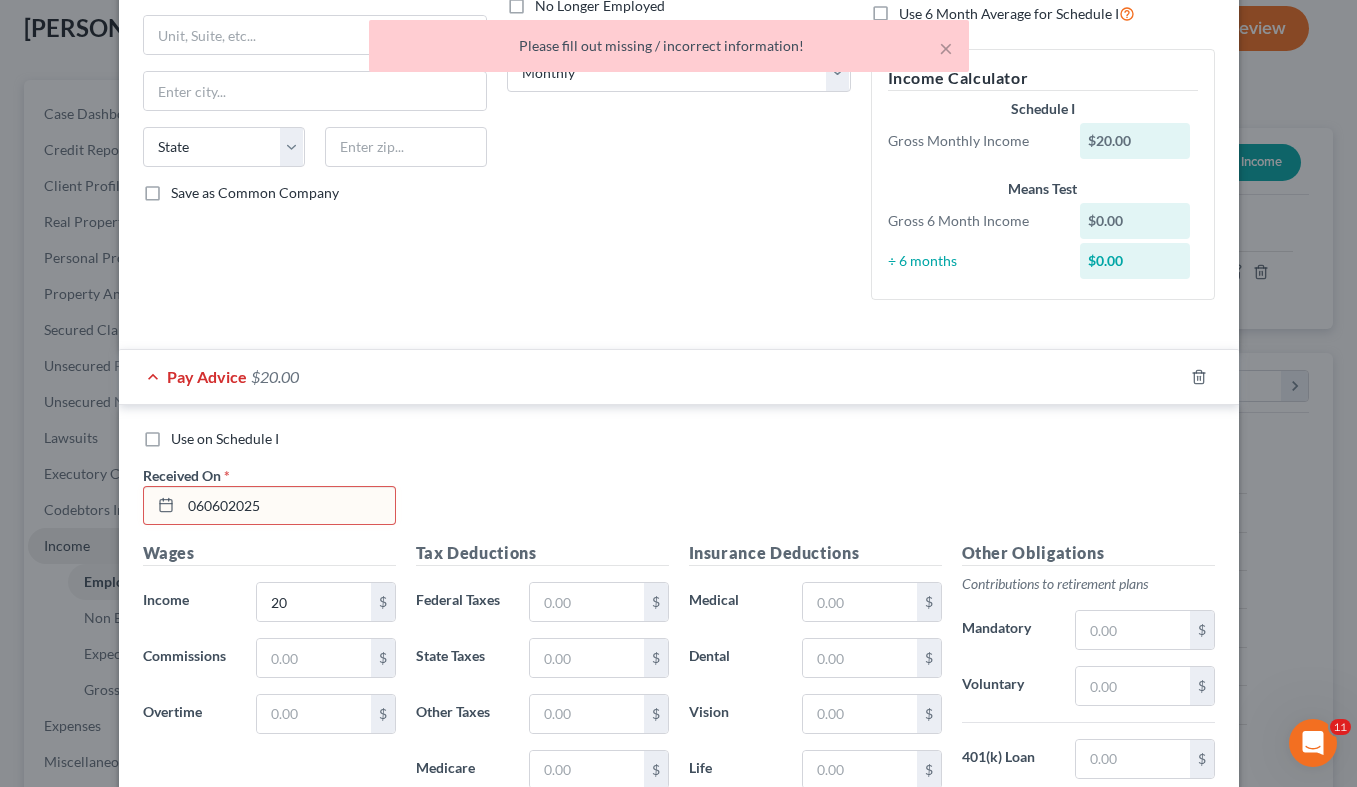scroll, scrollTop: 306, scrollLeft: 0, axis: vertical 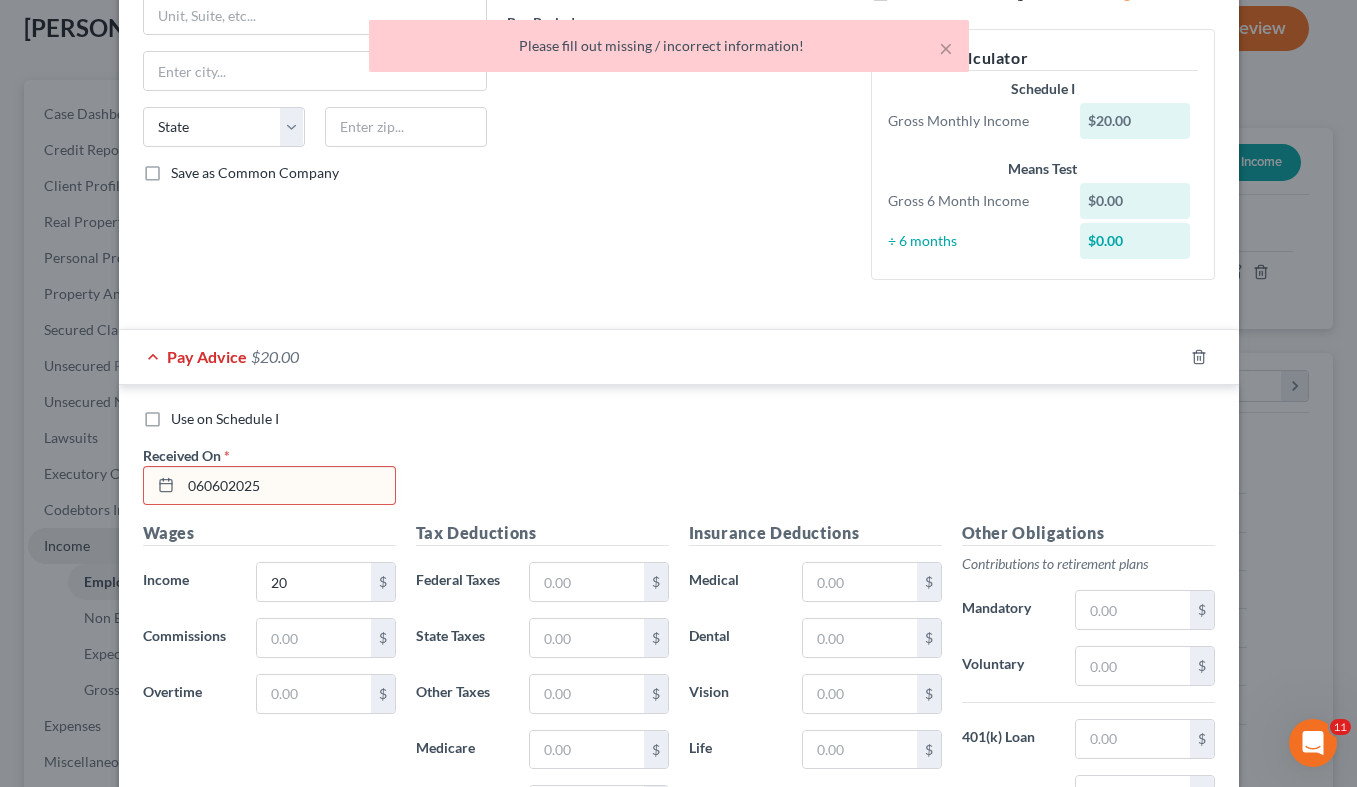 click on "060602025" at bounding box center [288, 486] 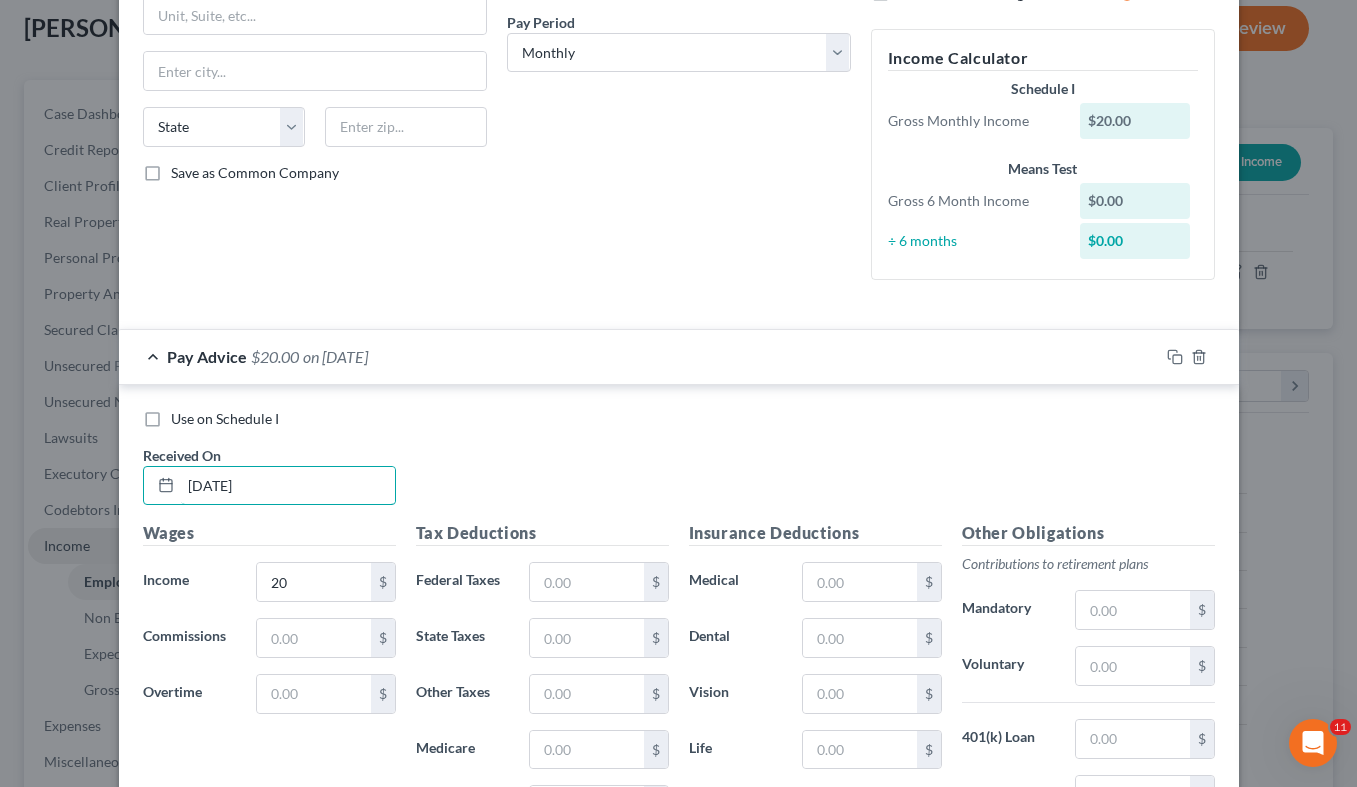 type on "[DATE]" 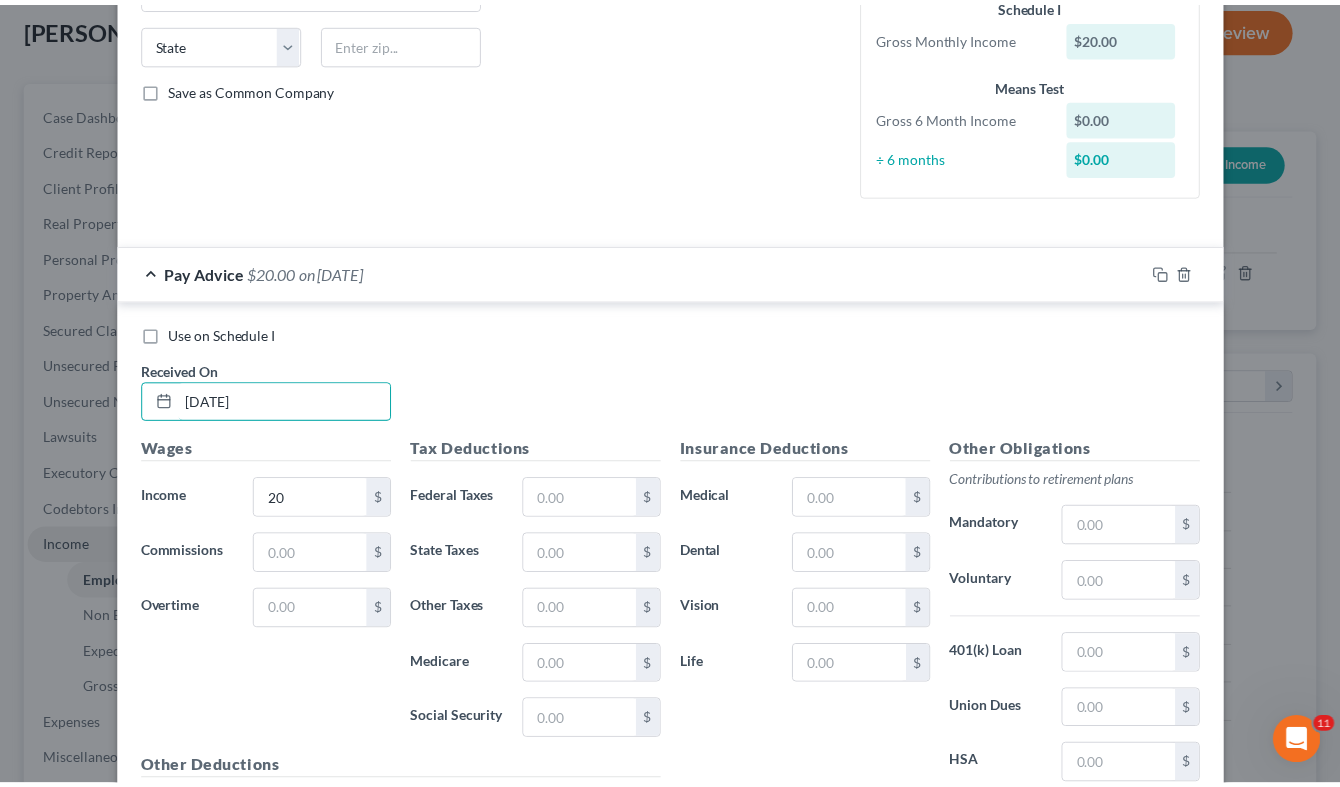 scroll, scrollTop: 615, scrollLeft: 0, axis: vertical 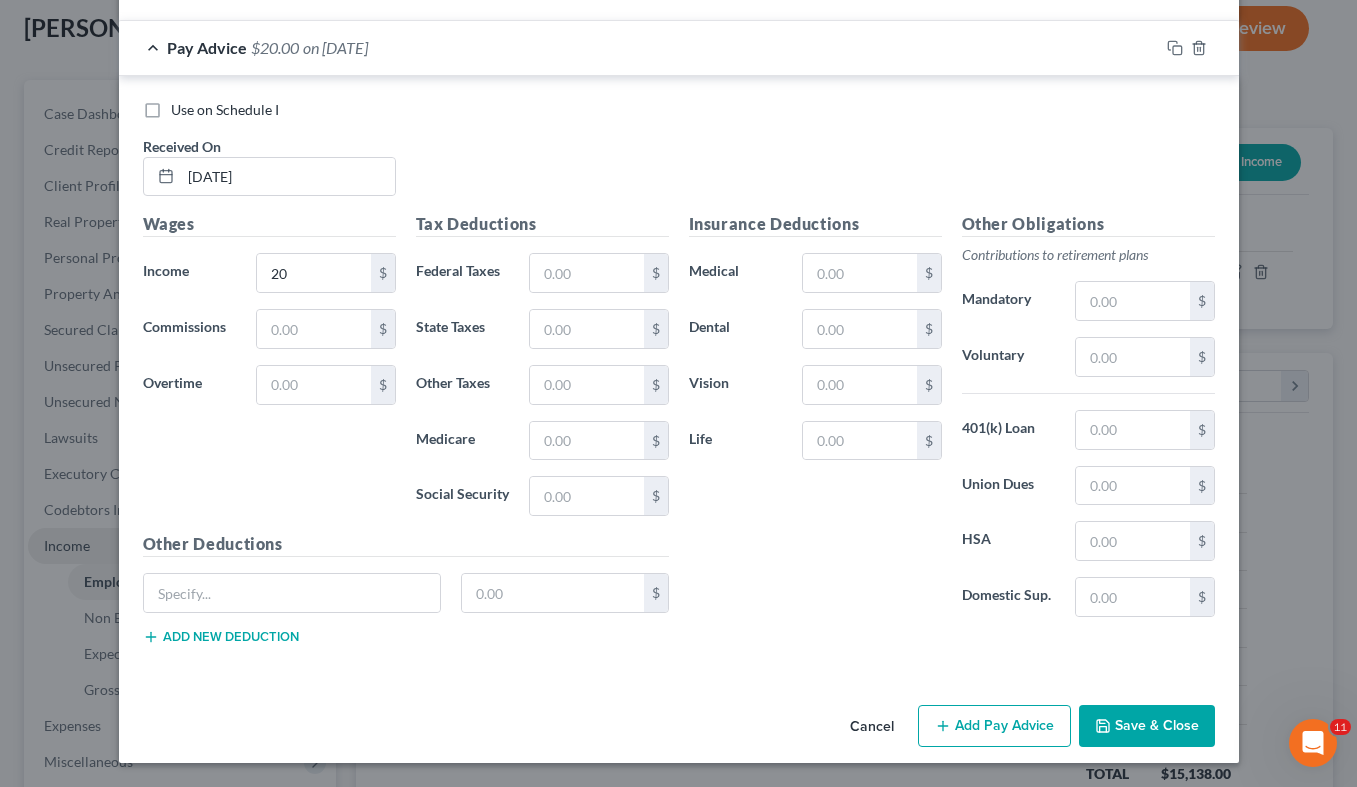 click on "Save & Close" at bounding box center [1147, 726] 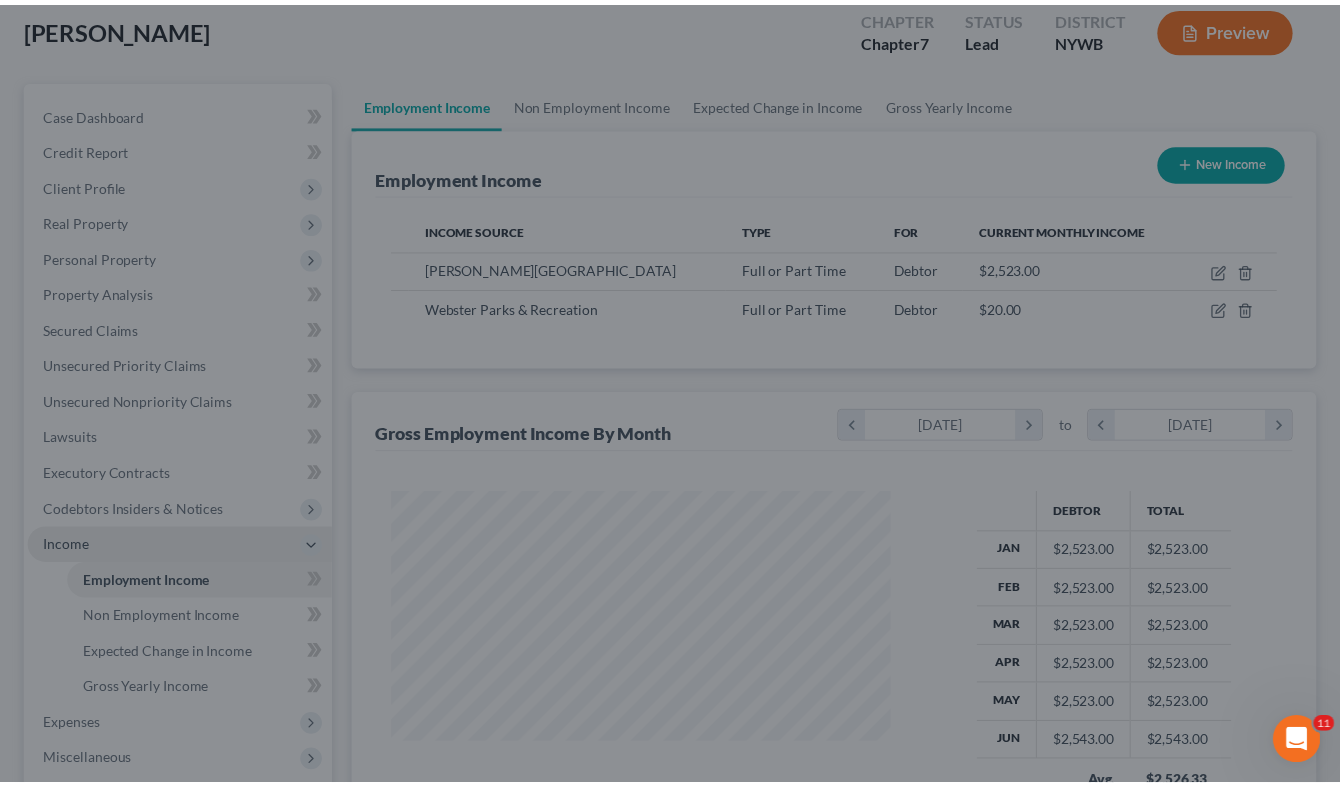 scroll, scrollTop: 359, scrollLeft: 539, axis: both 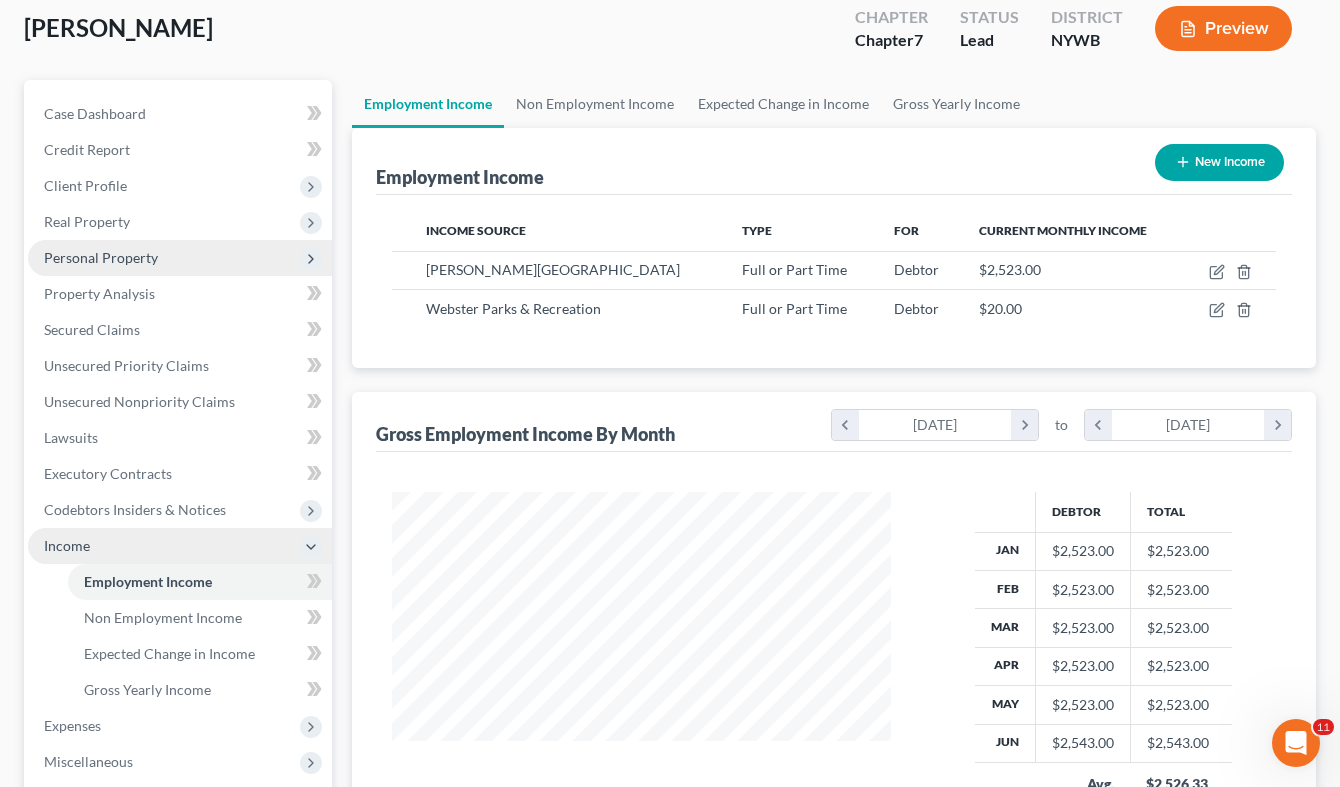 click on "Personal Property" at bounding box center [101, 257] 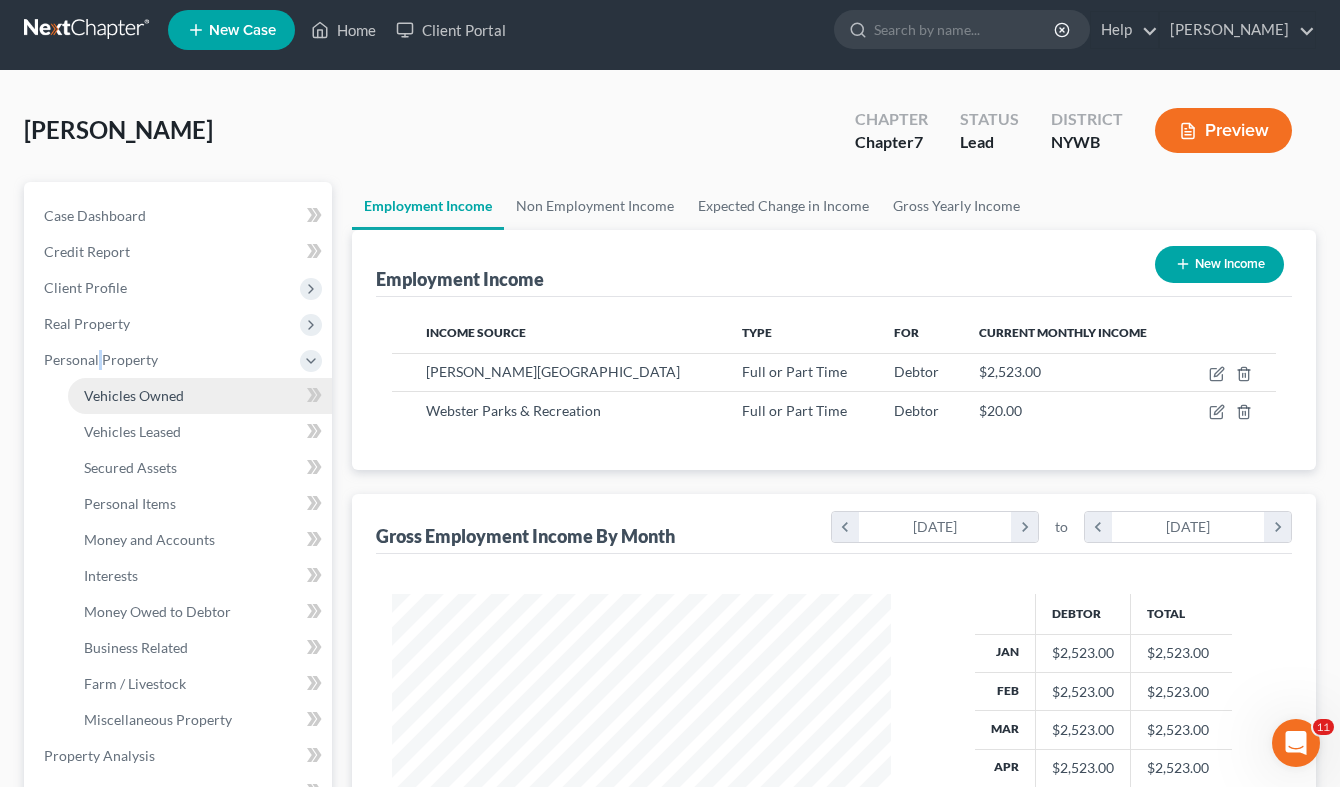 scroll, scrollTop: 0, scrollLeft: 0, axis: both 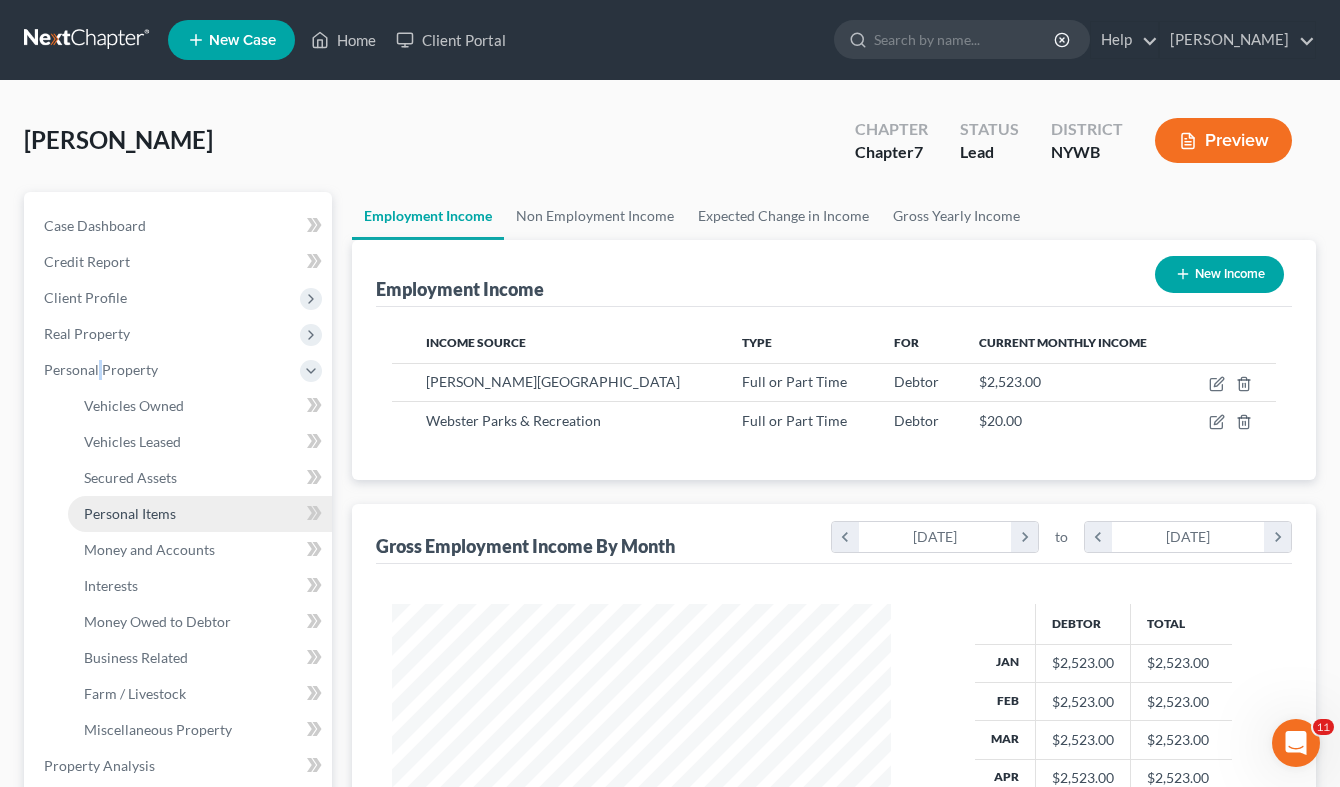 click on "Personal Items" at bounding box center [130, 513] 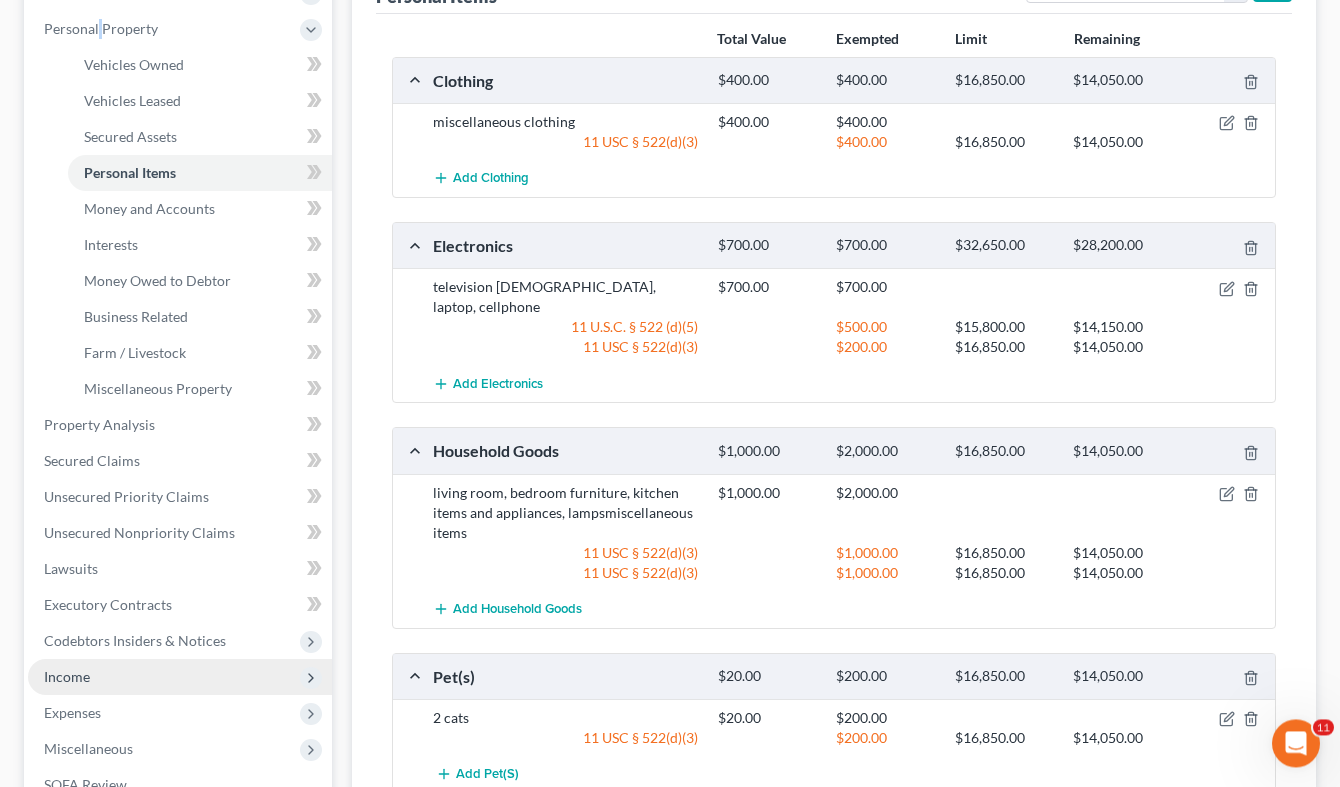 scroll, scrollTop: 408, scrollLeft: 0, axis: vertical 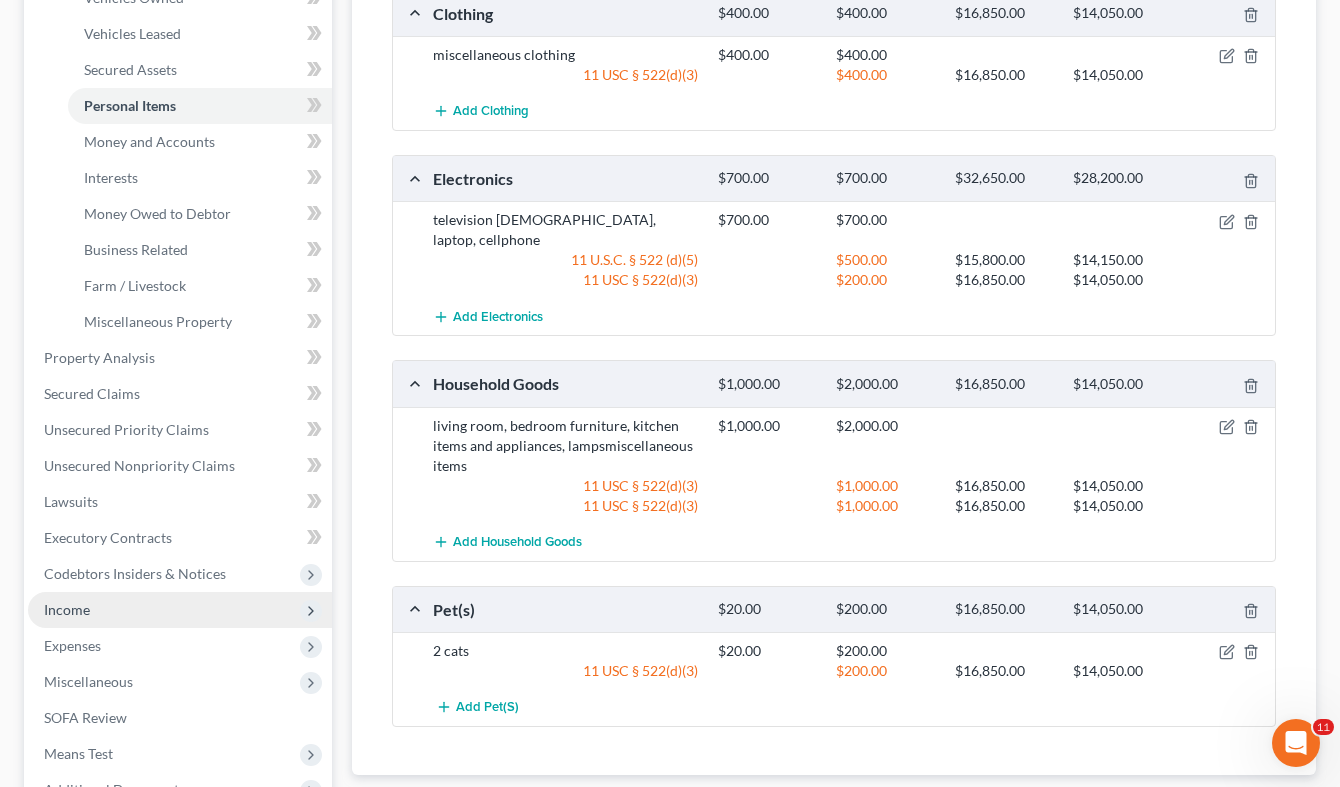 click on "living room, bedroom furniture,  kitchen items and appliances,  lampsmiscellaneous items" at bounding box center [565, 446] 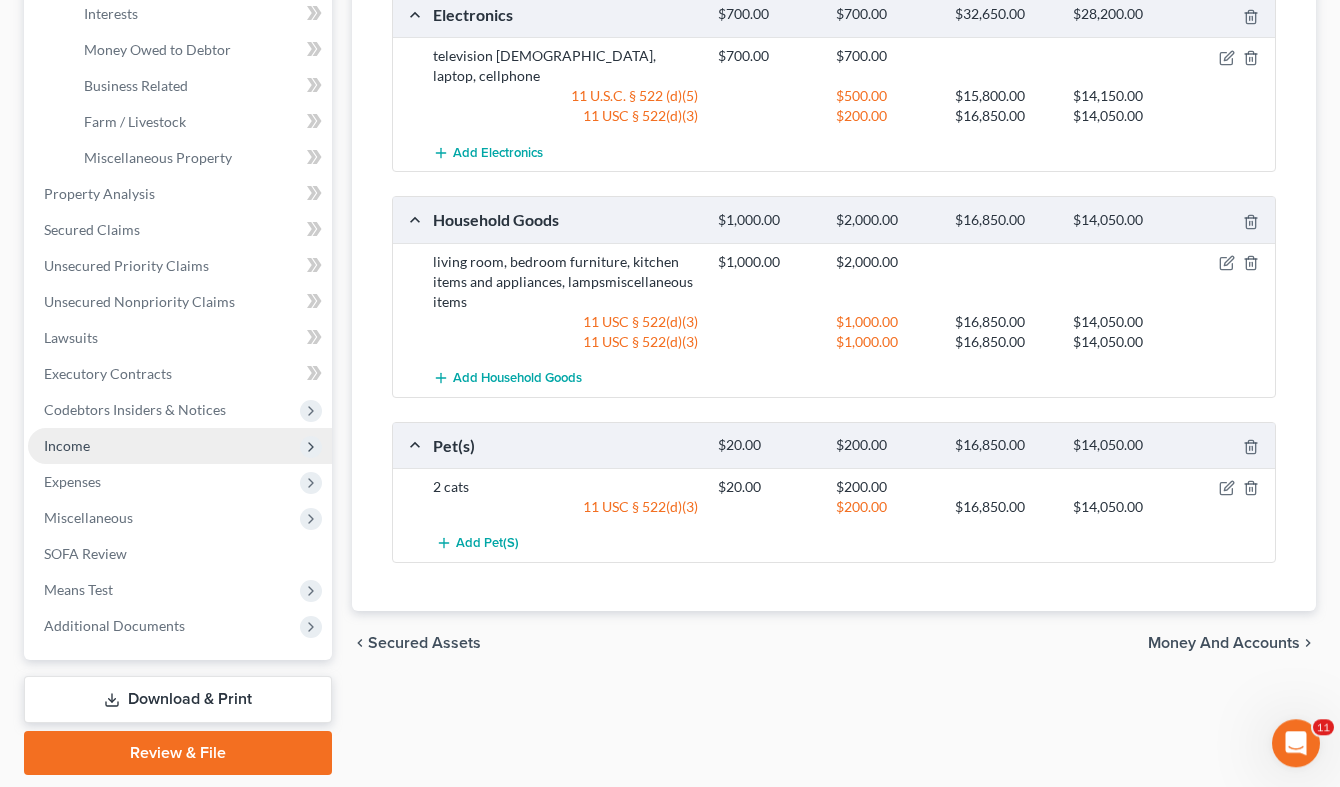 scroll, scrollTop: 612, scrollLeft: 0, axis: vertical 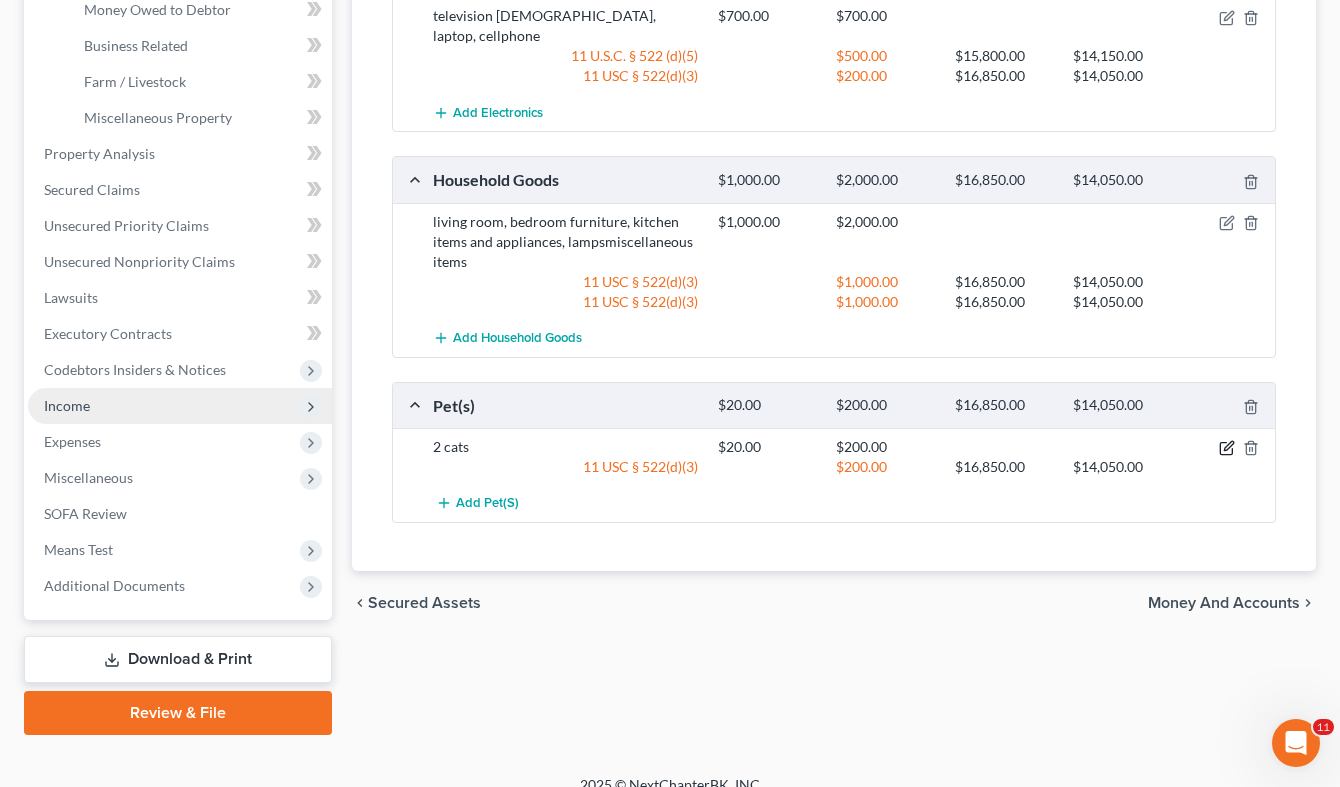 click 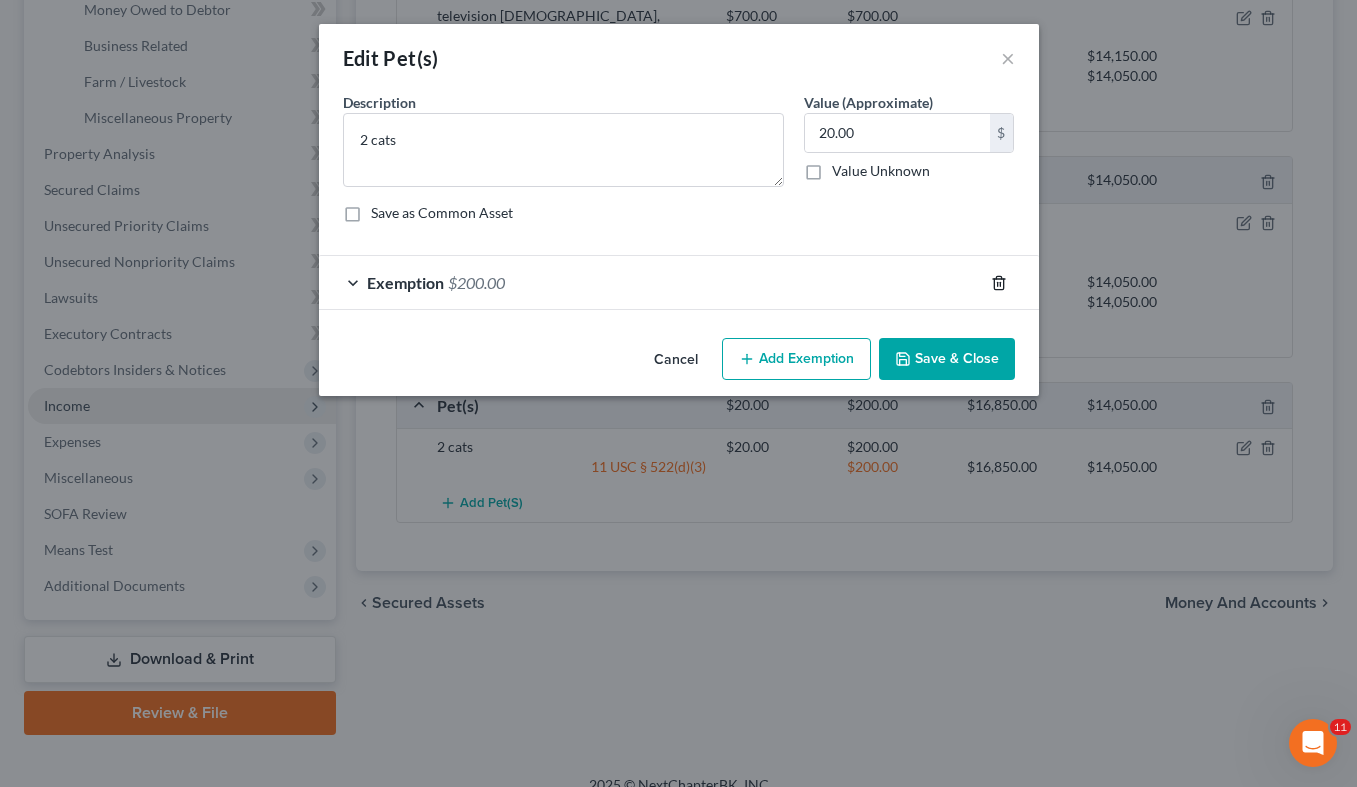 click 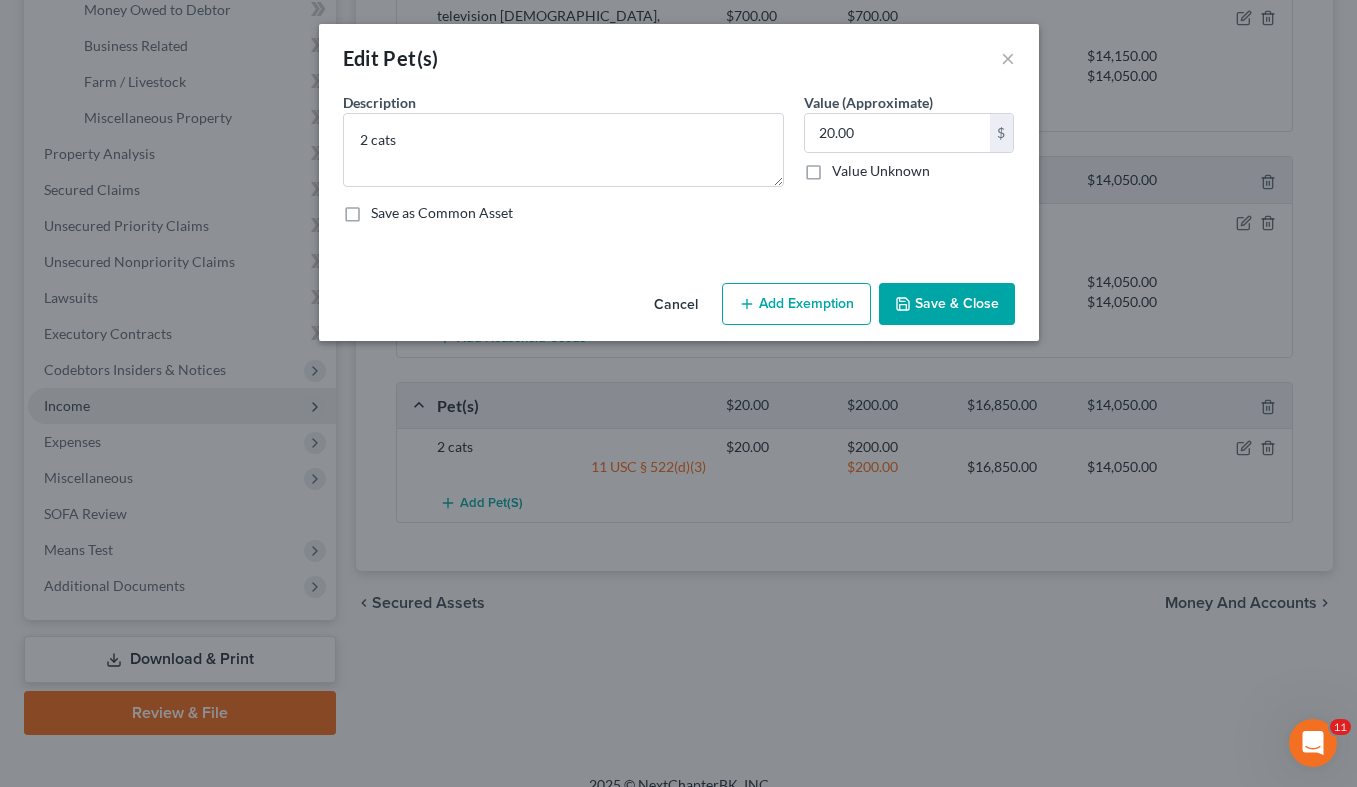 click on "Add Exemption" at bounding box center (796, 304) 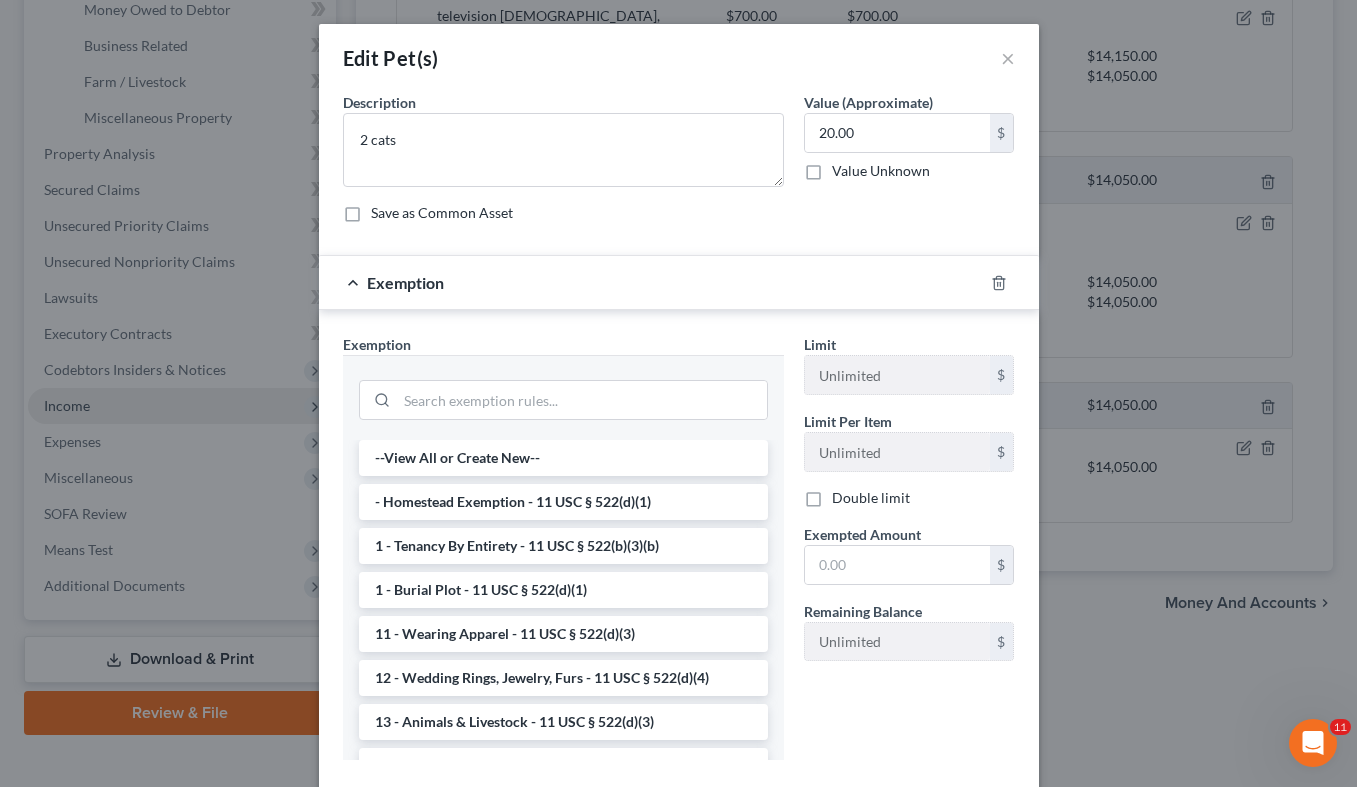 click on "Edit Pet(s)  × An exemption set must first be selected from the Filing Information section. Common Asset Select
Description
*
2 cats Value (Approximate)
20.00 $
Value Unknown
Balance Undetermined
20.00 $
Value Unknown
Save as Common Asset
Exemption
Exemption Set must be selected for CA.
Exemption
*
--View All or Create New--  - Homestead Exemption - 11 USC § 522(d)(1) 1 - Tenancy By Entirety - 11 USC § 522(b)(3)(b) 1 - Burial Plot  - 11 USC § 522(d)(1) 11 - Wearing Apparel - 11 USC § 522(d)(3) 12 - Wedding Rings, Jewelry, Furs - 11 USC § 522(d)(4) 13 - Animals & Livestock - 11 USC § 522(d)(3) 14 - Health Aids - 11 USC § 522(d)(9) 14 - Lien avoidance limit  - 11 U.S.C. § 522(f)(3) 14 - Wildcard Exemption - 11 USC § 522(d)(5) 14 - Wildcard Exemption (unused homestead) - 11 U.S.C. § 522 (d)(5) Limit     Unlimited $ $ *" at bounding box center [678, 393] 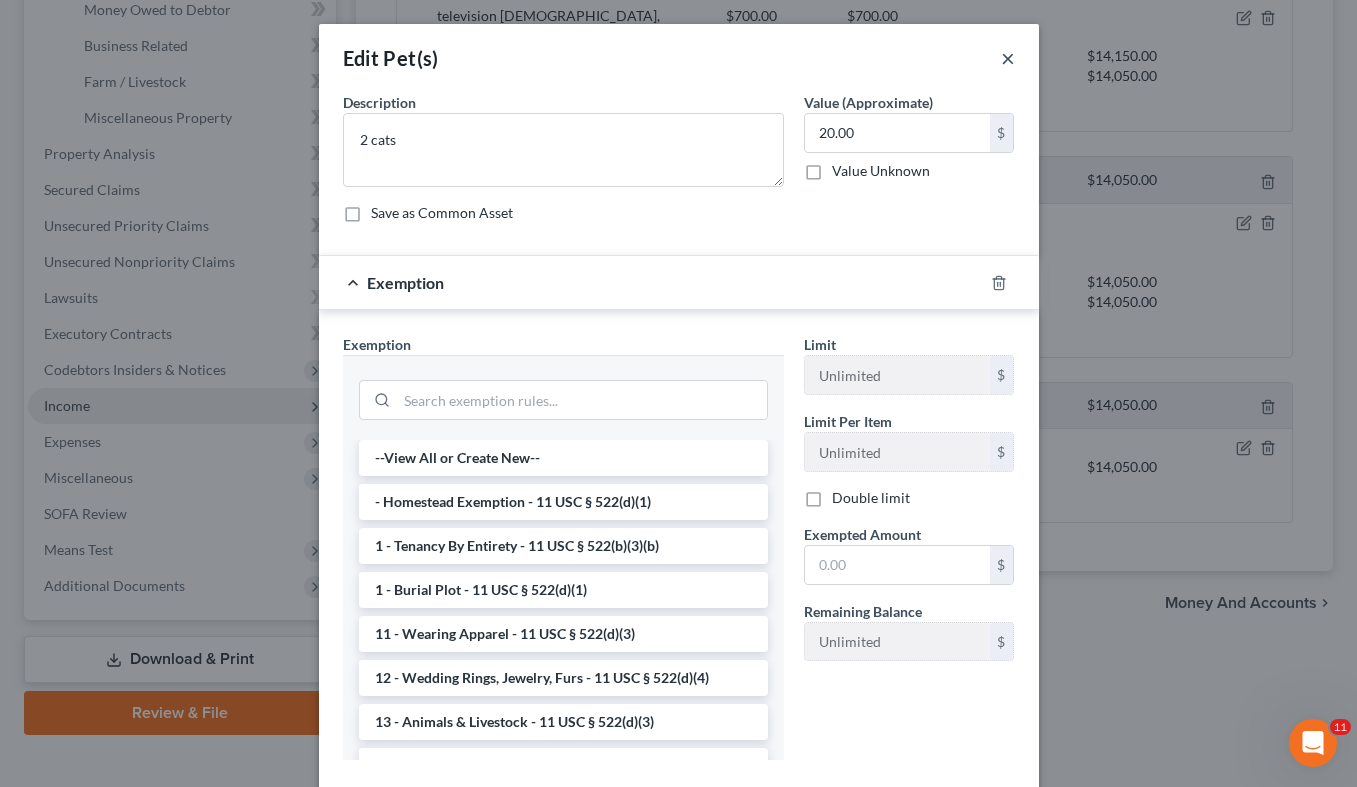 click on "×" at bounding box center [1008, 58] 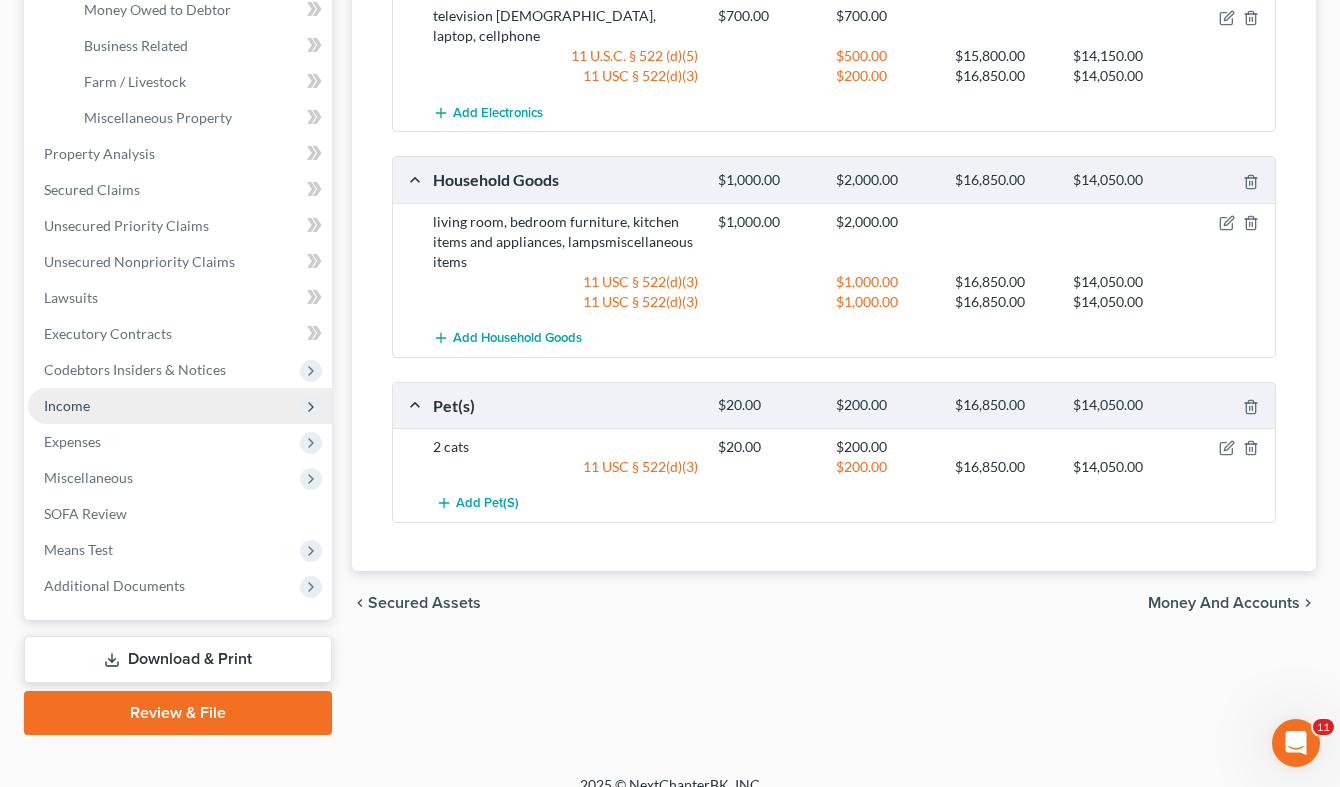 scroll, scrollTop: 634, scrollLeft: 0, axis: vertical 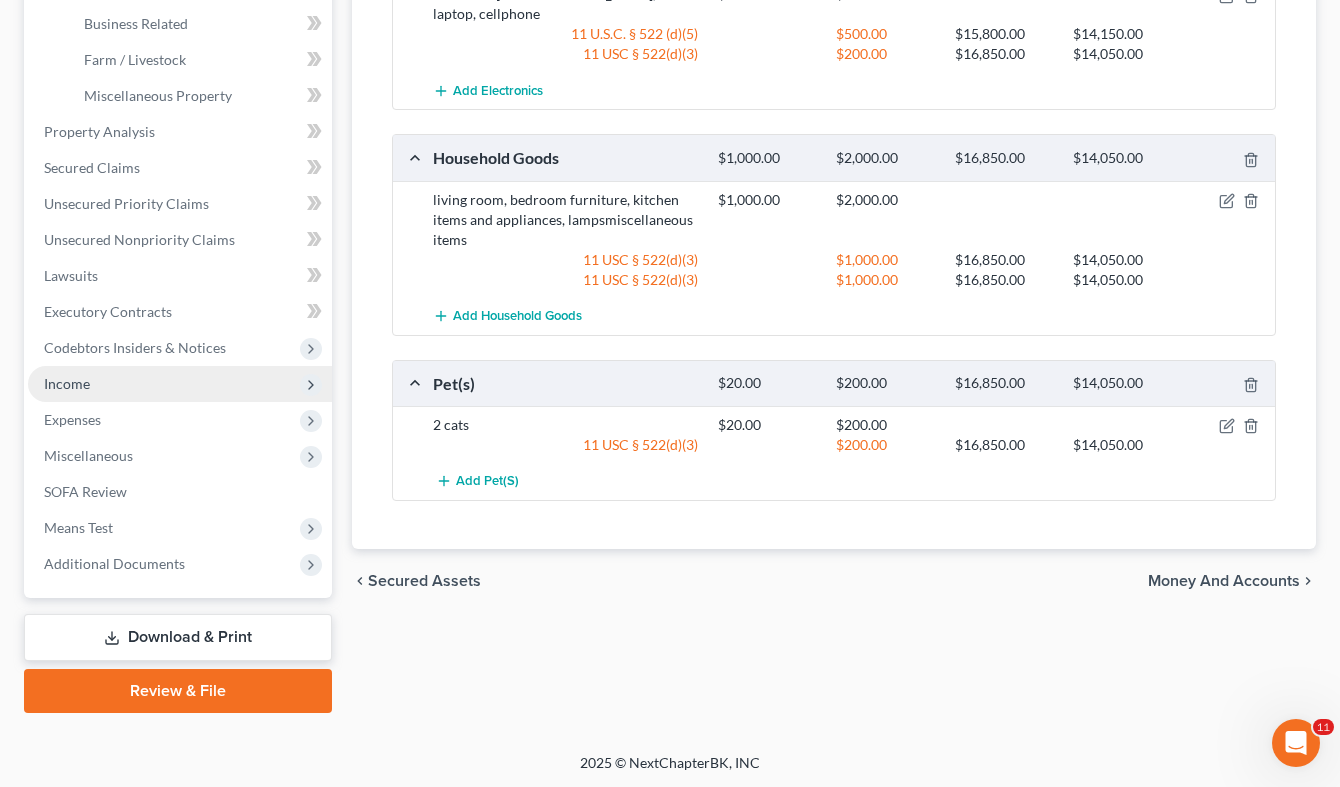 click on "Money and Accounts" at bounding box center [1224, 581] 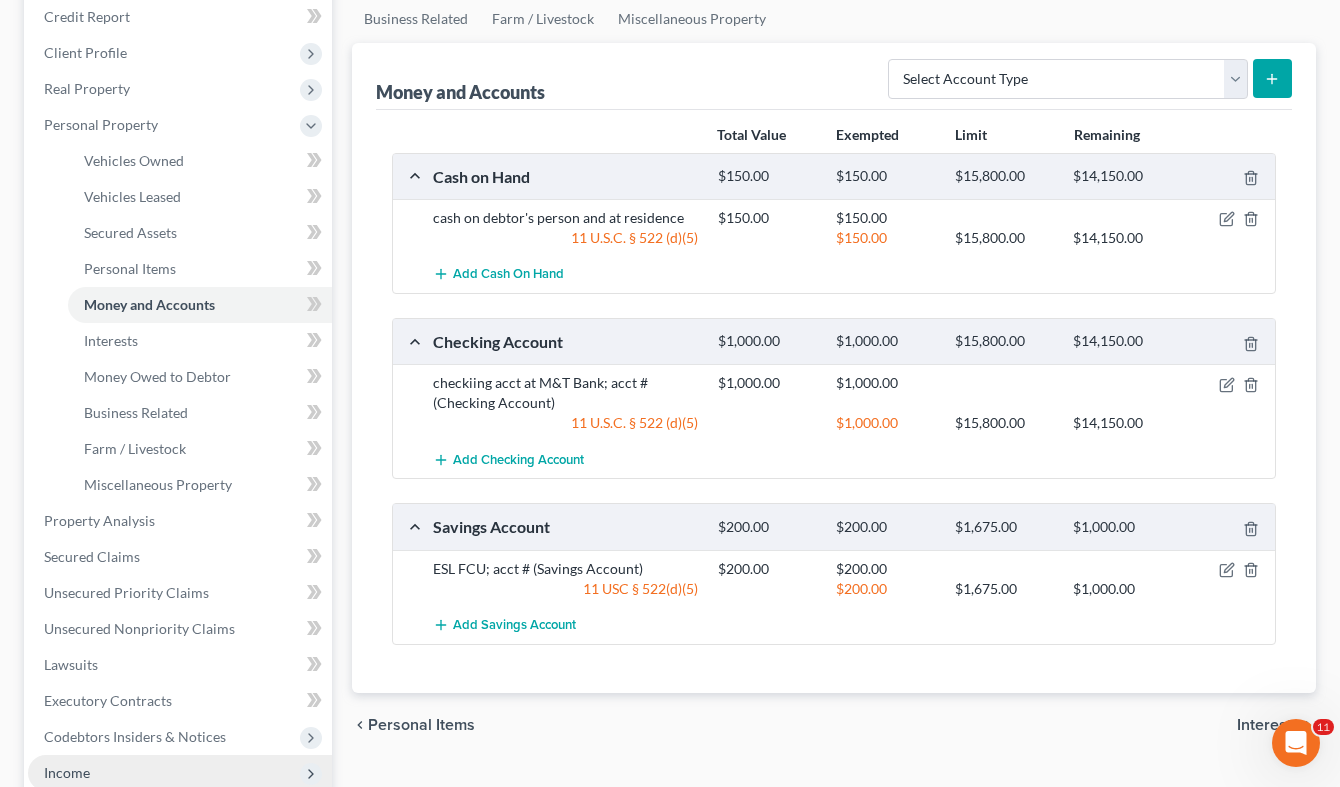 scroll, scrollTop: 306, scrollLeft: 0, axis: vertical 